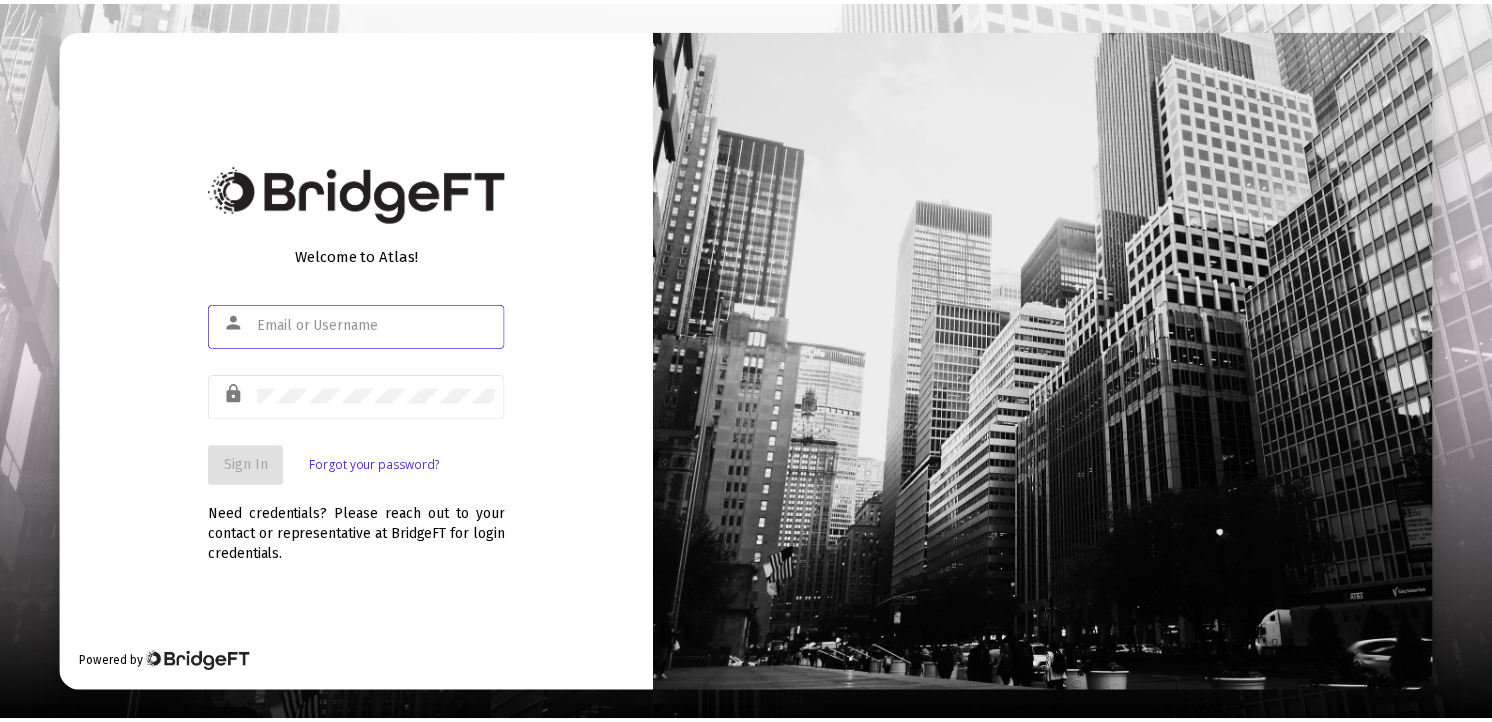 scroll, scrollTop: 0, scrollLeft: 0, axis: both 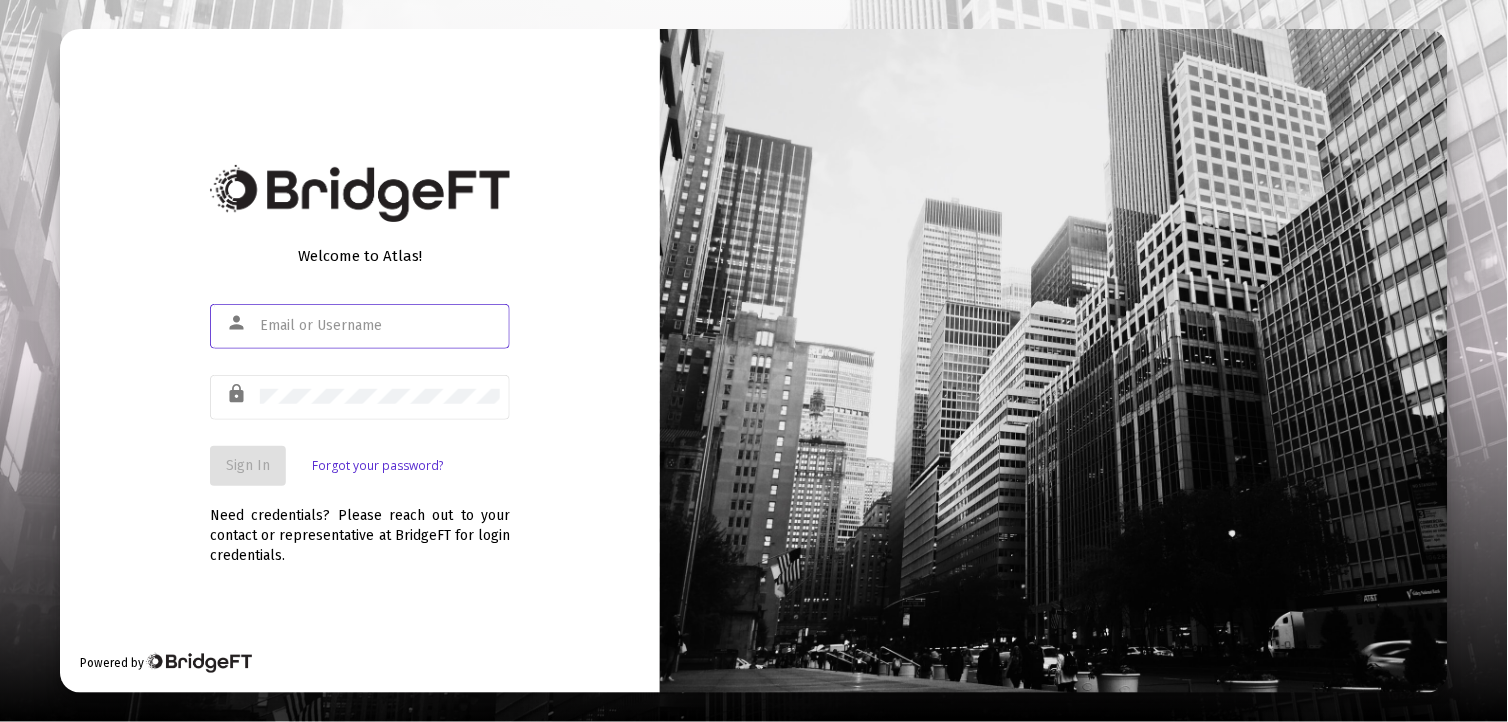 click at bounding box center [380, 326] 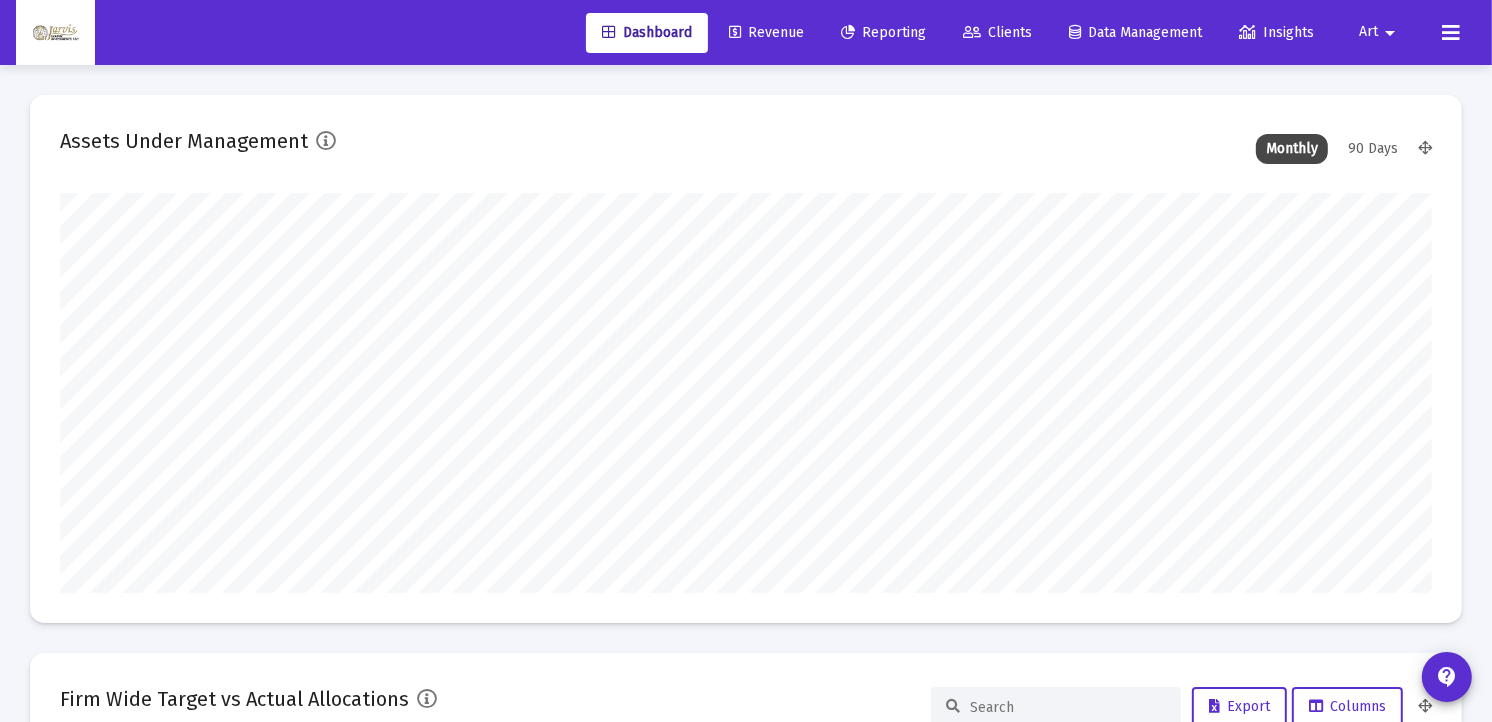 scroll, scrollTop: 999600, scrollLeft: 998627, axis: both 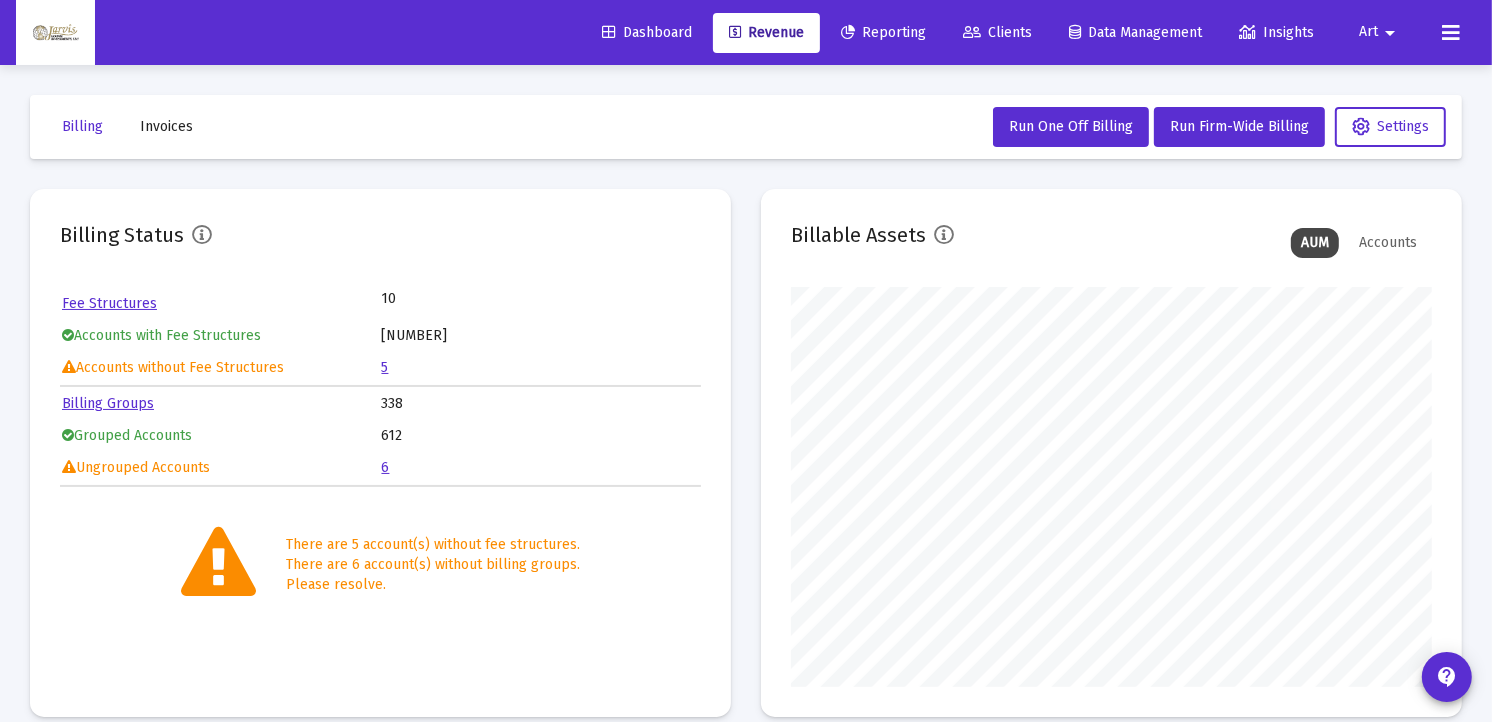 click on "5" 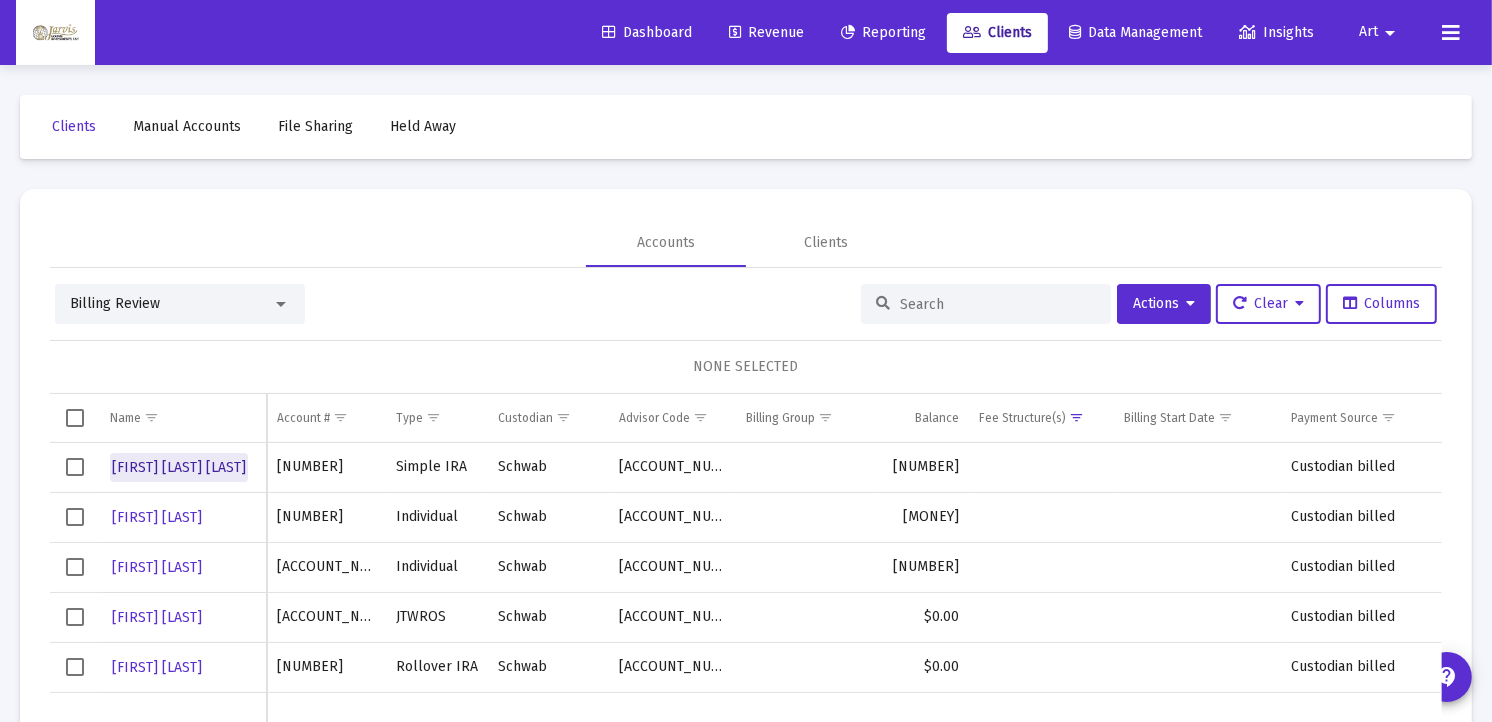 click on "[FIRST] [LAST] [LAST]" at bounding box center [179, 467] 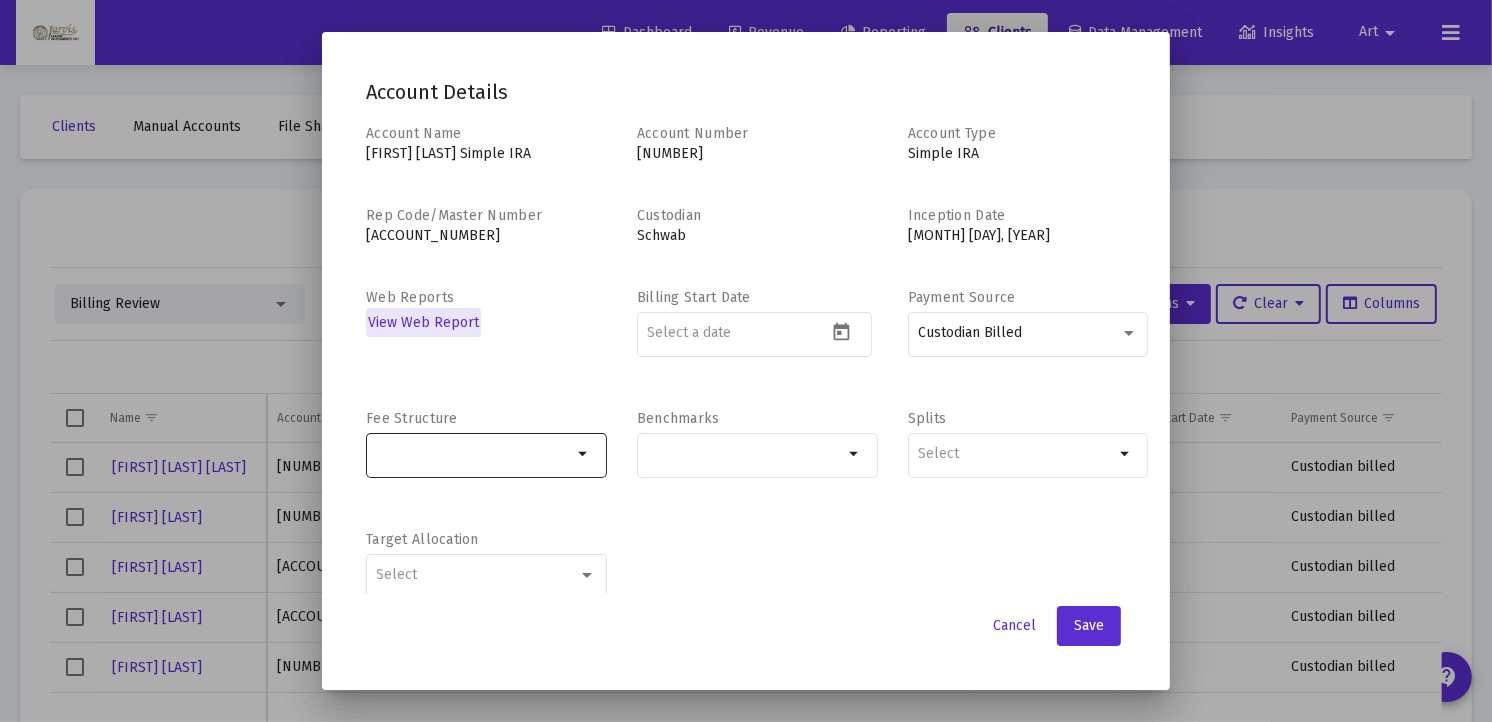 click on "arrow_drop_down" at bounding box center [584, 454] 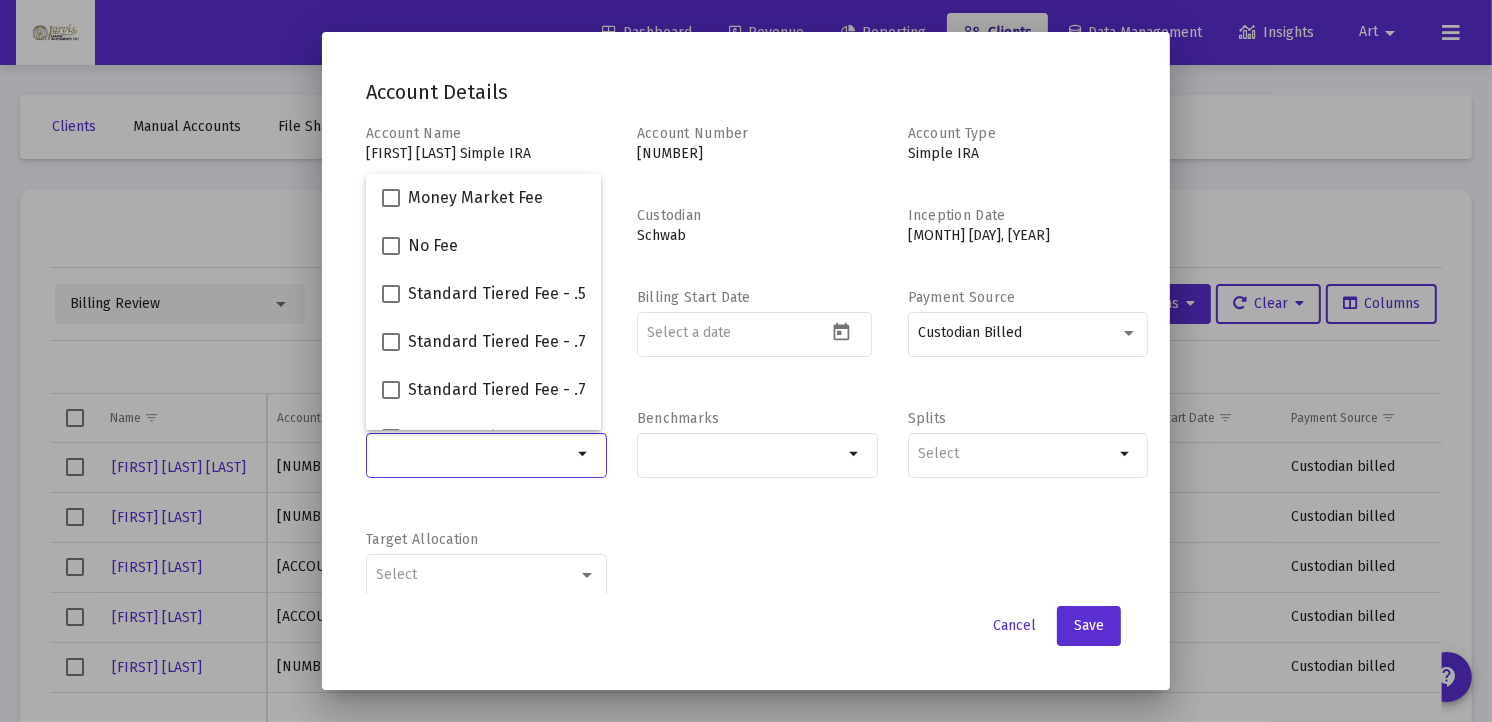 scroll, scrollTop: 223, scrollLeft: 0, axis: vertical 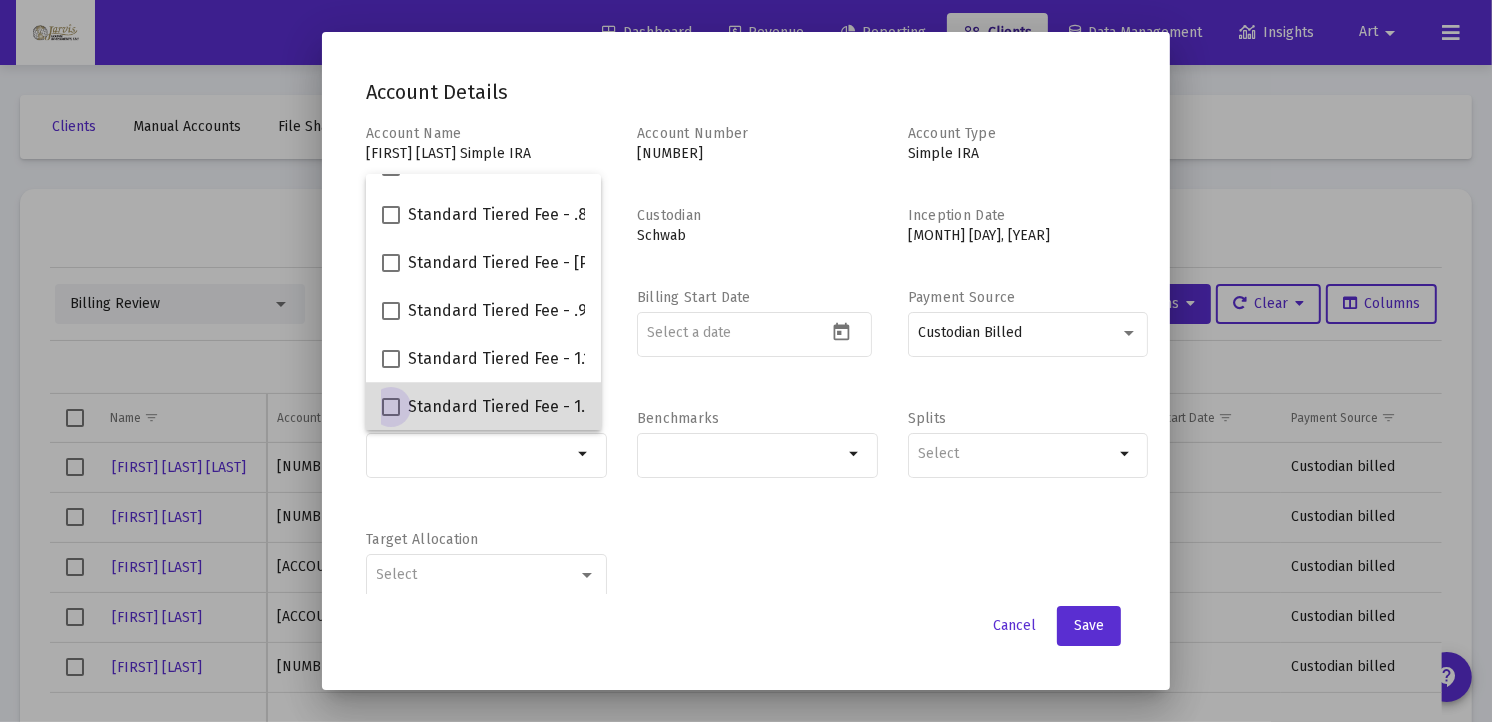 click on "Standard Tiered Fee - 1.50%" at bounding box center (512, 407) 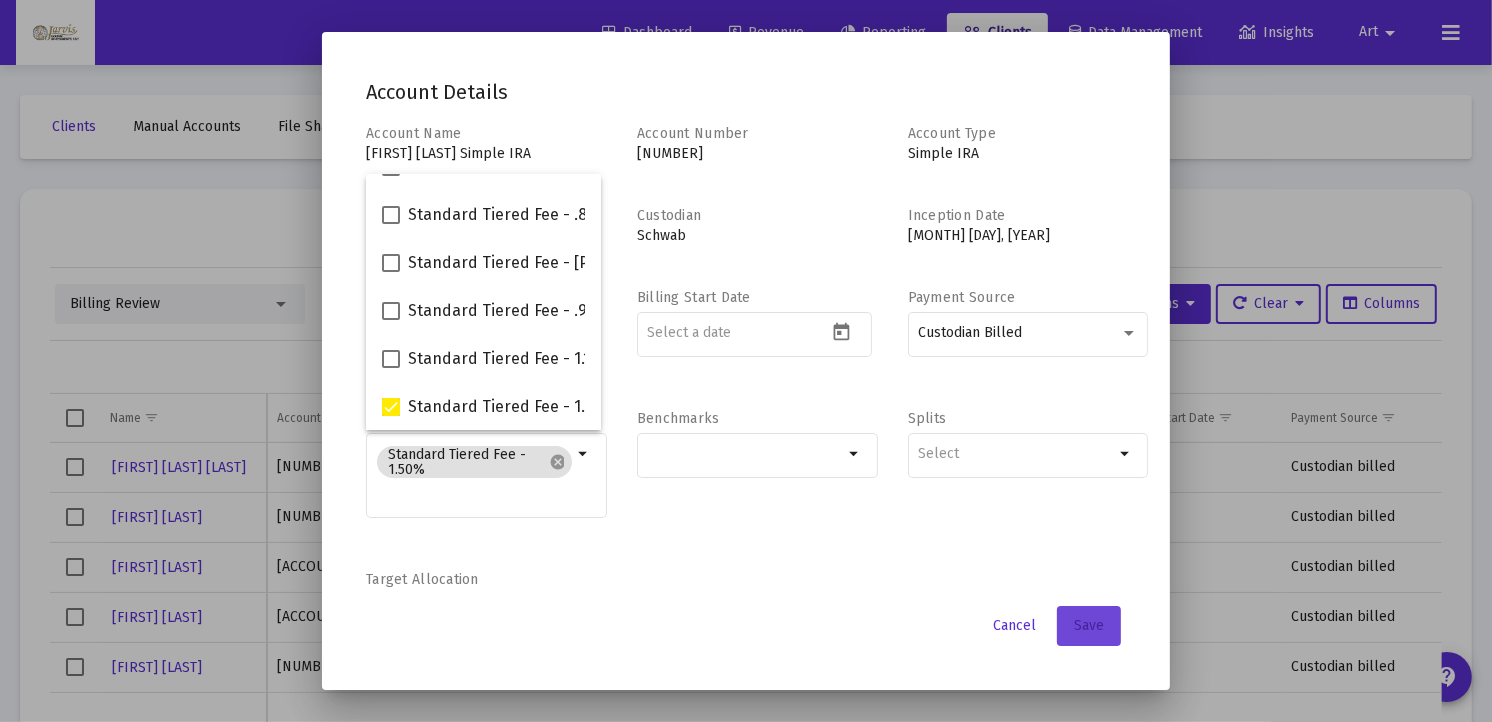 click on "Save" at bounding box center [1089, 625] 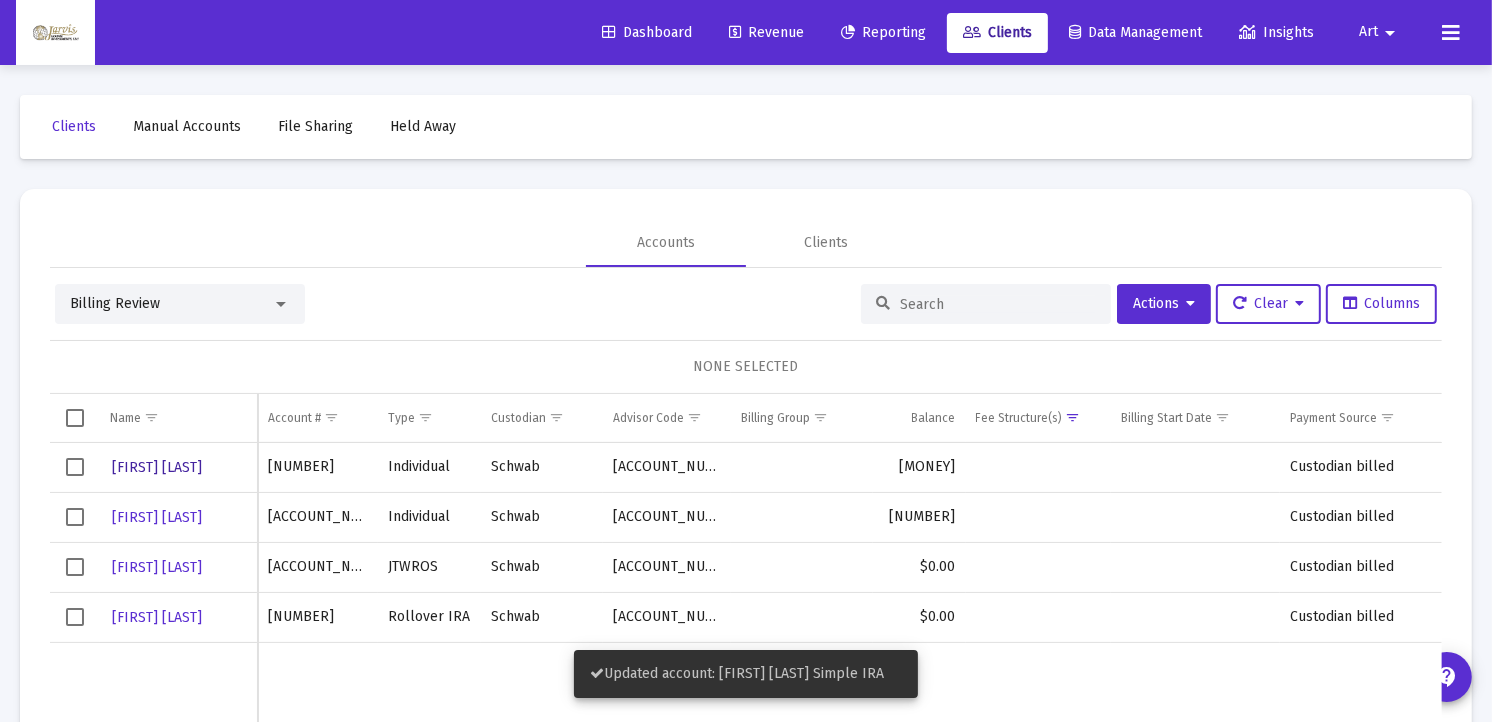 click on "[FIRST] [LAST]" at bounding box center [157, 467] 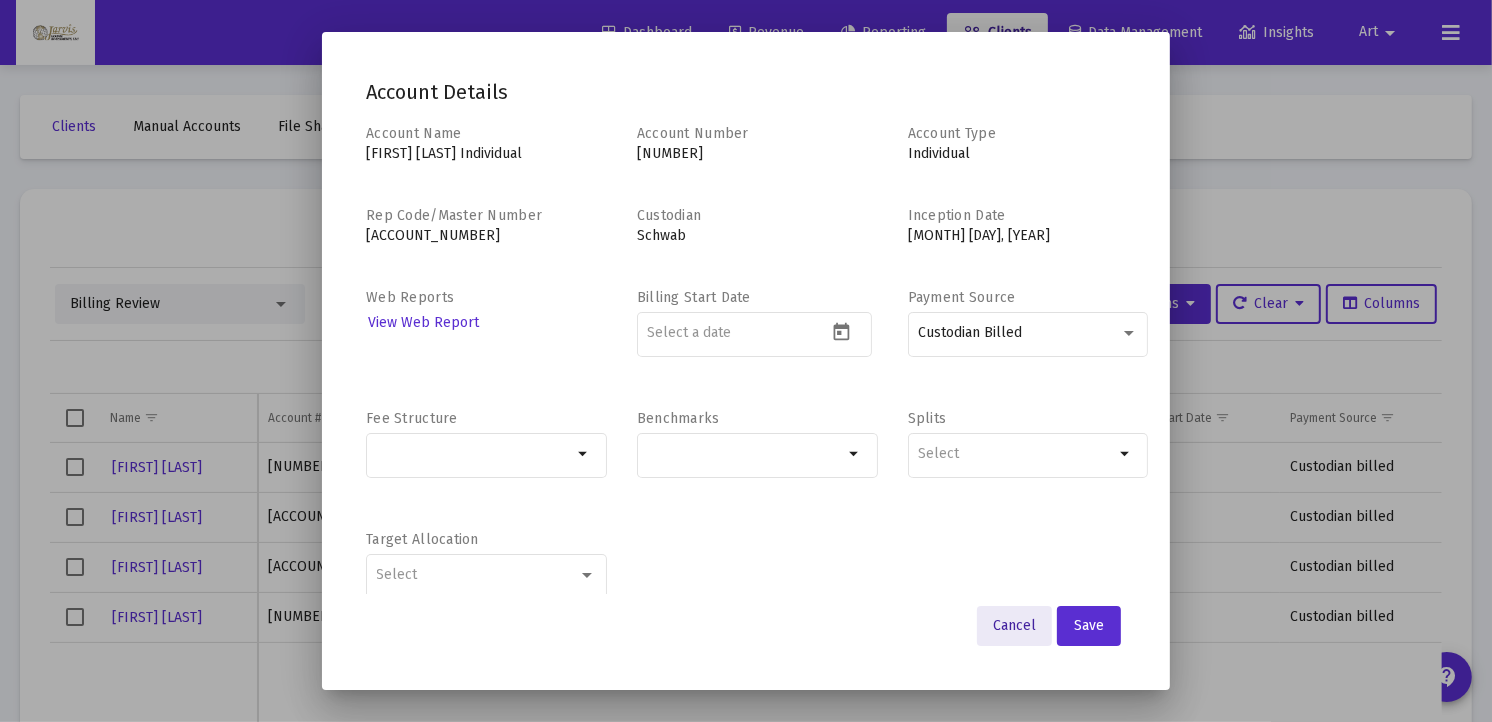 click on "Cancel" at bounding box center (1014, 625) 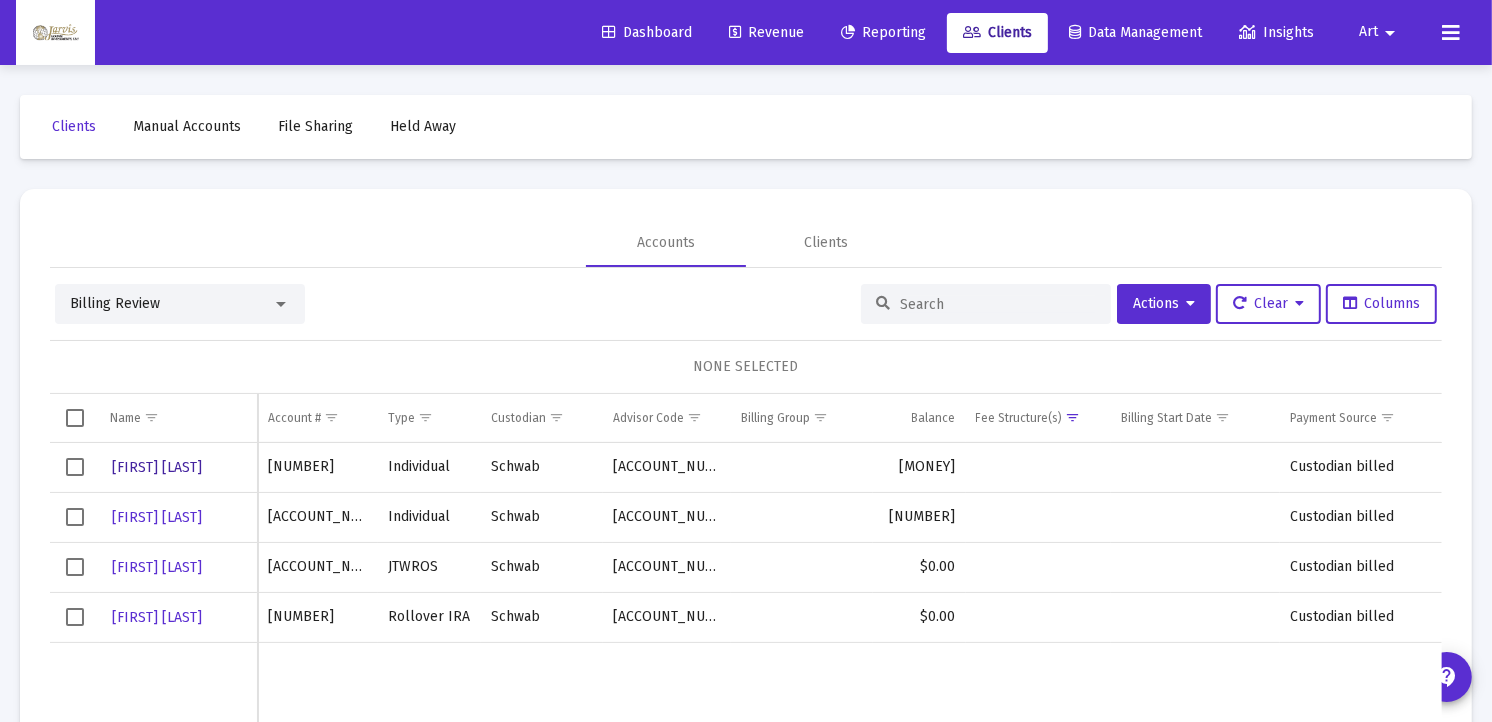 click on "[FIRST] [LAST]" at bounding box center [157, 467] 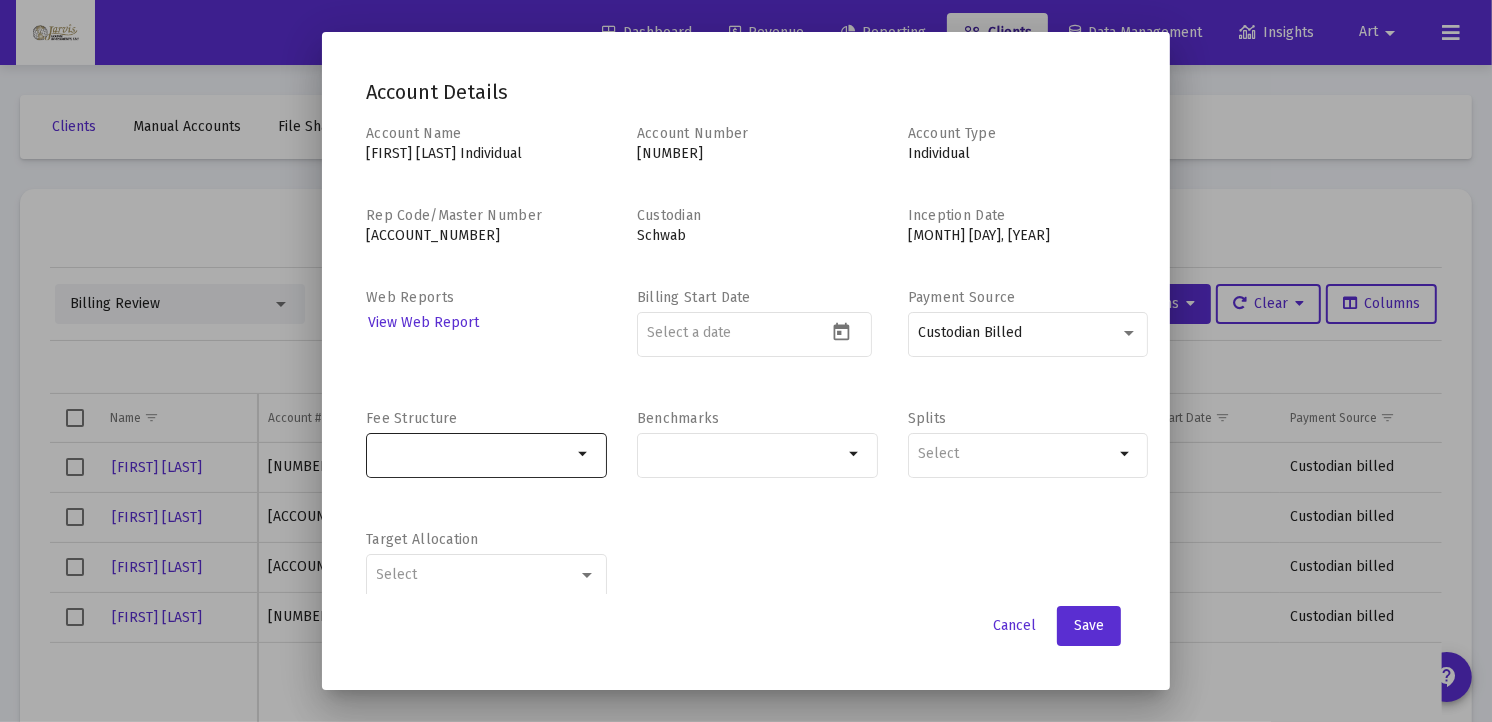 click on "arrow_drop_down" at bounding box center [584, 454] 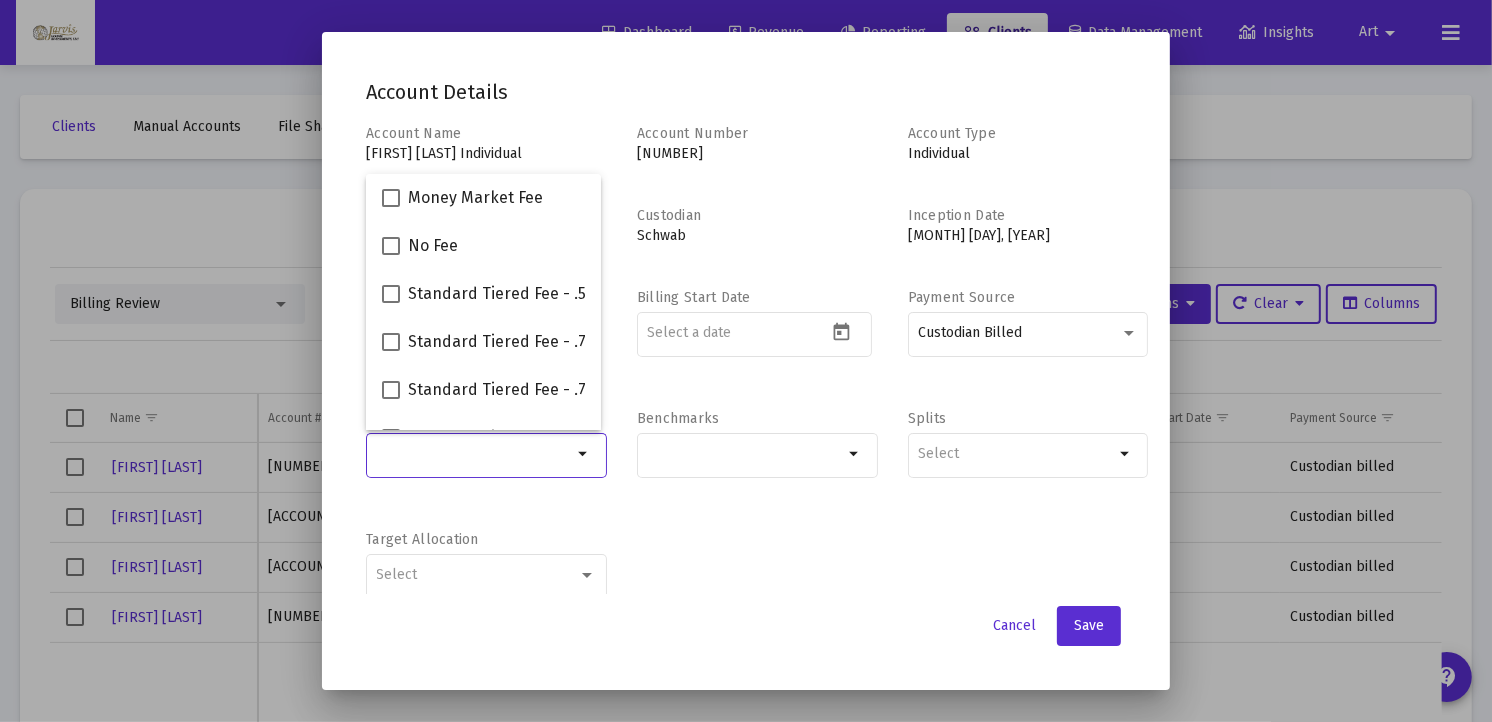 scroll, scrollTop: 223, scrollLeft: 0, axis: vertical 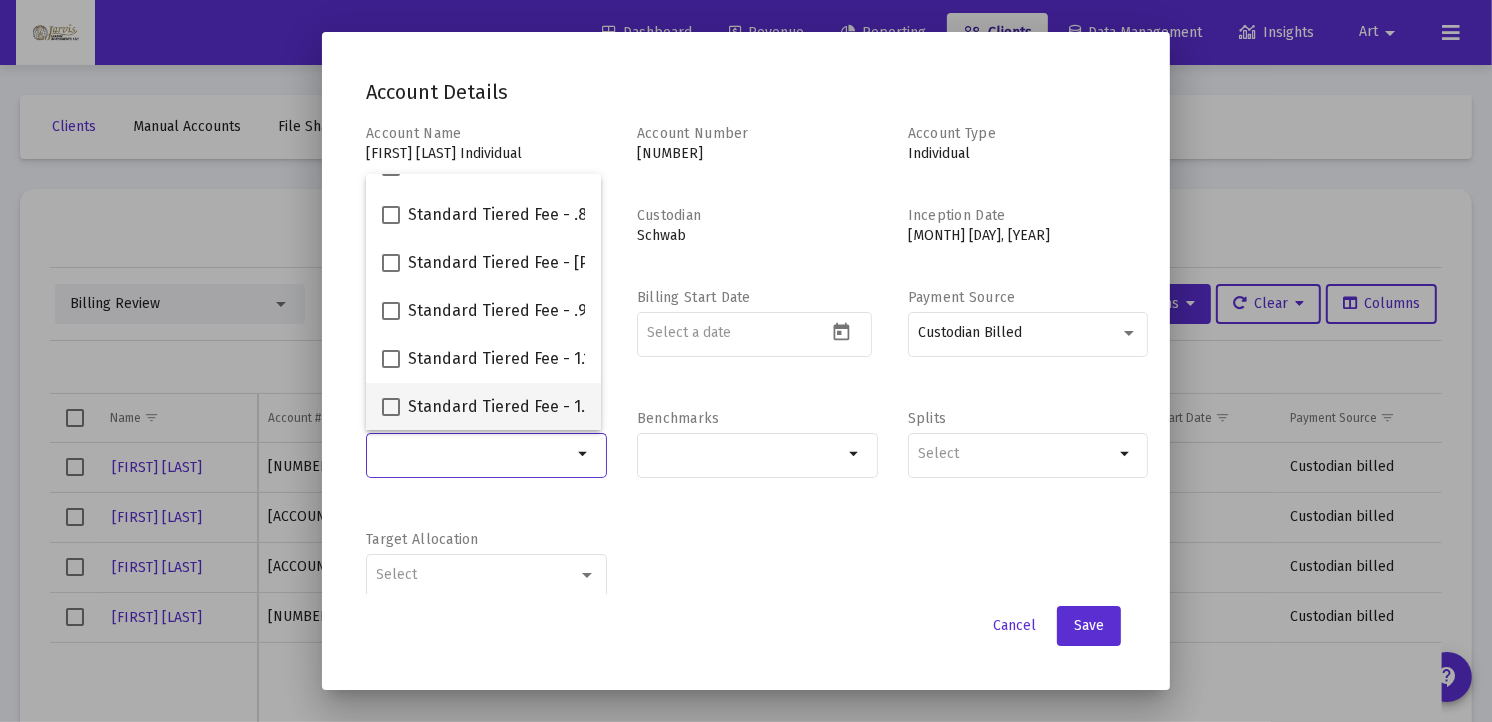click on "Standard Tiered Fee - 1.50%" at bounding box center [512, 407] 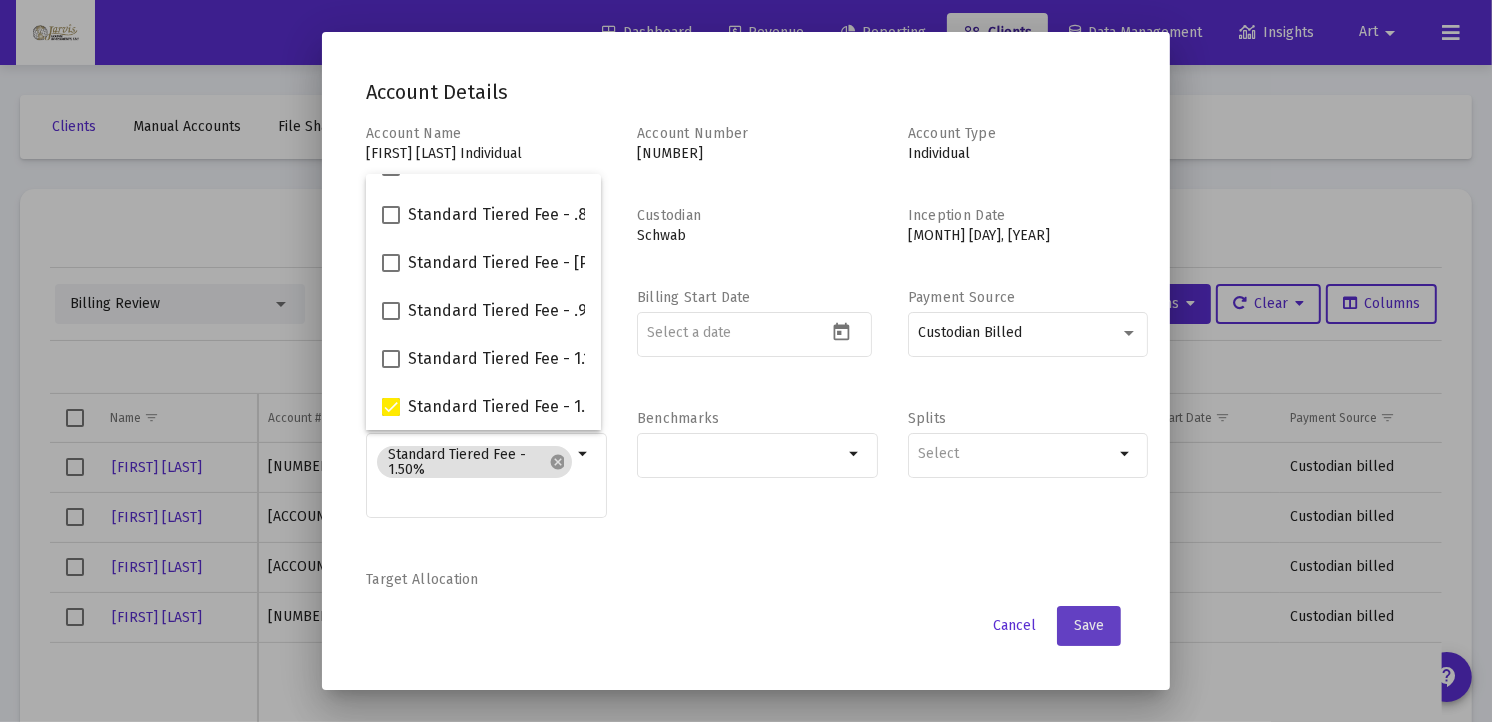click on "Save" at bounding box center [1089, 626] 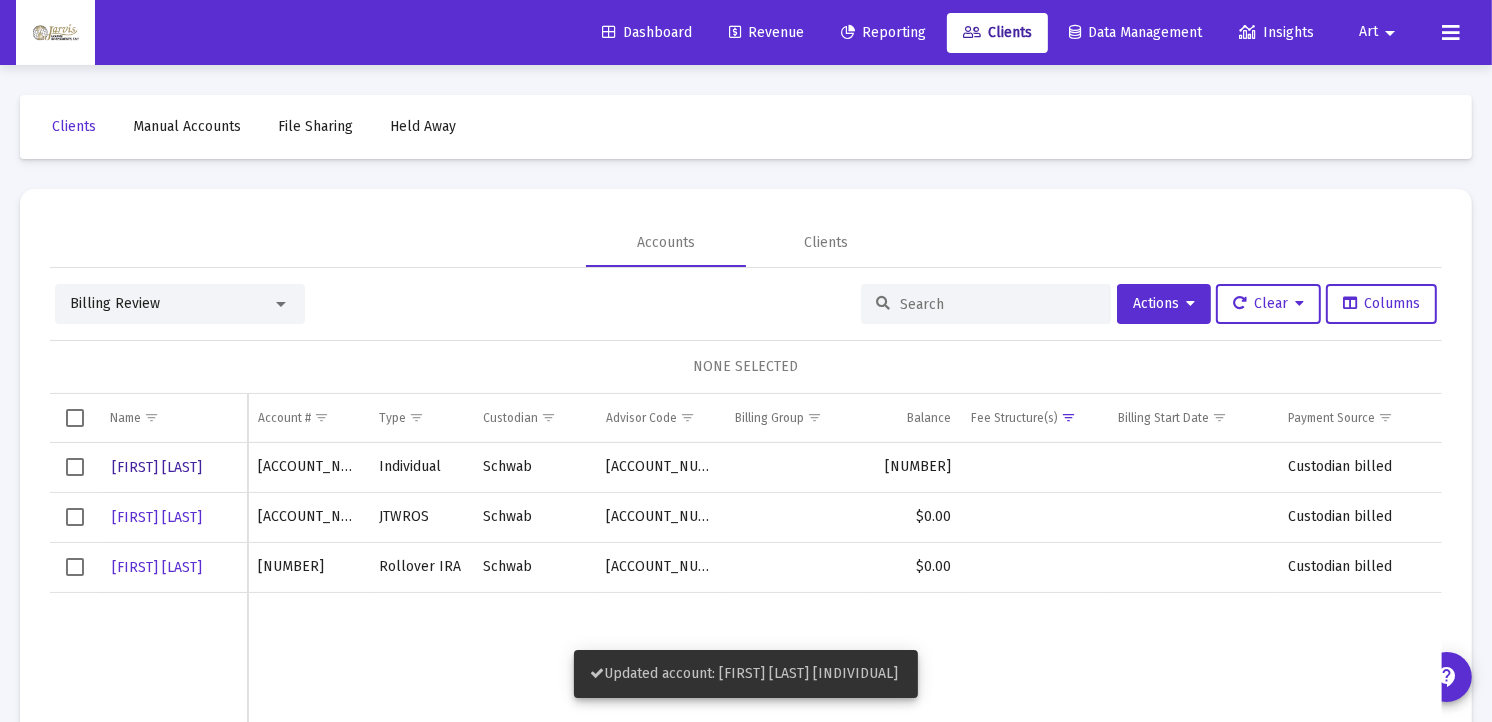 click on "[FIRST] [LAST]" at bounding box center (157, 467) 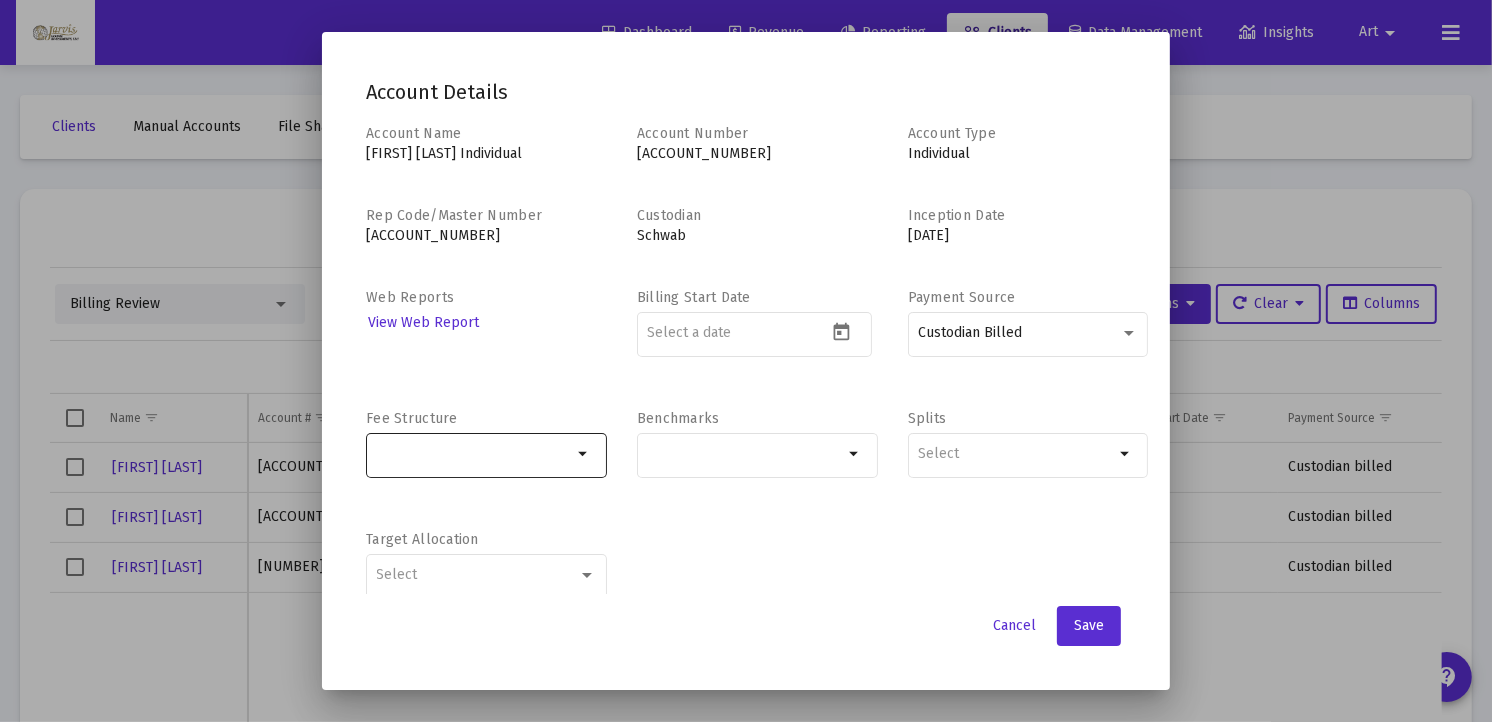 click on "arrow_drop_down" at bounding box center (584, 454) 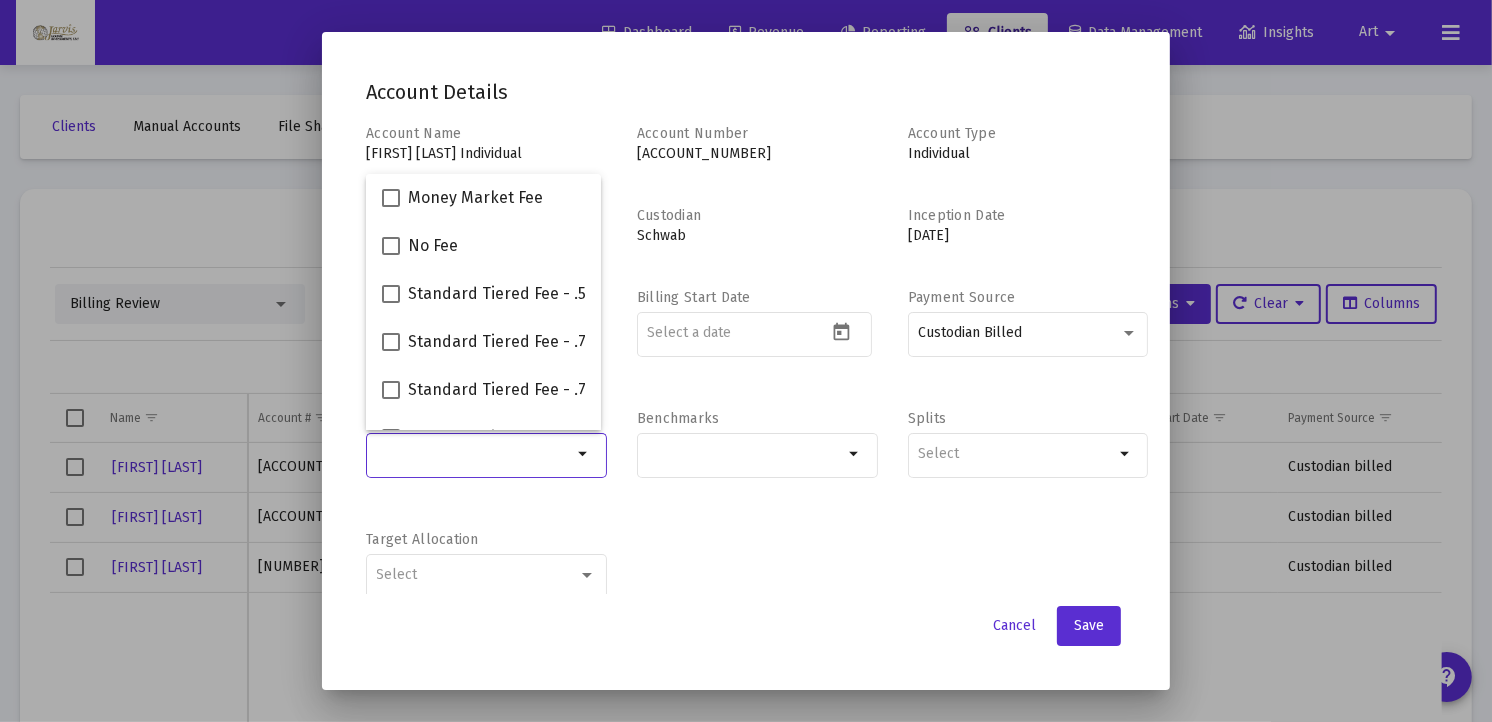 scroll, scrollTop: 223, scrollLeft: 0, axis: vertical 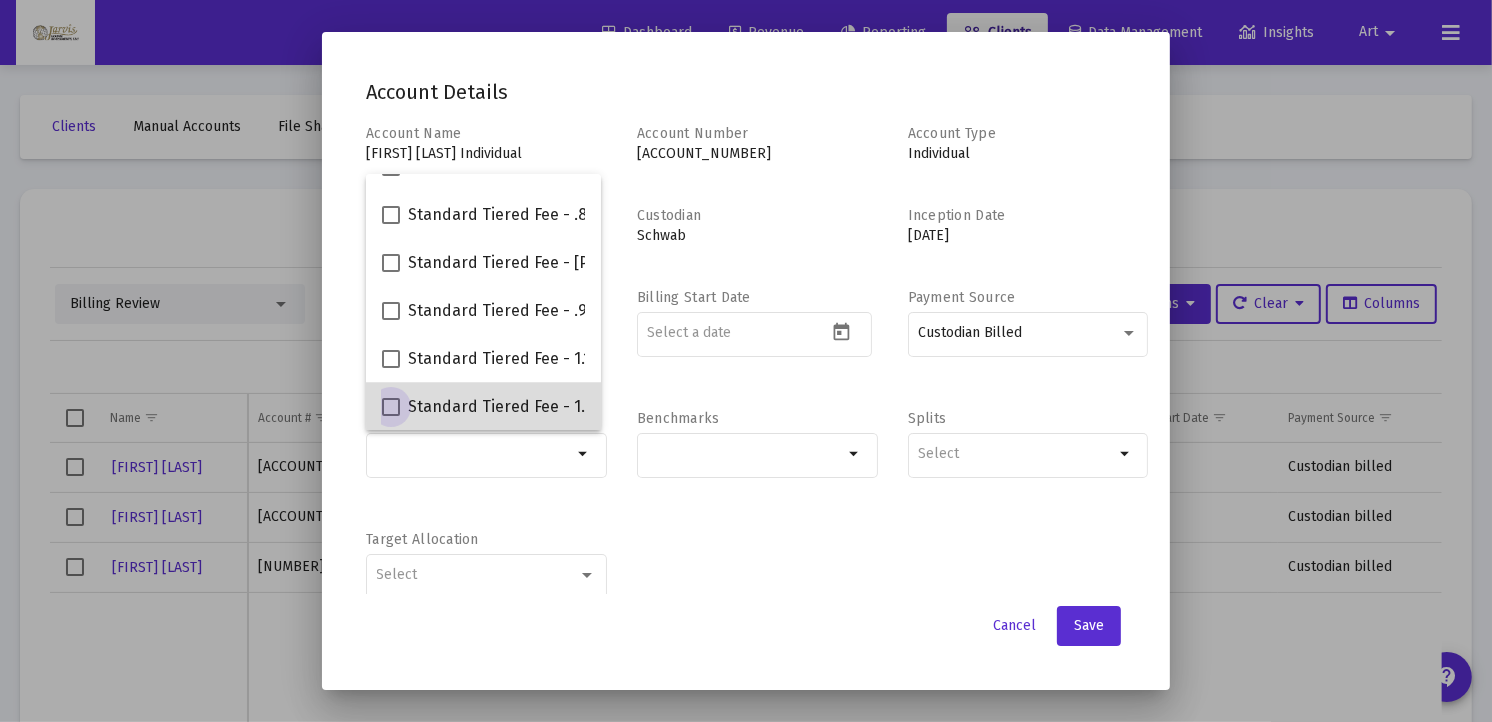 click on "Standard Tiered Fee - 1.50%" at bounding box center [512, 407] 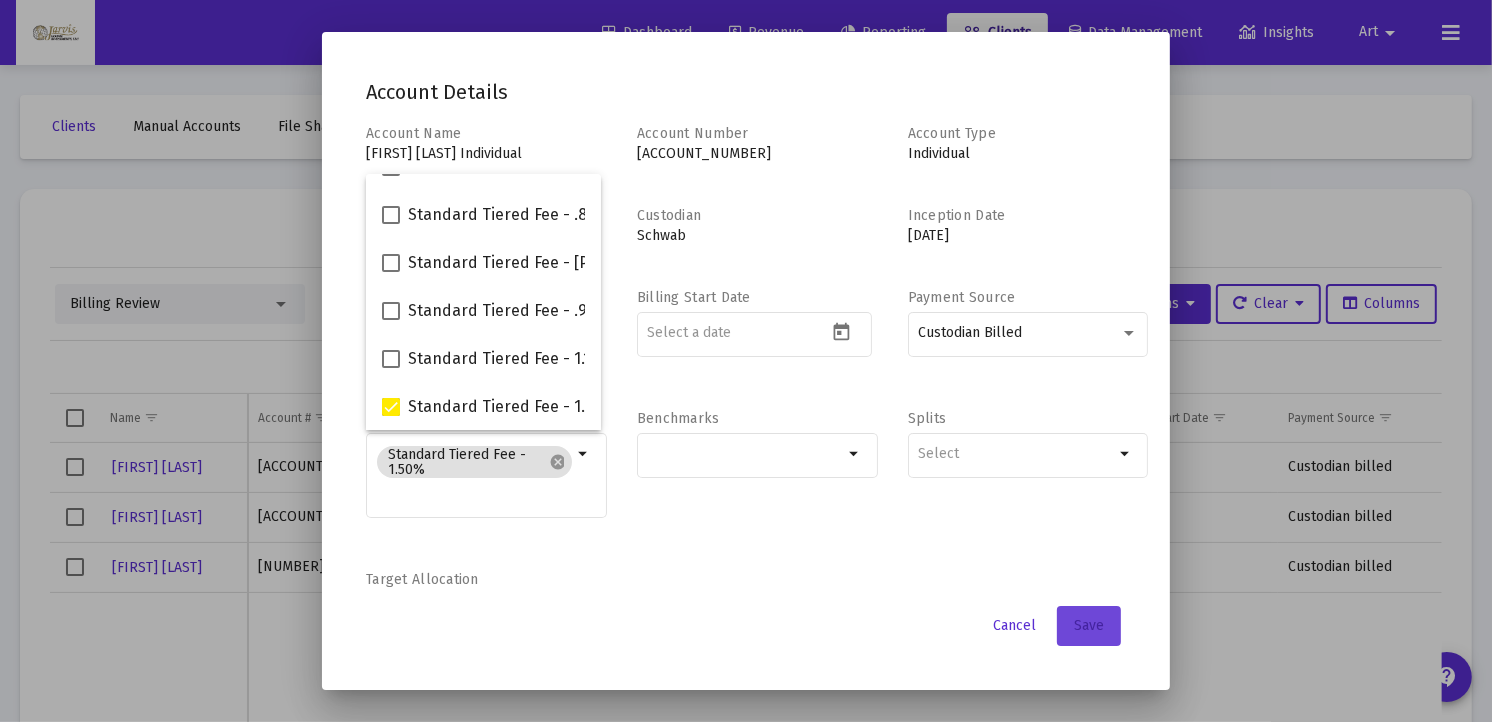 click on "Save" at bounding box center (1089, 625) 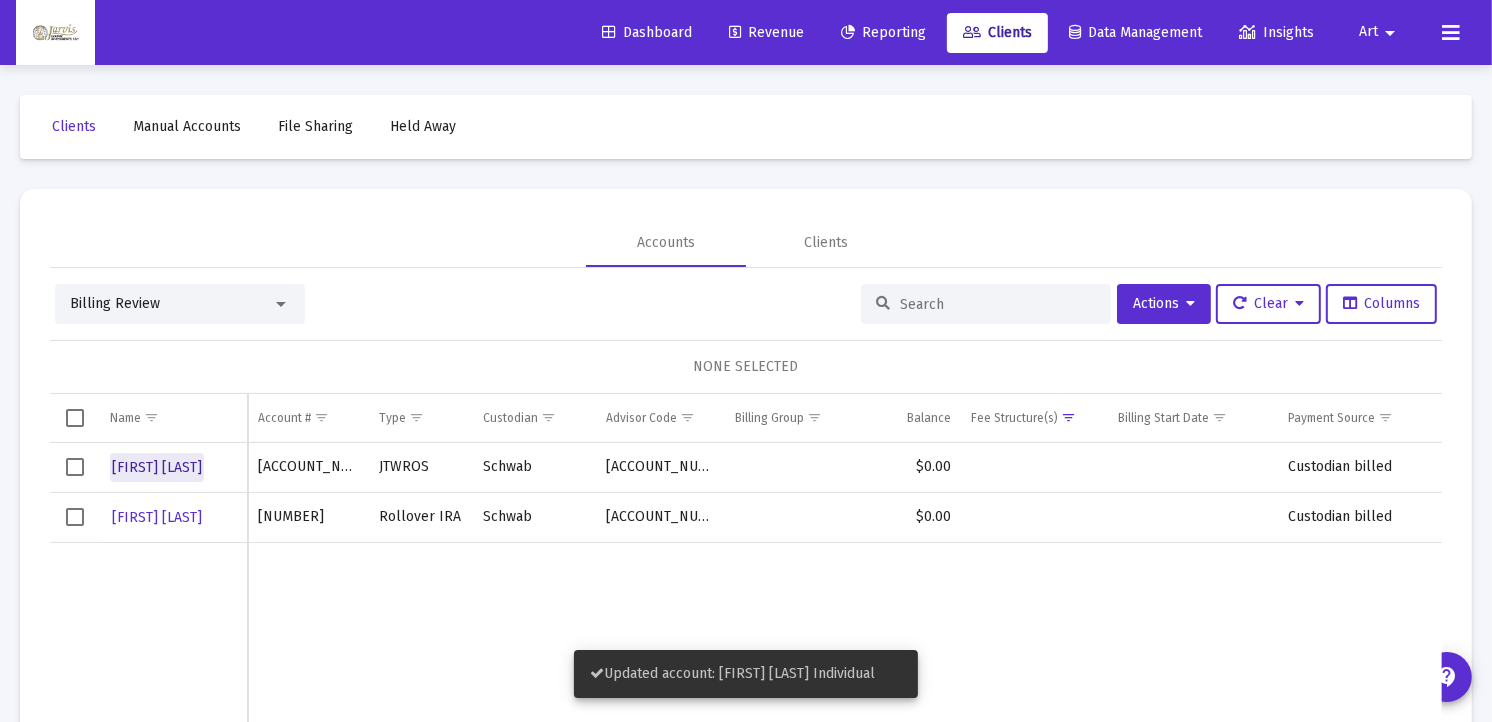 click on "[FIRST] [LAST]" at bounding box center [157, 467] 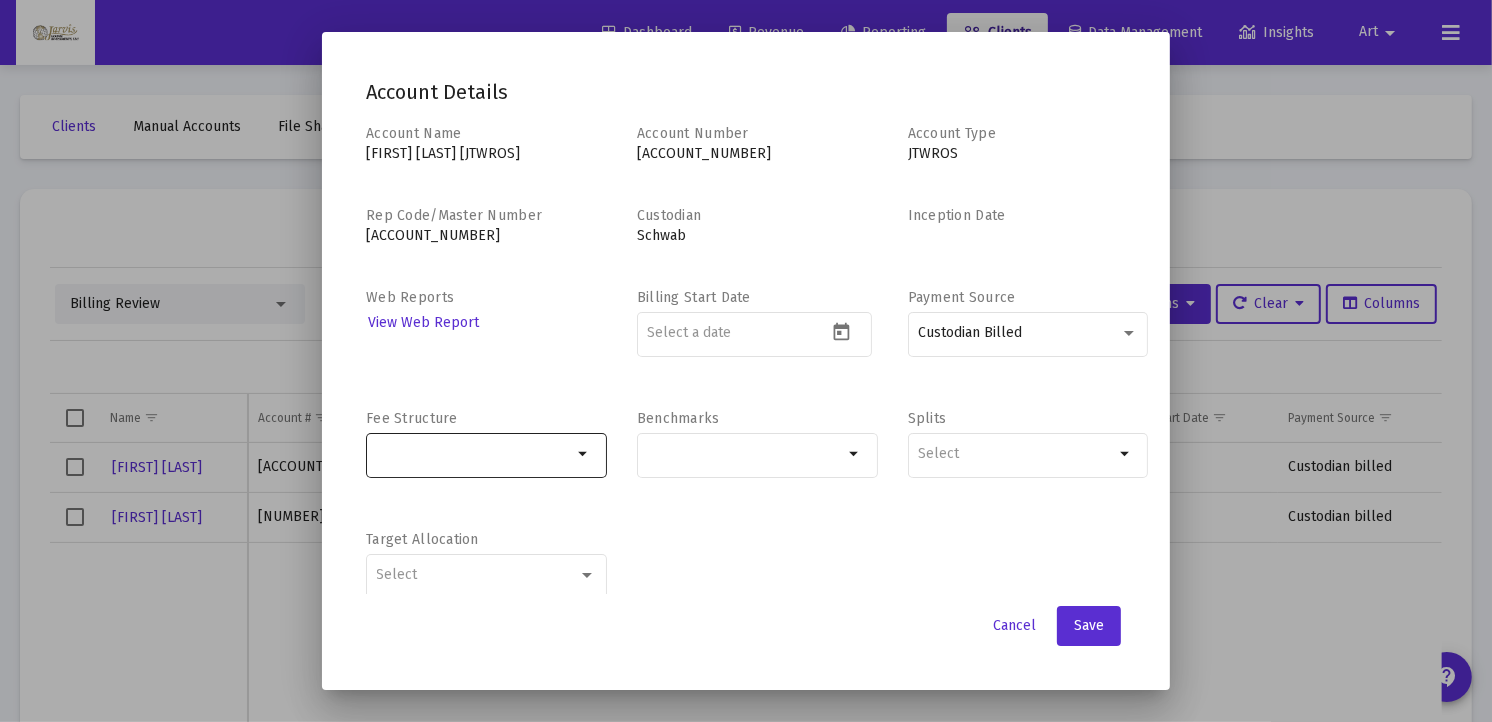 click on "arrow_drop_down" at bounding box center [584, 454] 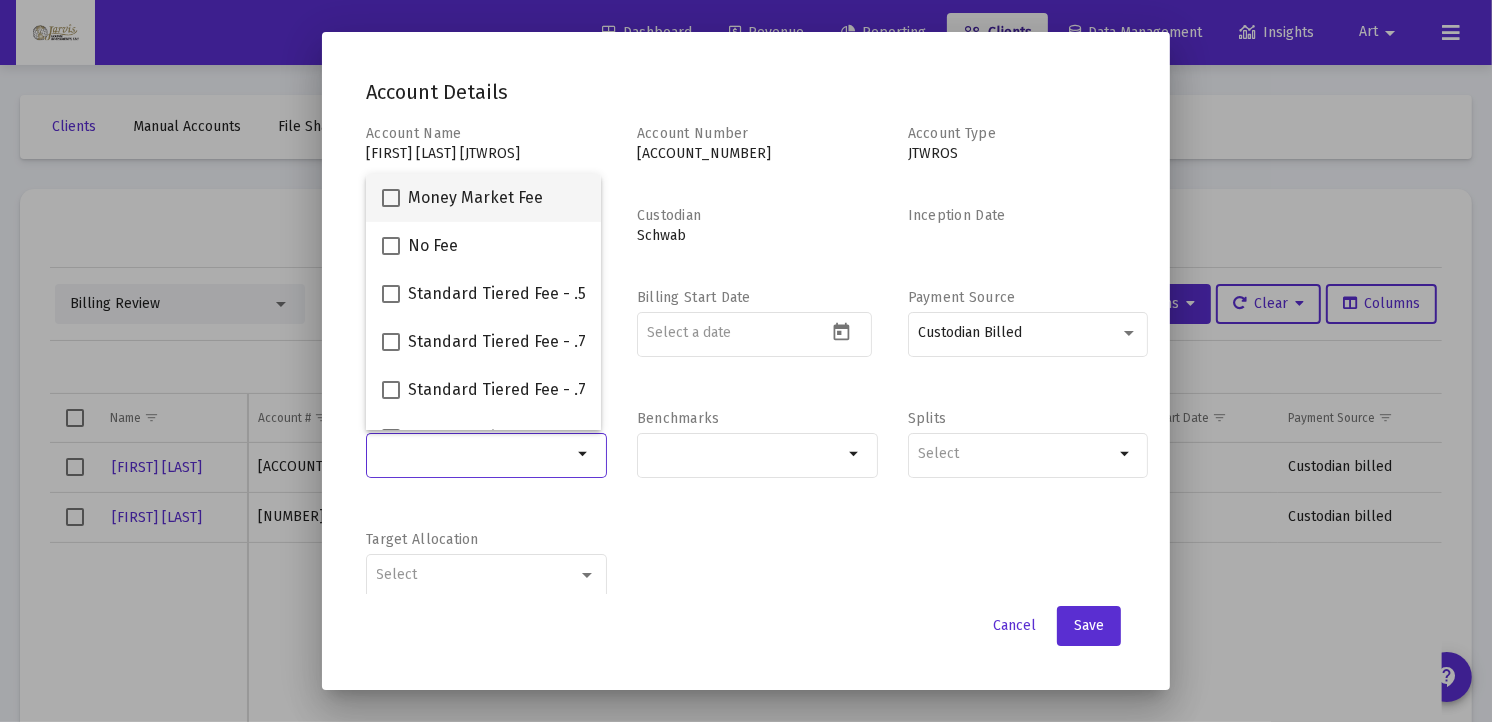 click at bounding box center (391, 198) 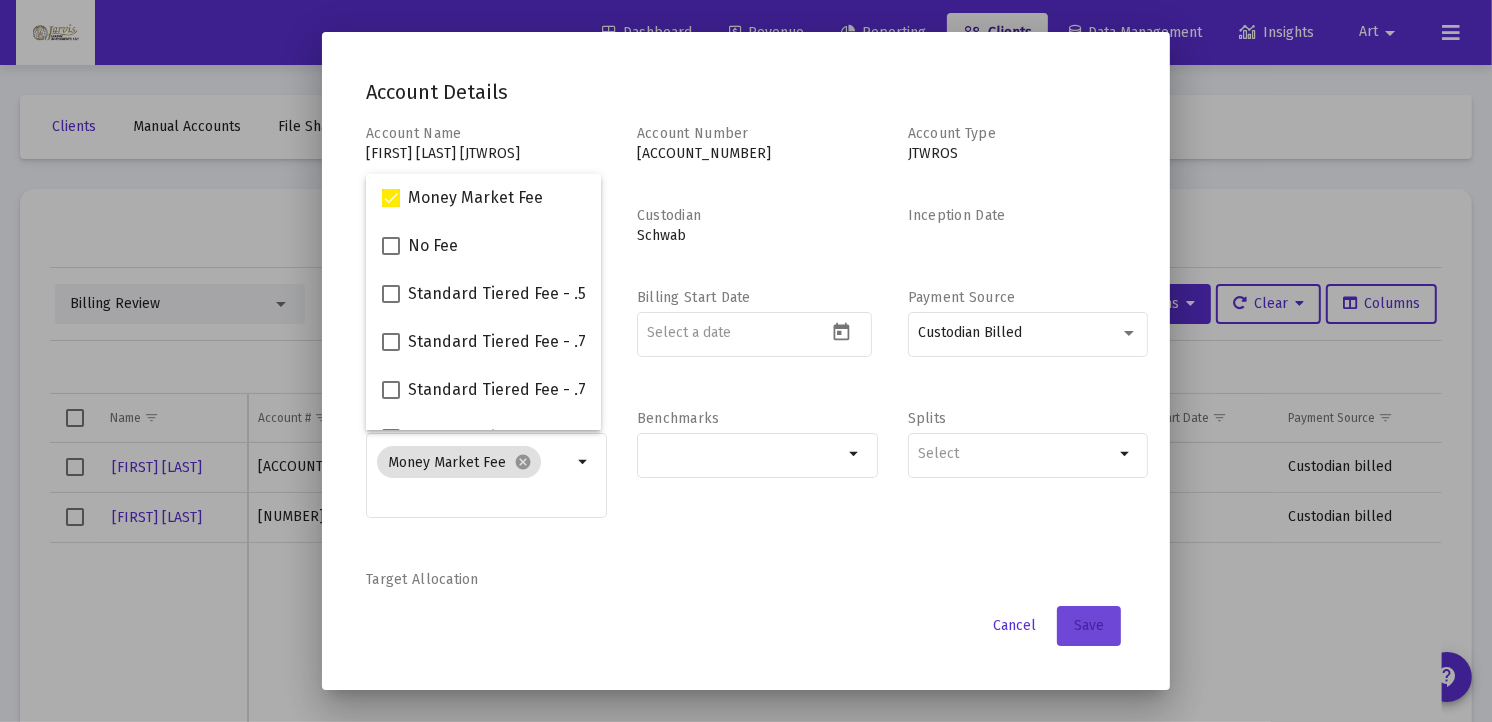 click on "Save" at bounding box center [1089, 625] 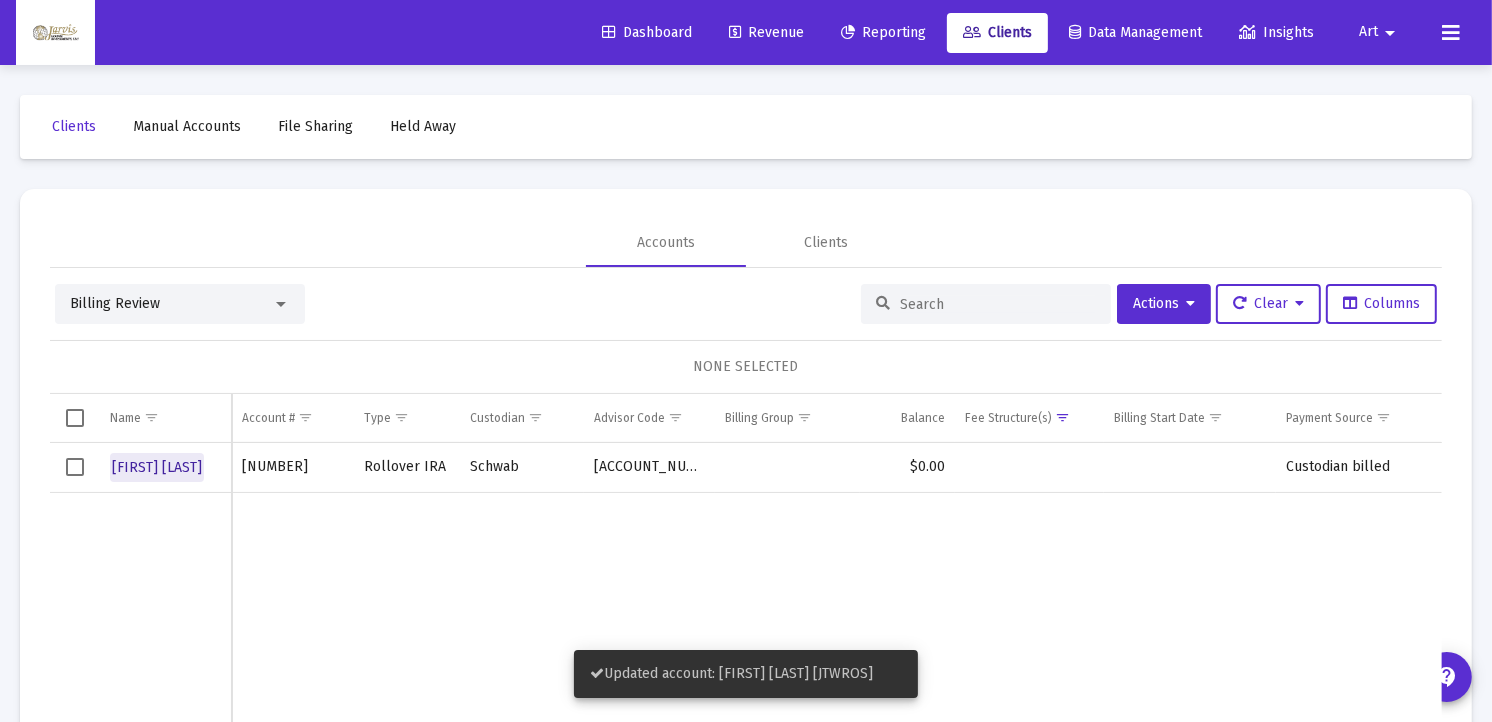 click on "[FIRST] [LAST]" at bounding box center [157, 467] 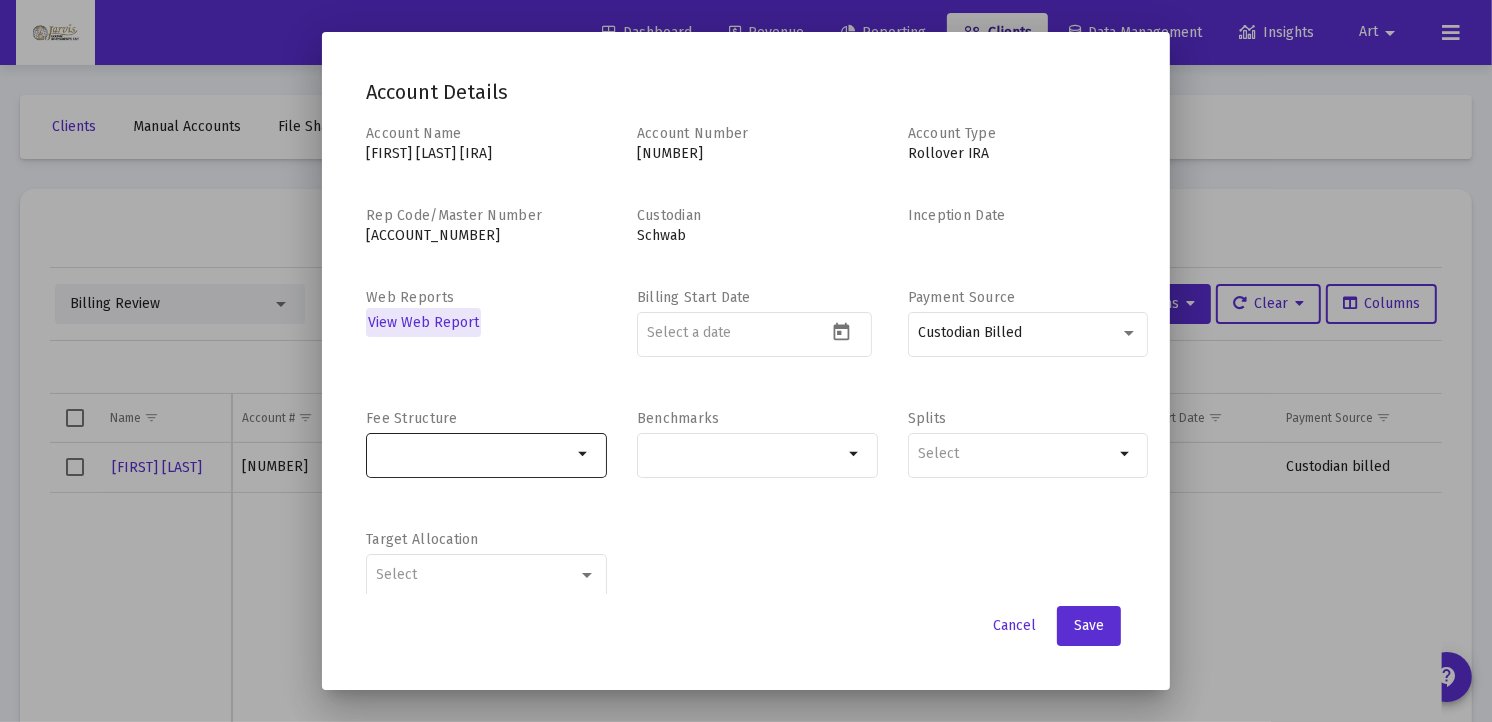 click on "arrow_drop_down" at bounding box center [584, 454] 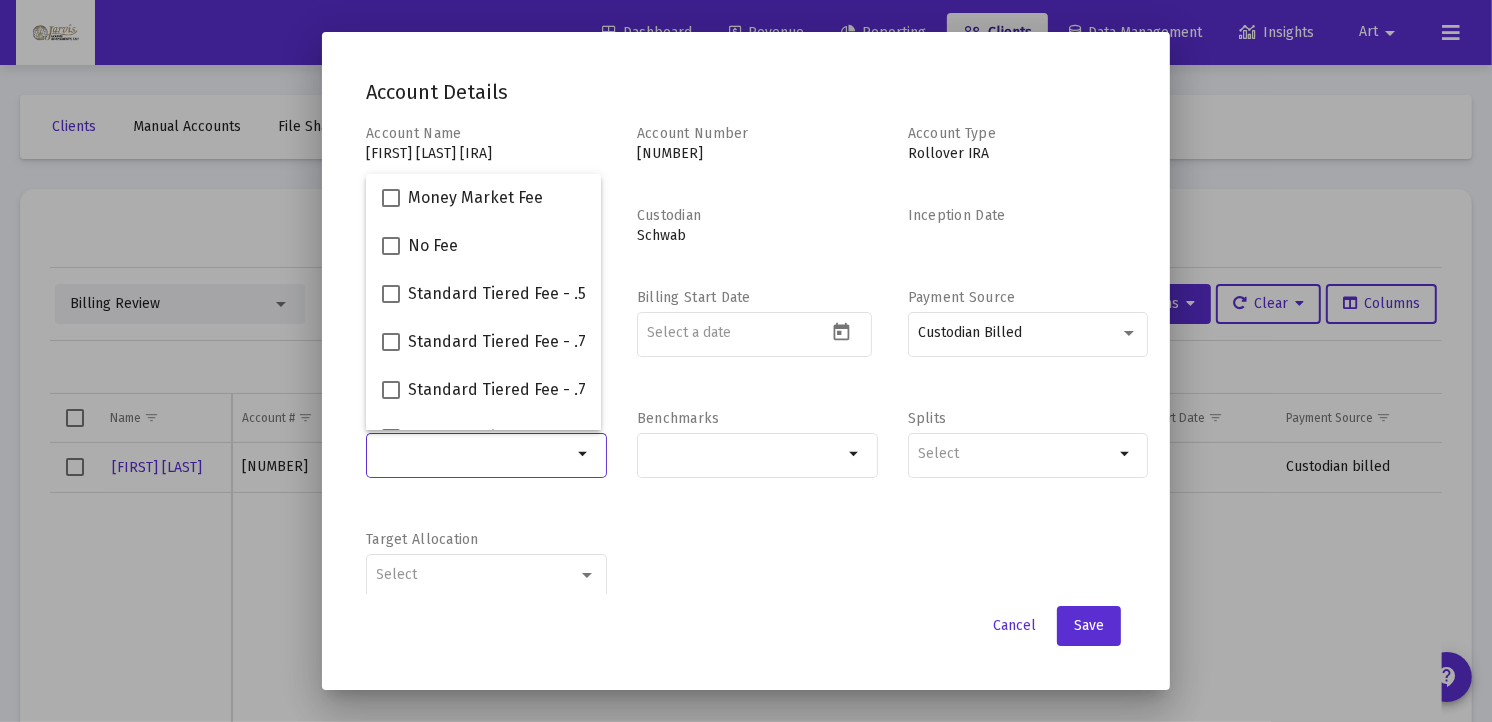 scroll, scrollTop: 223, scrollLeft: 0, axis: vertical 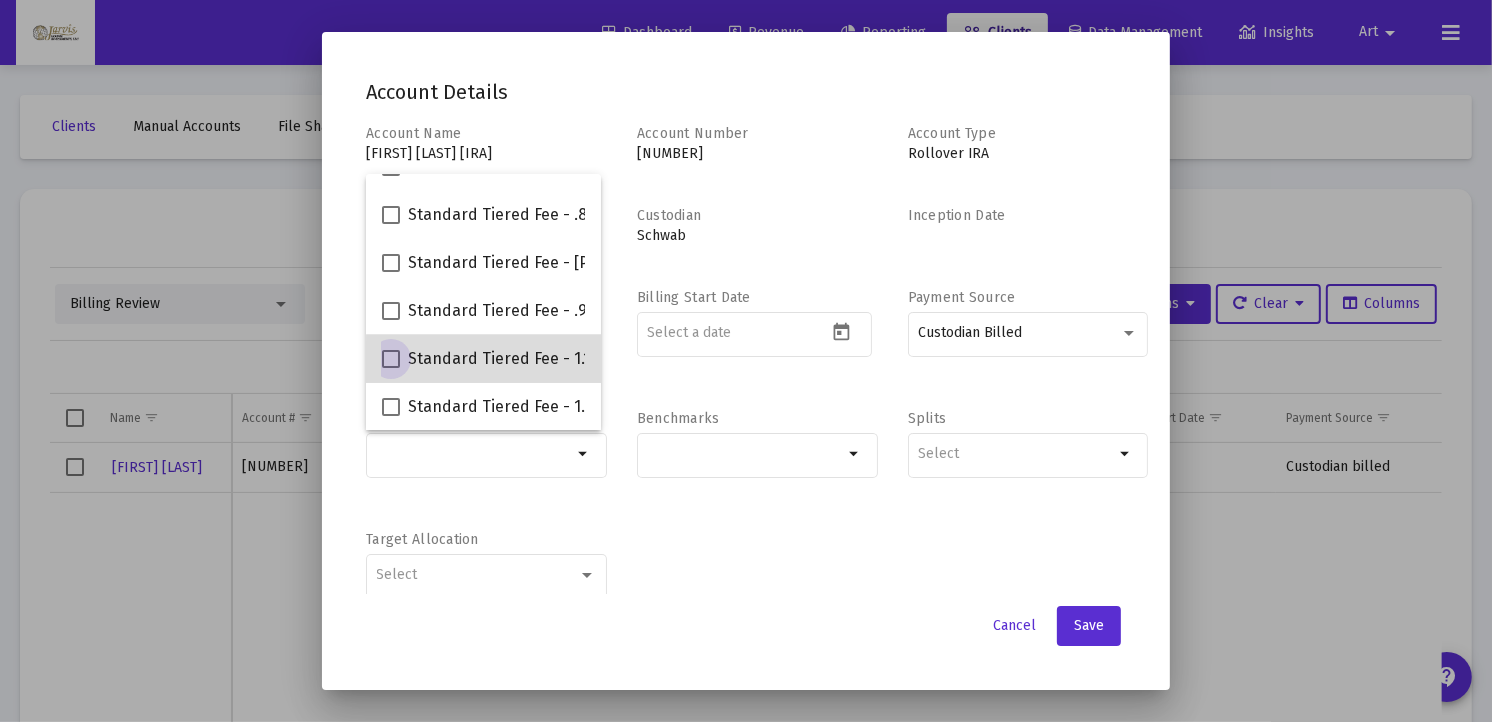 click on "Standard Tiered Fee - 1.15%" at bounding box center [510, 359] 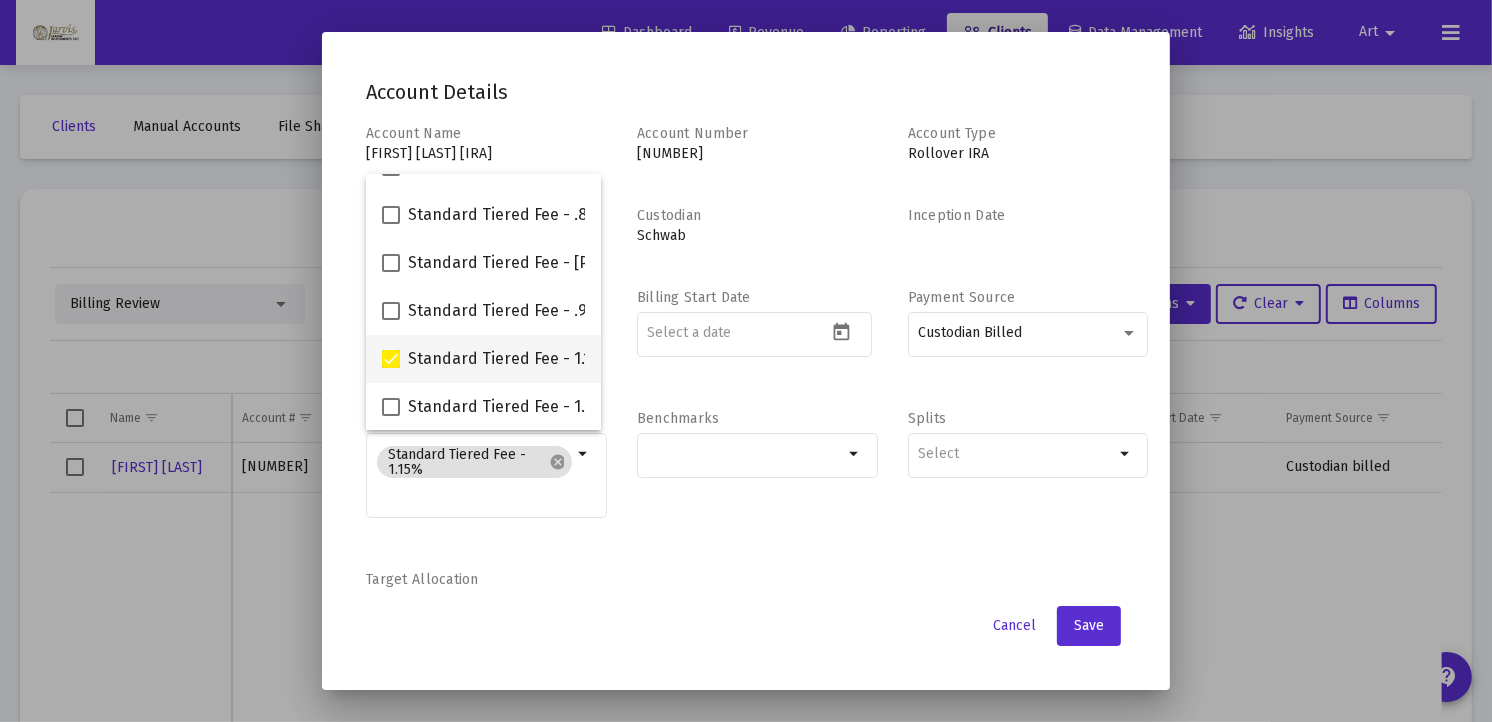 click at bounding box center [391, 359] 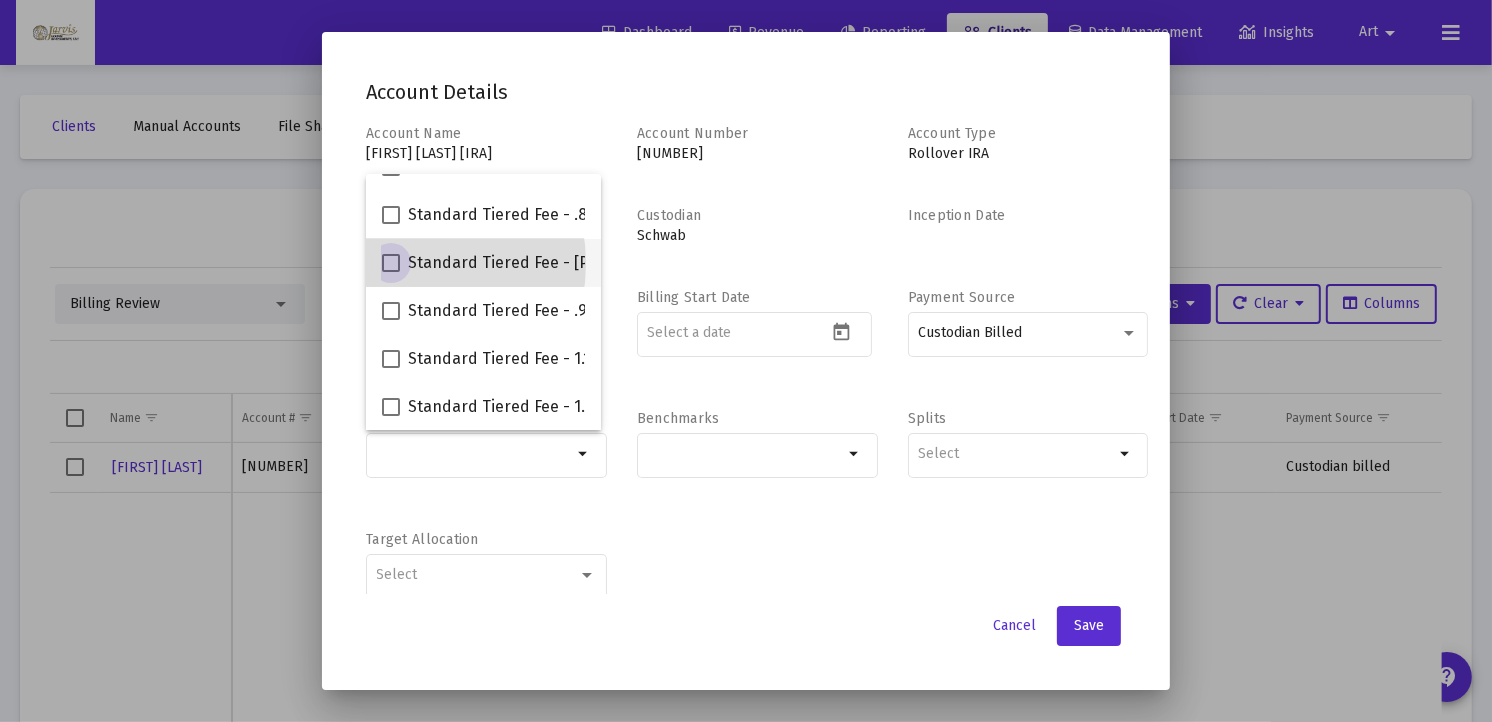 click at bounding box center (391, 263) 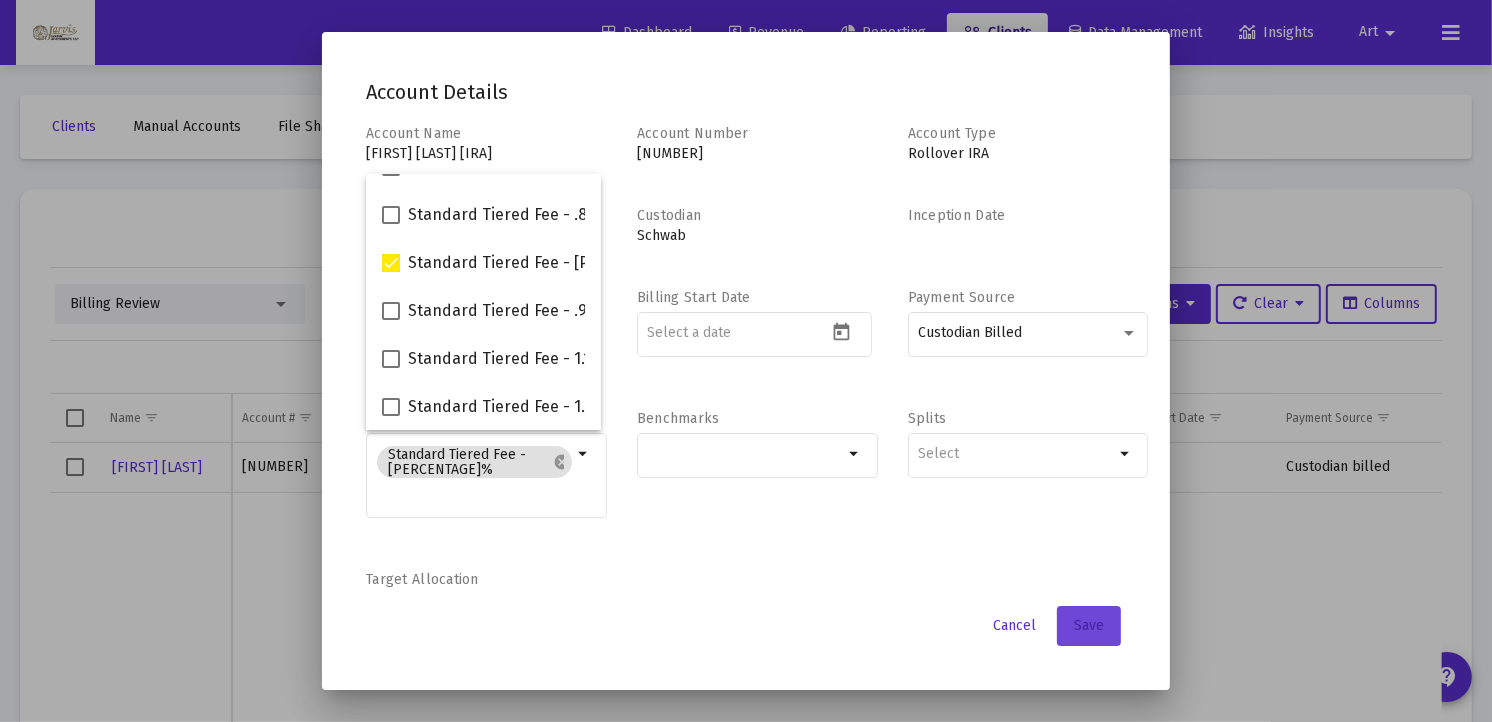 click on "Save" at bounding box center [1089, 625] 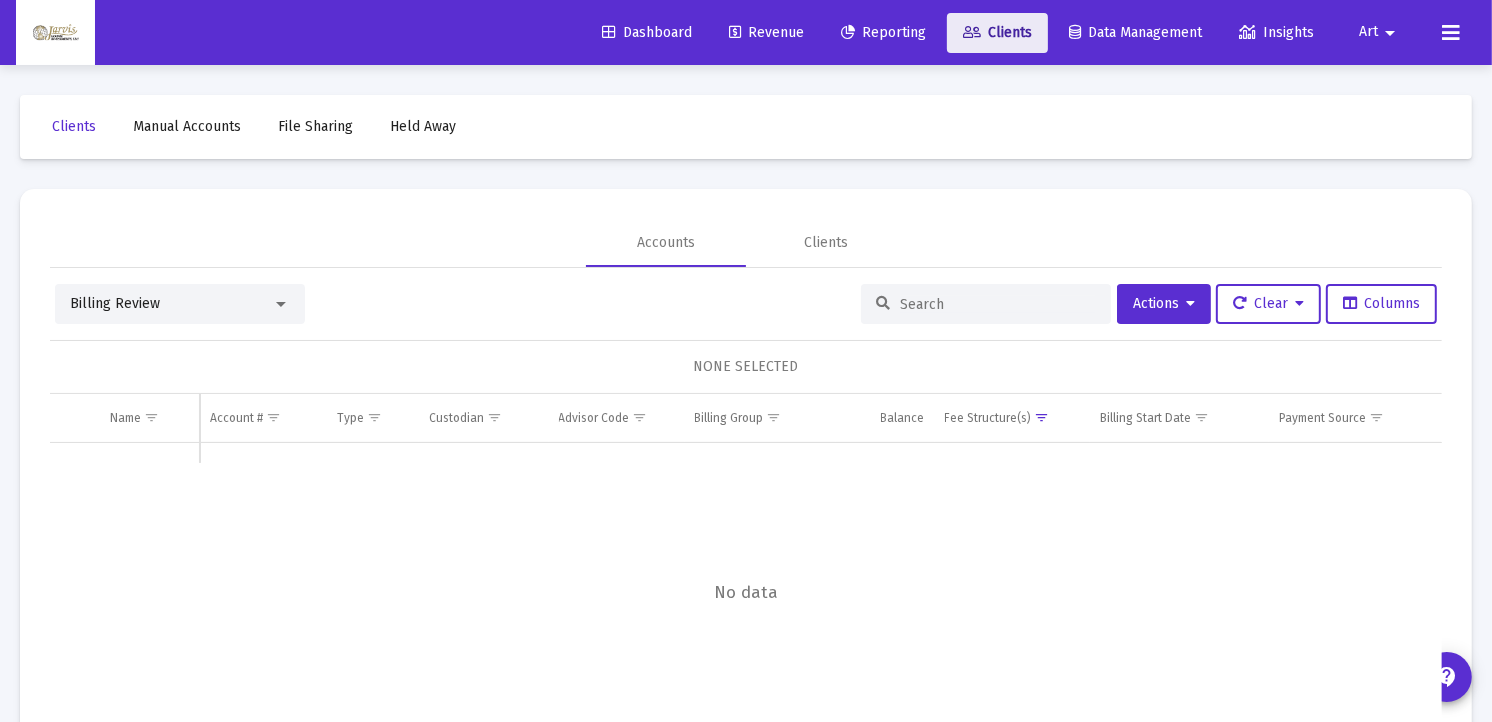 click on "Clients" 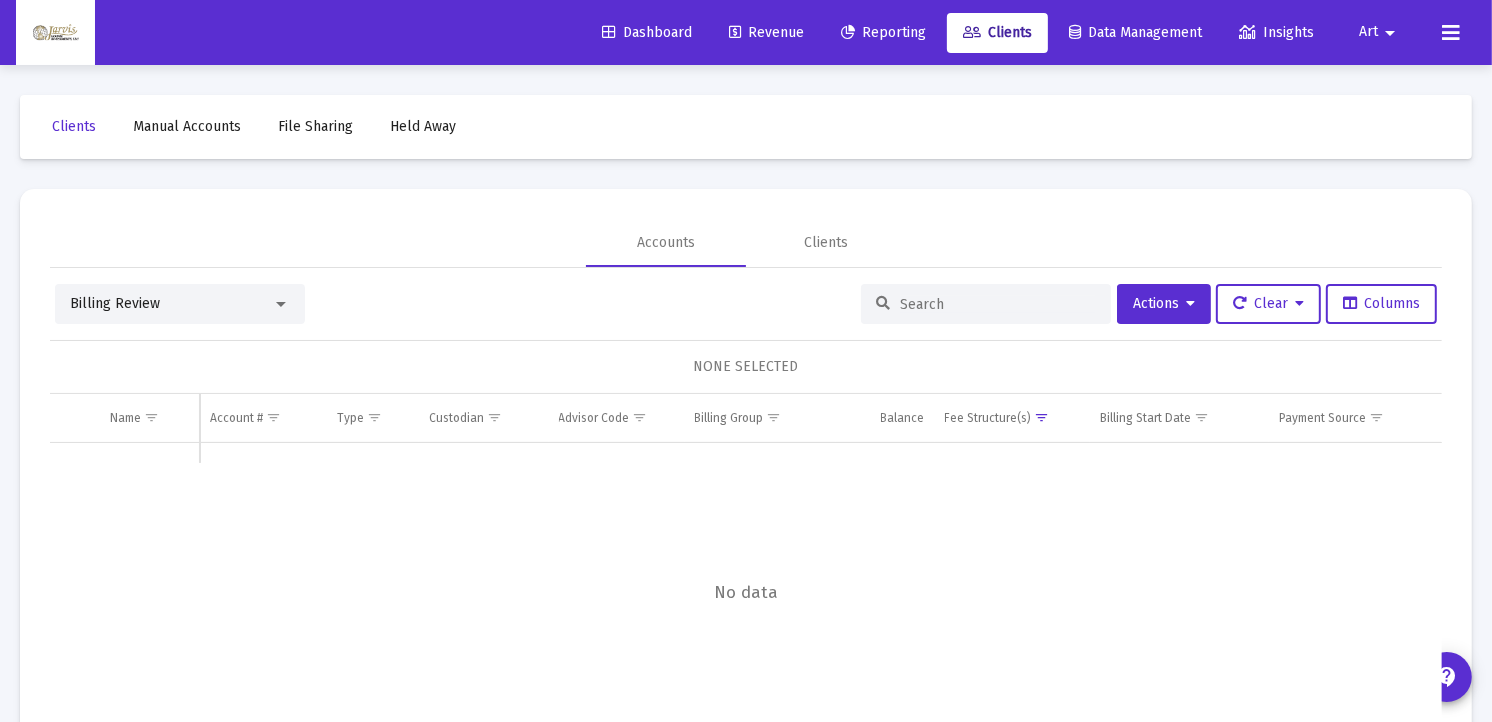 click on "Revenue" 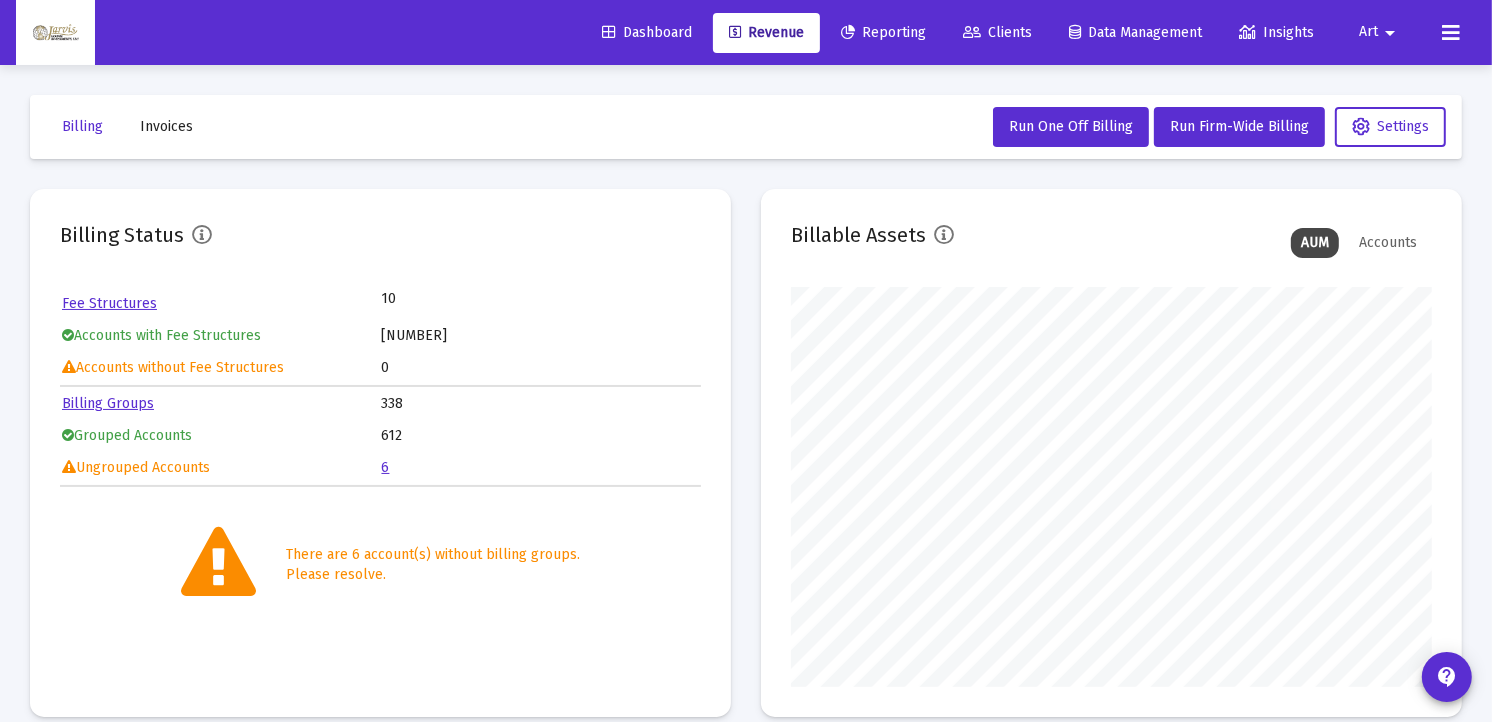 scroll, scrollTop: 999600, scrollLeft: 999358, axis: both 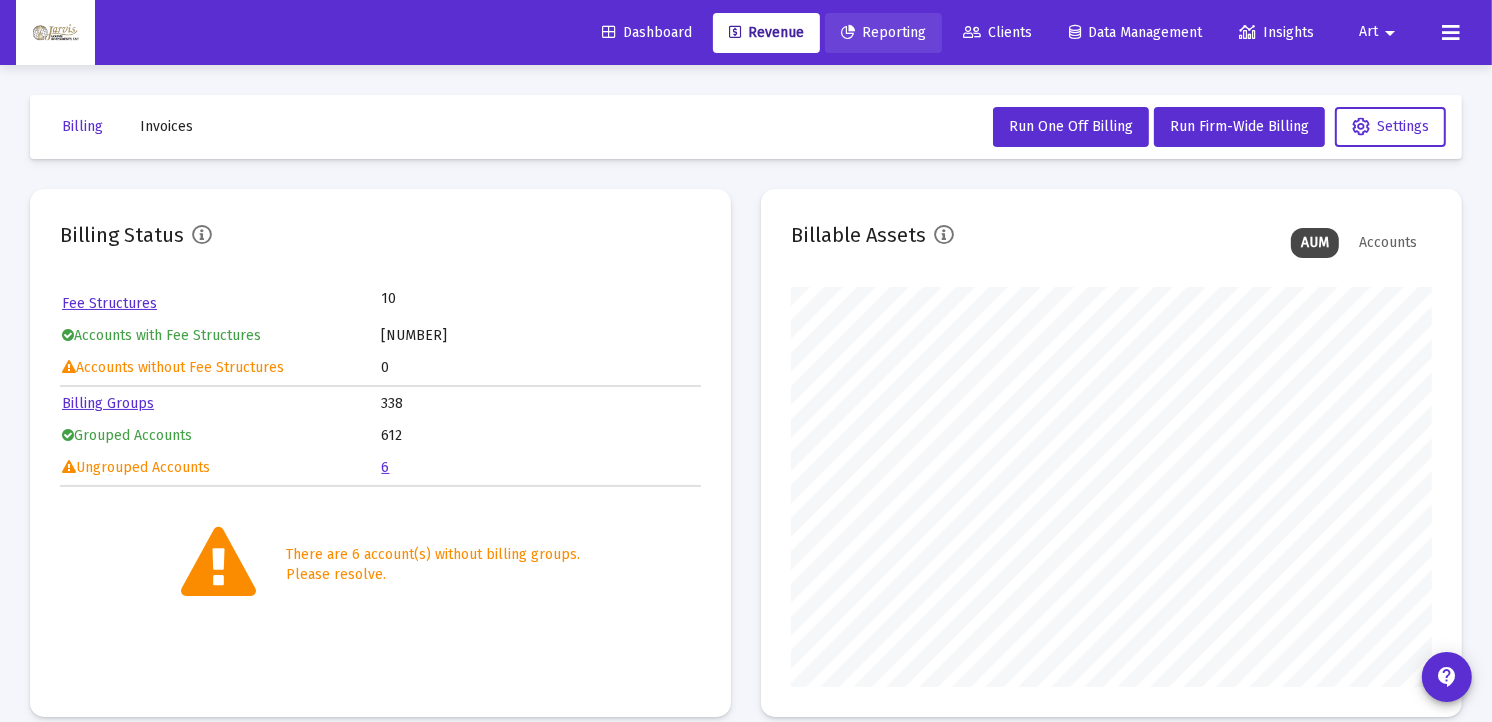 click on "Reporting" 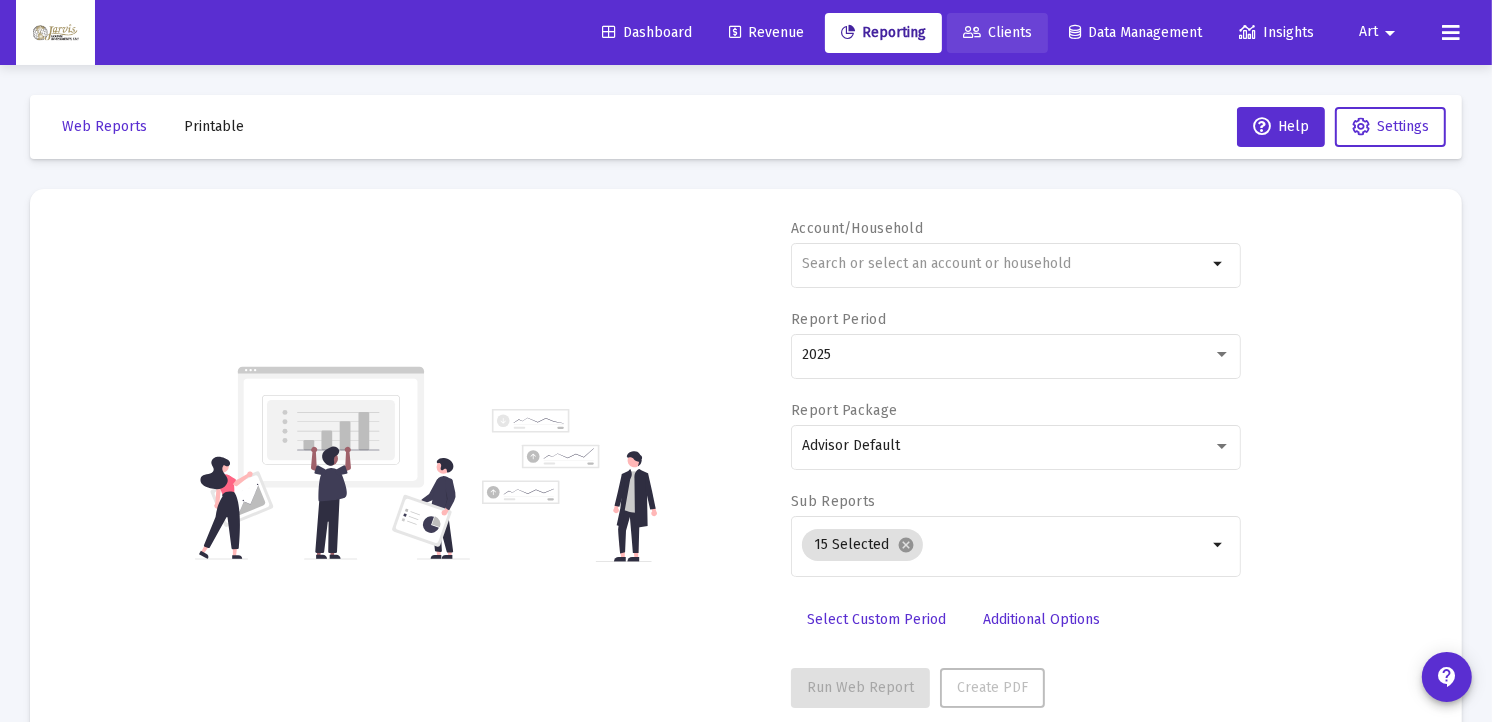 click on "Clients" 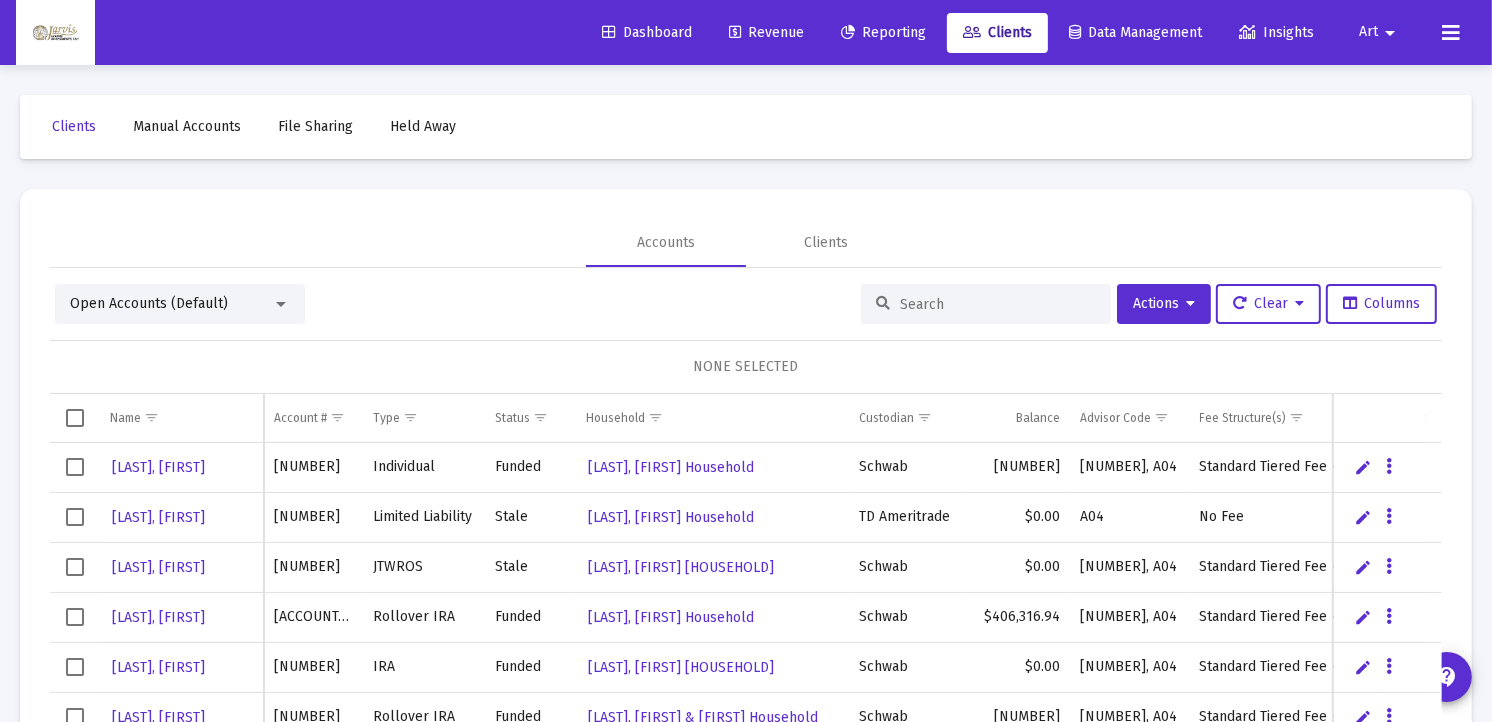 click at bounding box center [998, 304] 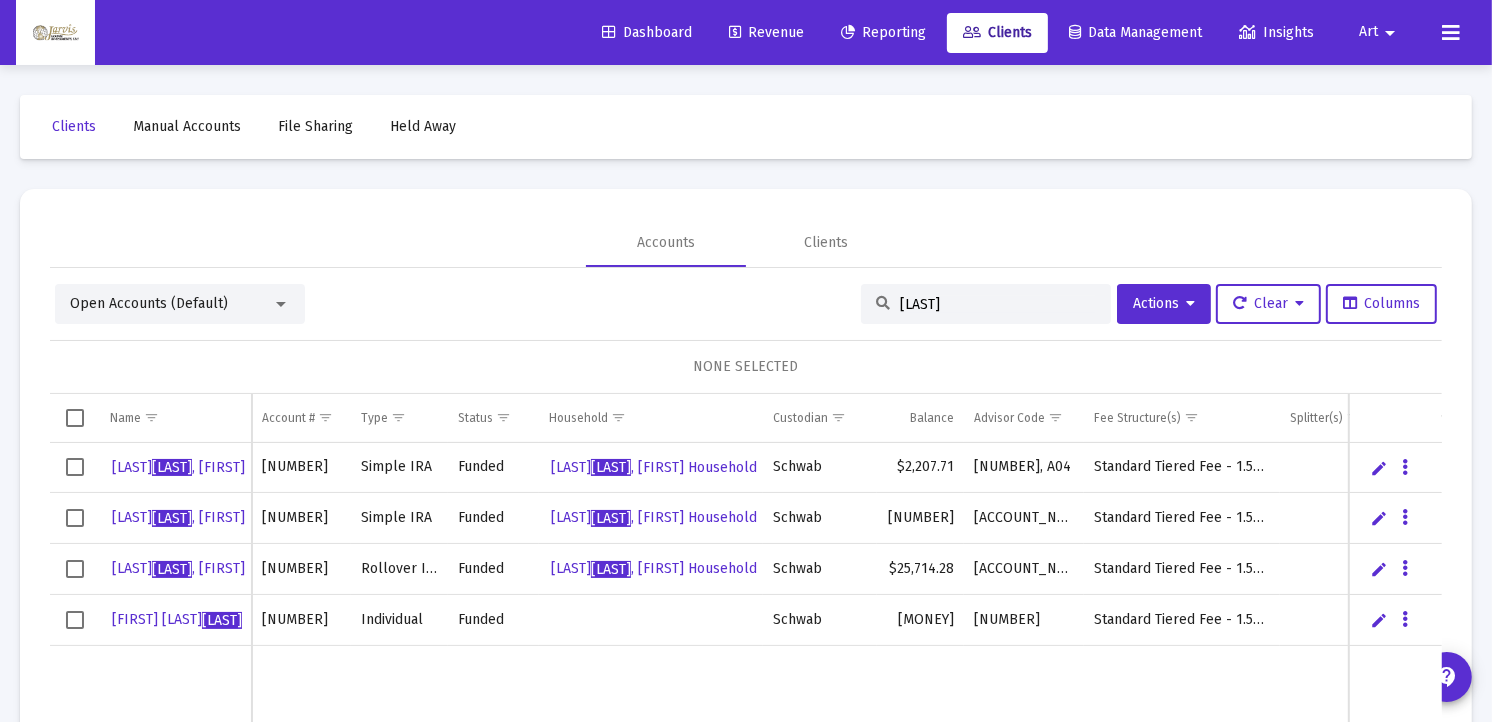 type on "[LAST]" 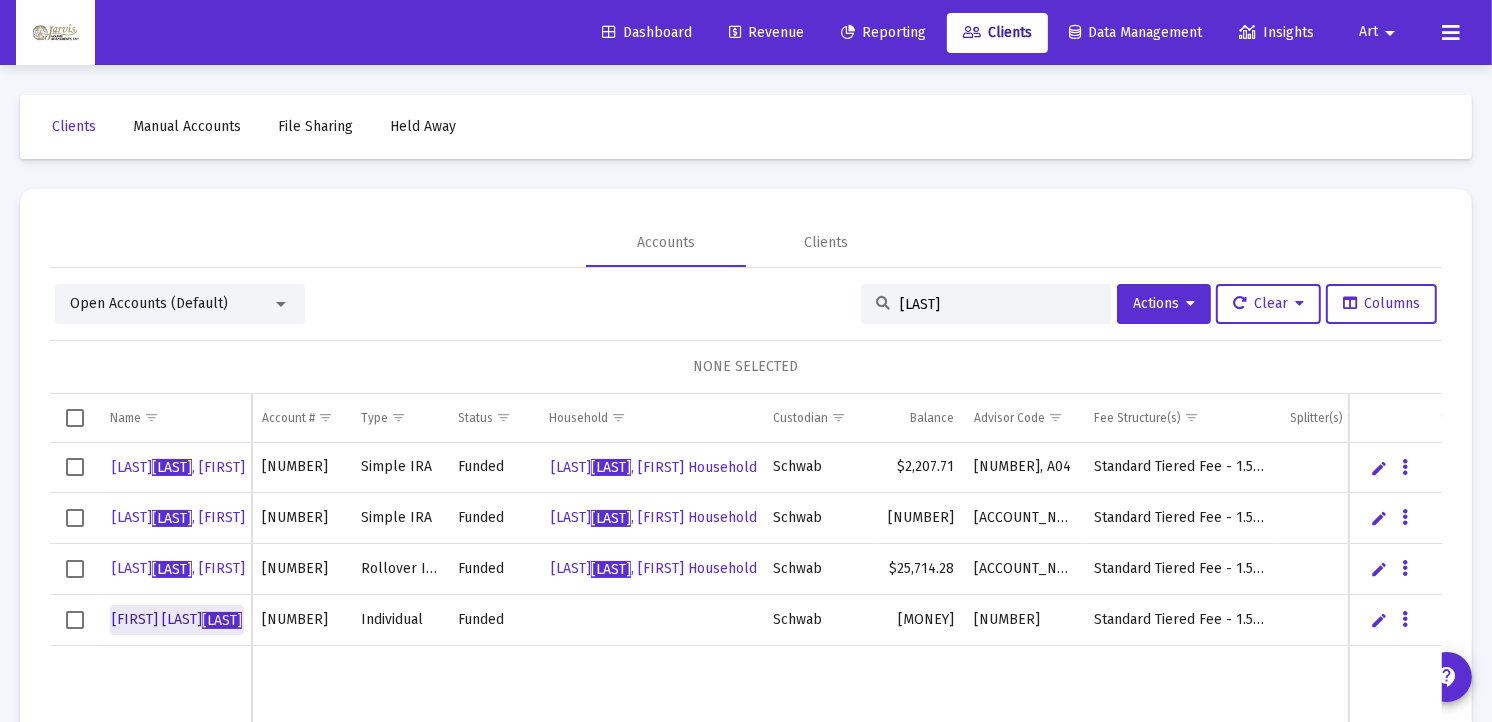 click on "[LAST]" at bounding box center (222, 620) 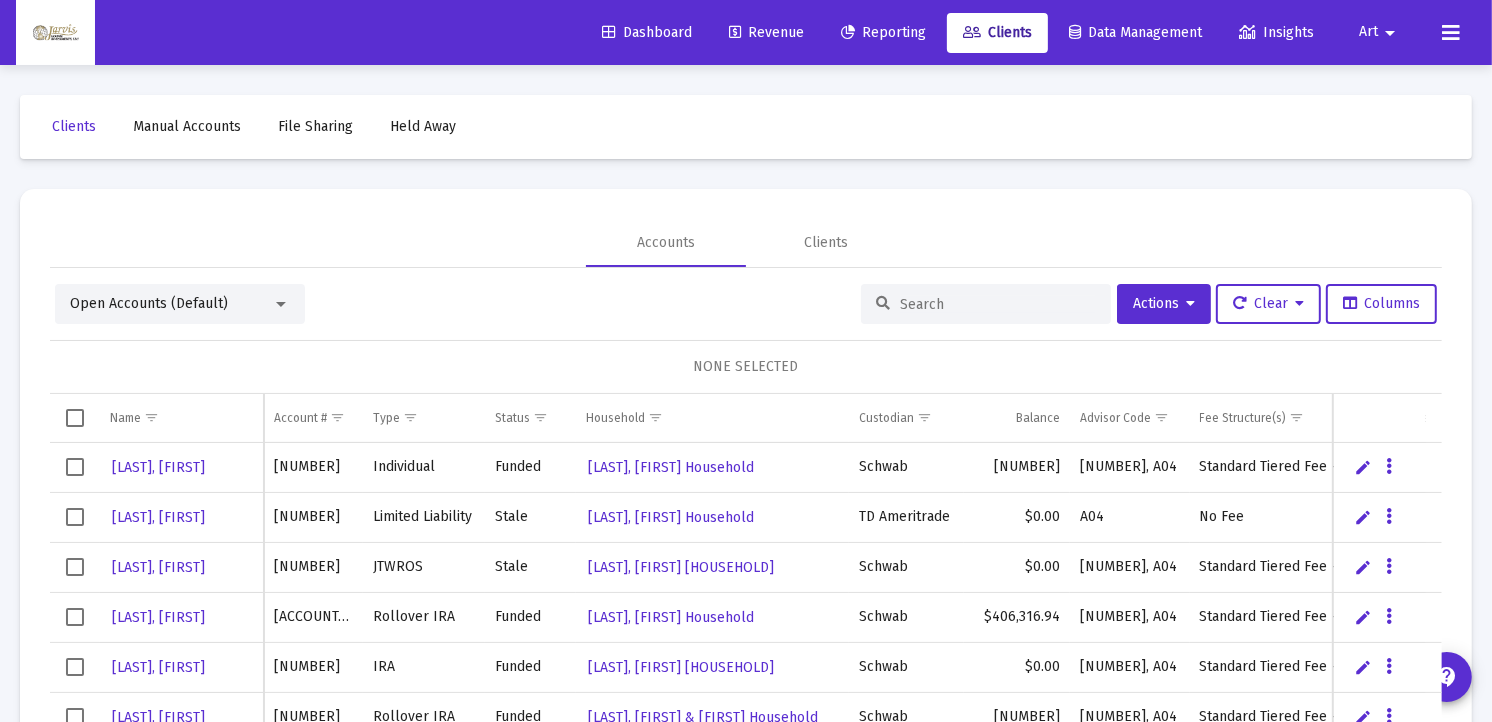 click at bounding box center [998, 304] 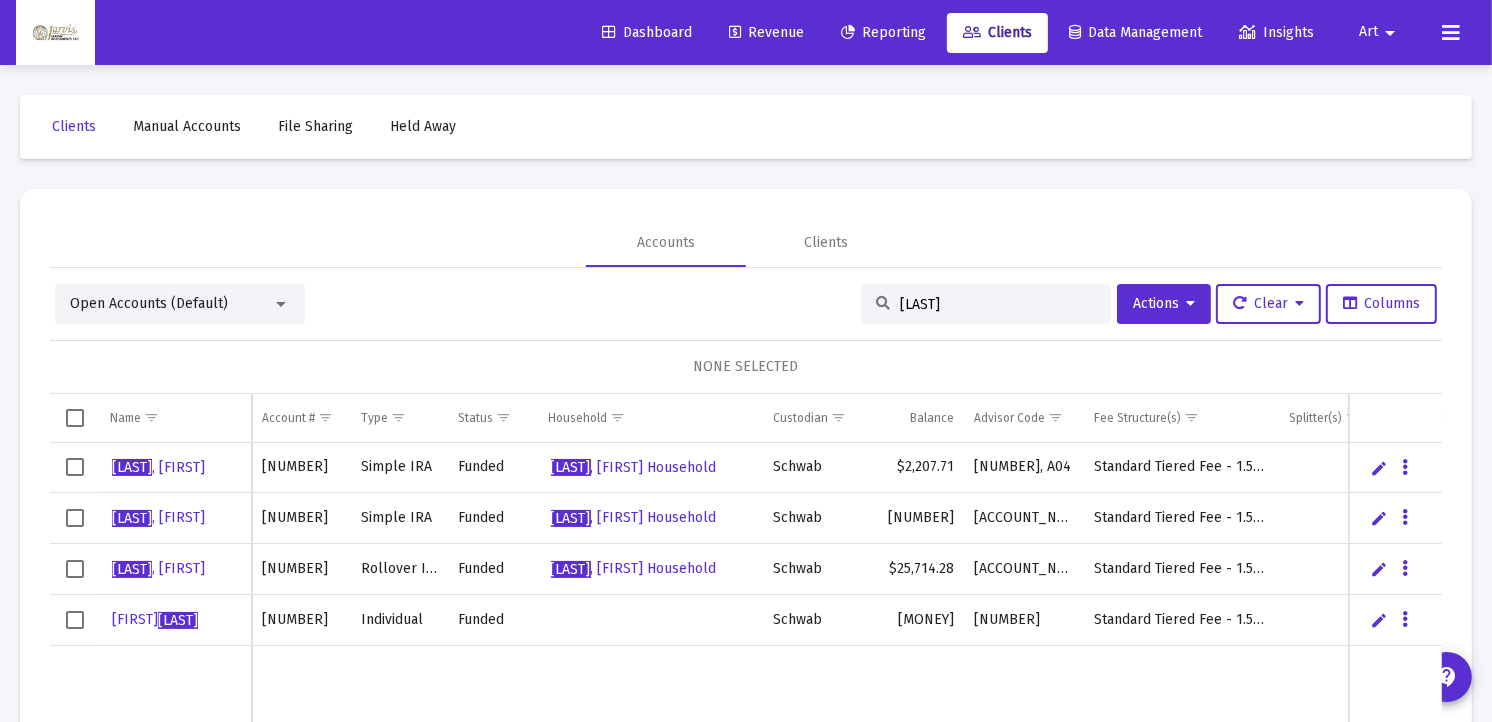 type on "[LAST]" 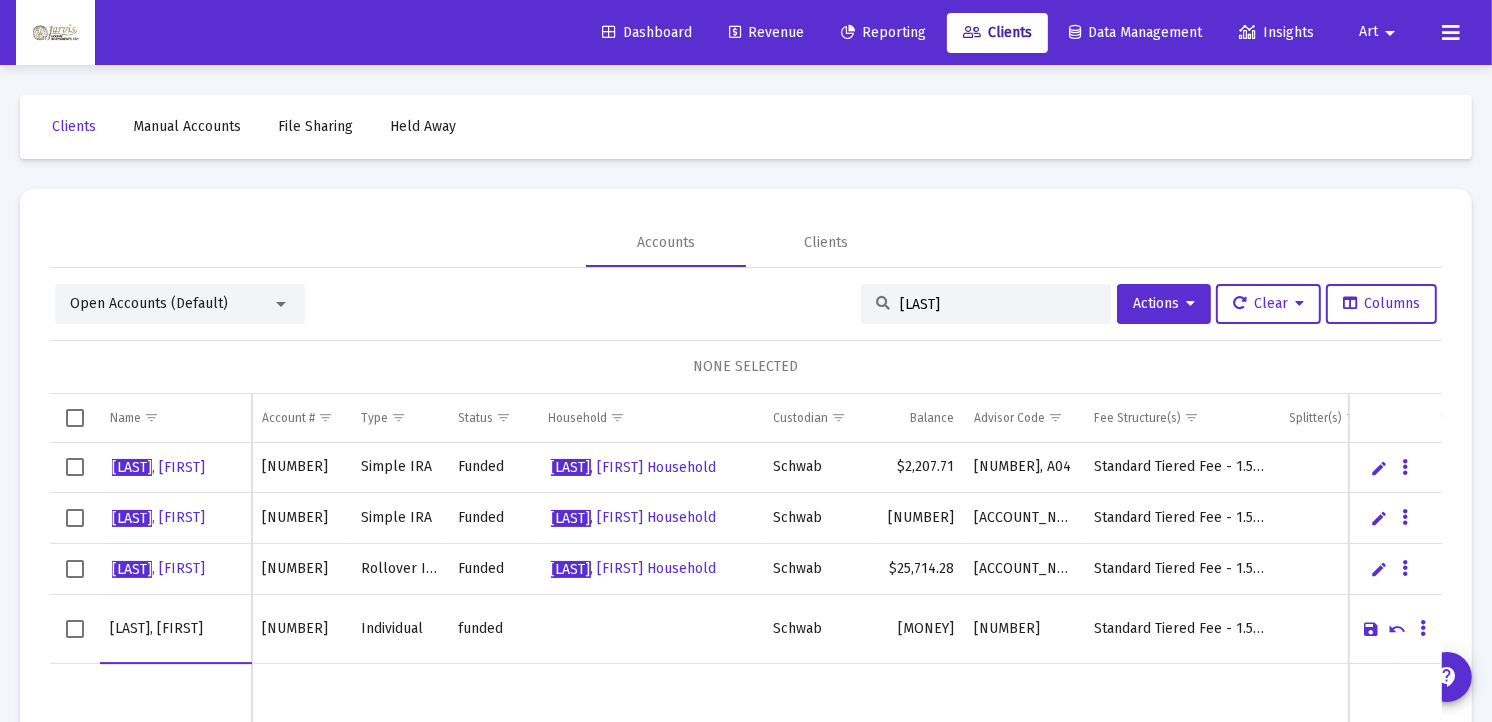 type on "[LAST], [FIRST]" 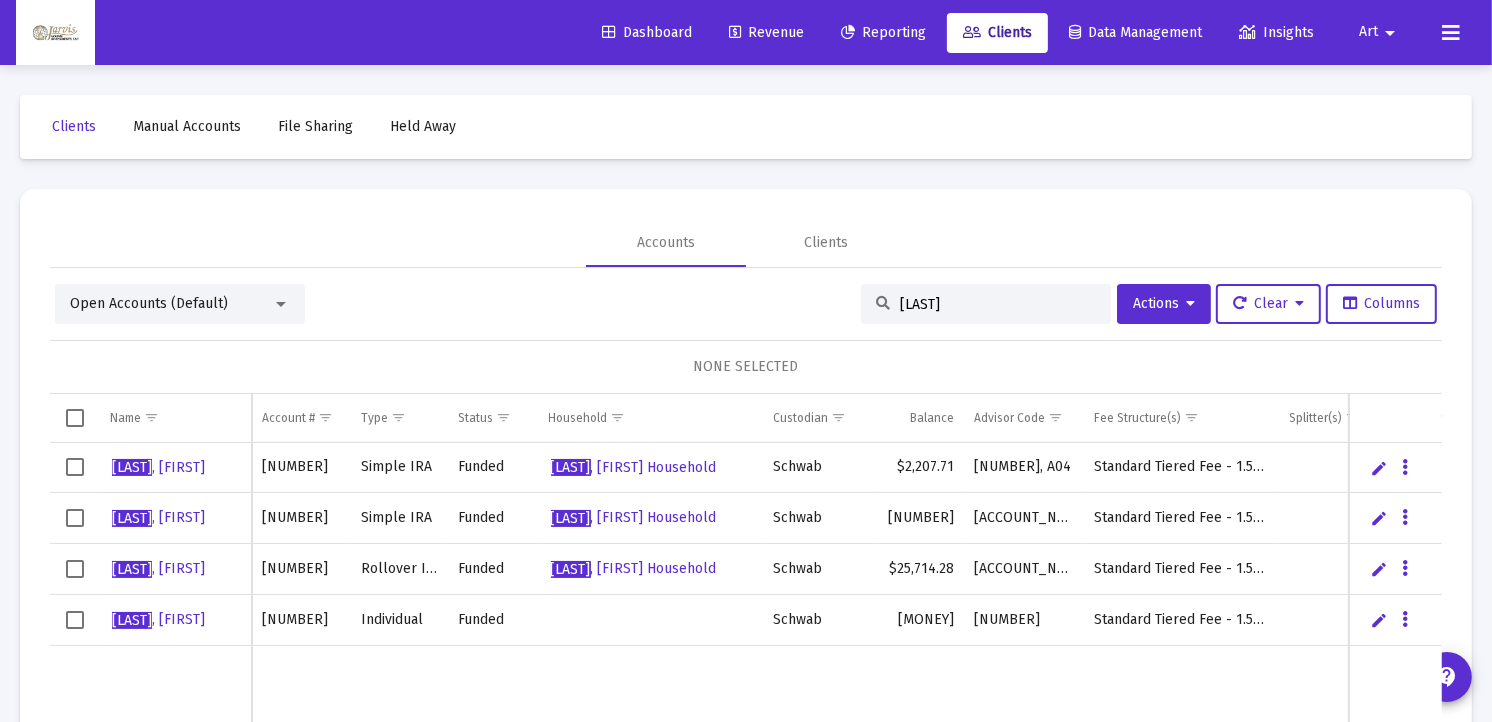 click on "[LAST]" at bounding box center [998, 304] 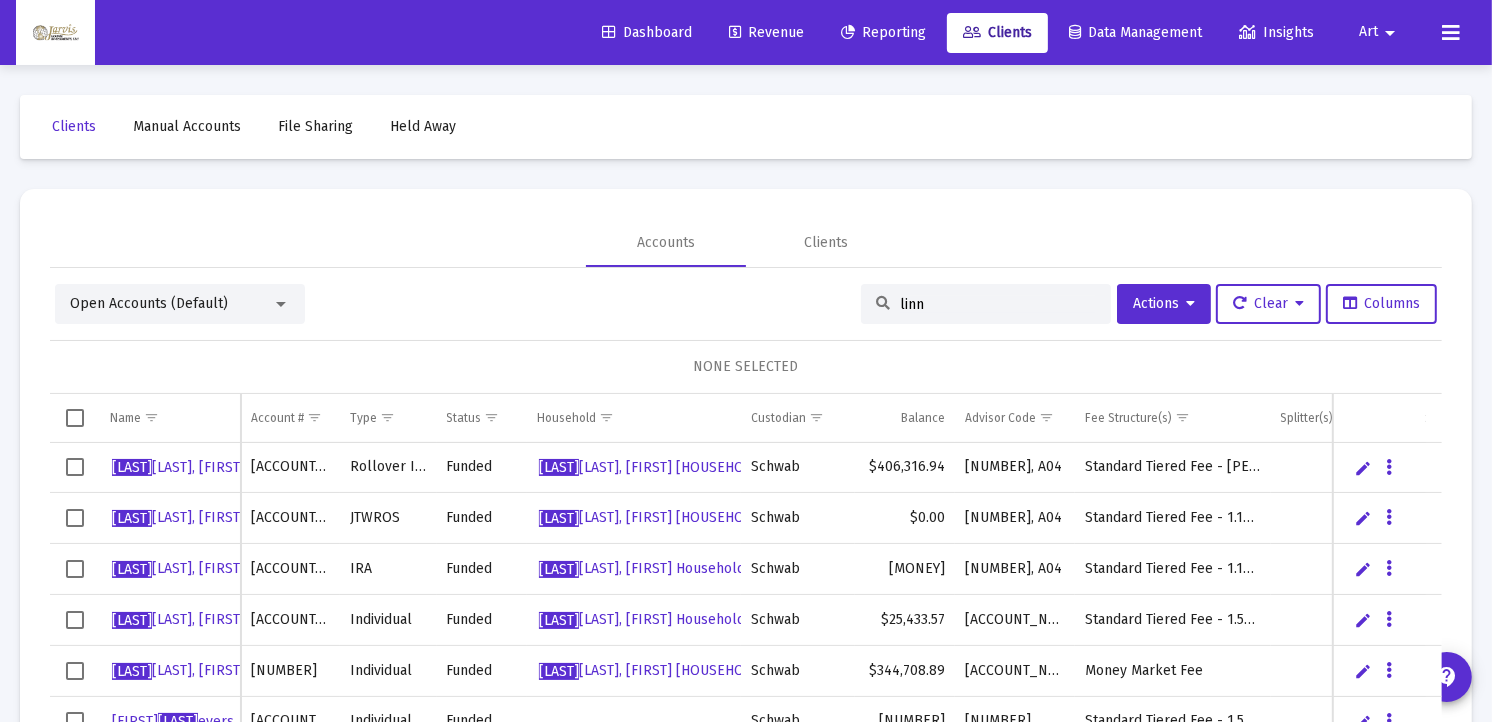 type on "linn" 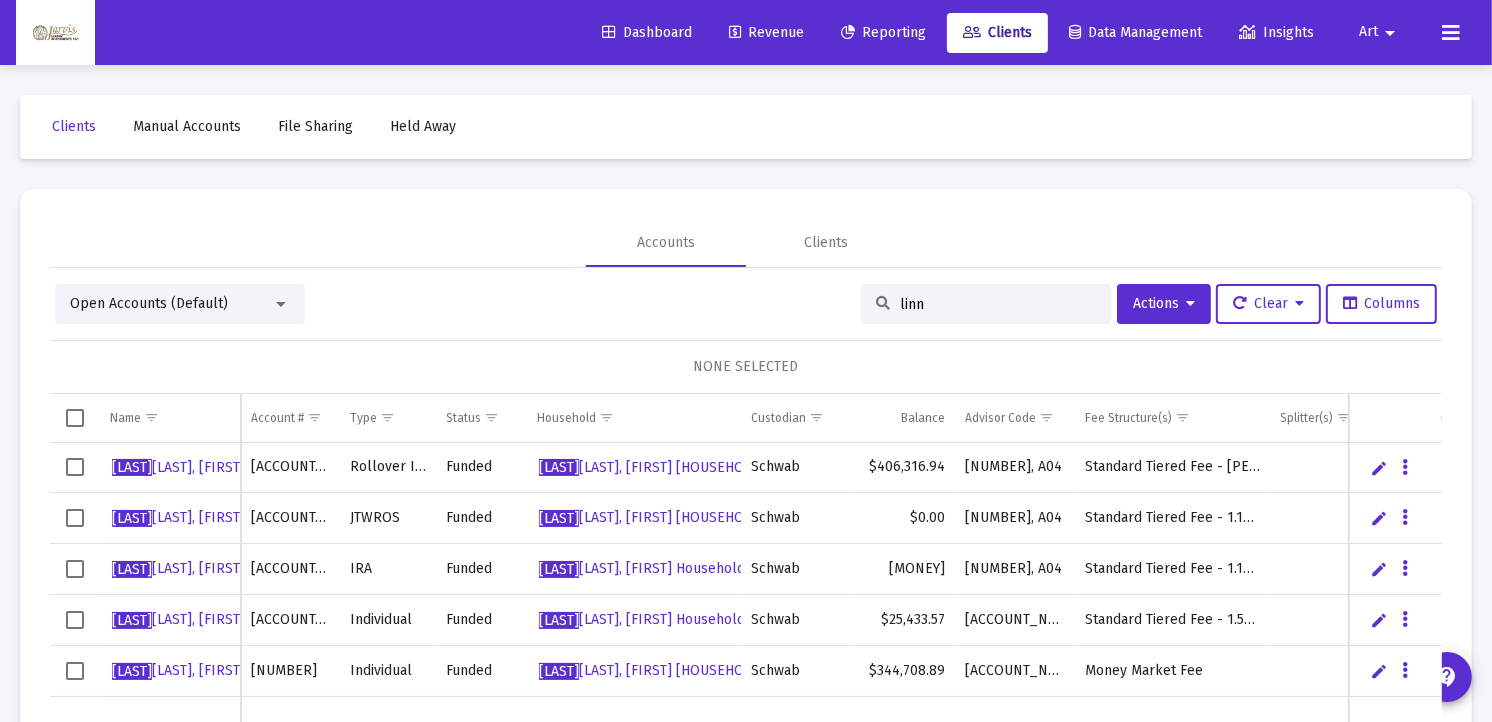 scroll, scrollTop: 4, scrollLeft: 0, axis: vertical 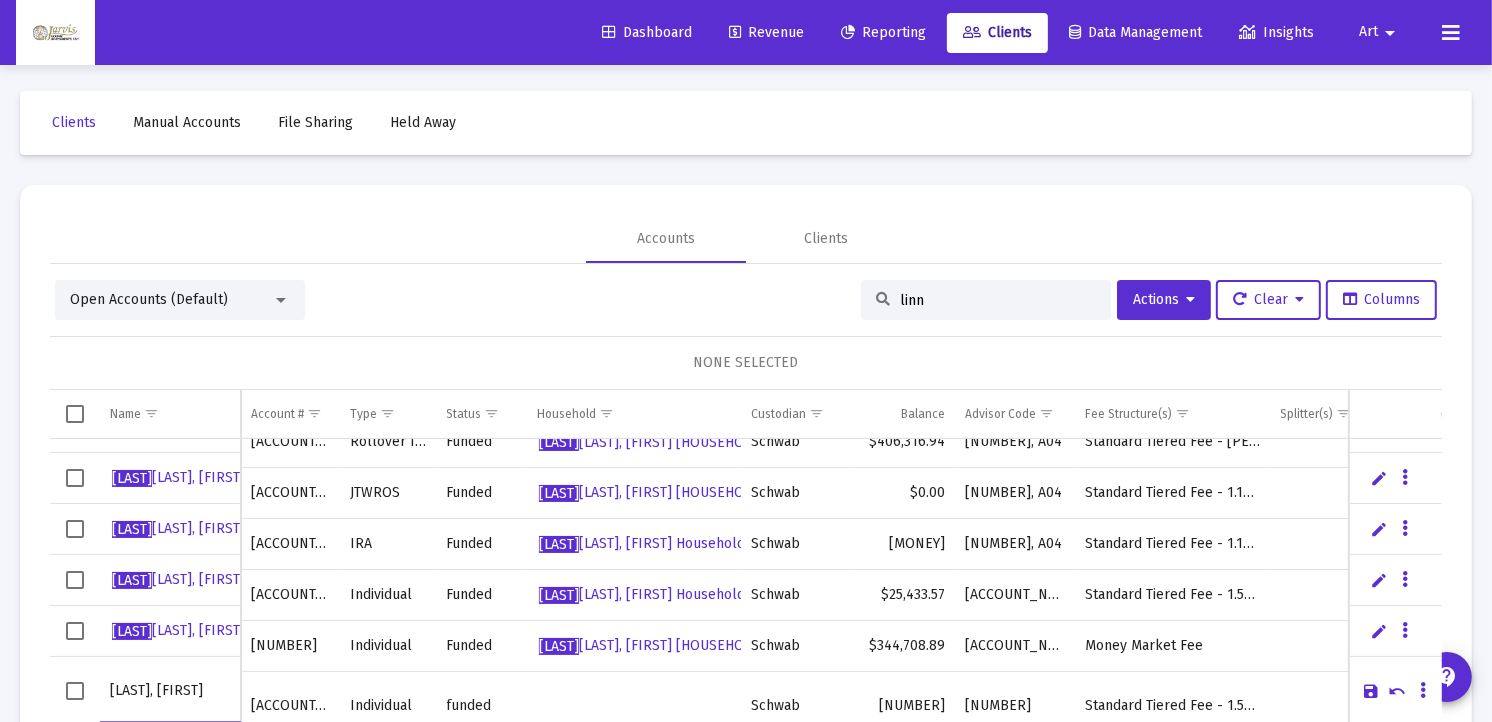 type on "[LAST], [FIRST]" 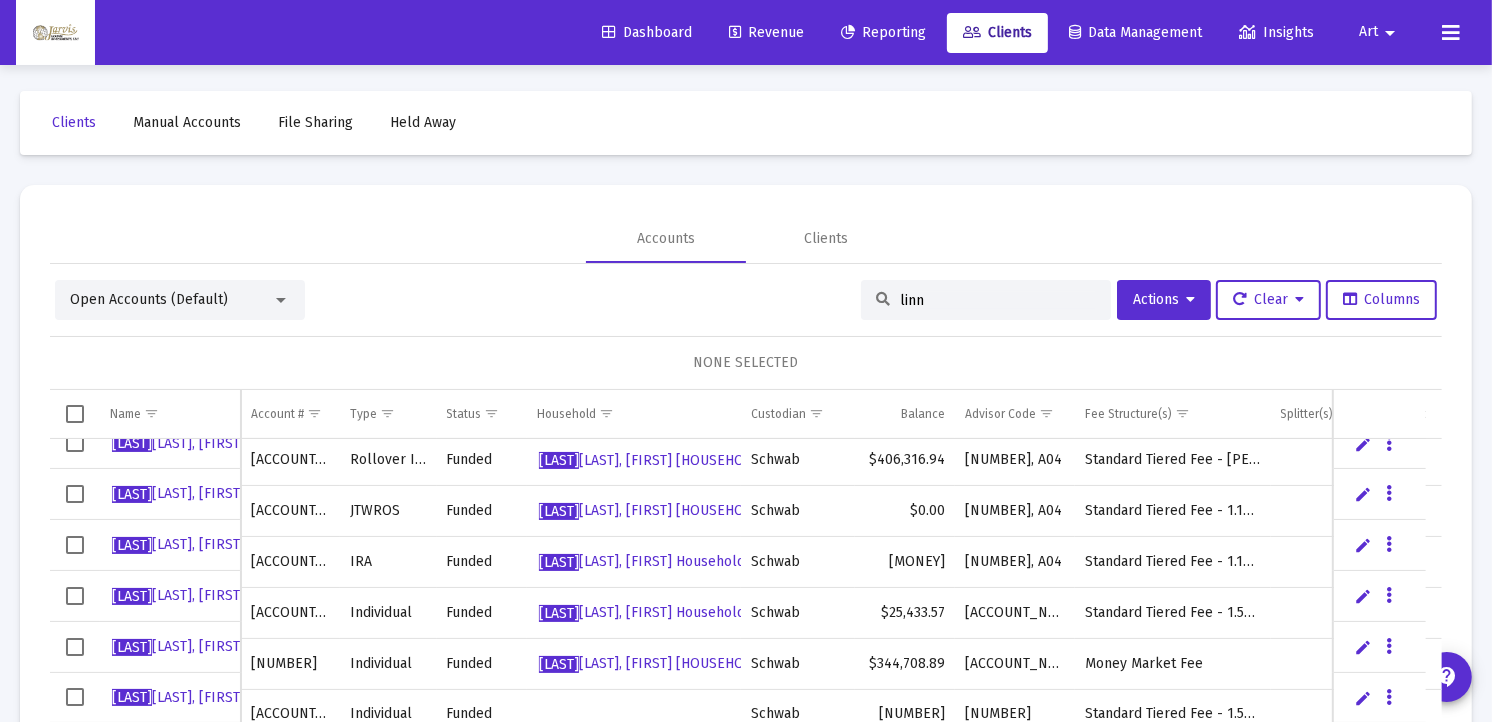 scroll, scrollTop: 18, scrollLeft: 0, axis: vertical 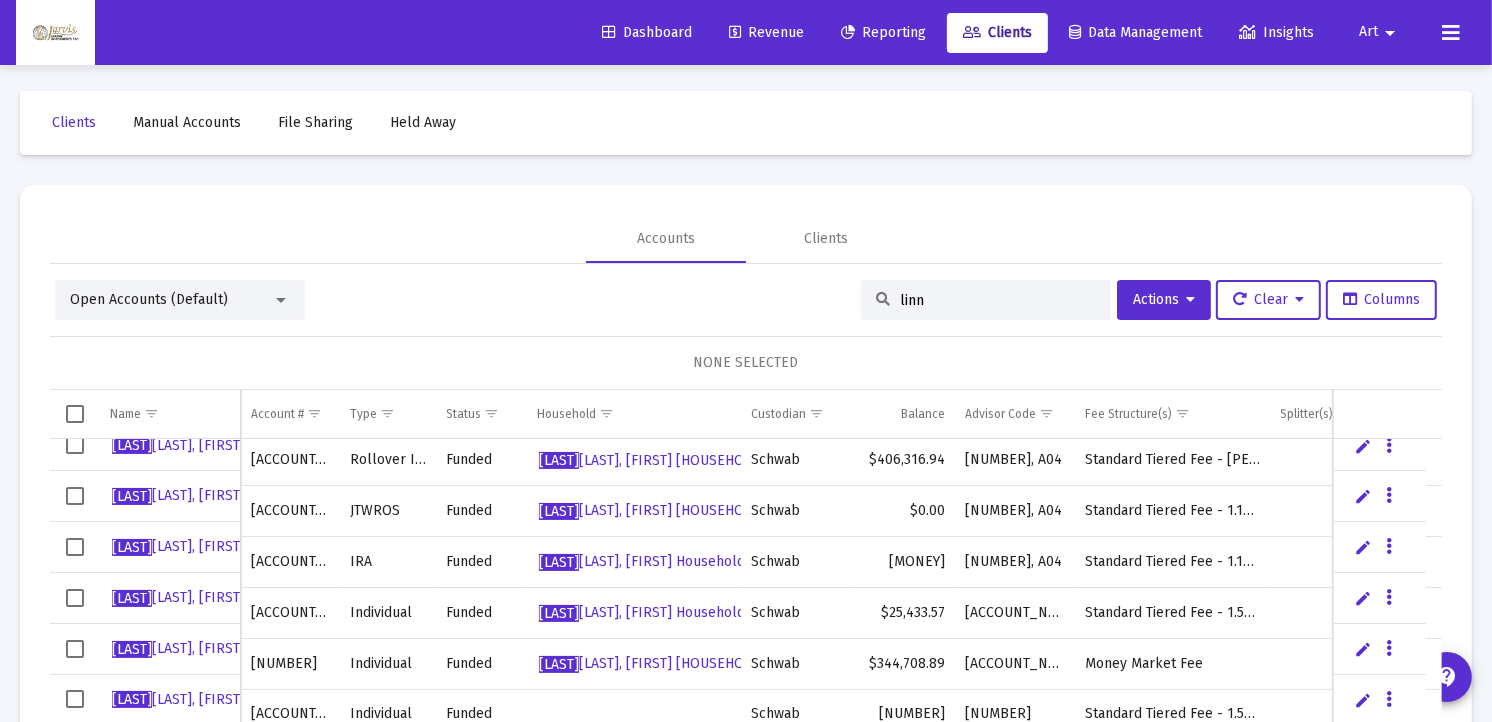 click on "linn" at bounding box center (998, 300) 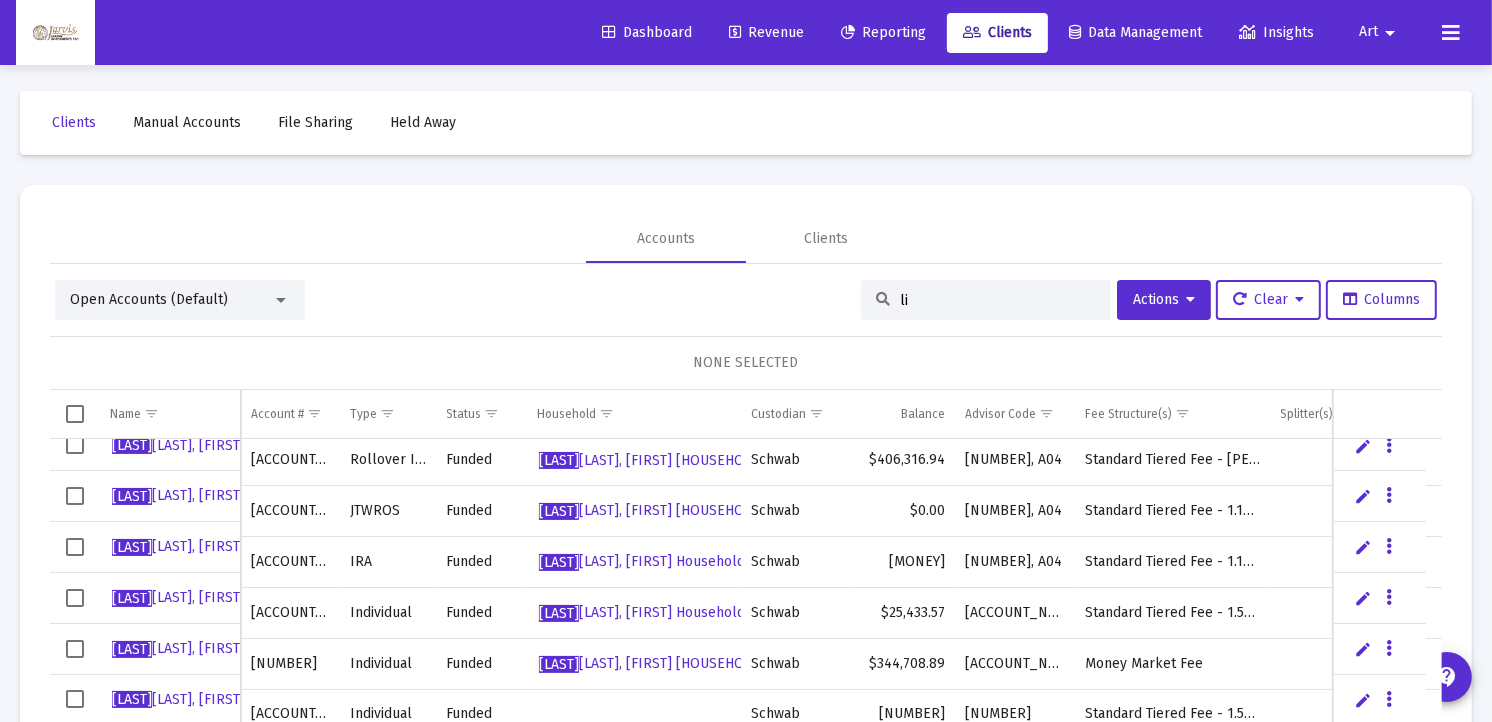 type on "l" 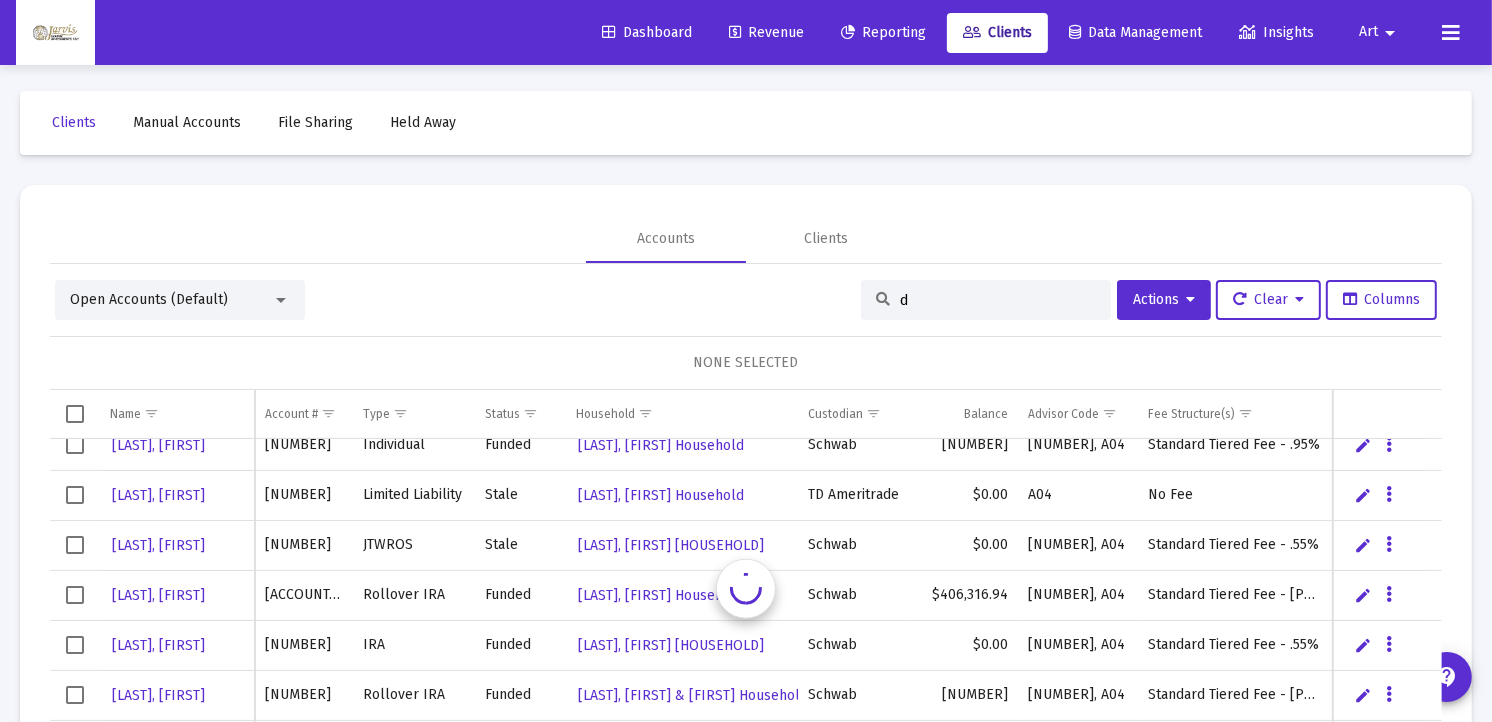 scroll, scrollTop: 0, scrollLeft: 0, axis: both 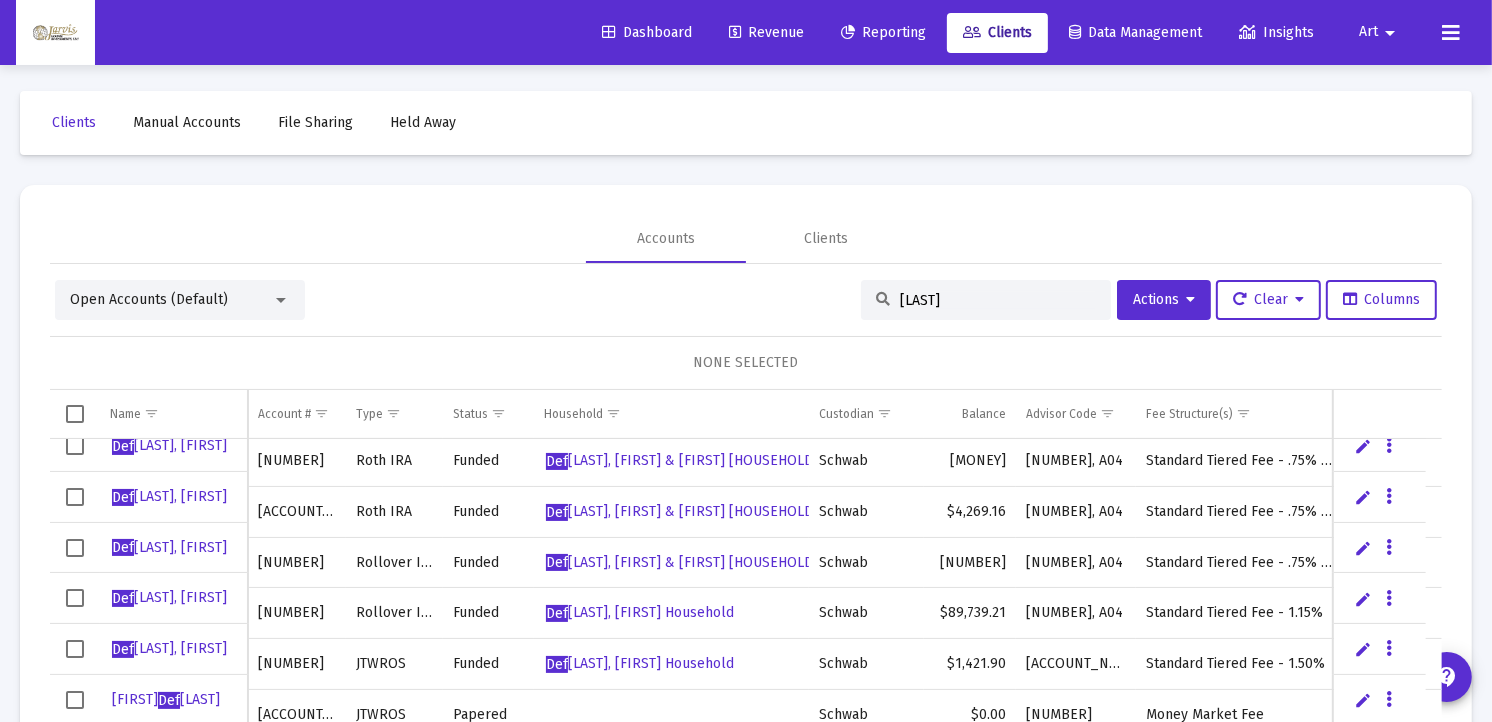 type on "[LAST]" 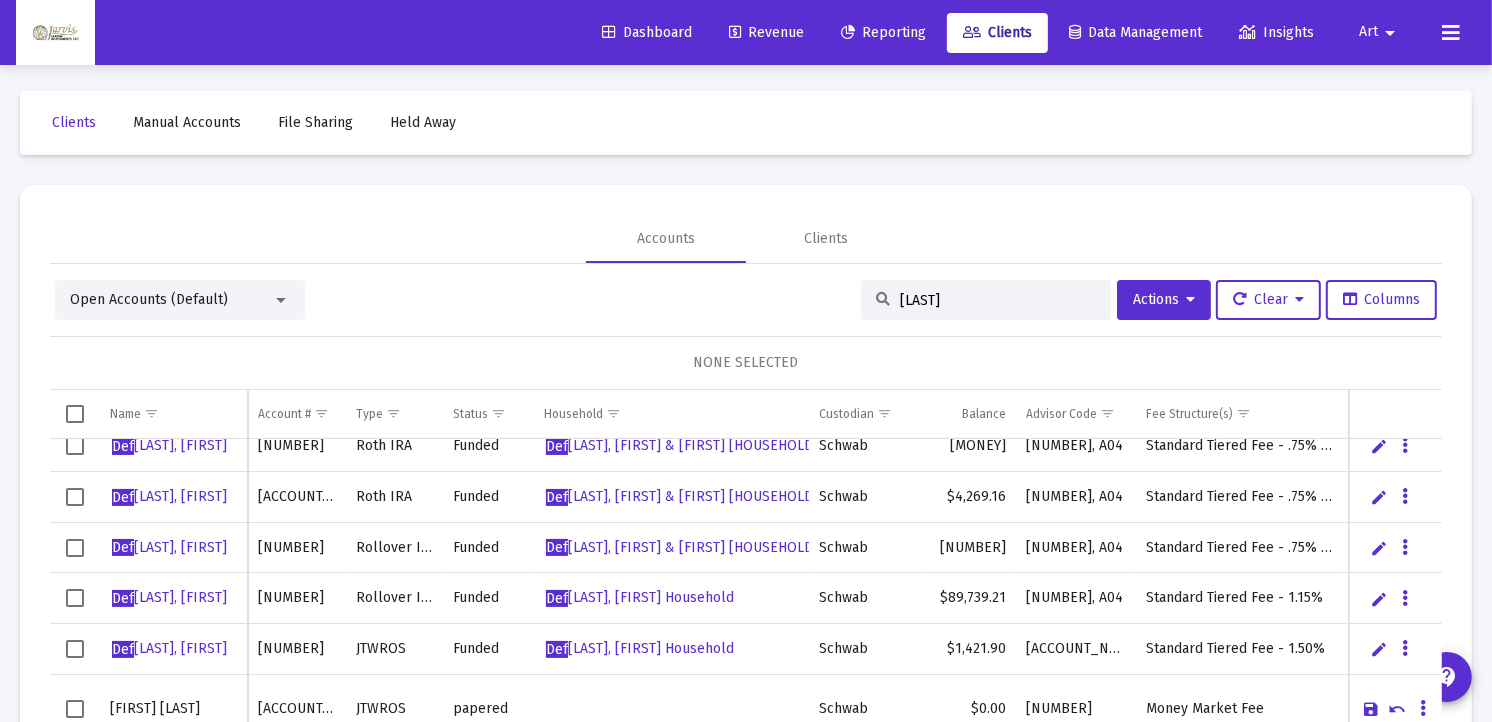 scroll, scrollTop: 87, scrollLeft: 0, axis: vertical 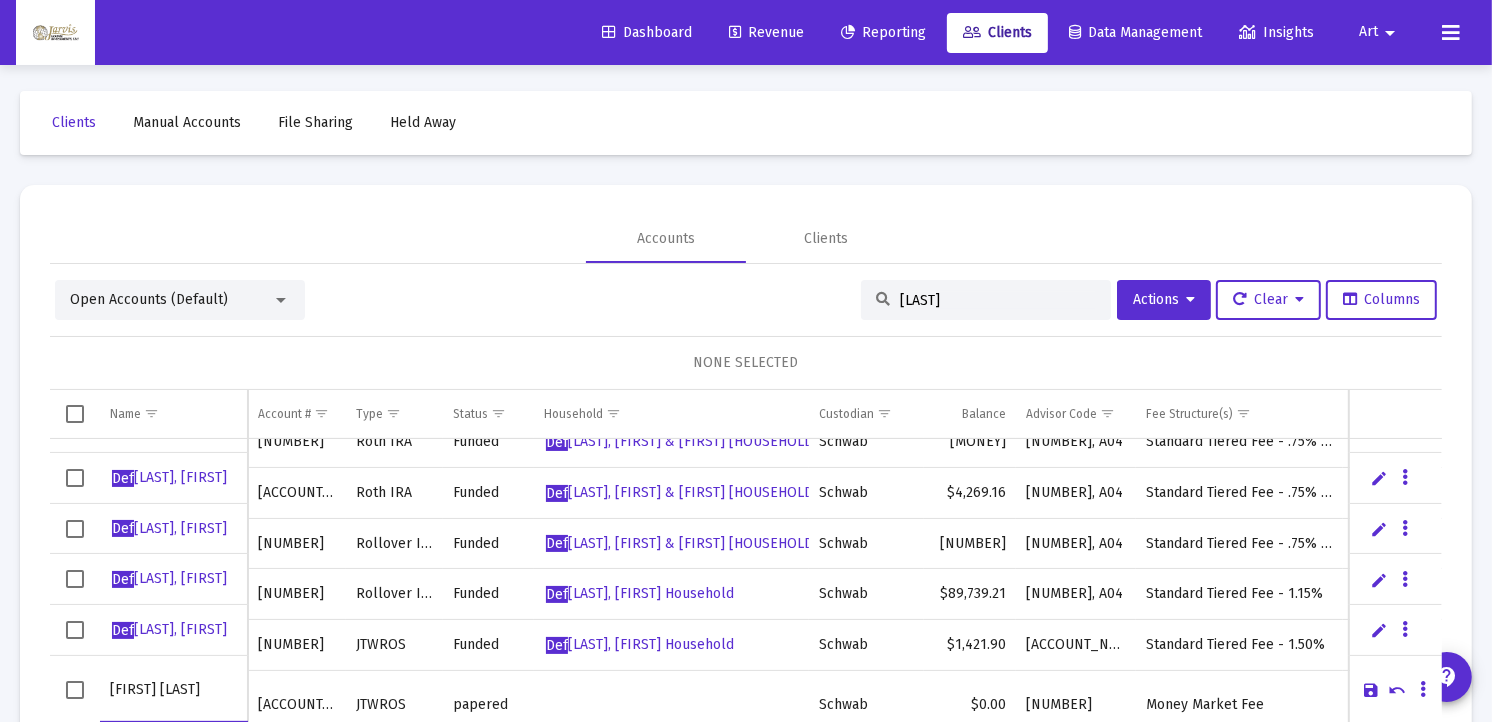 click on "[FIRST] [LAST]" at bounding box center [173, 690] 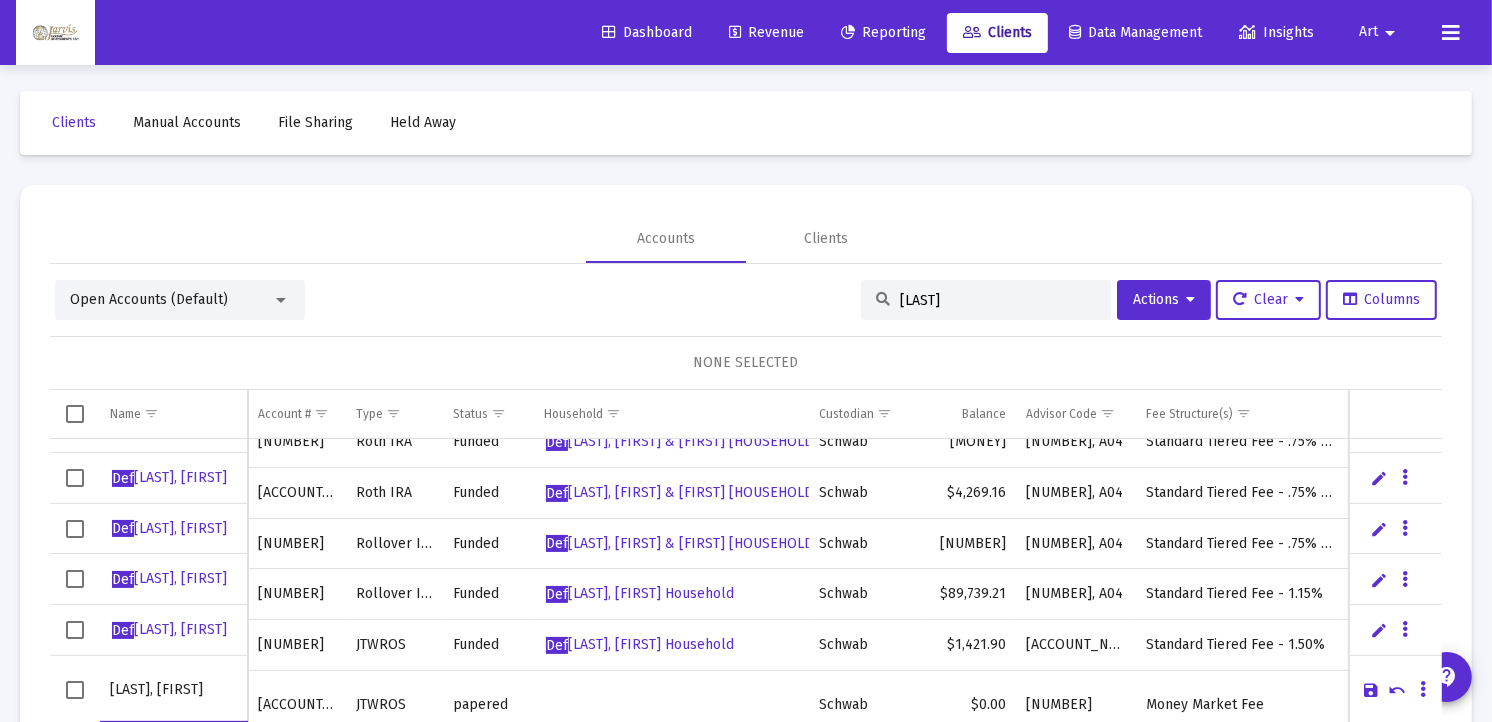 type on "[LAST], [FIRST]" 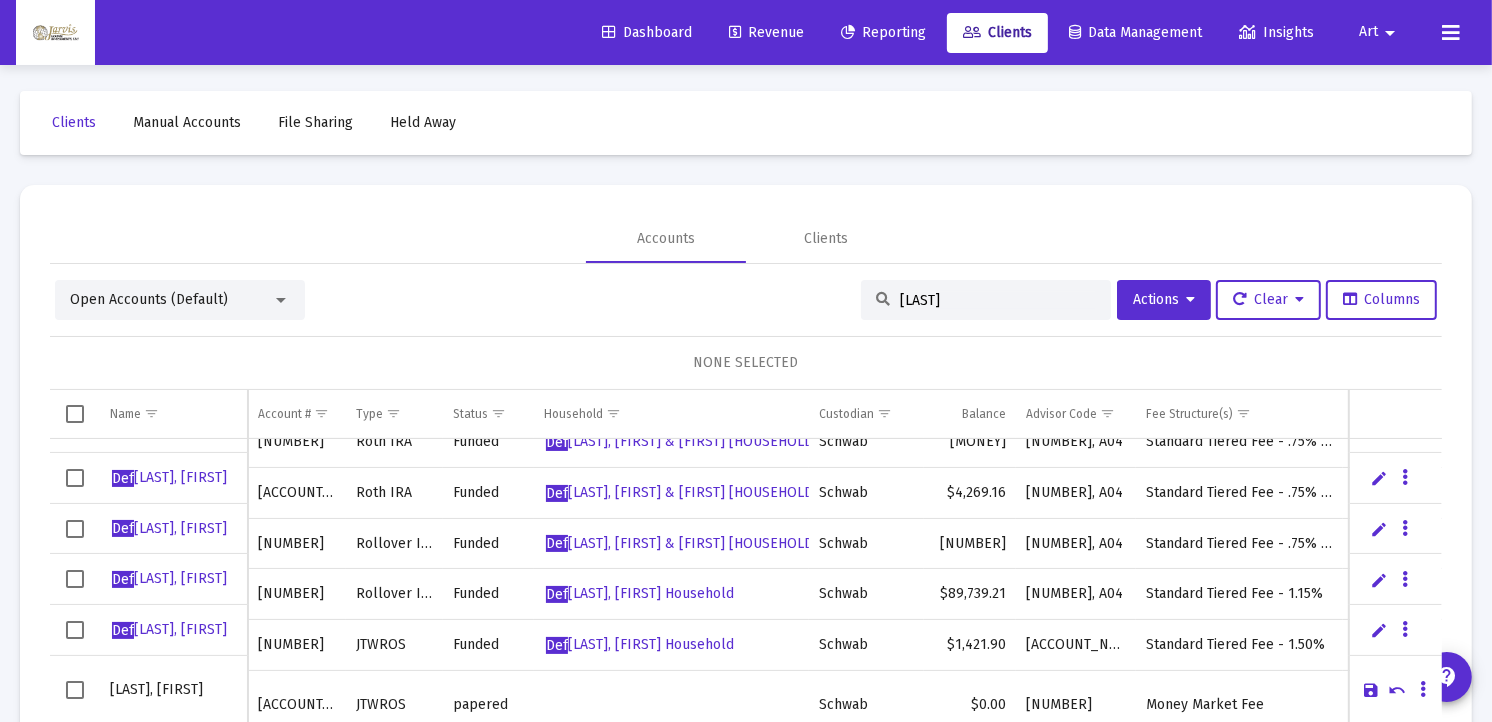 click at bounding box center (1371, 690) 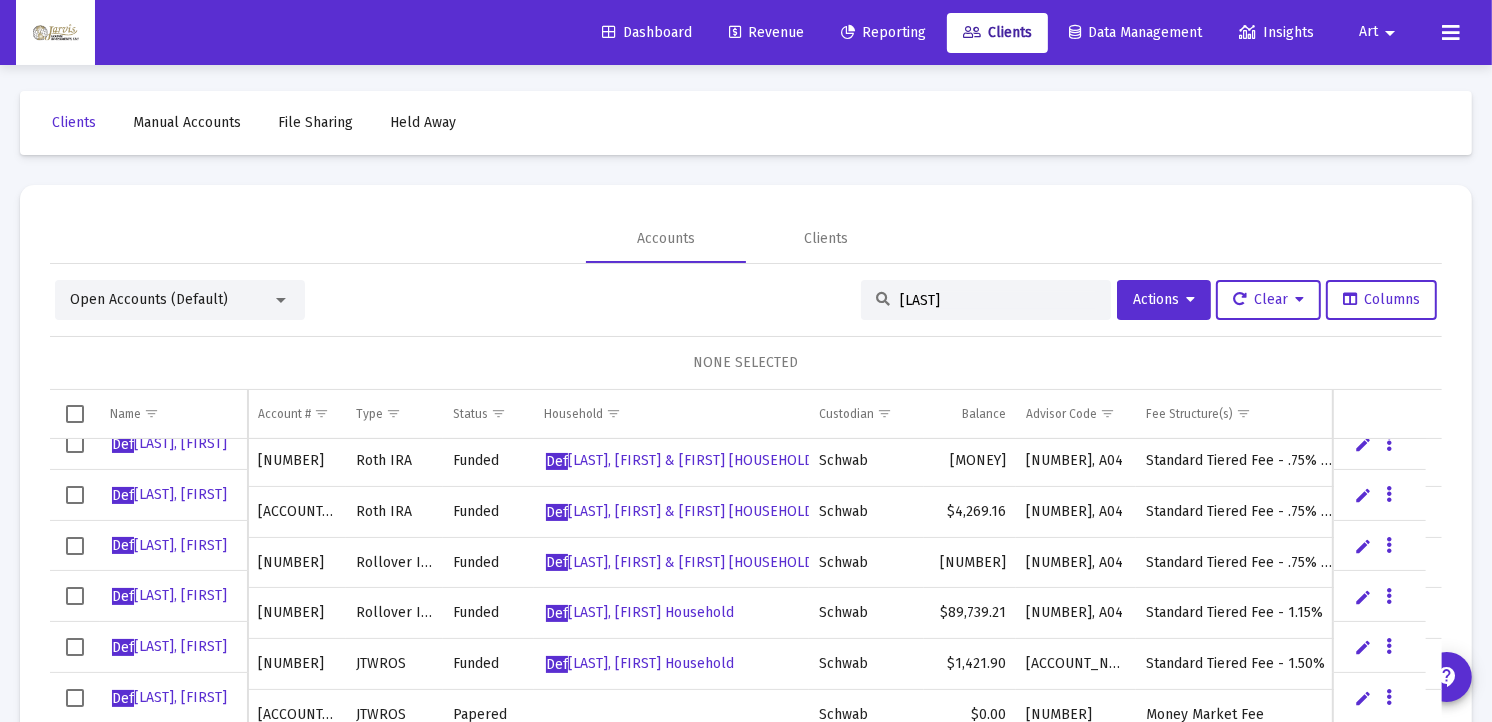 scroll, scrollTop: 70, scrollLeft: 0, axis: vertical 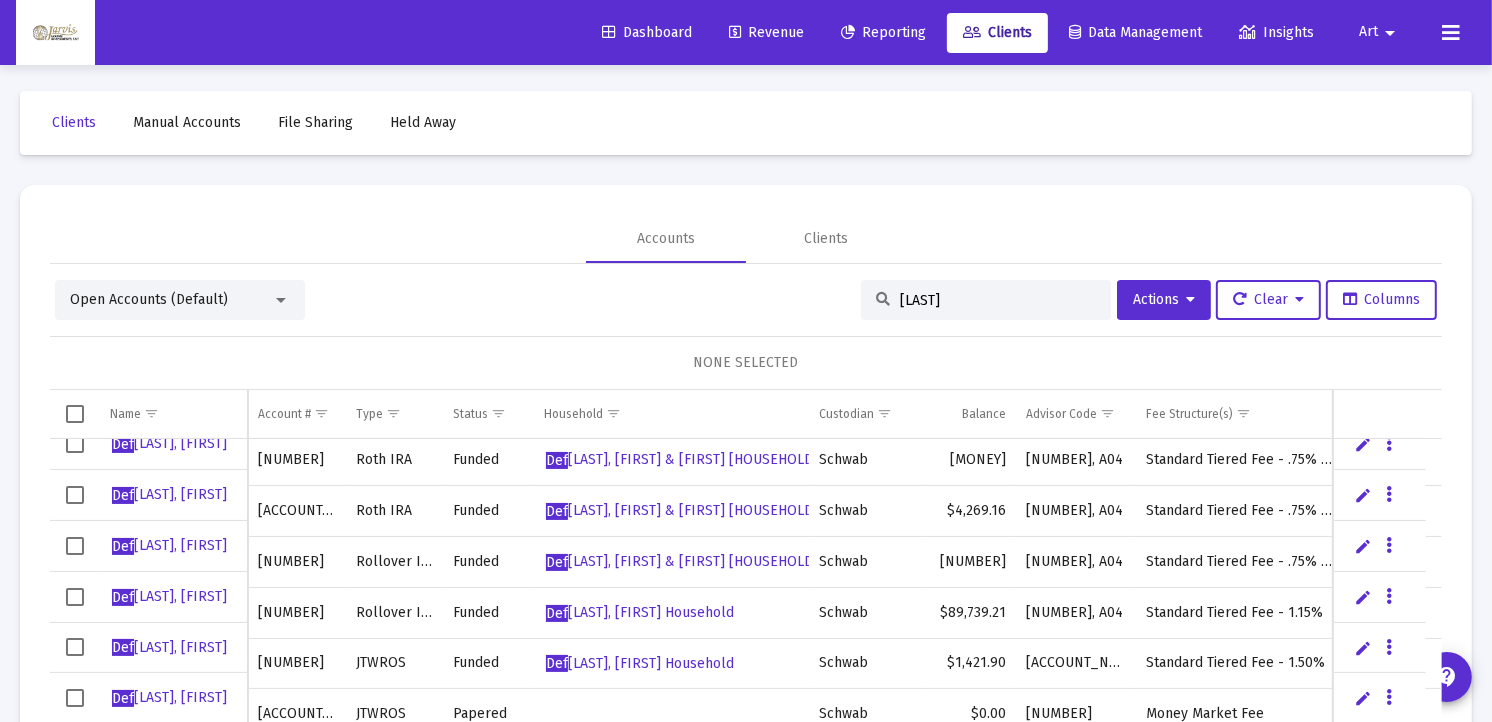 click on "[LAST]" at bounding box center (998, 300) 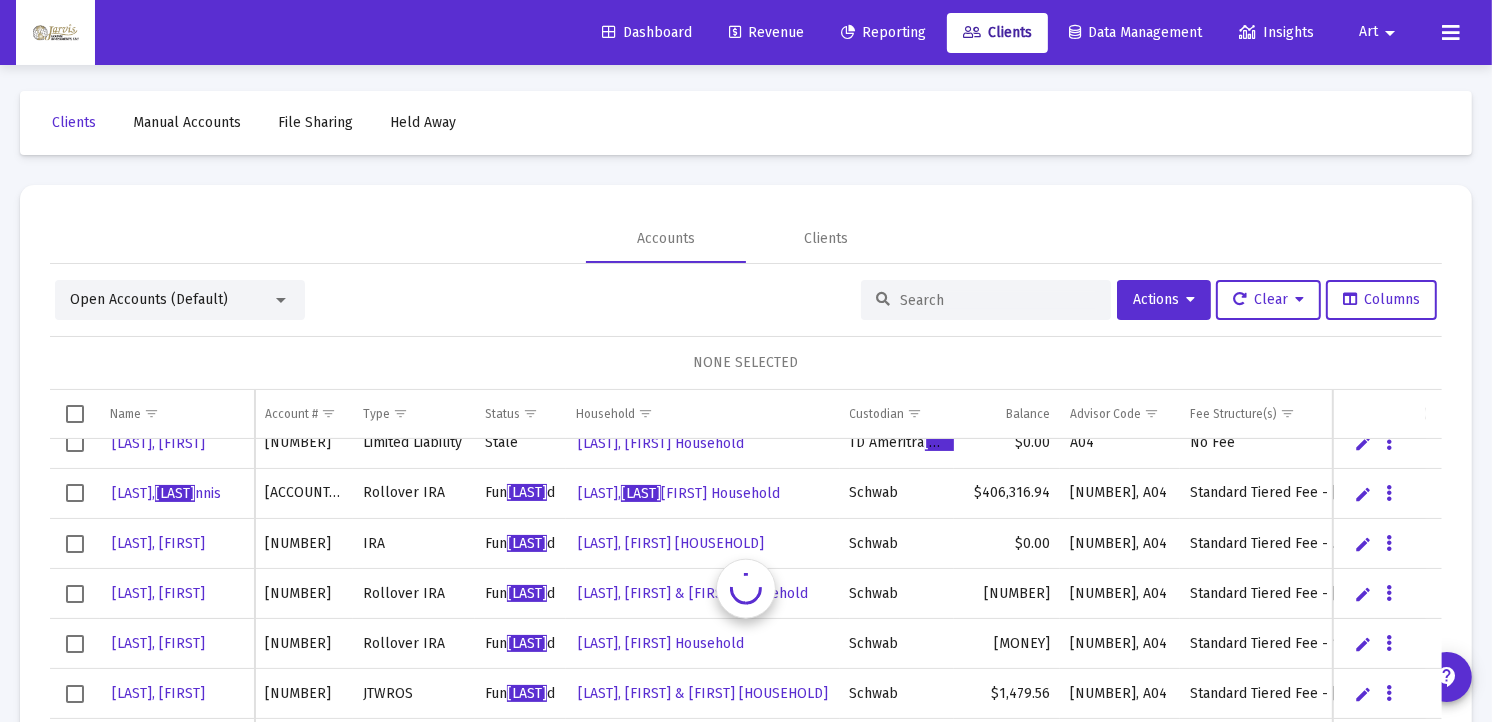 scroll, scrollTop: 0, scrollLeft: 0, axis: both 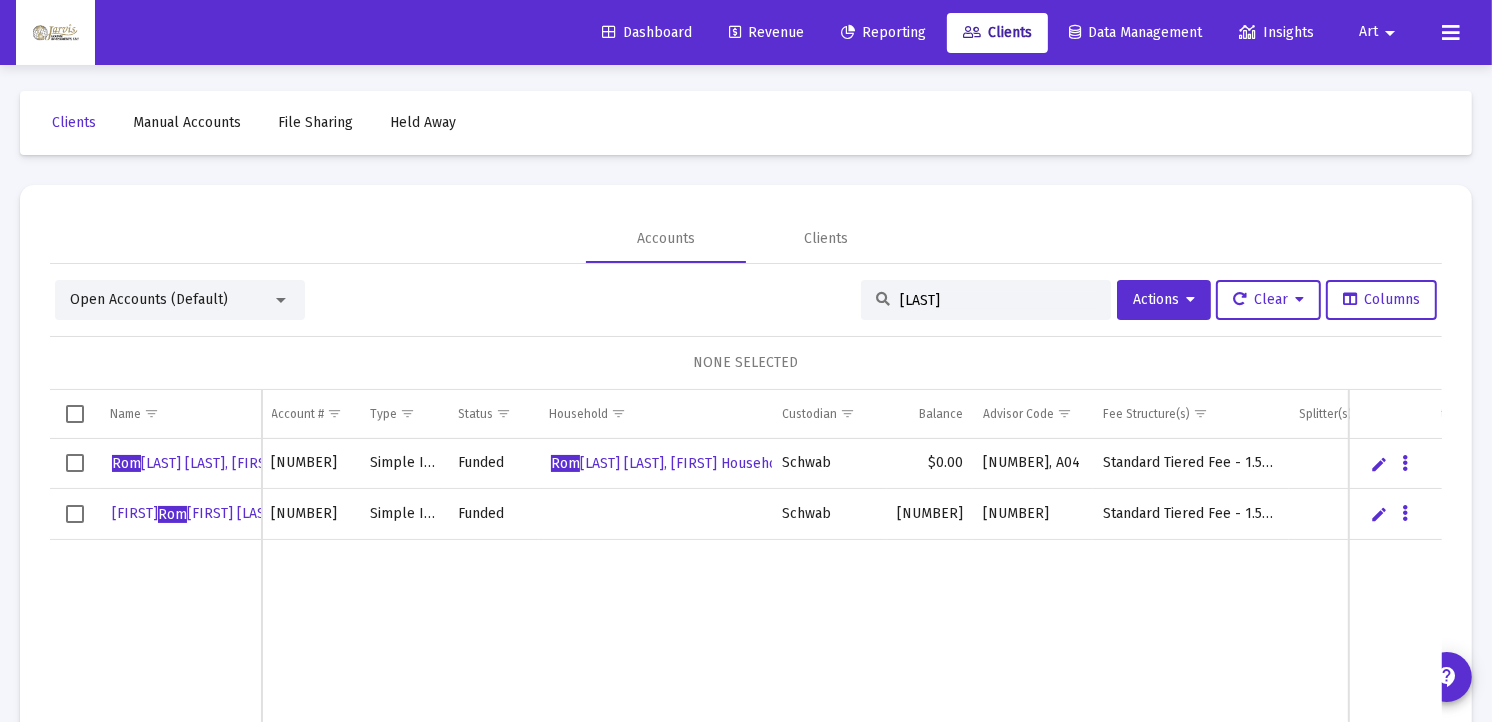 type on "[LAST]" 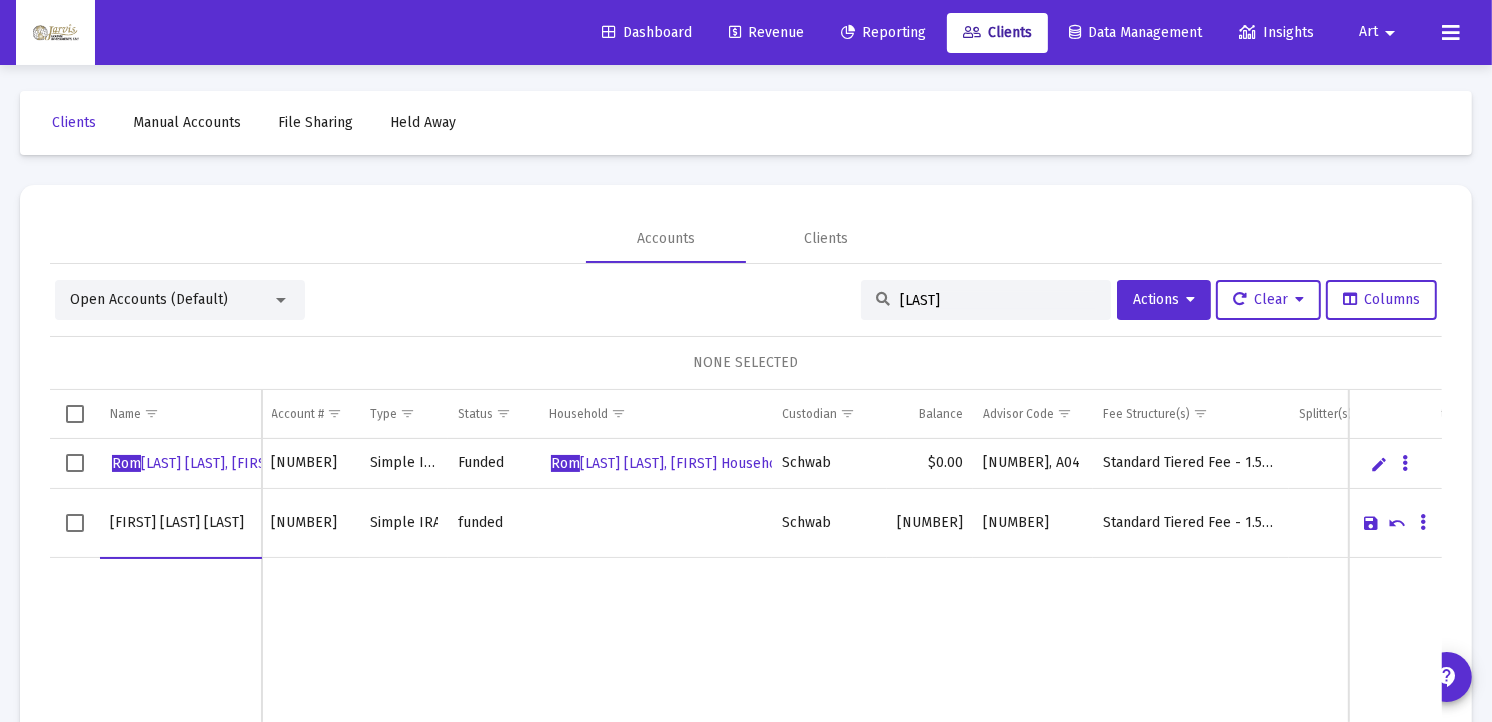 click on "[FIRST] [LAST] [LAST]" at bounding box center [180, 523] 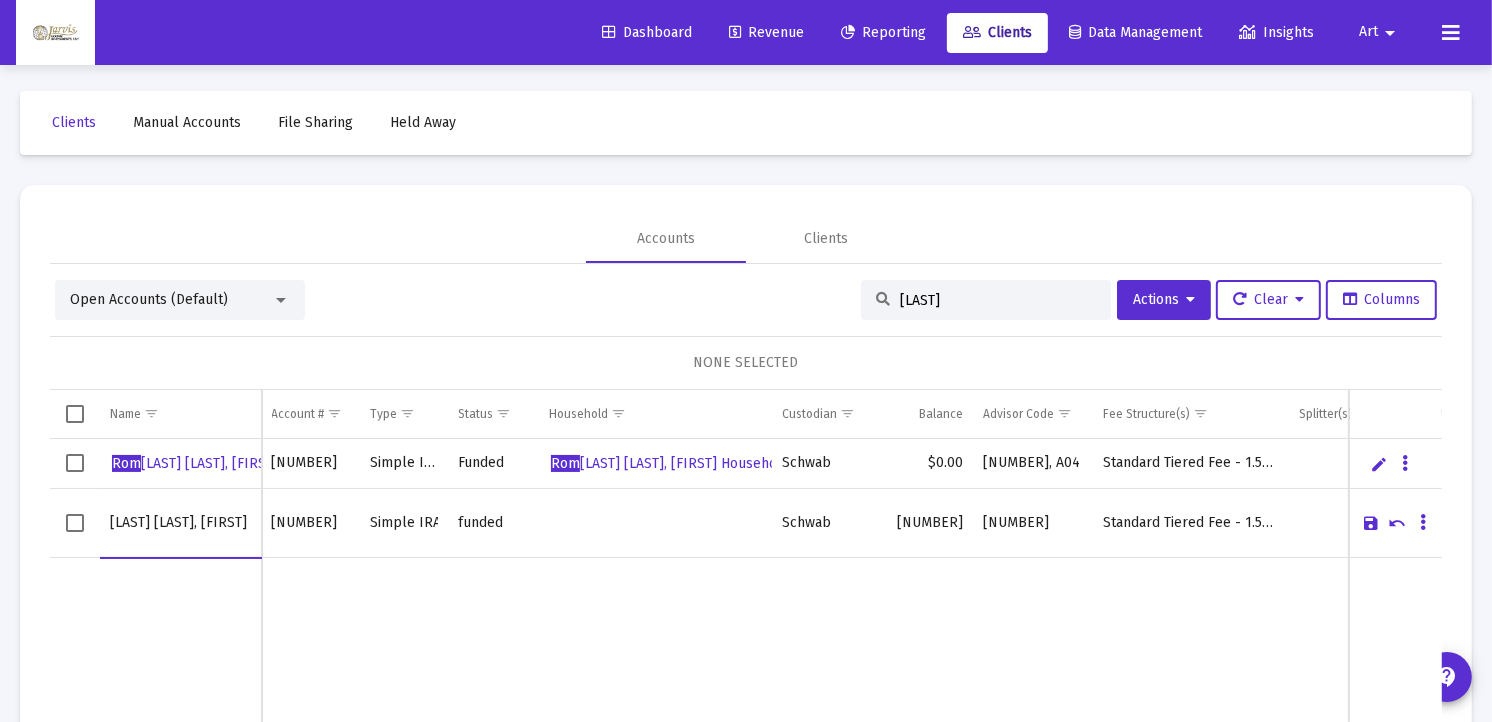 type on "[LAST] [LAST], [FIRST]" 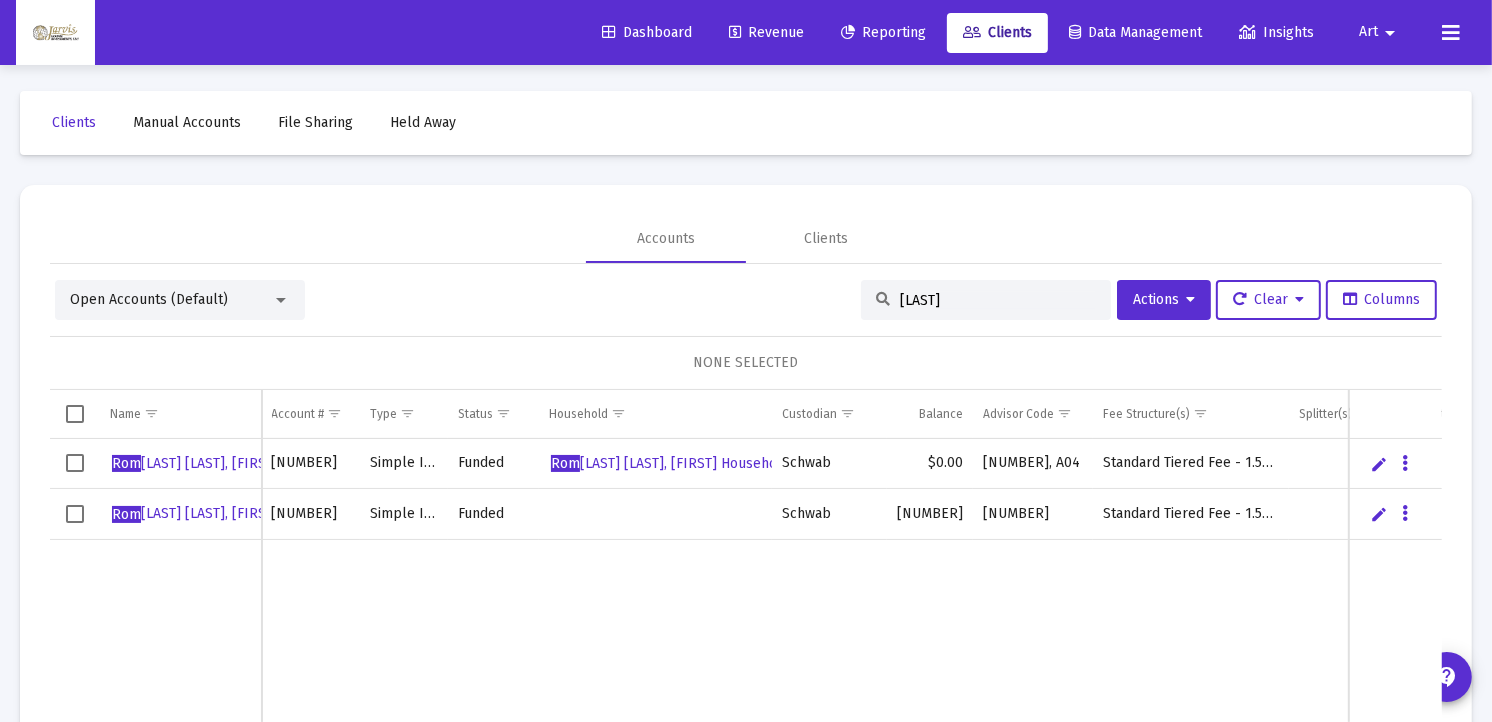 click on "[LAST]" at bounding box center [998, 300] 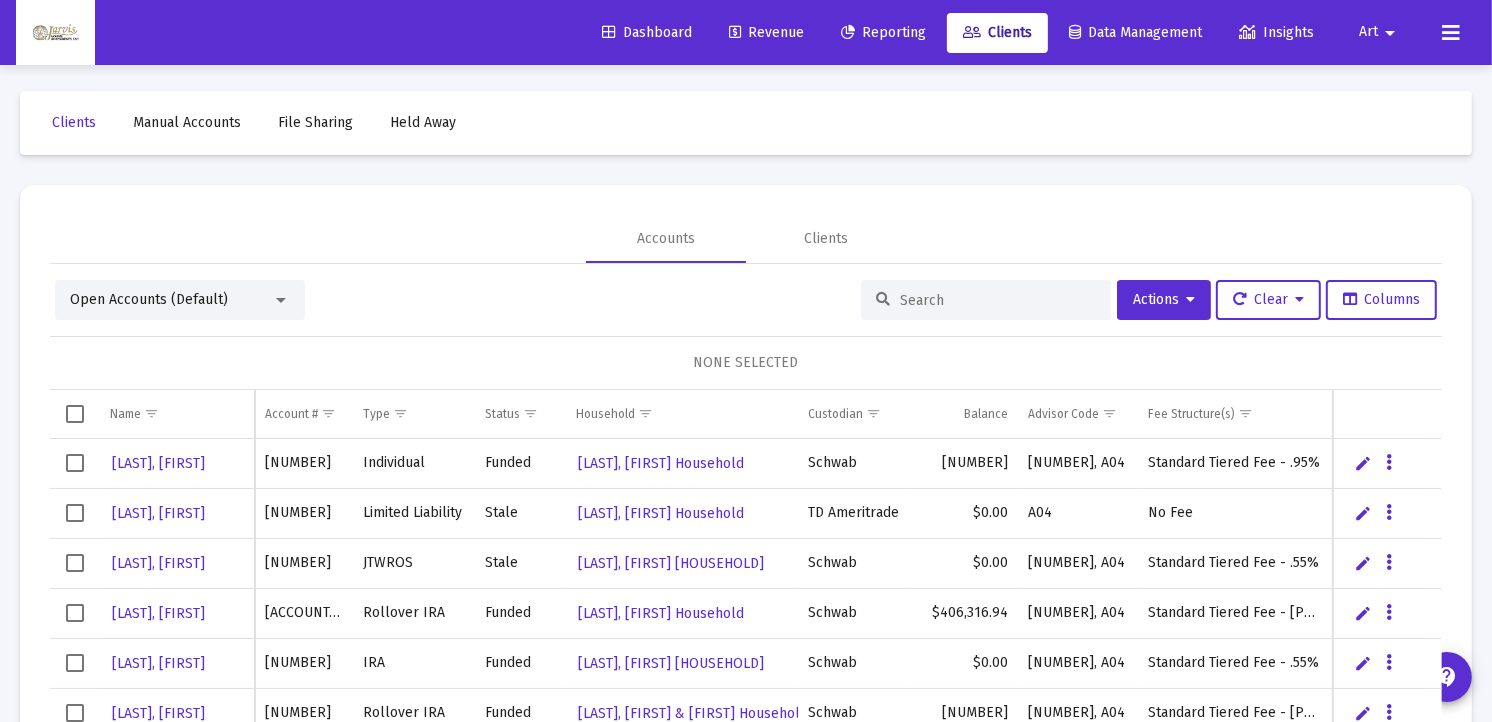 type 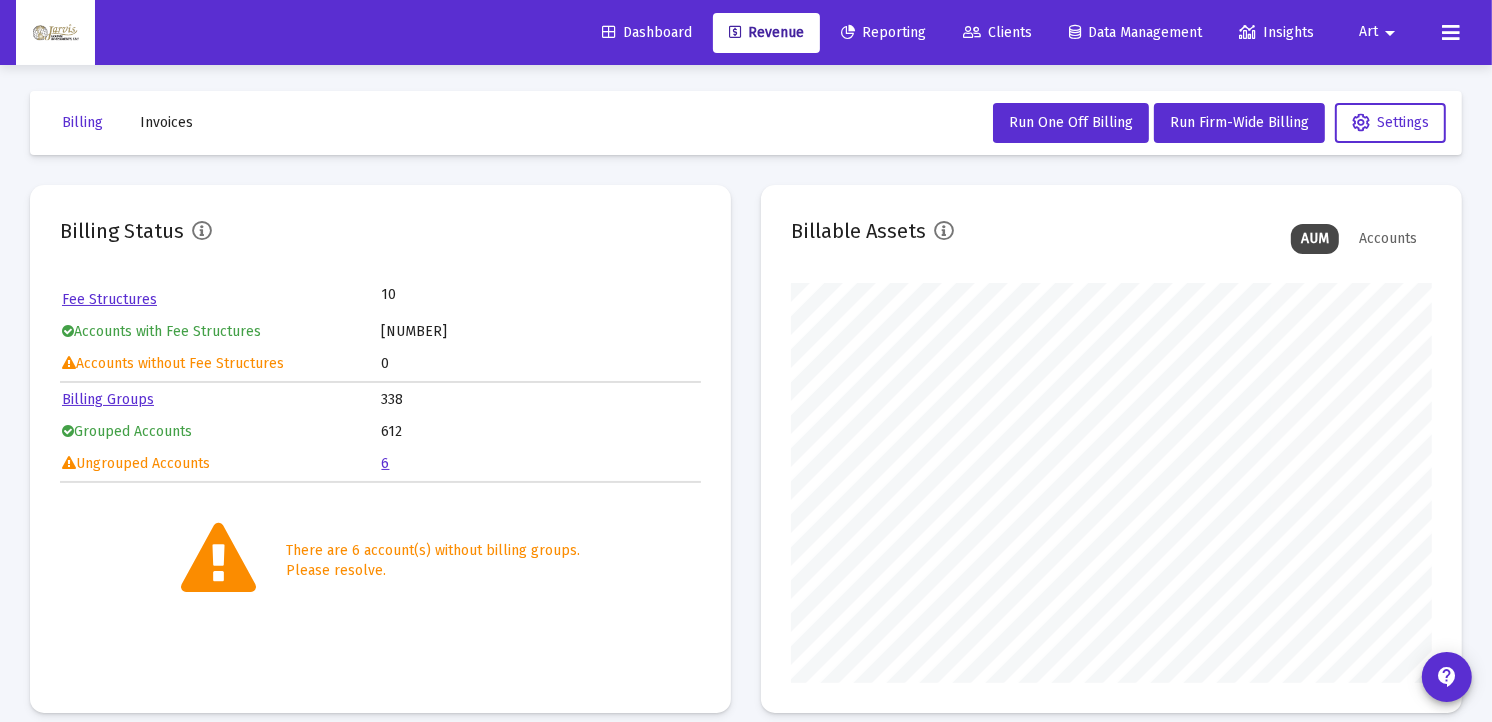 scroll, scrollTop: 999600, scrollLeft: 999358, axis: both 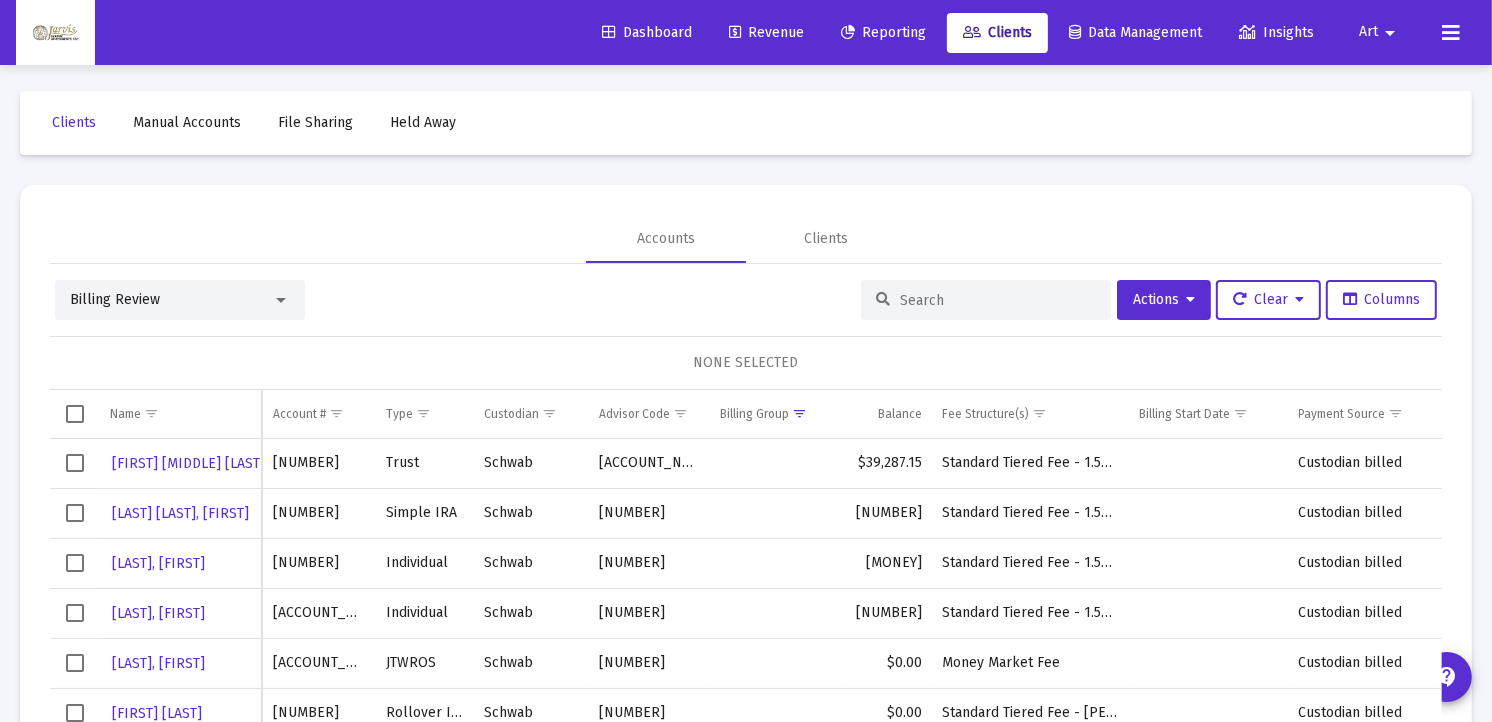 click on "Clients" 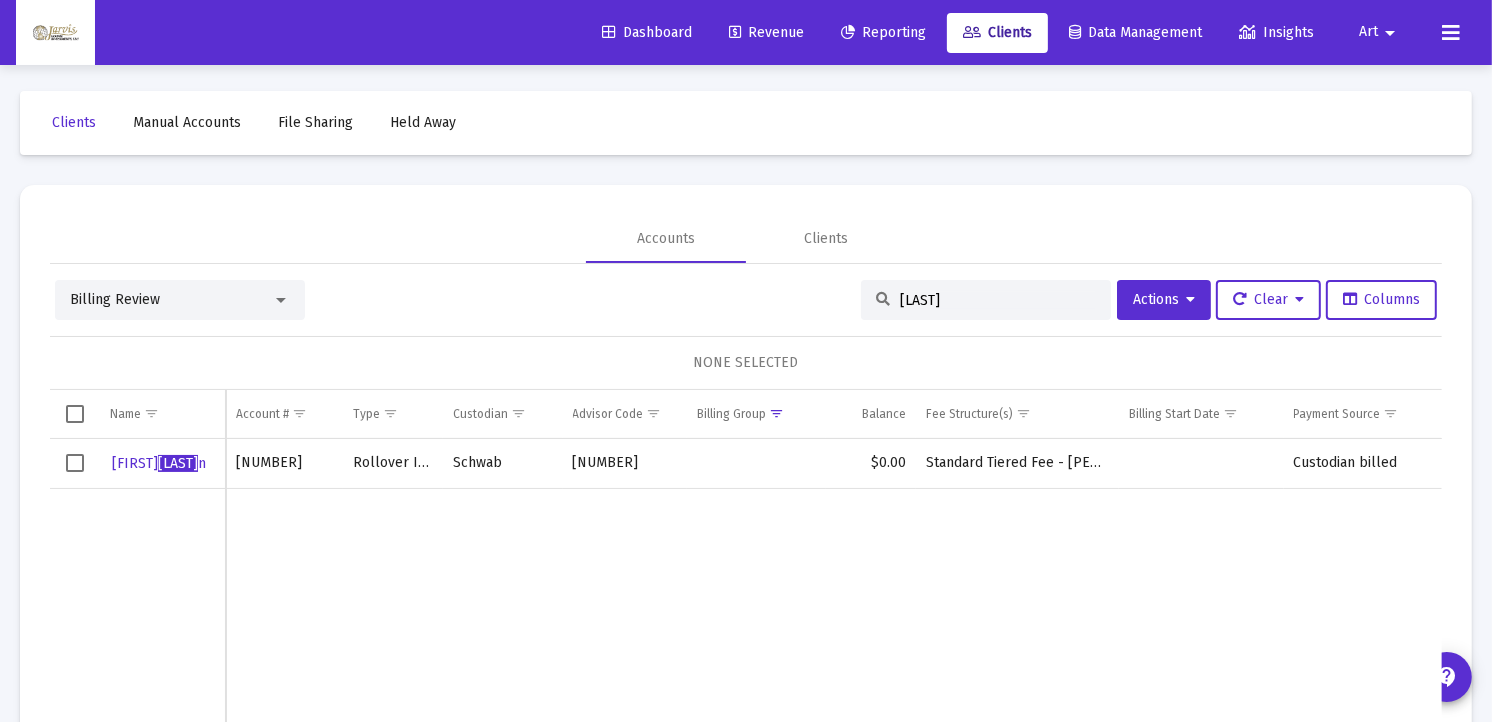 click at bounding box center (281, 300) 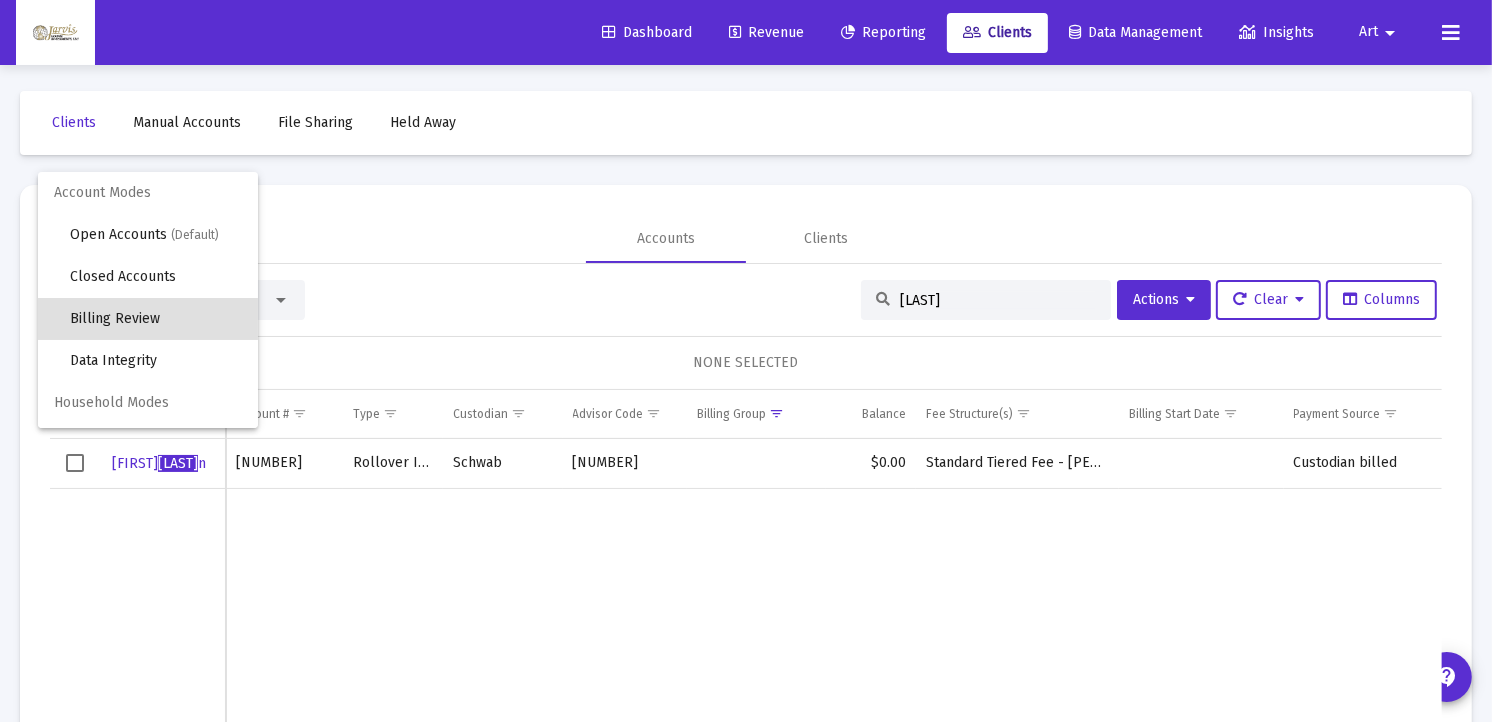 scroll, scrollTop: 18, scrollLeft: 0, axis: vertical 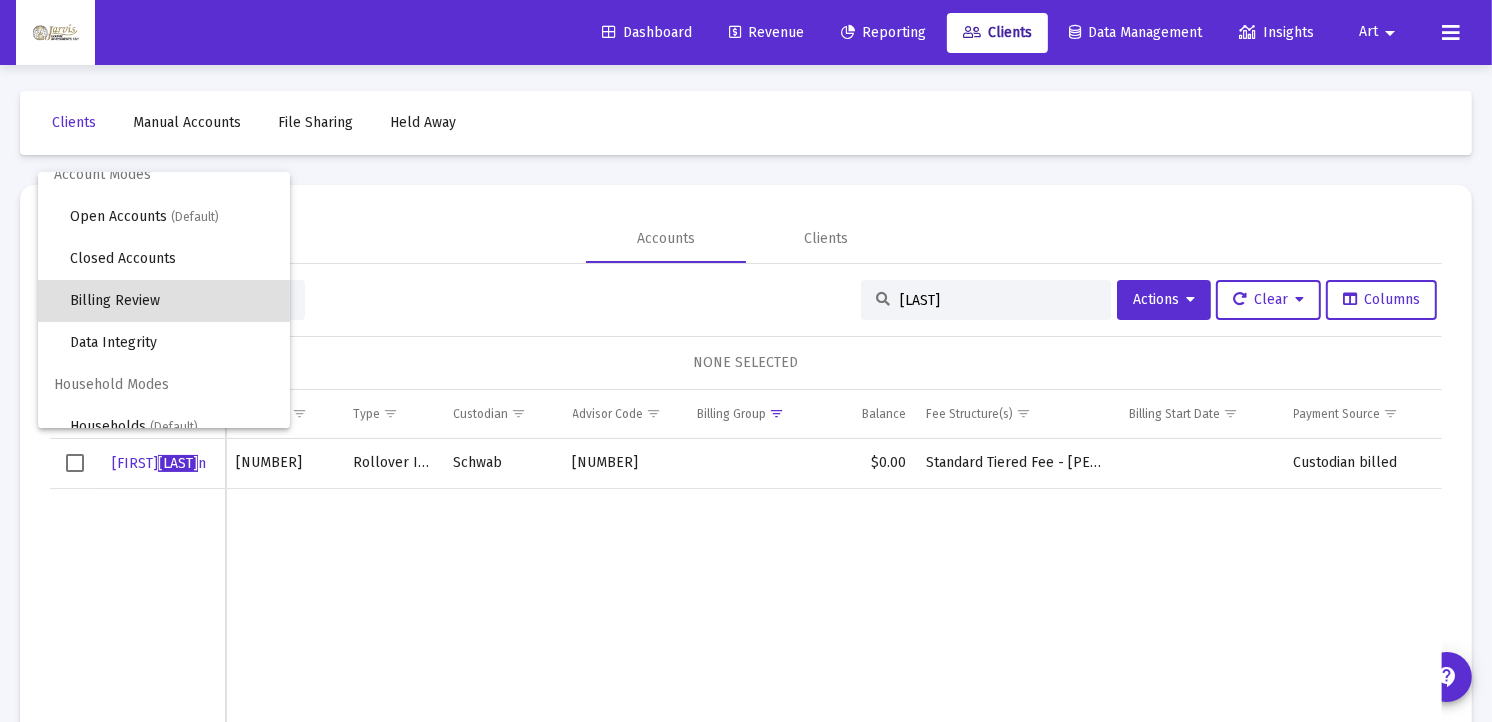 click at bounding box center [746, 361] 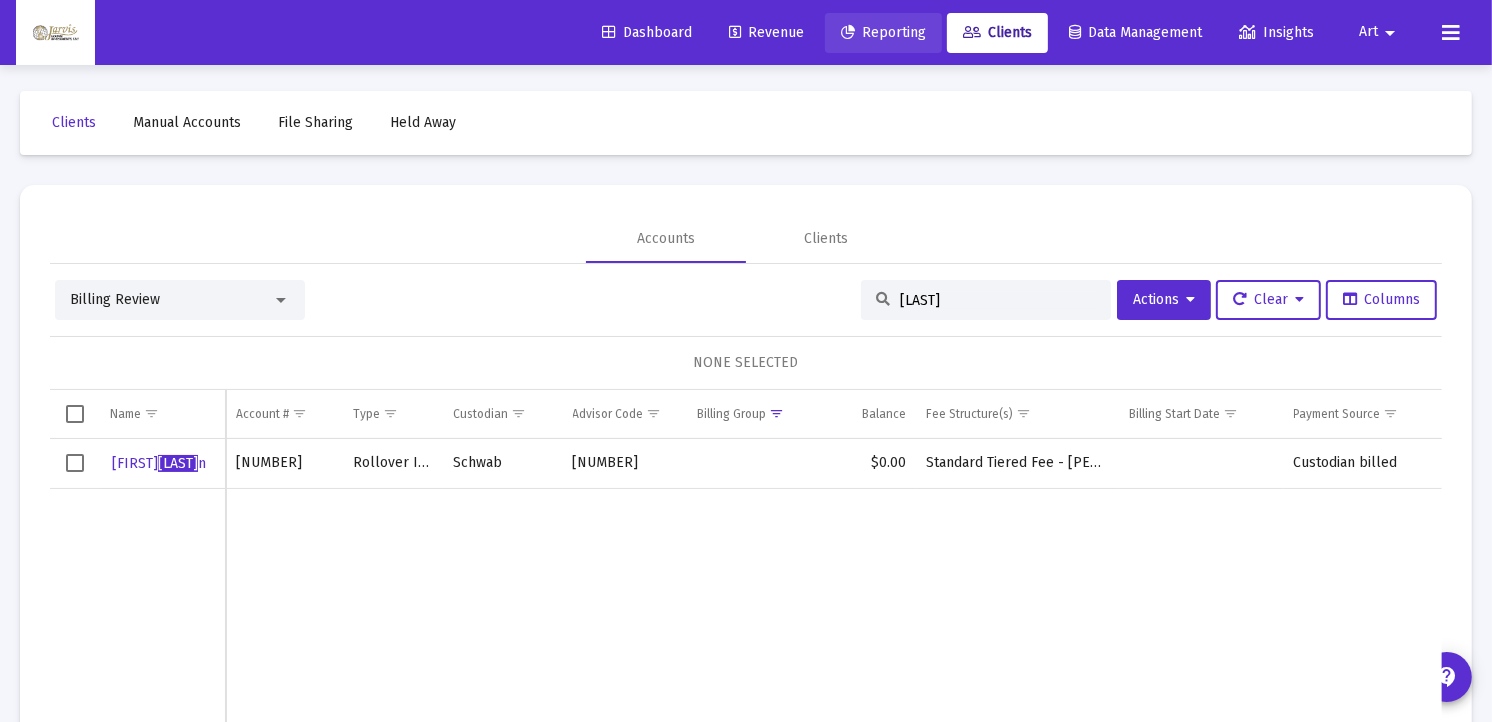 click on "Reporting" 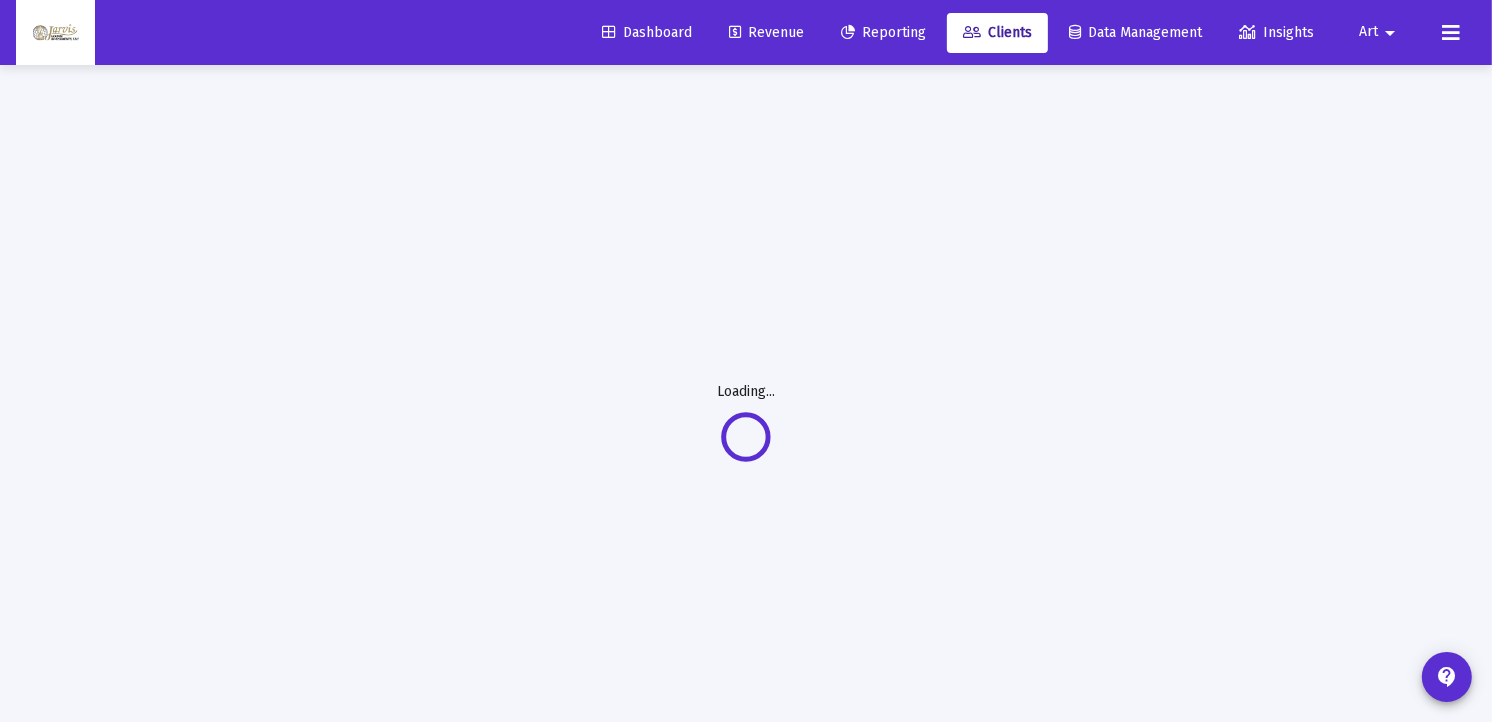 click on "Clients" 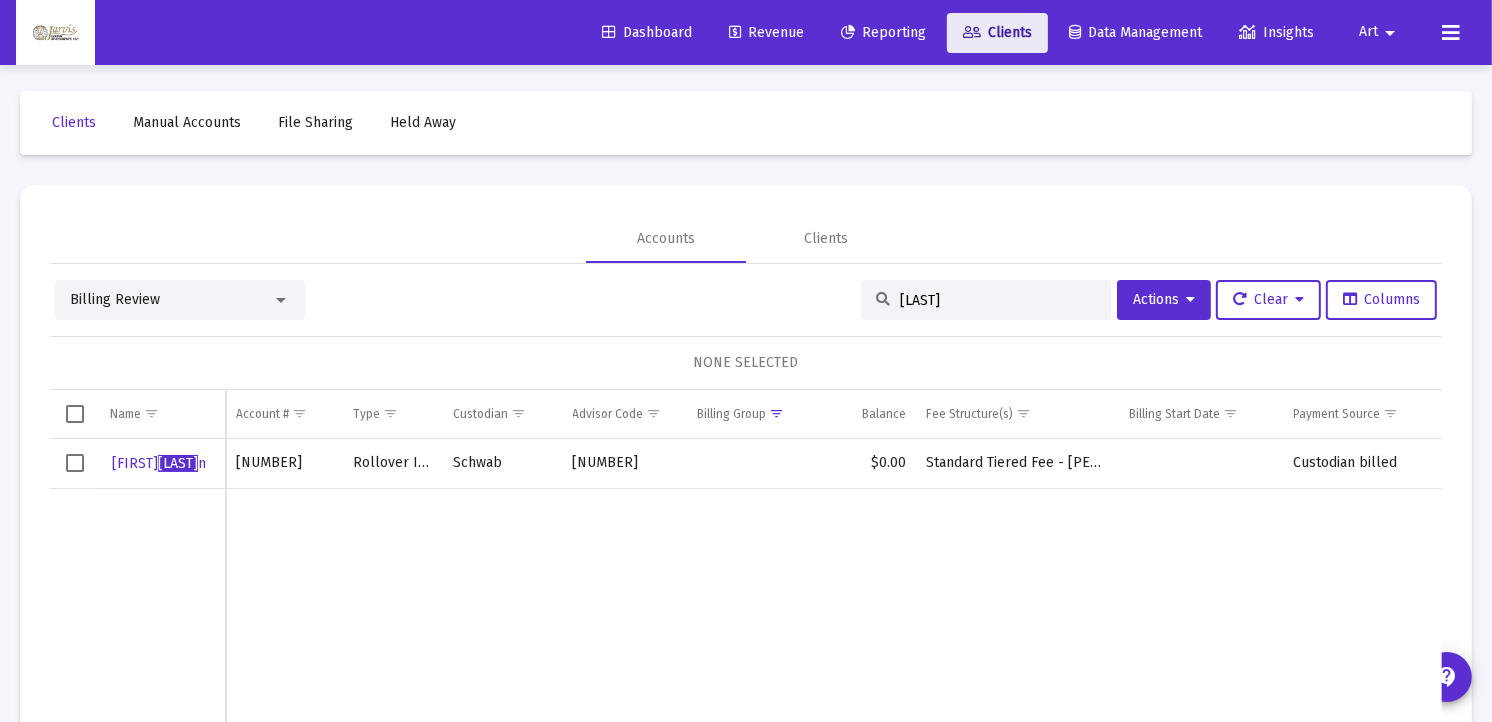 click on "Clients" 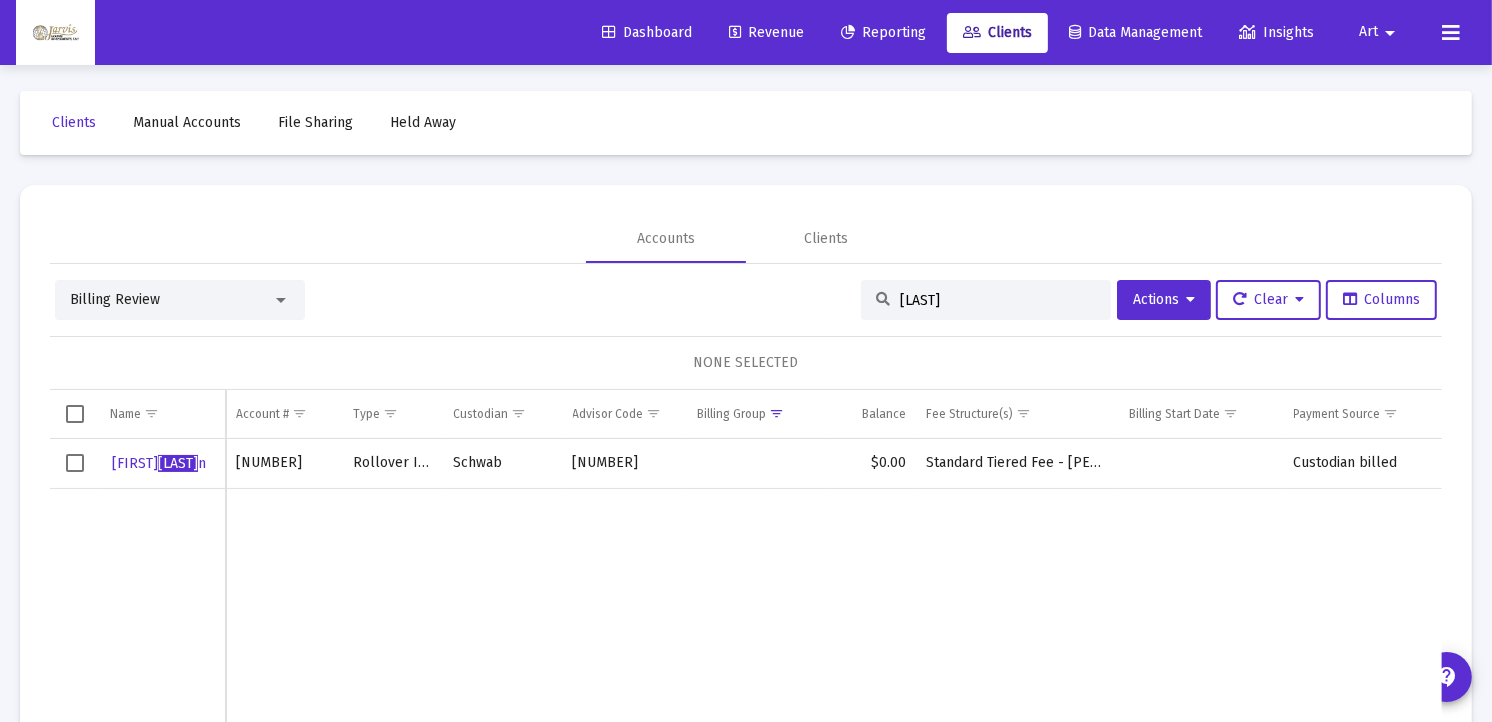 click on "[LAST]" at bounding box center (998, 300) 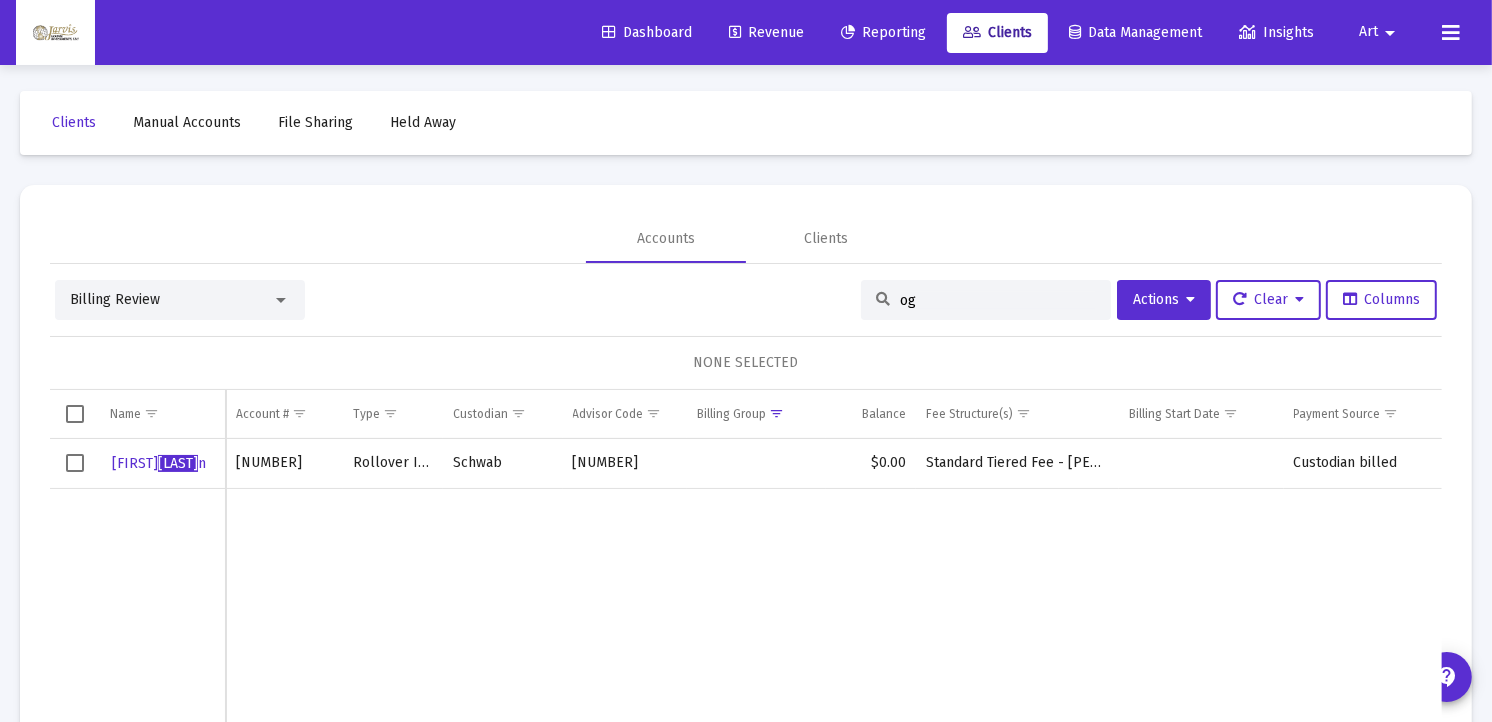 type on "[LAST]" 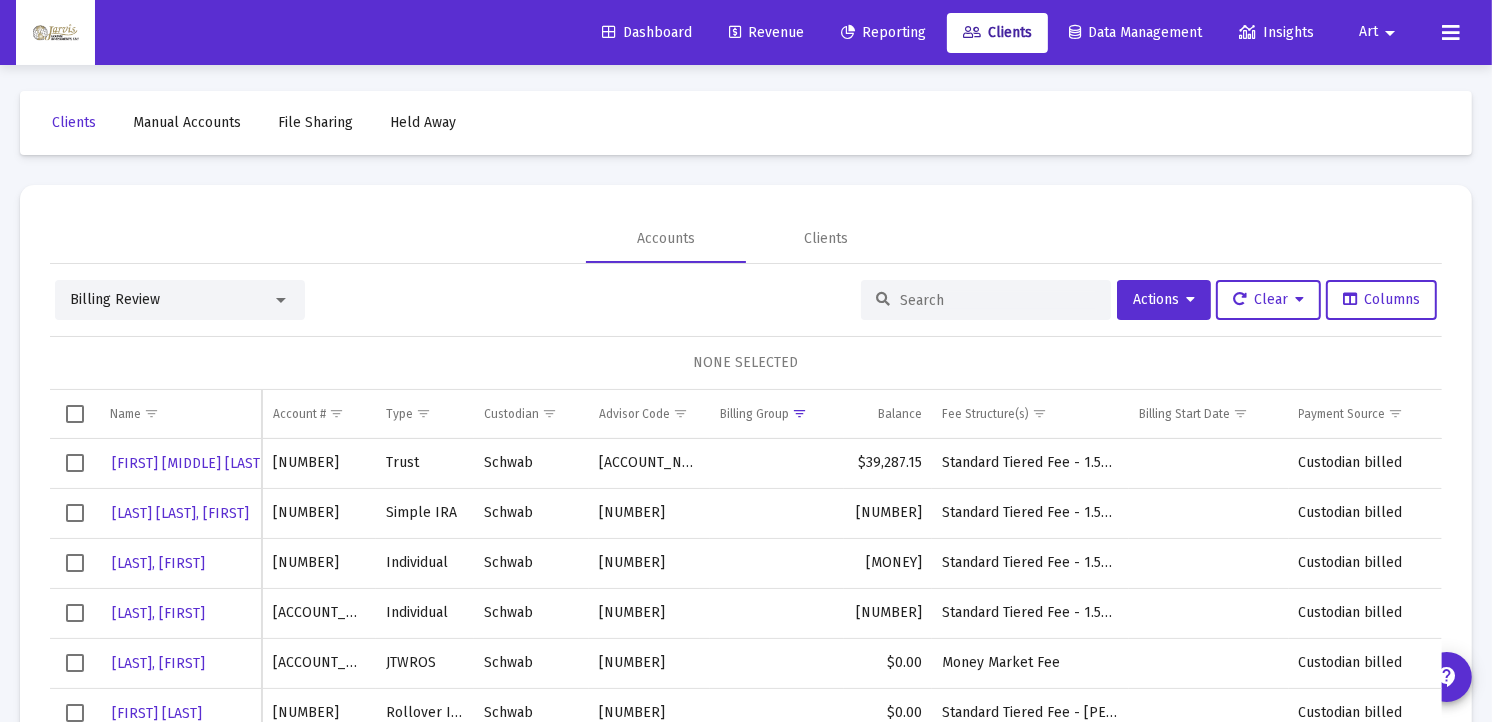 click at bounding box center [998, 300] 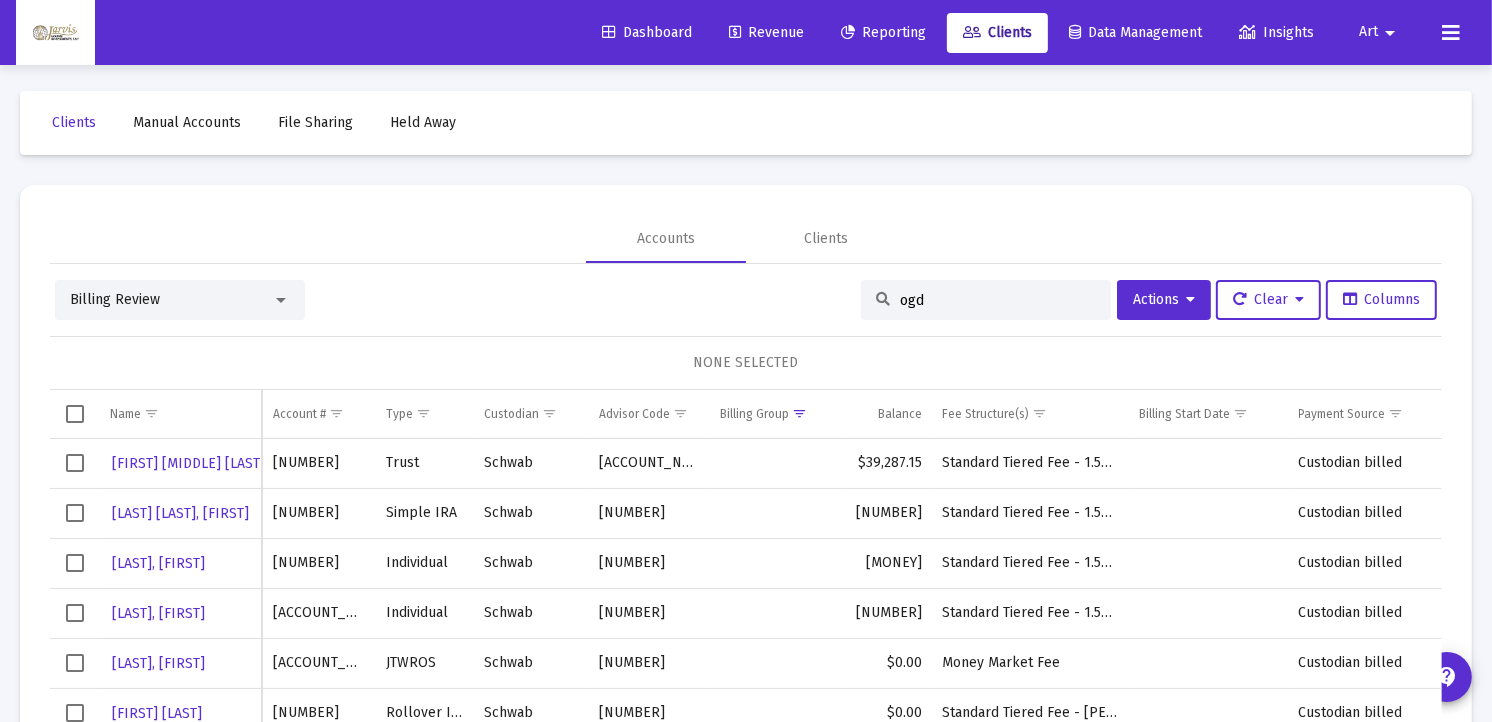 type on "[LAST]" 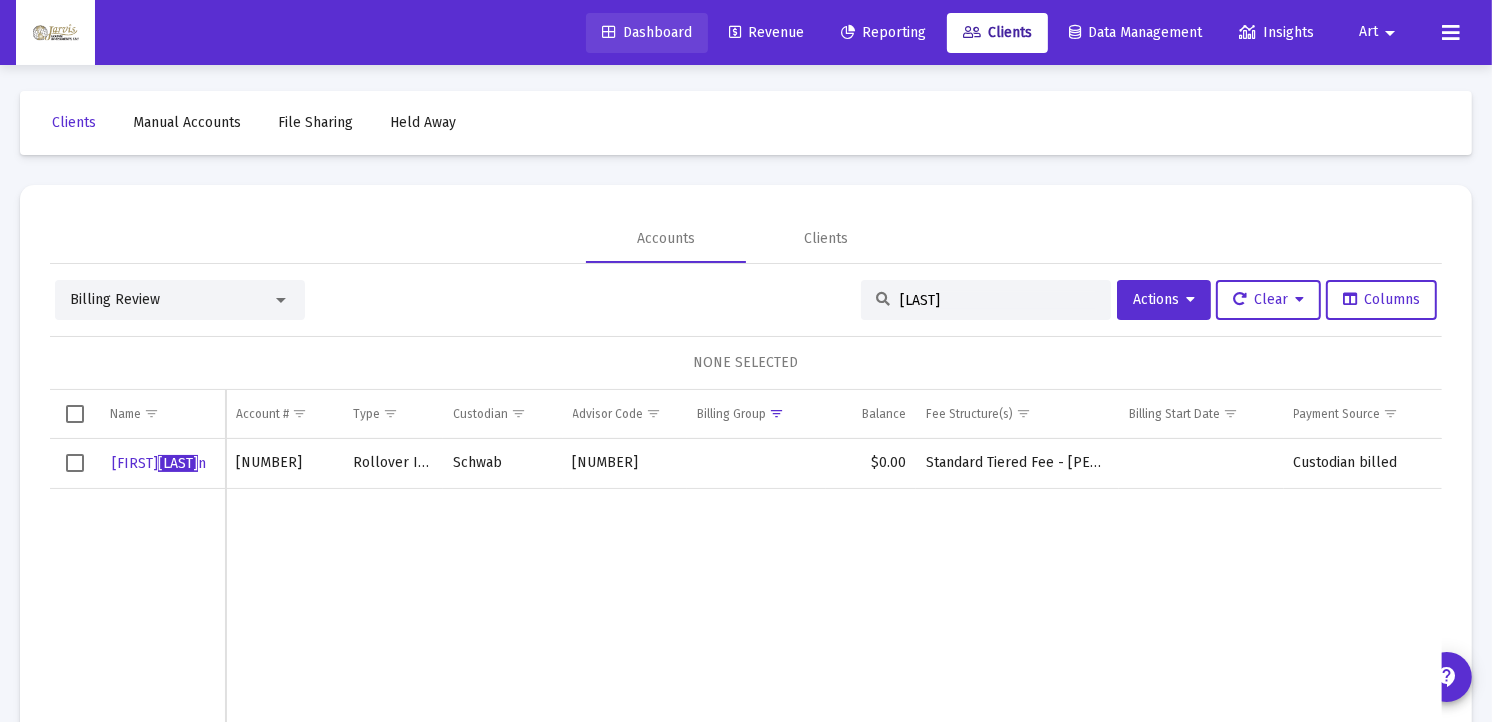 click on "Dashboard" 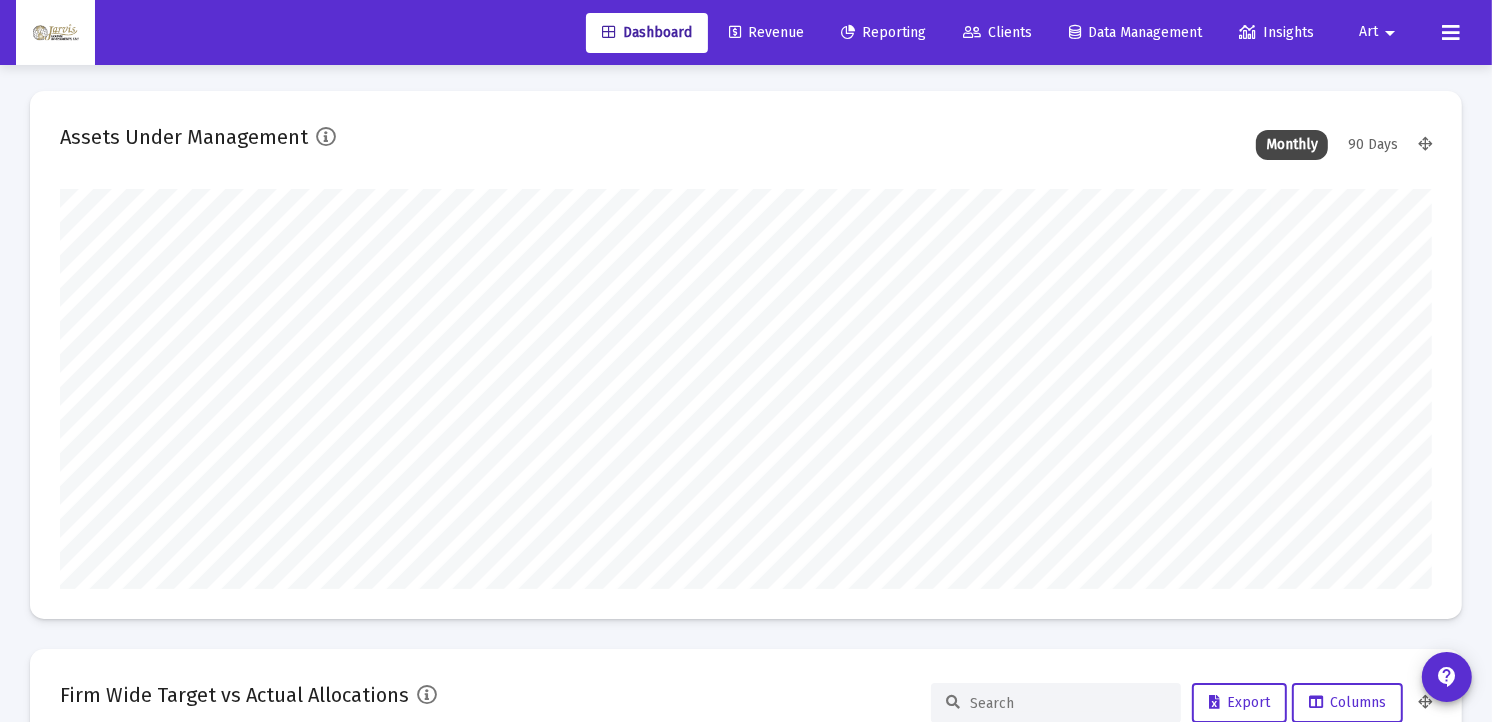 scroll, scrollTop: 0, scrollLeft: 0, axis: both 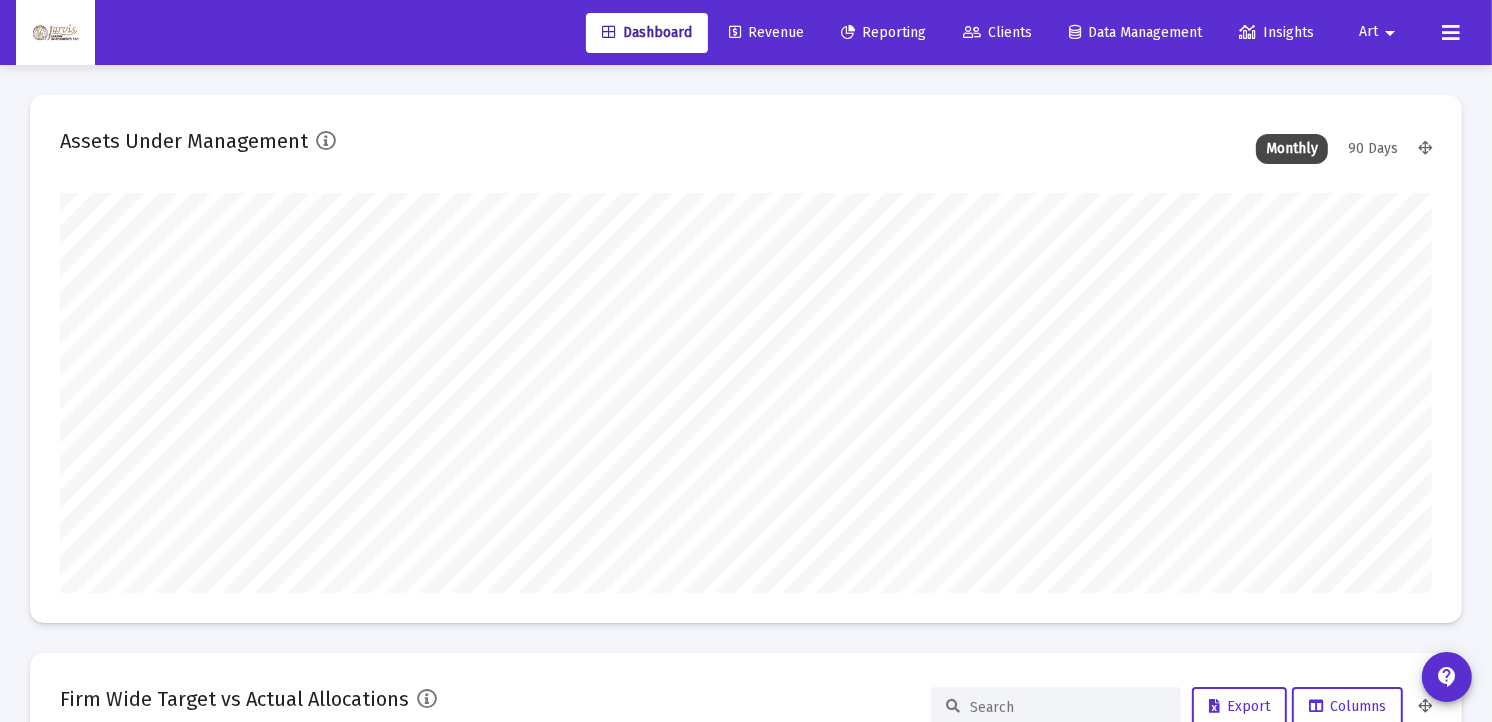 click on "Clients" 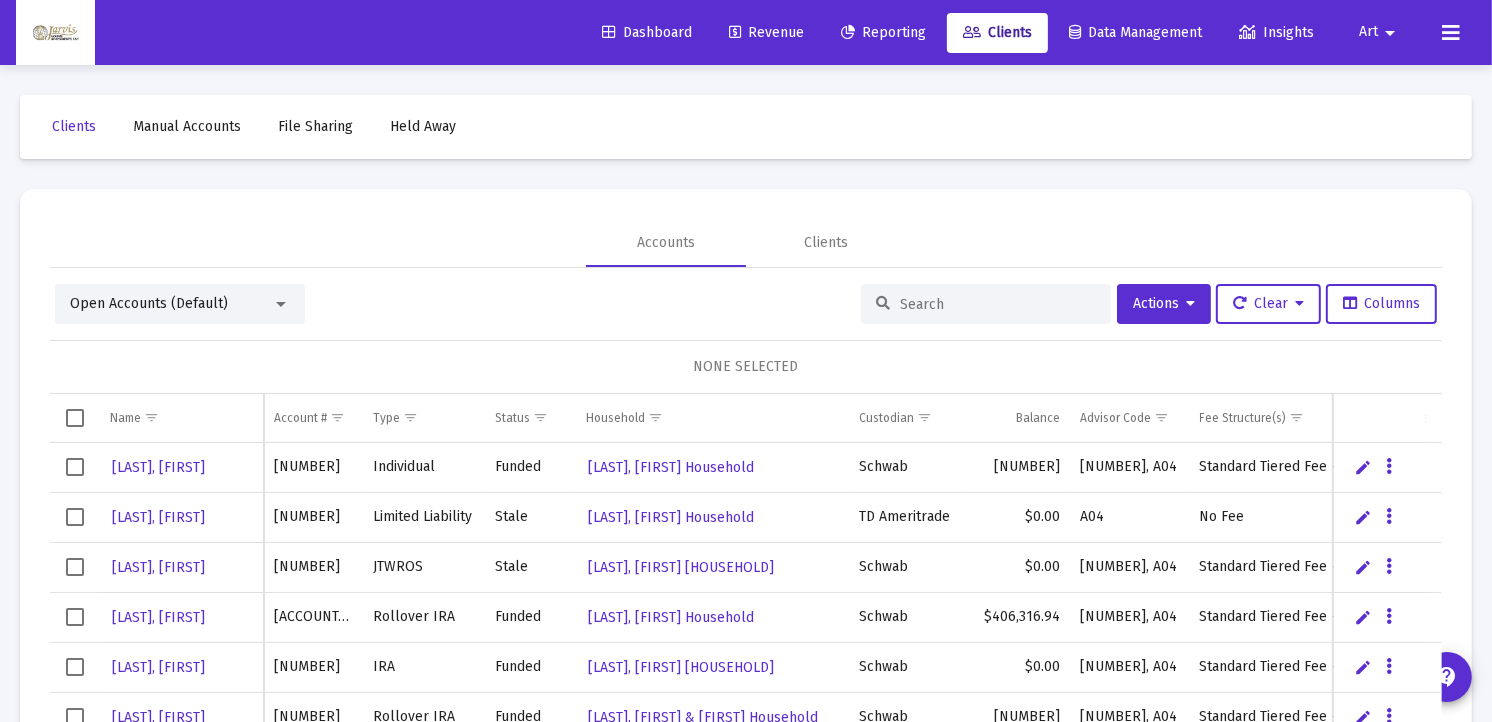 click at bounding box center (998, 304) 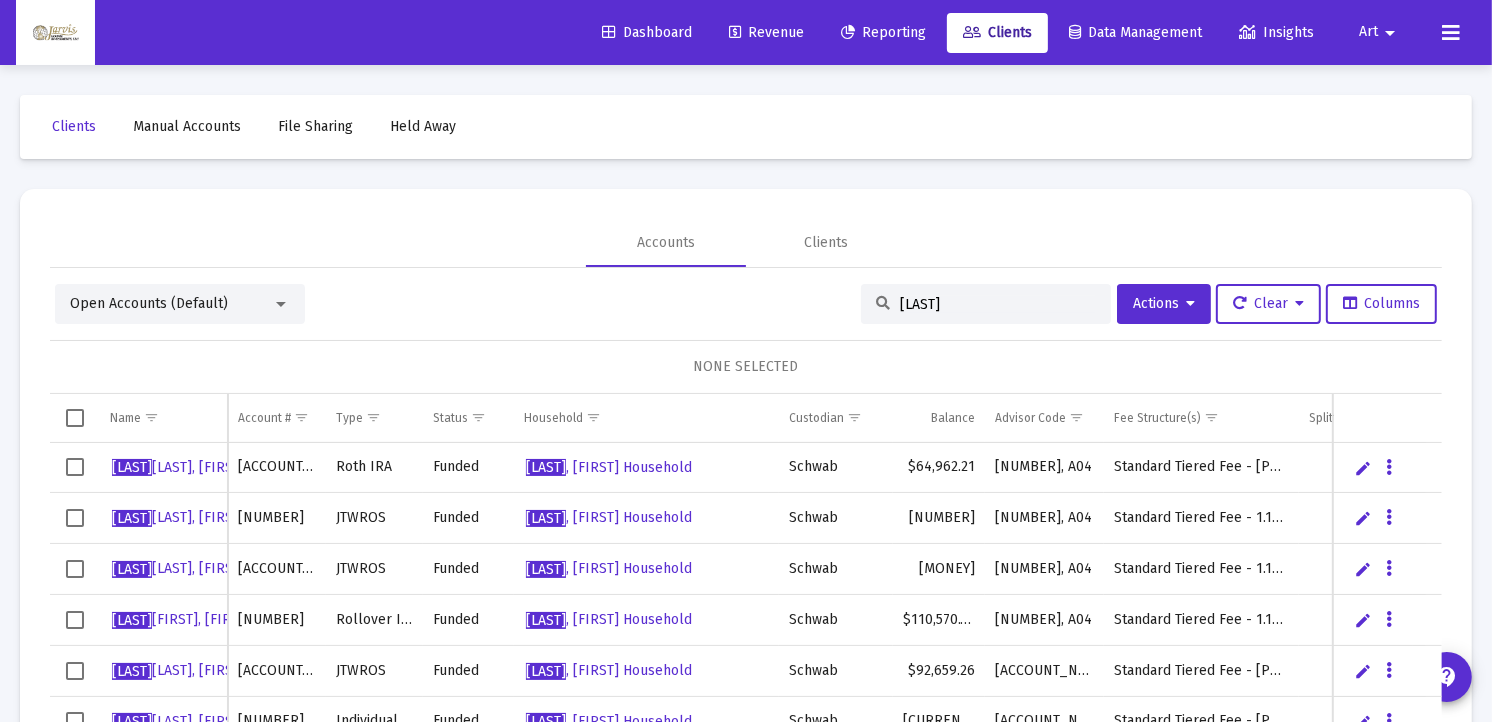 scroll, scrollTop: 28, scrollLeft: 0, axis: vertical 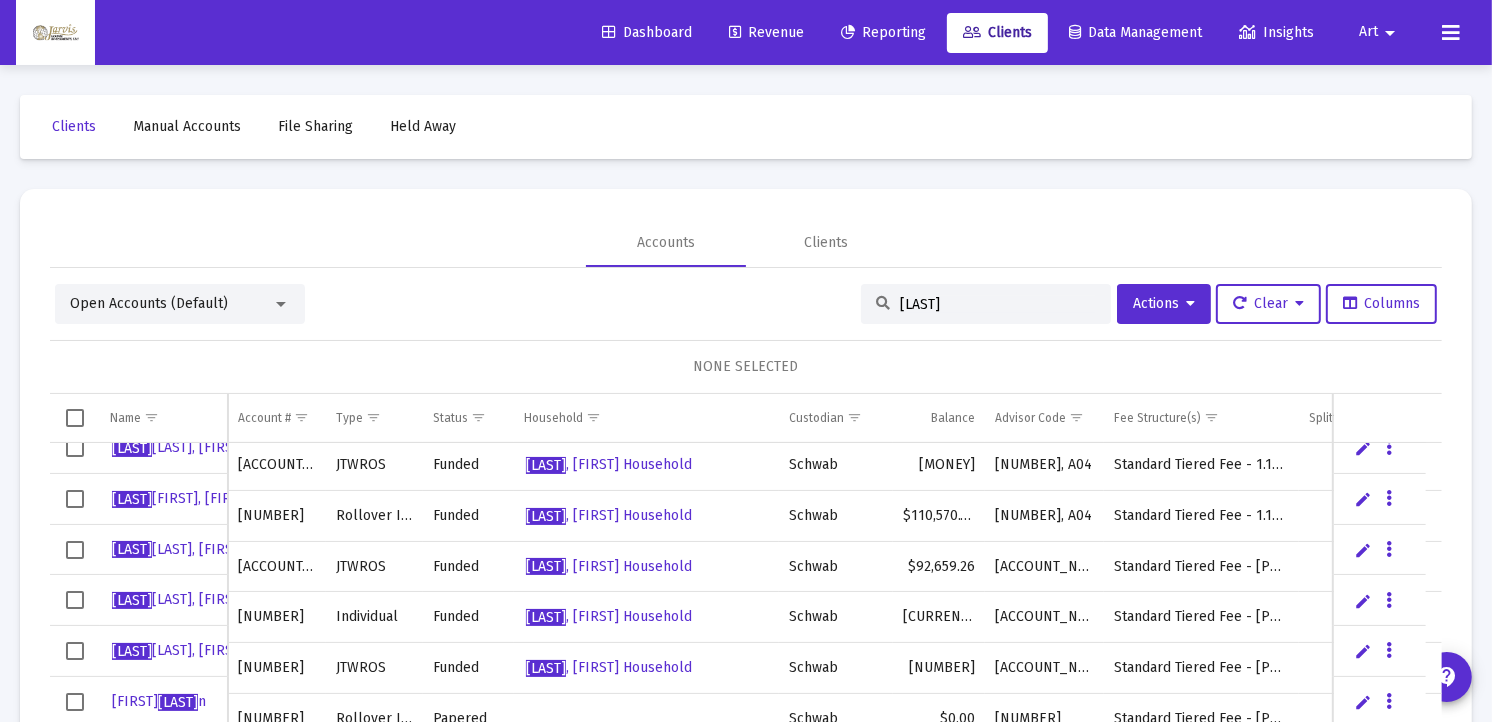 type on "[LAST]" 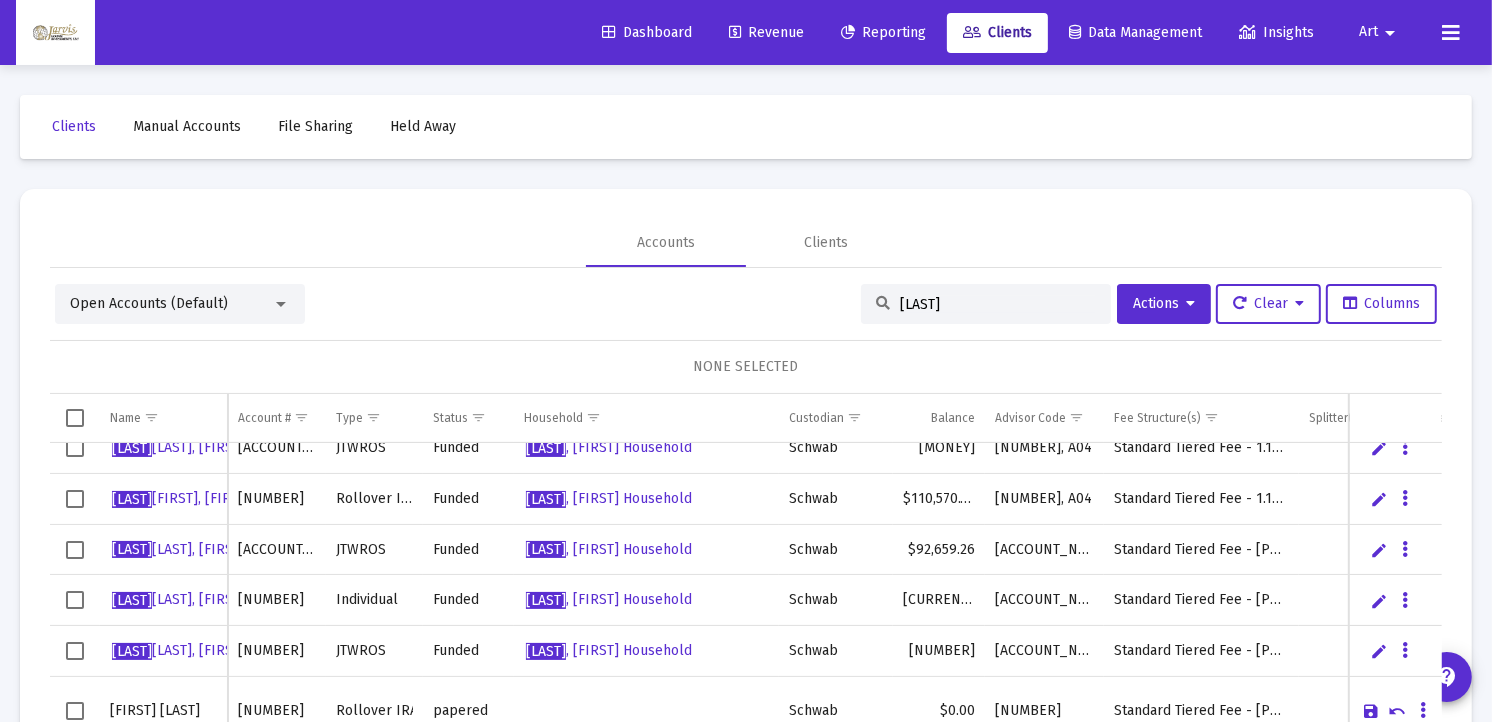 scroll, scrollTop: 4, scrollLeft: 0, axis: vertical 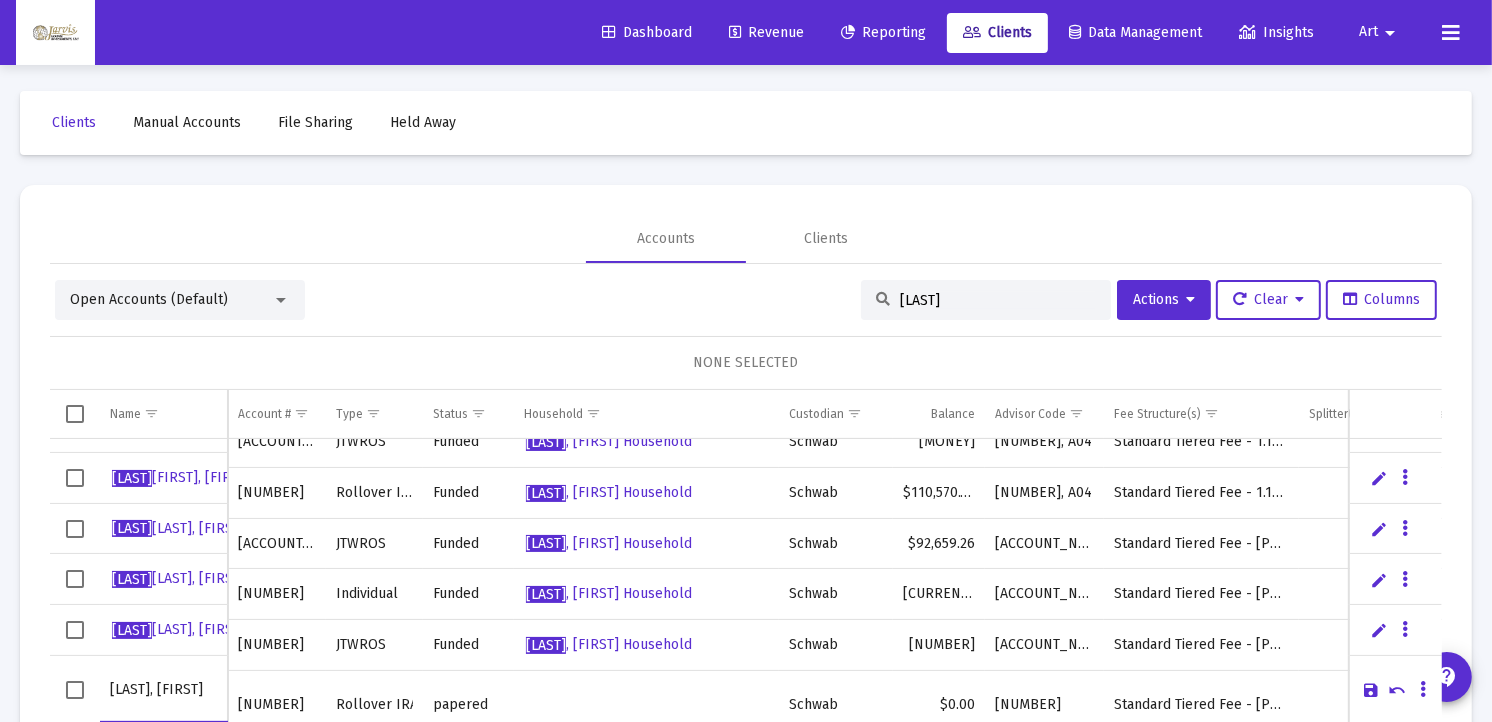 type on "[LAST], [FIRST]" 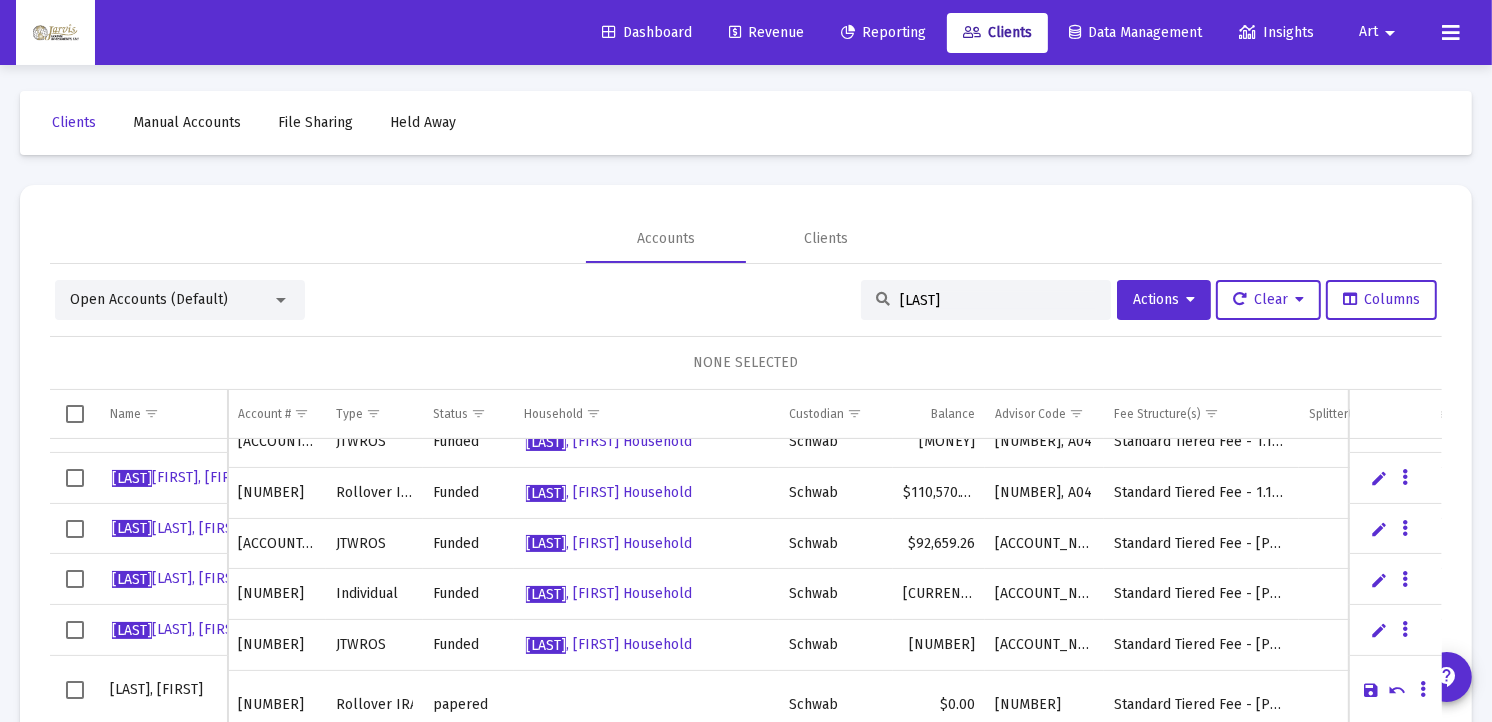 click at bounding box center (1371, 690) 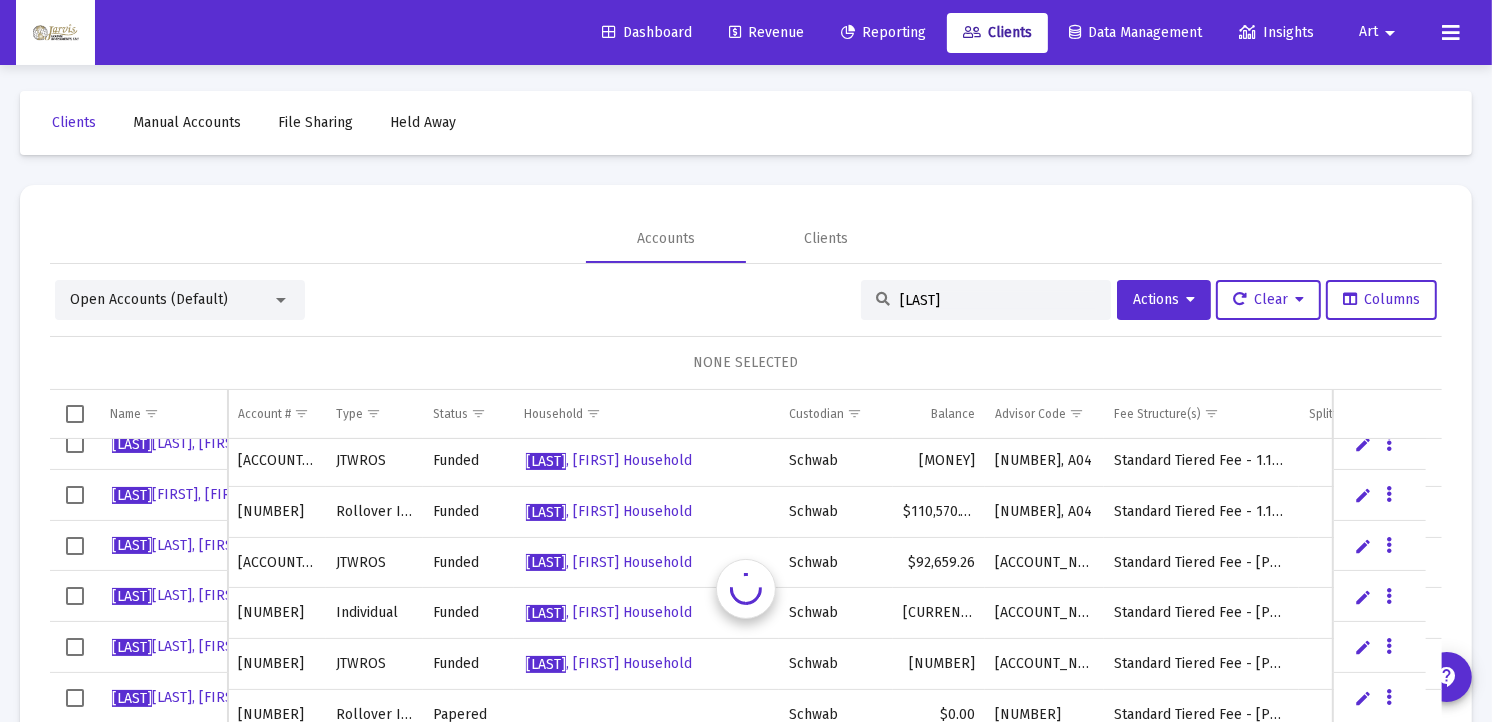 scroll, scrollTop: 120, scrollLeft: 0, axis: vertical 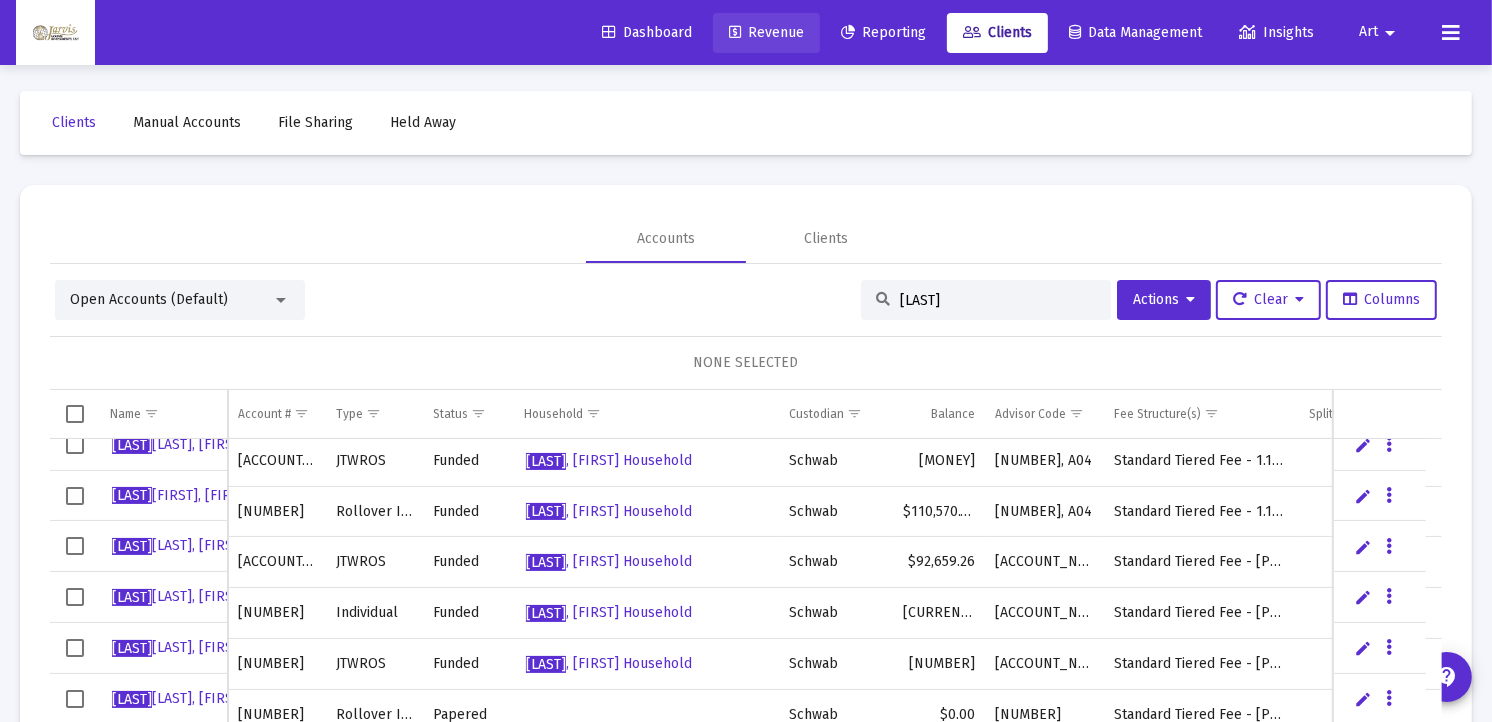 click on "Revenue" 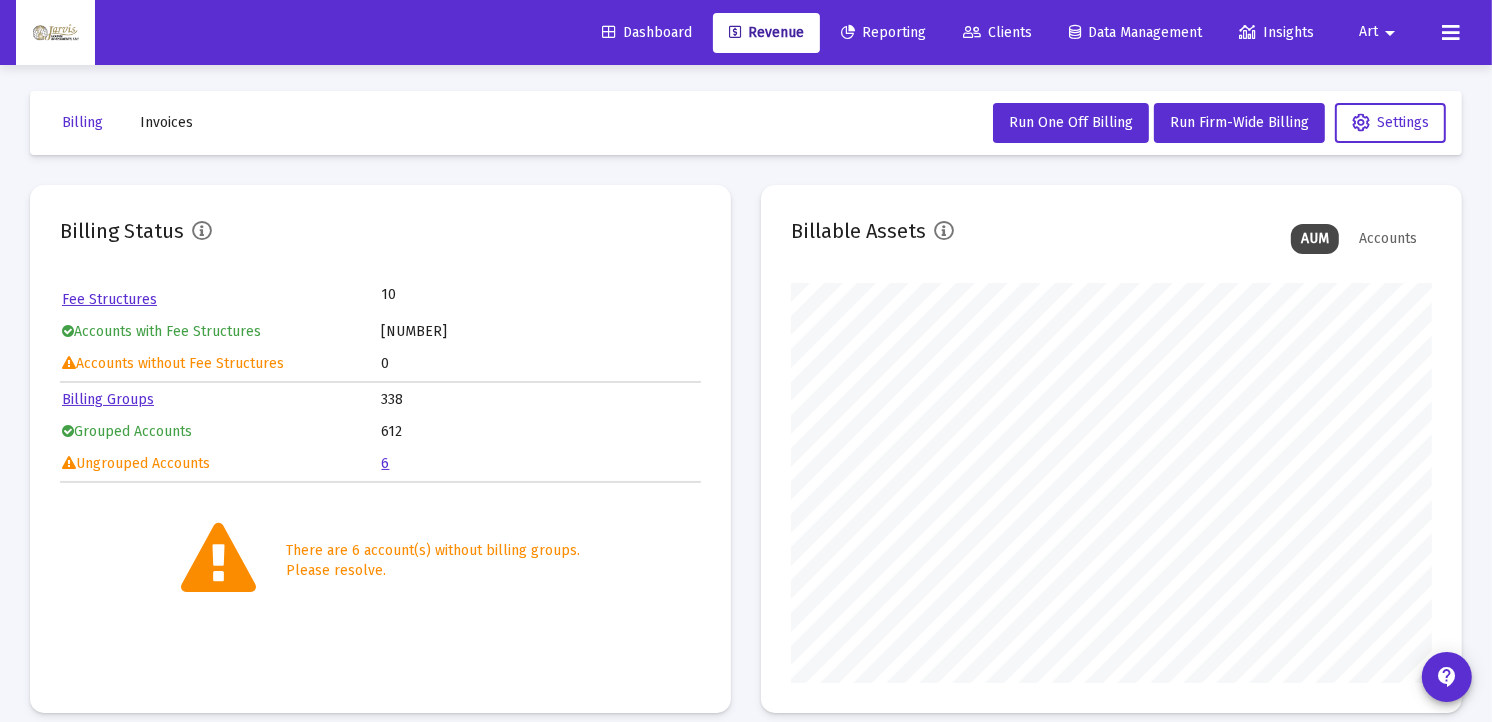 scroll, scrollTop: 999600, scrollLeft: 999358, axis: both 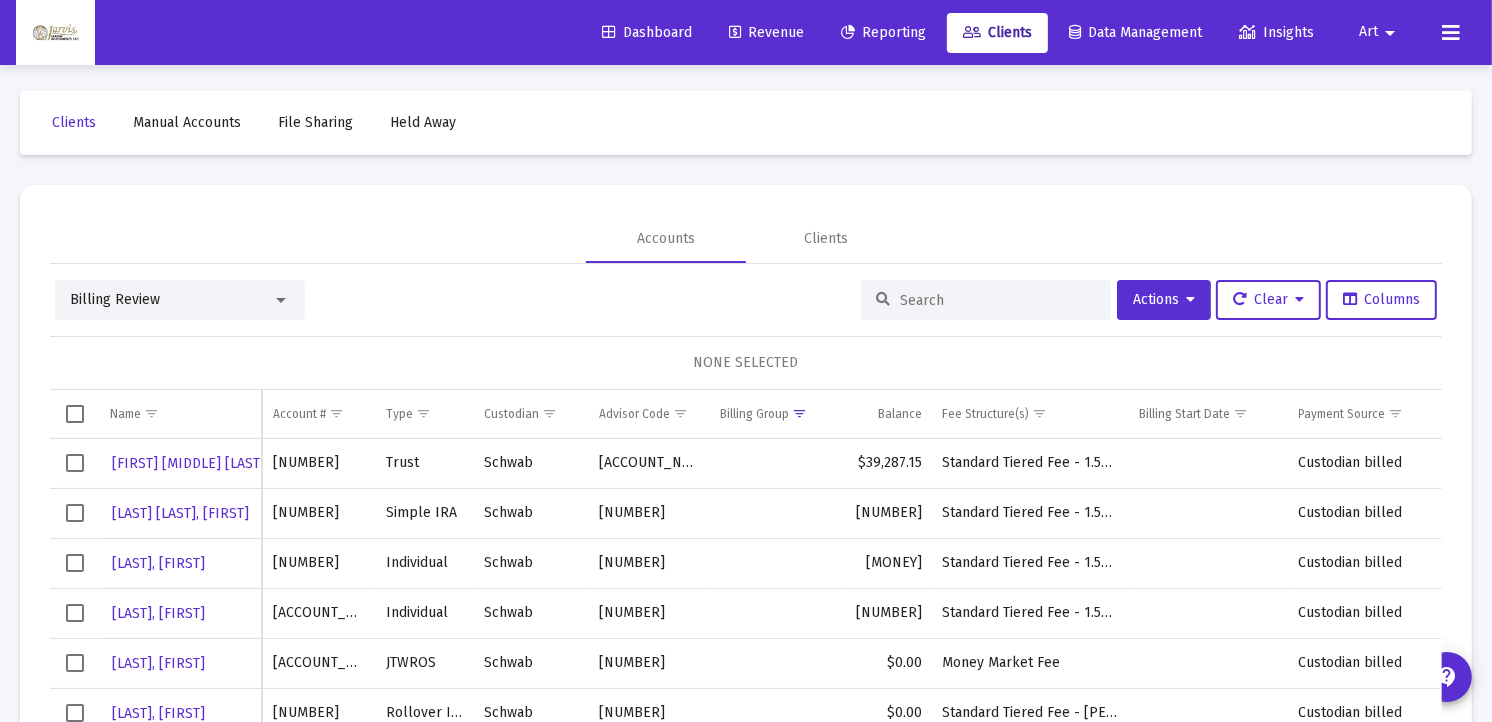 click at bounding box center [281, 300] 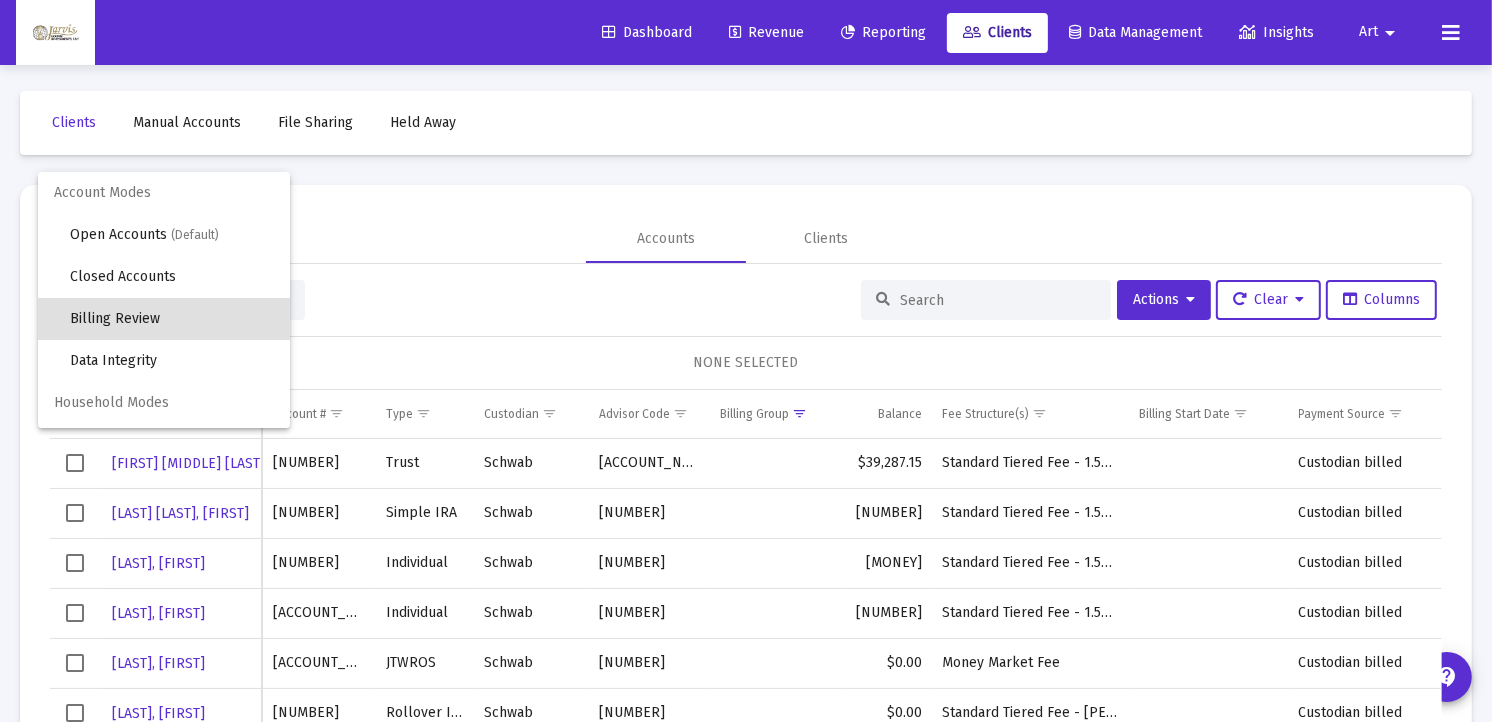 scroll, scrollTop: 18, scrollLeft: 0, axis: vertical 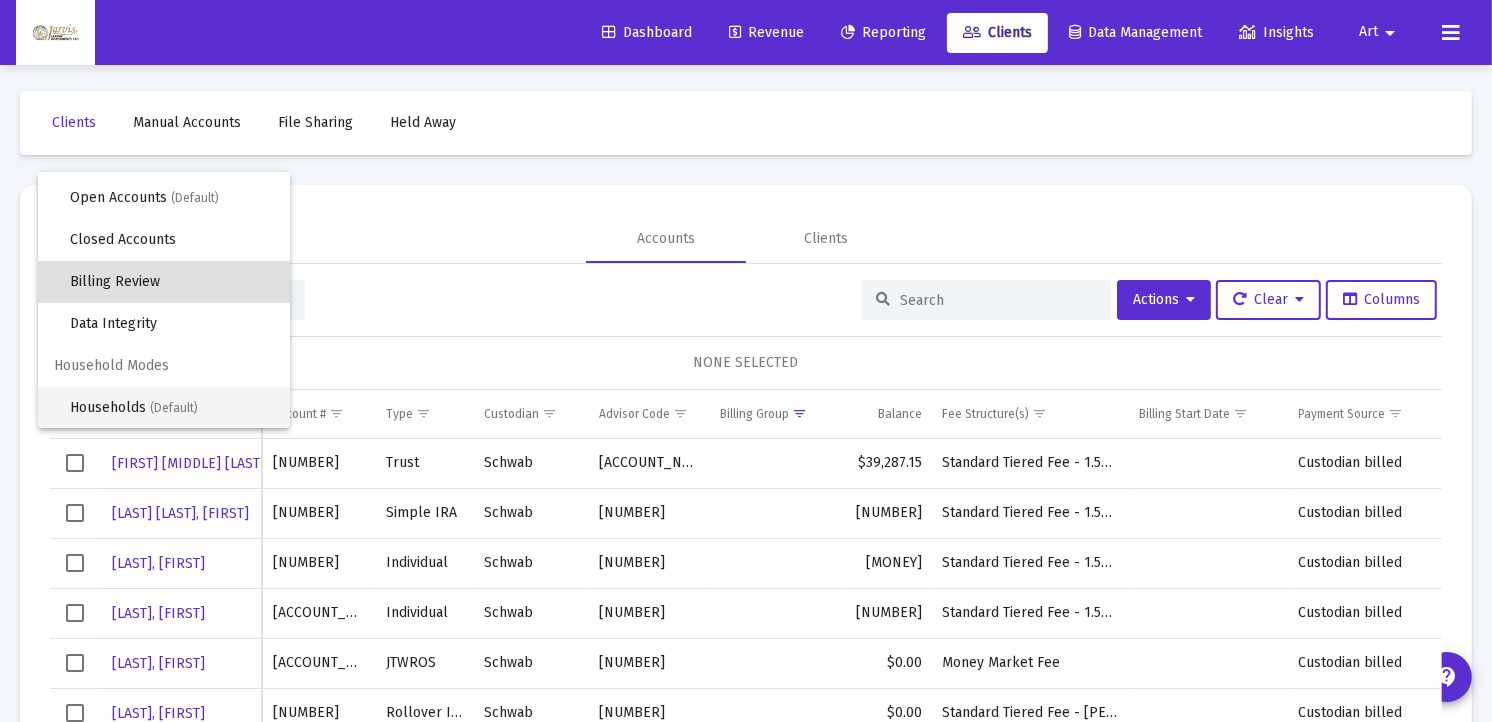 click on "Households  (Default)" at bounding box center [172, 408] 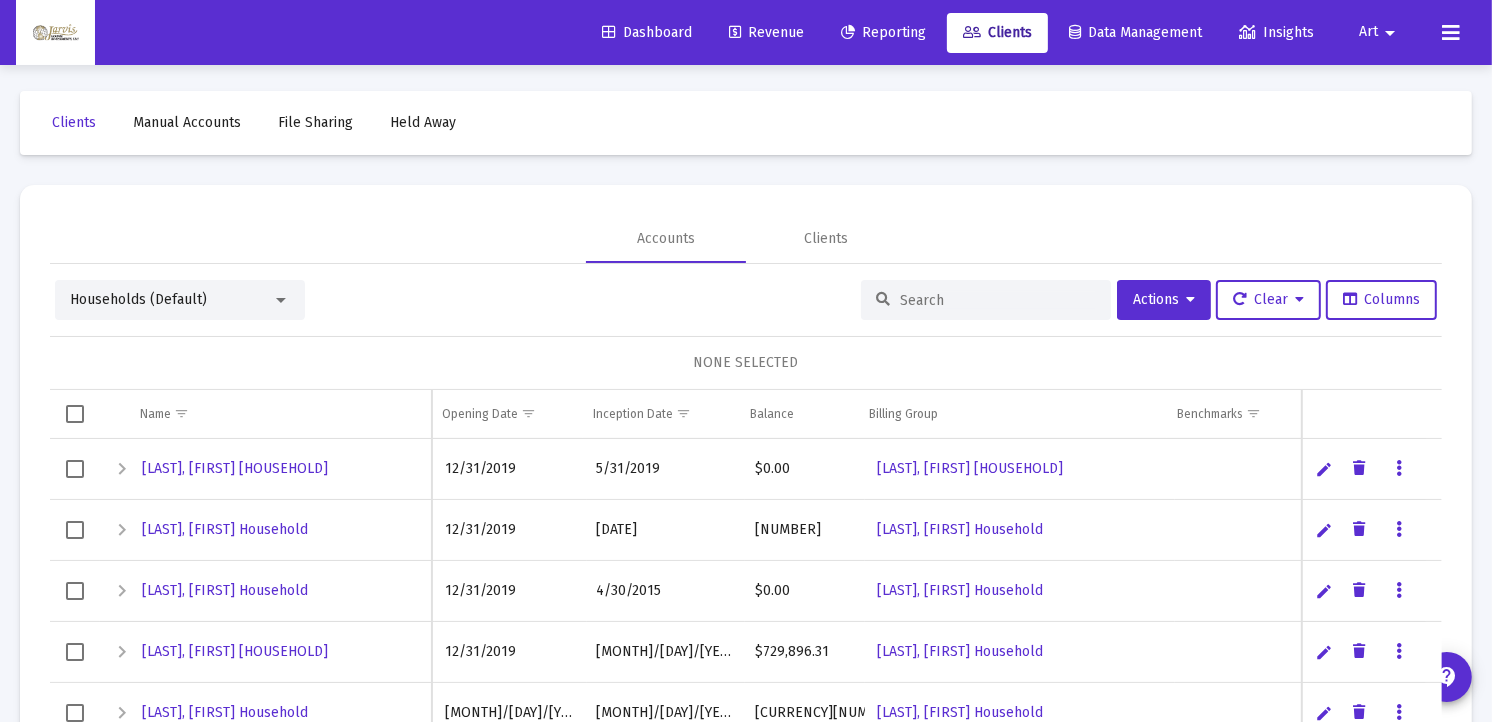 click at bounding box center [986, 300] 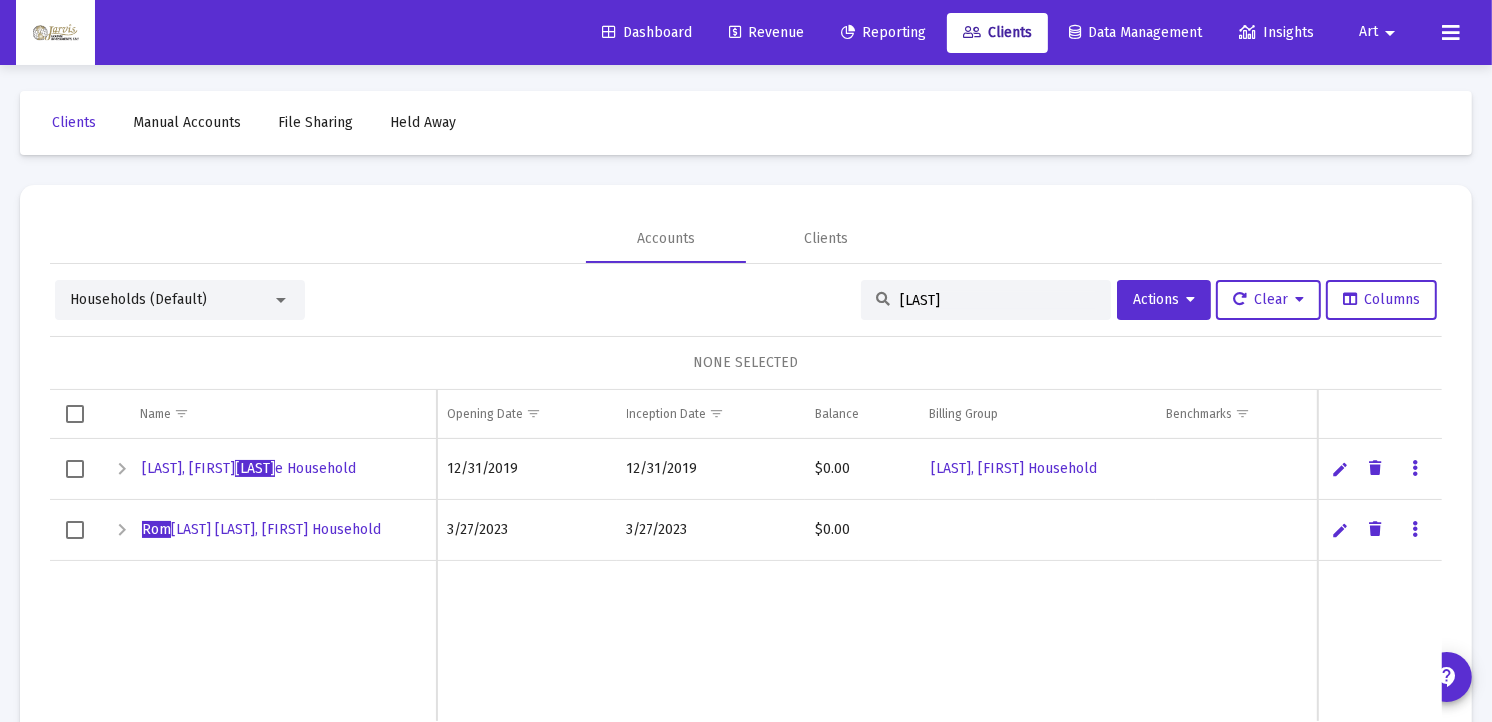 type on "[LAST]" 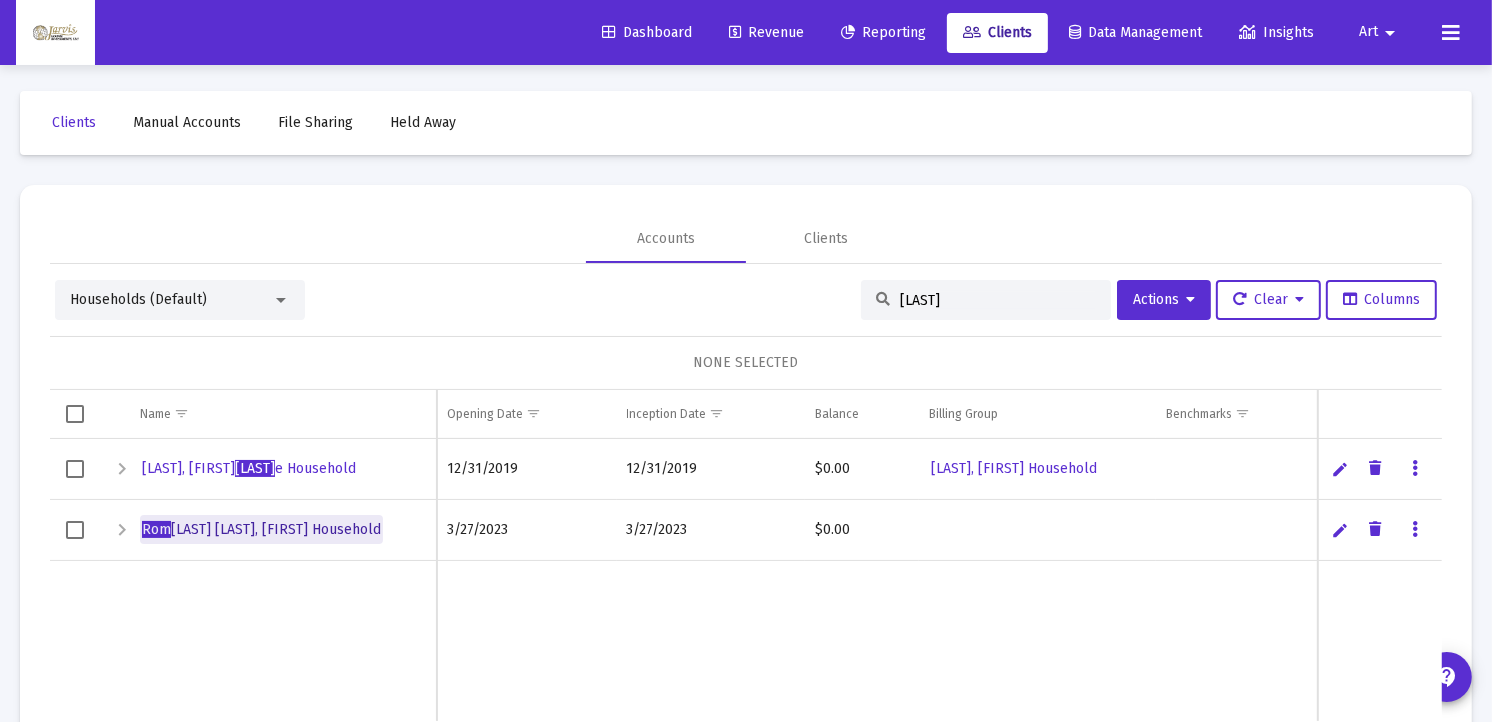 click on "[LAST] [LAST], [FIRST] Household" at bounding box center [261, 529] 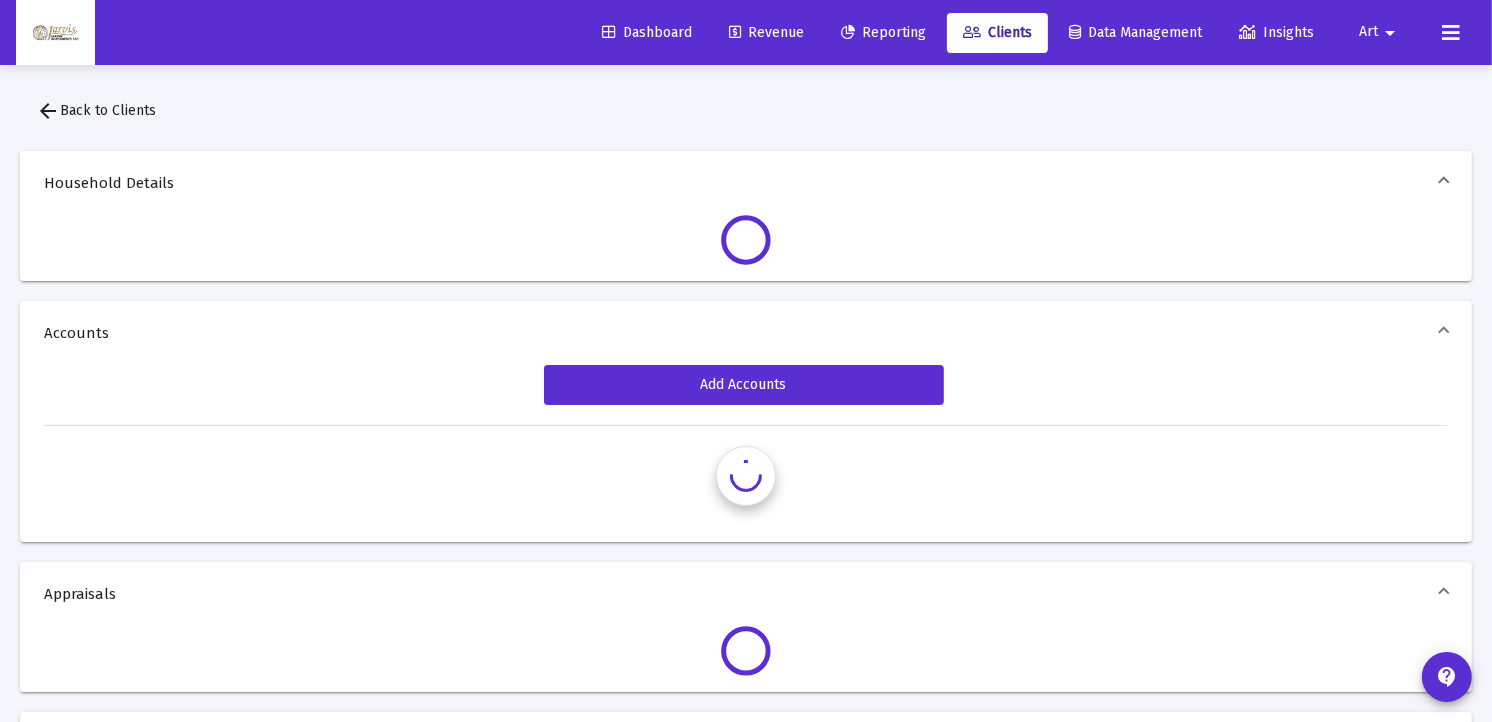scroll, scrollTop: 0, scrollLeft: 0, axis: both 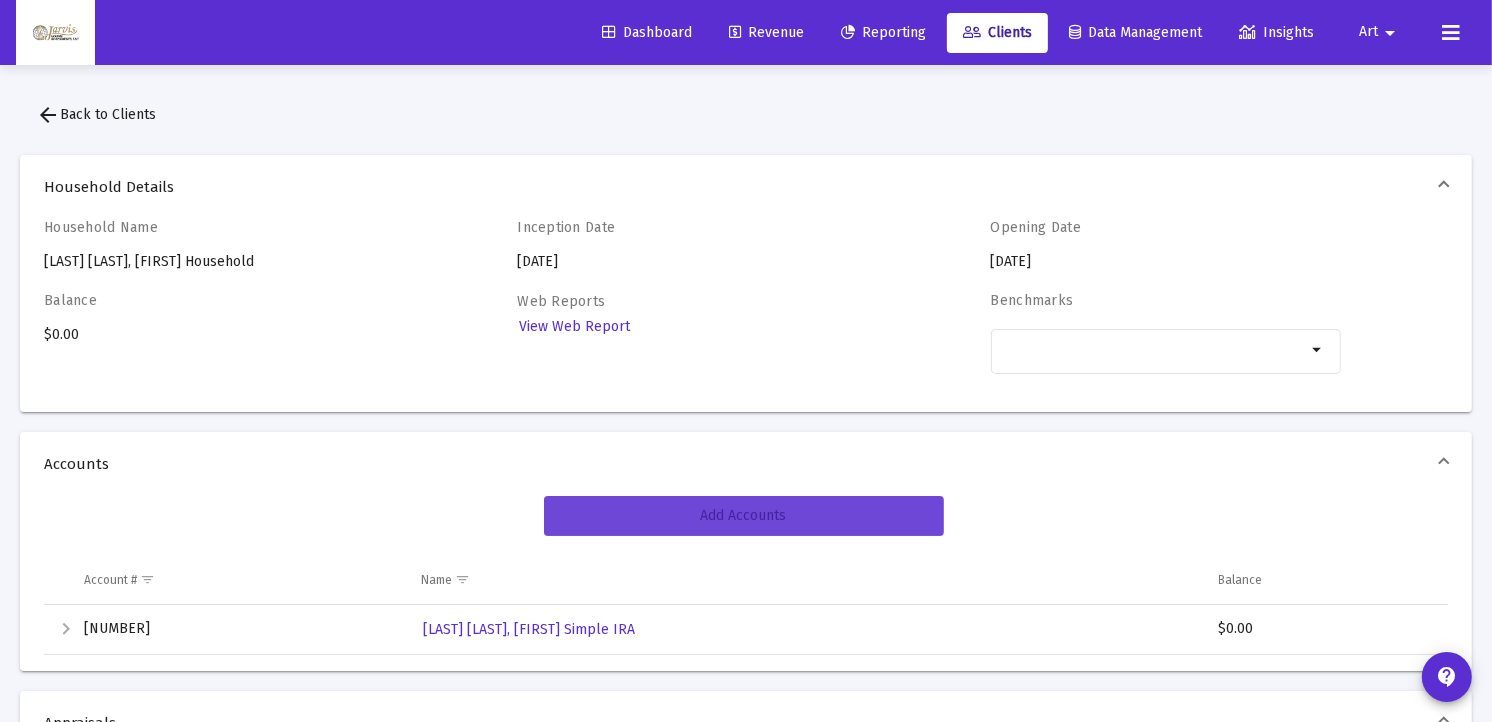 click on "Add Accounts" at bounding box center (744, 516) 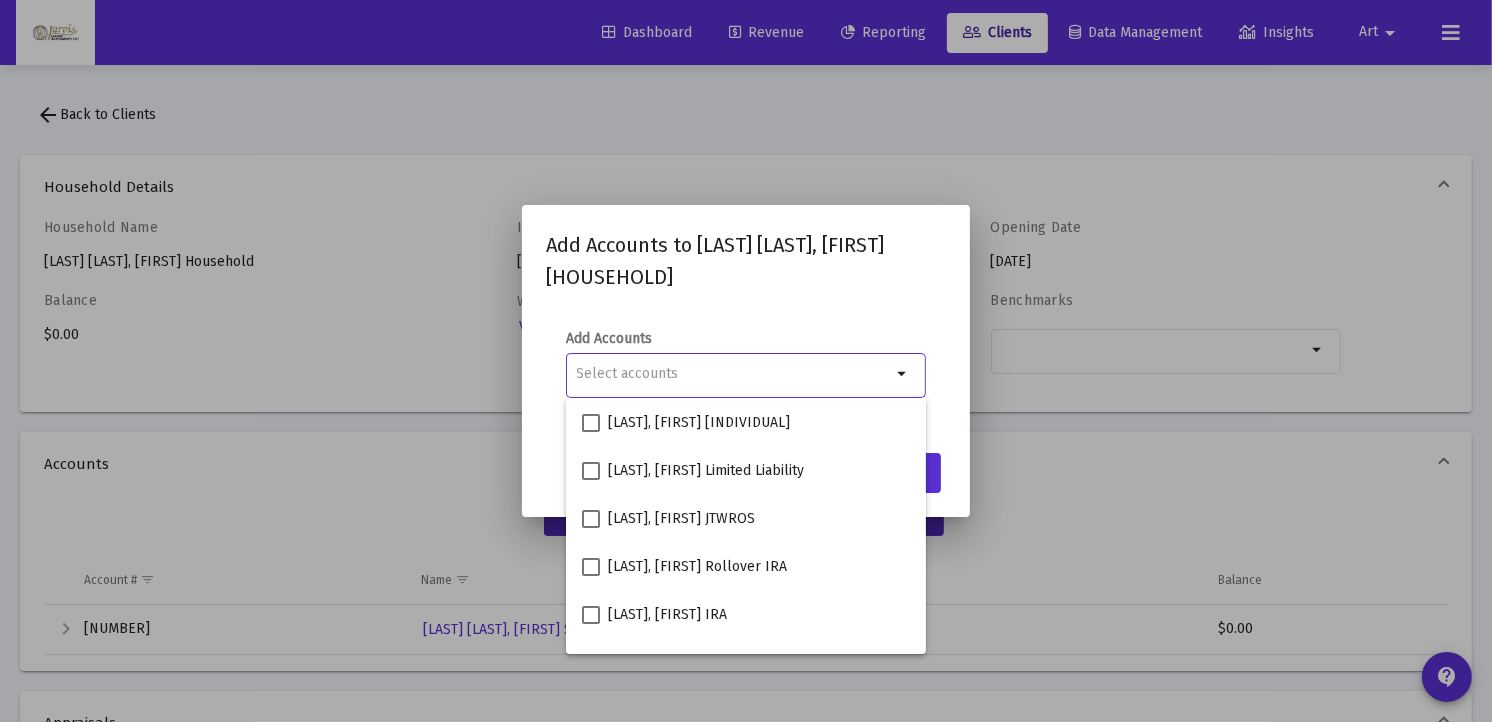 click at bounding box center (734, 374) 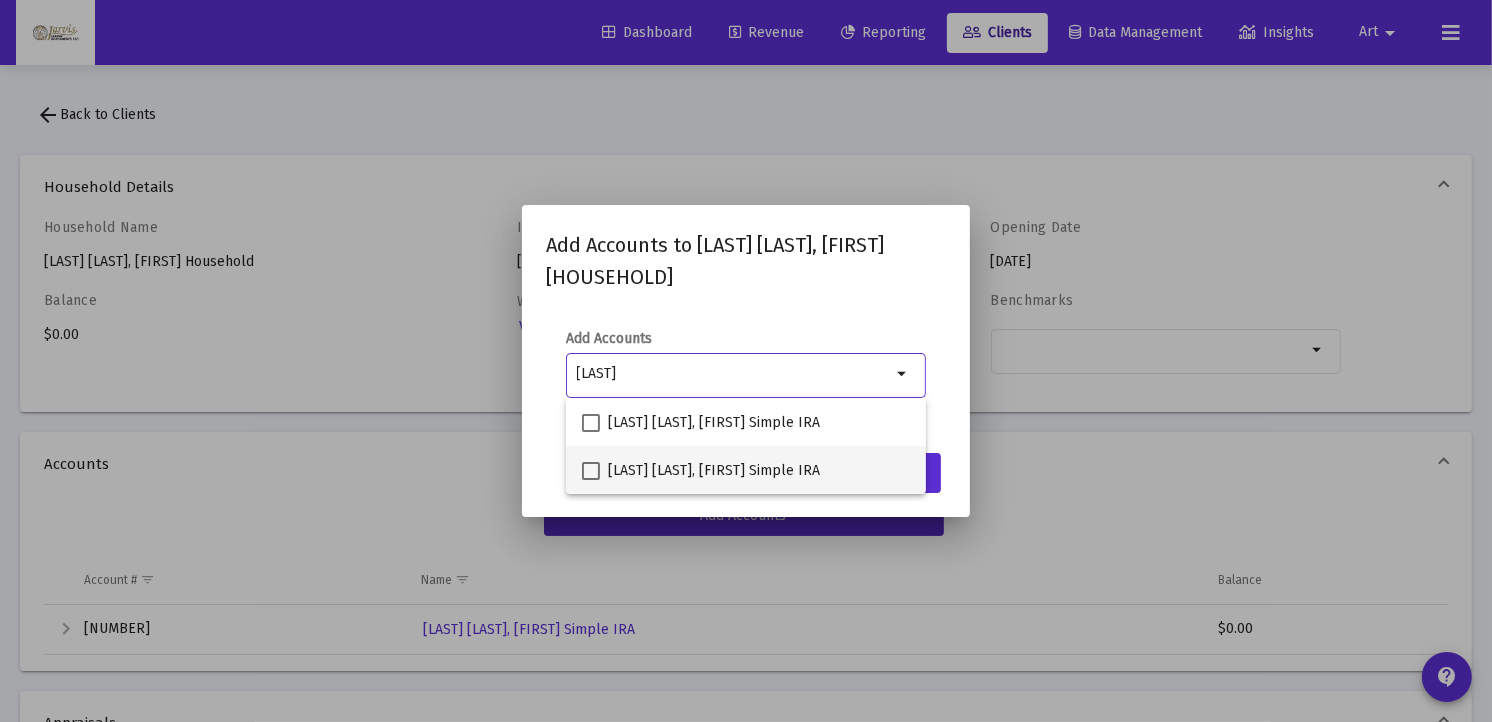 type on "[LAST]" 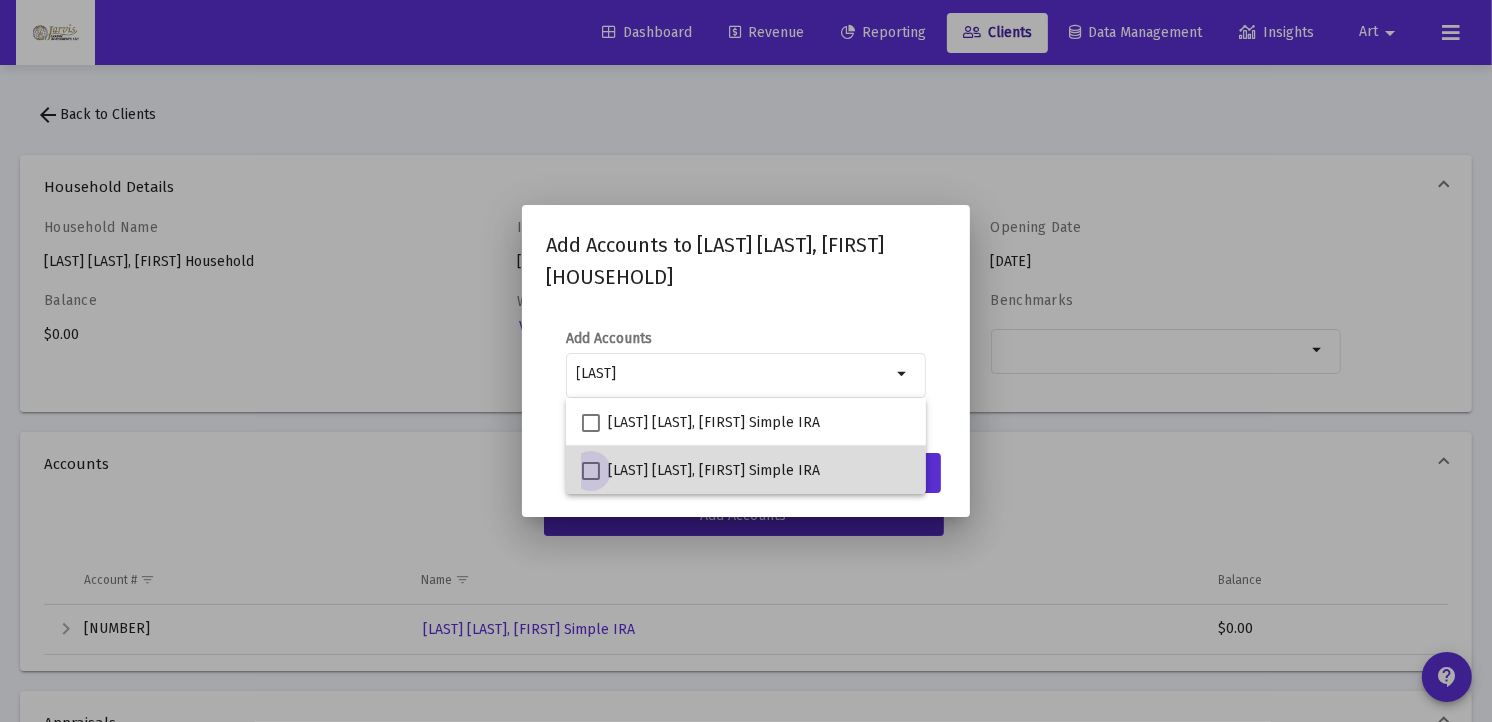 click at bounding box center (591, 471) 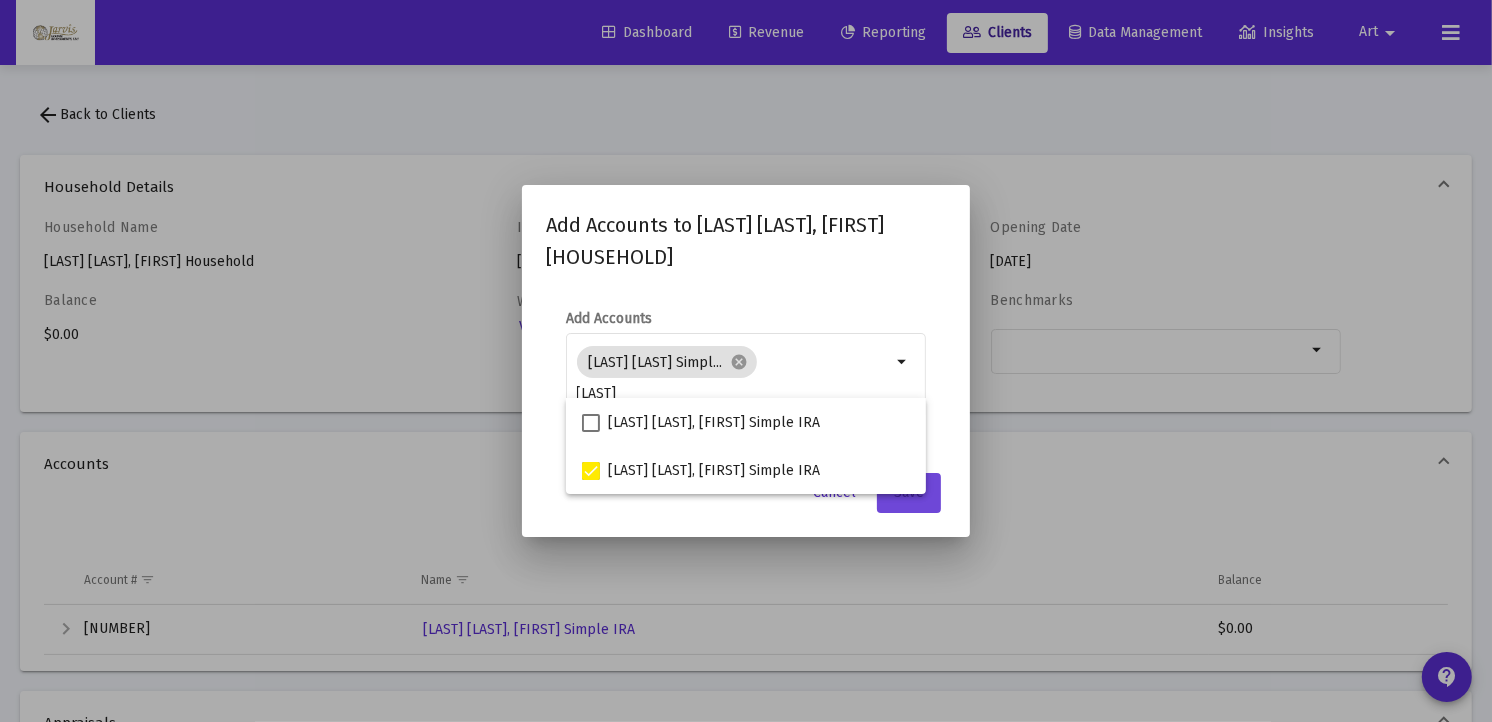 click on "Save" at bounding box center [909, 493] 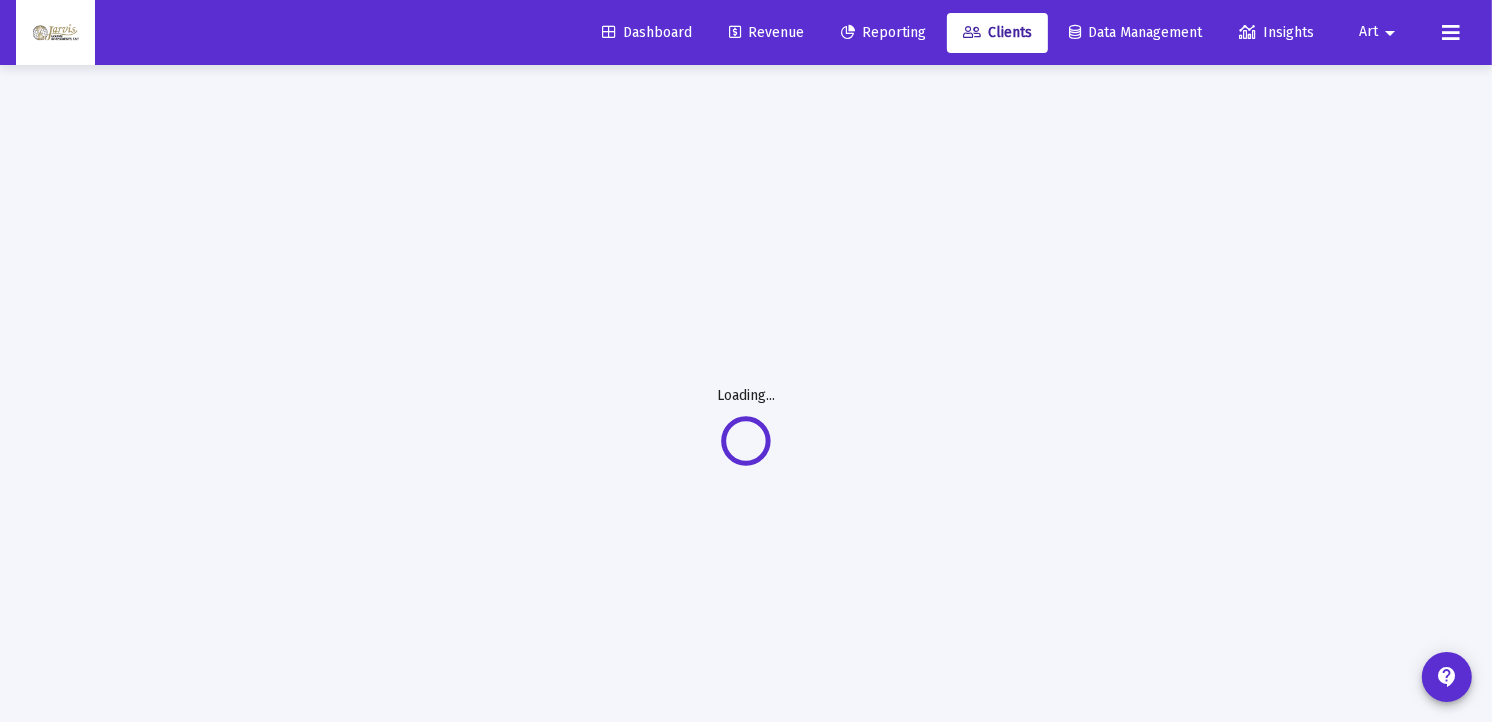 scroll, scrollTop: 4, scrollLeft: 0, axis: vertical 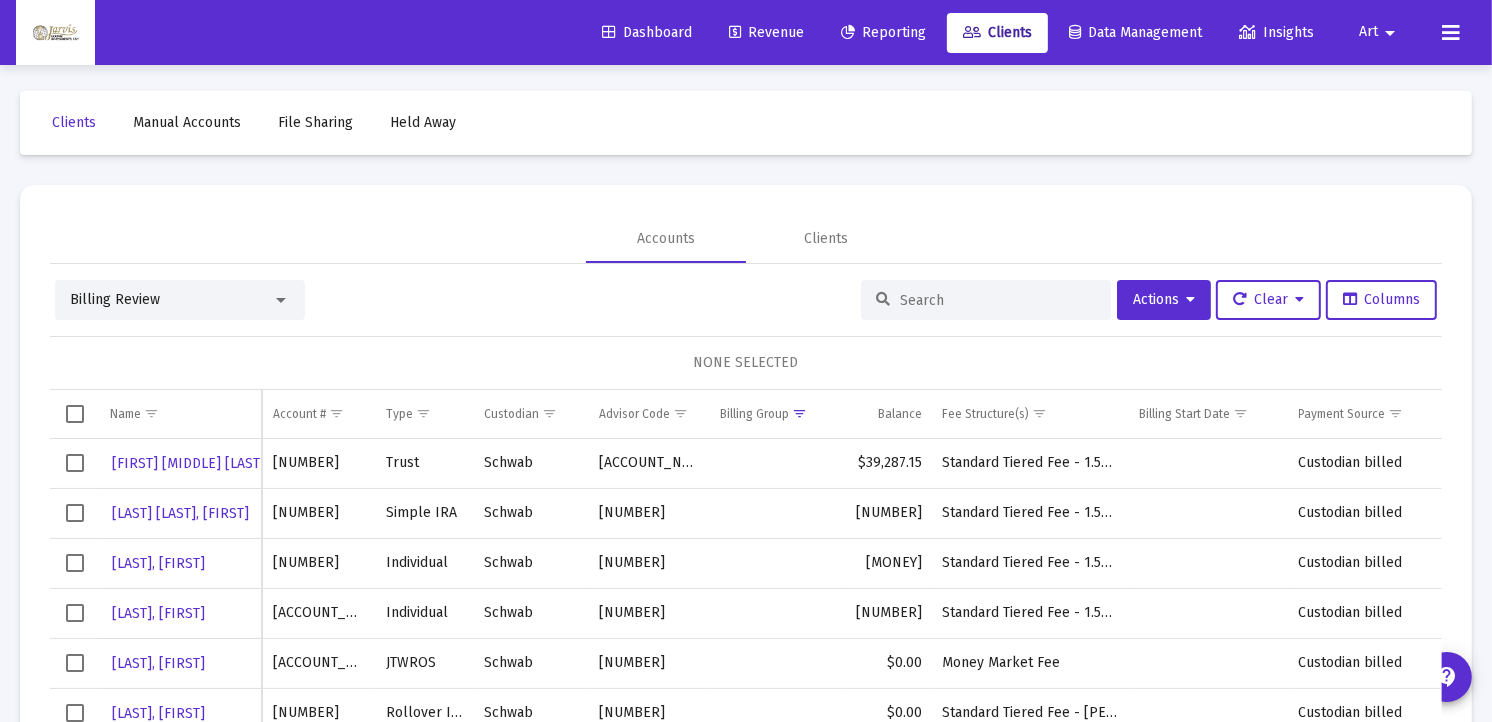 click at bounding box center (281, 300) 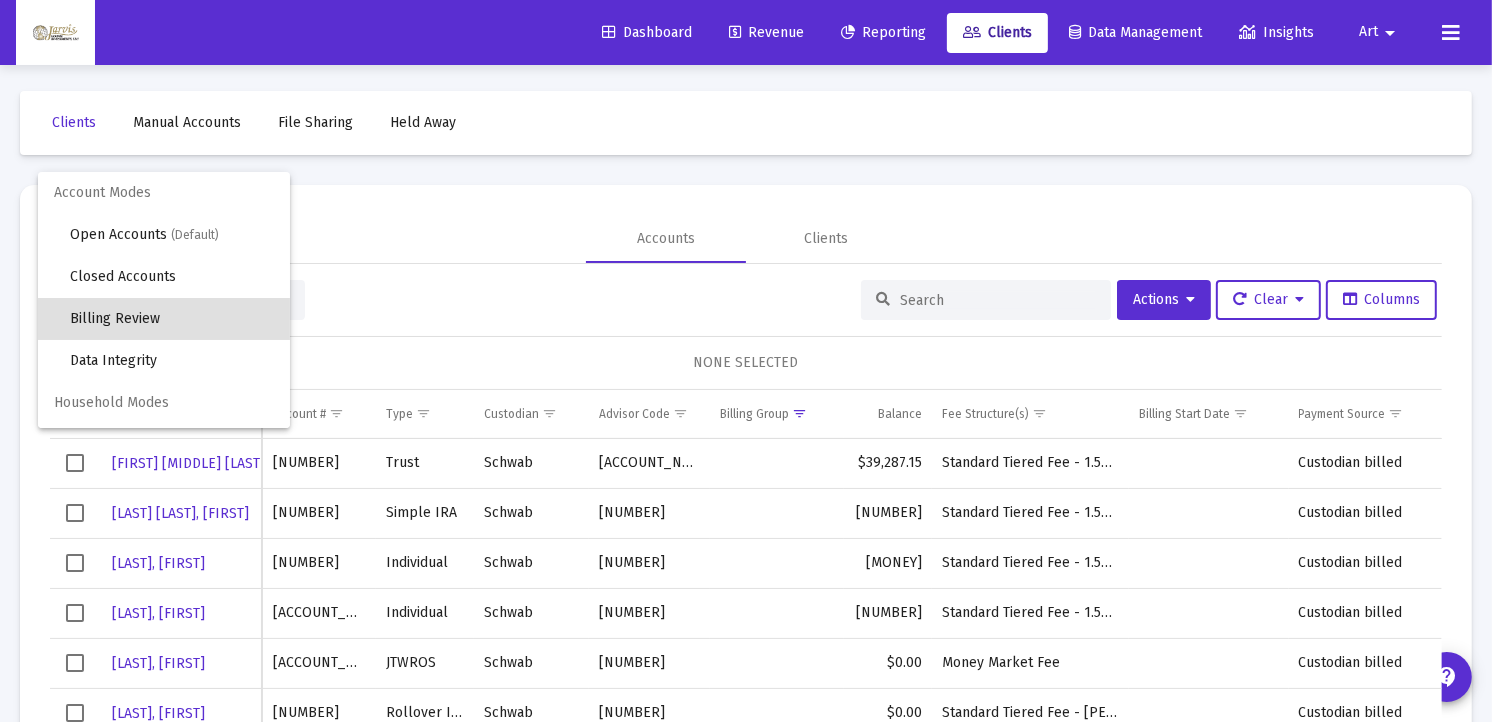 scroll, scrollTop: 18, scrollLeft: 0, axis: vertical 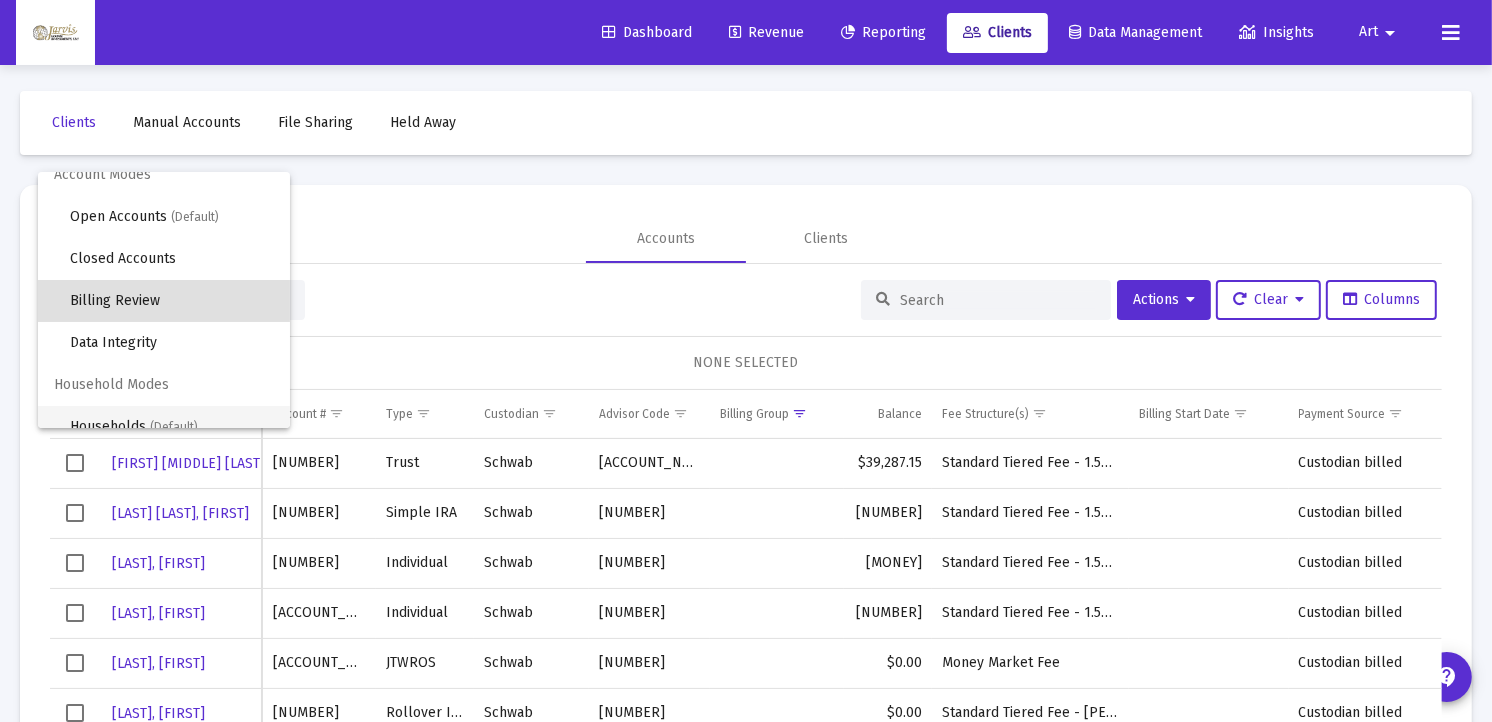click on "Households  (Default)" at bounding box center [172, 427] 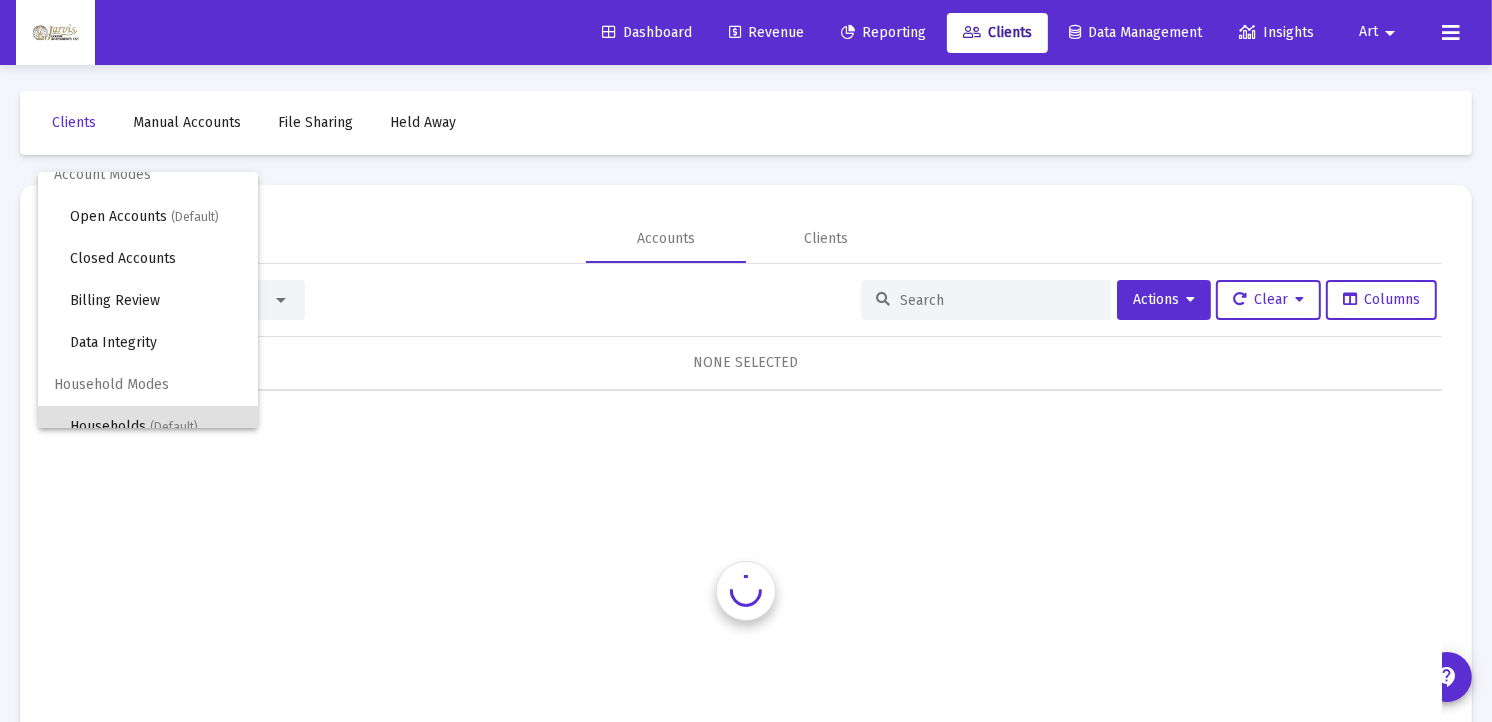 scroll, scrollTop: 37, scrollLeft: 0, axis: vertical 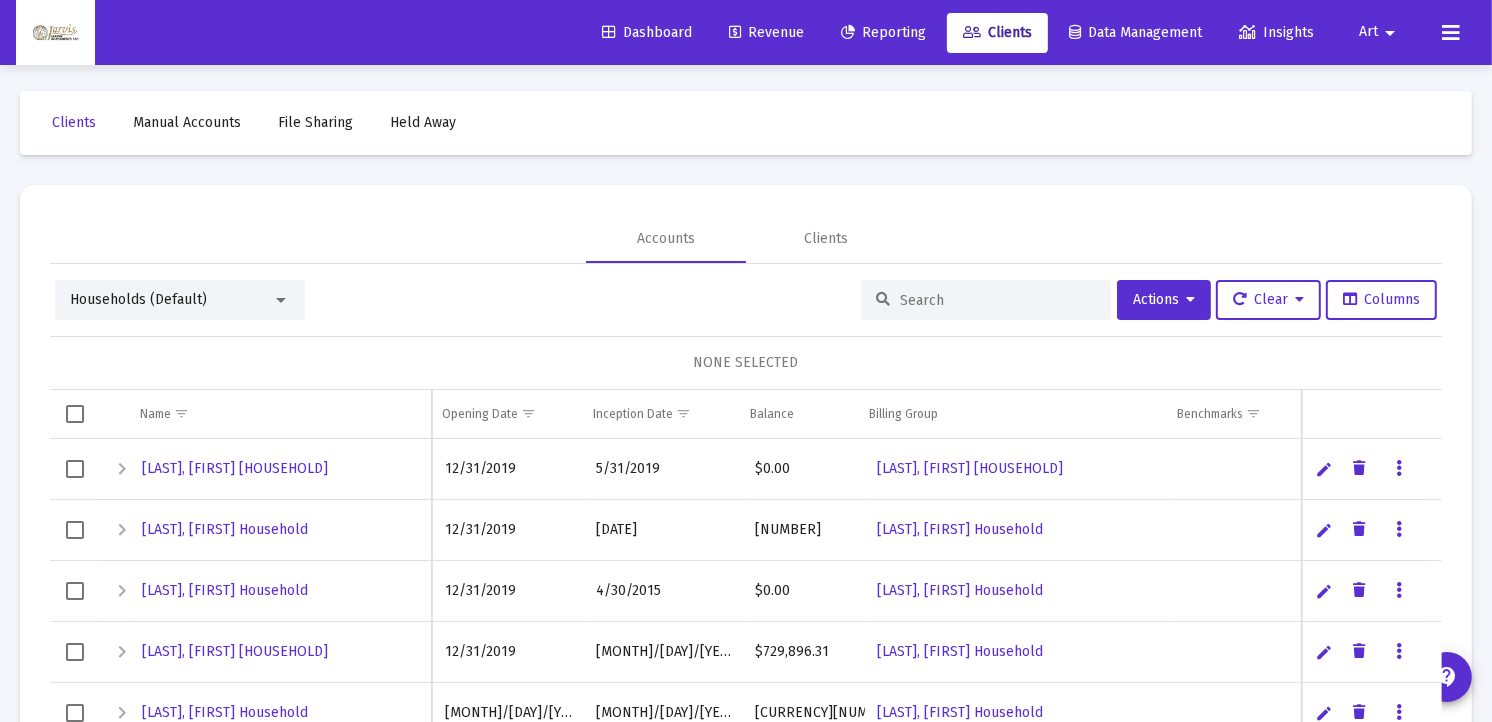 click at bounding box center (998, 300) 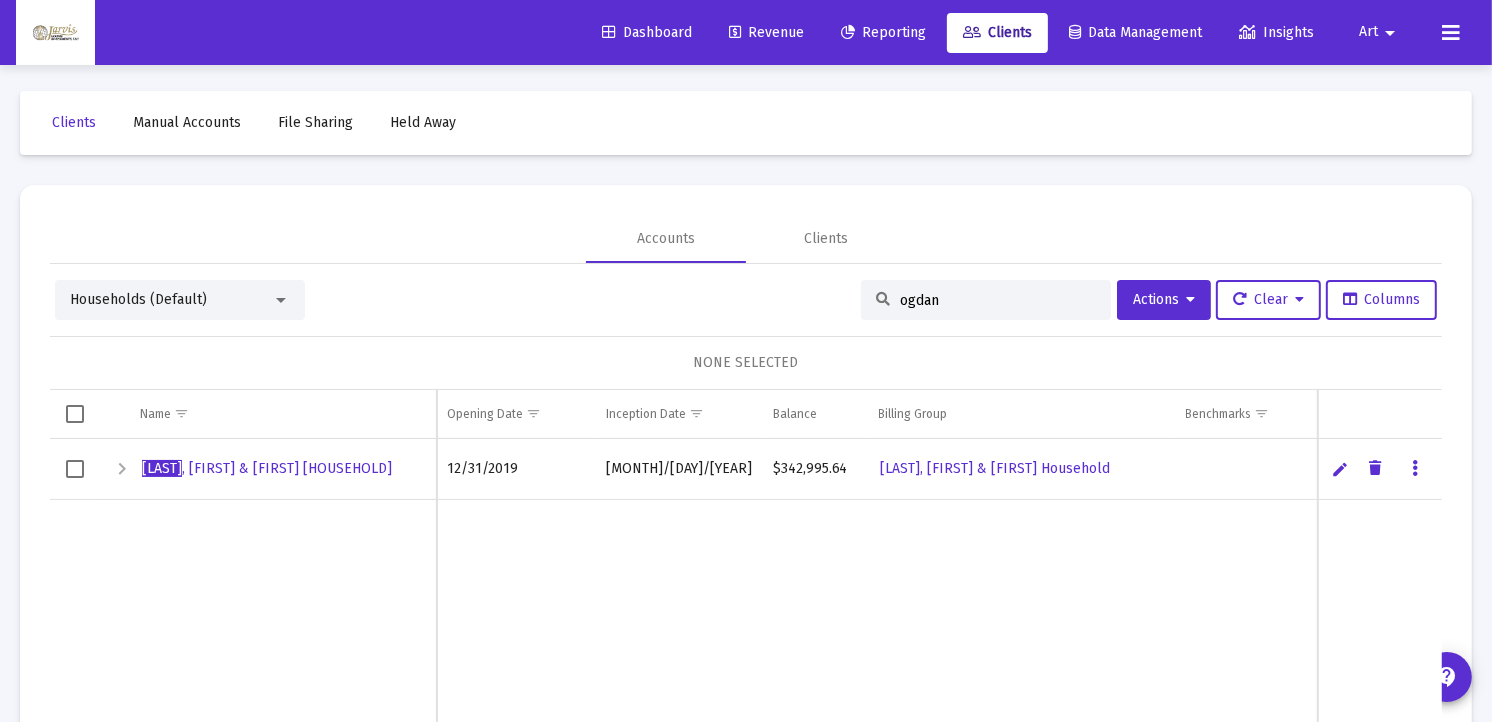type on "ogdan" 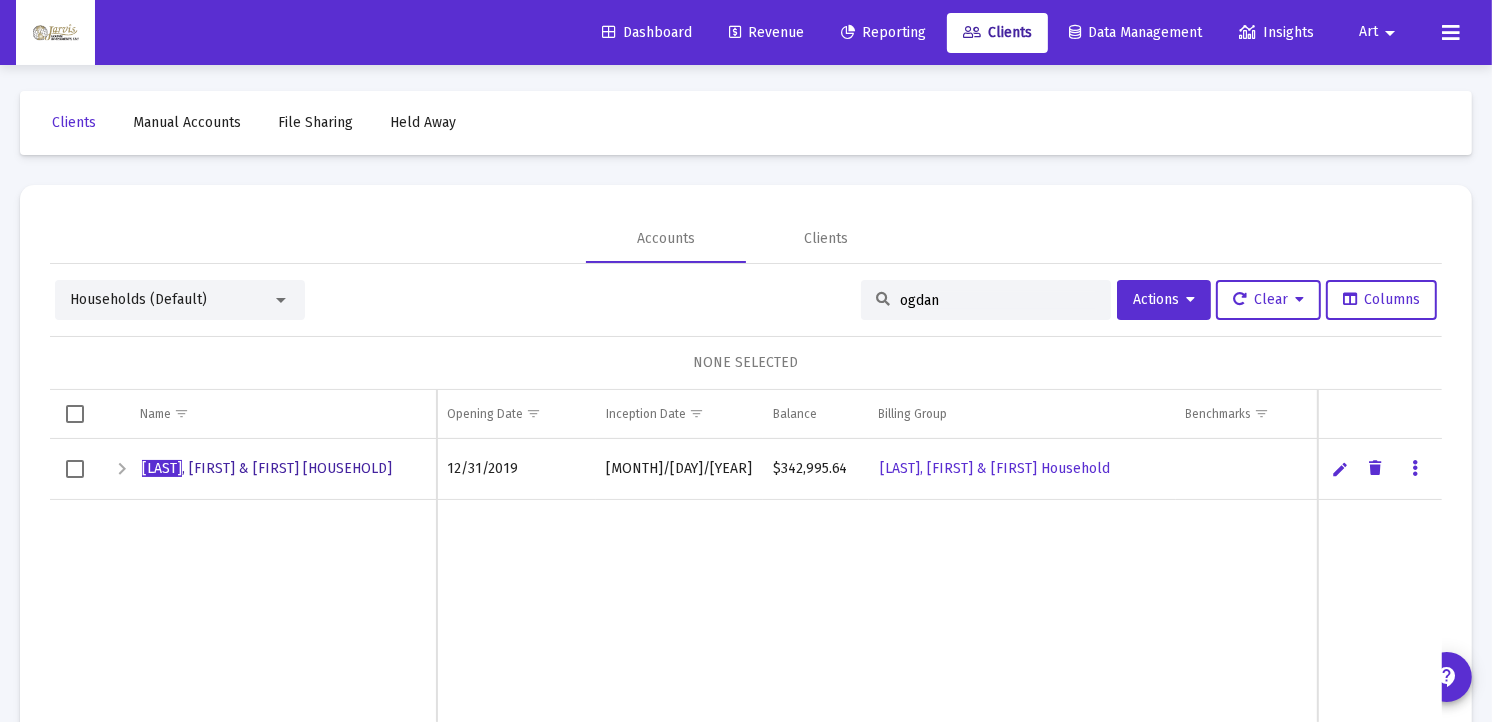 click on "[LAST] , [FIRST] & [FIRST] [HOUSEHOLD]" at bounding box center [267, 468] 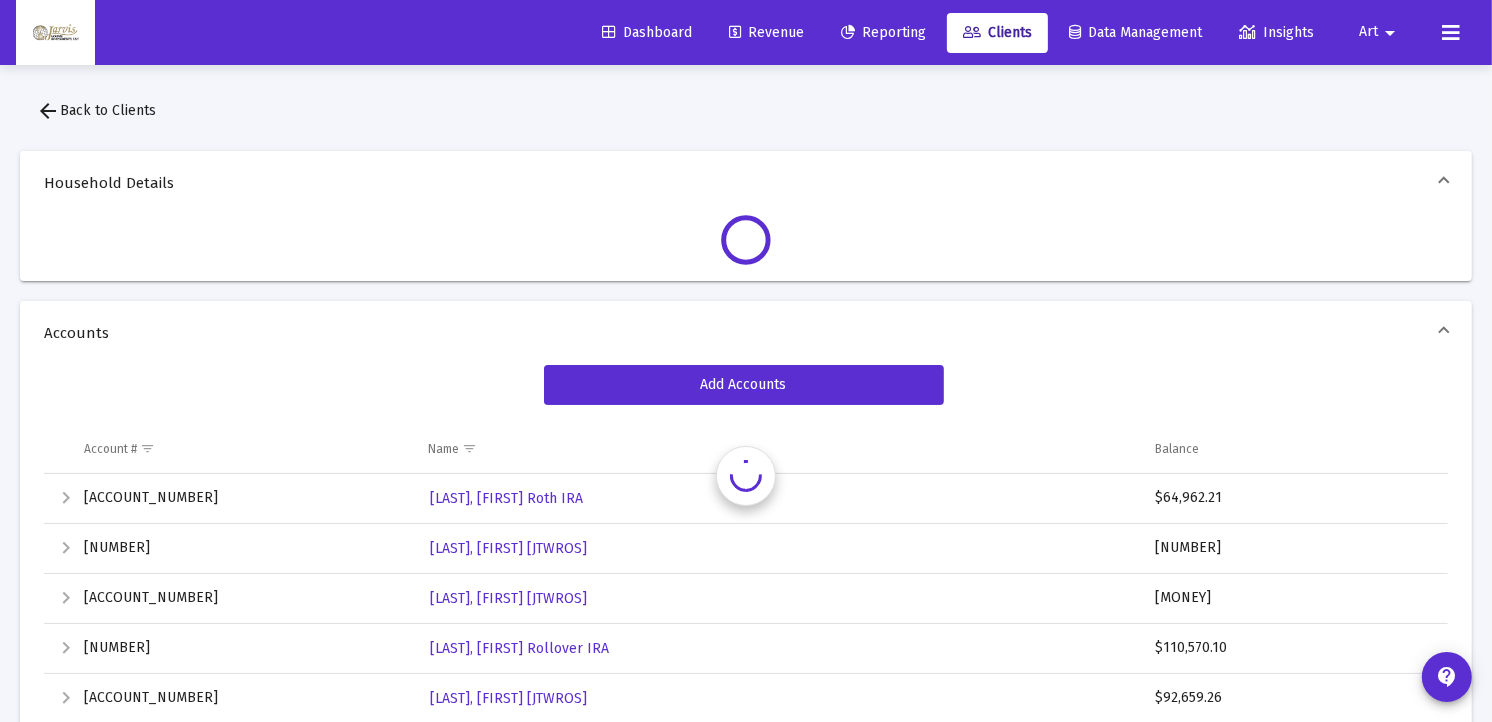 scroll, scrollTop: 0, scrollLeft: 0, axis: both 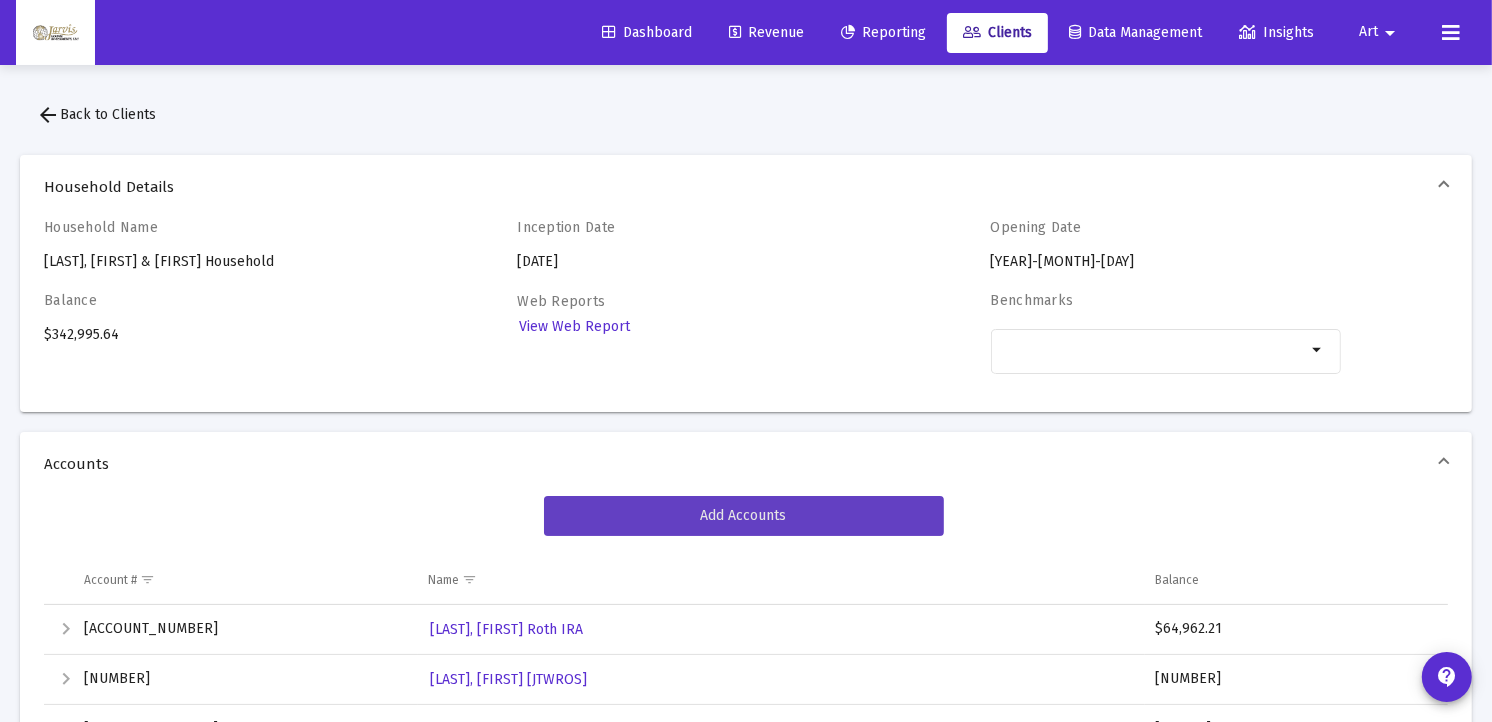 click on "Add Accounts" at bounding box center [744, 515] 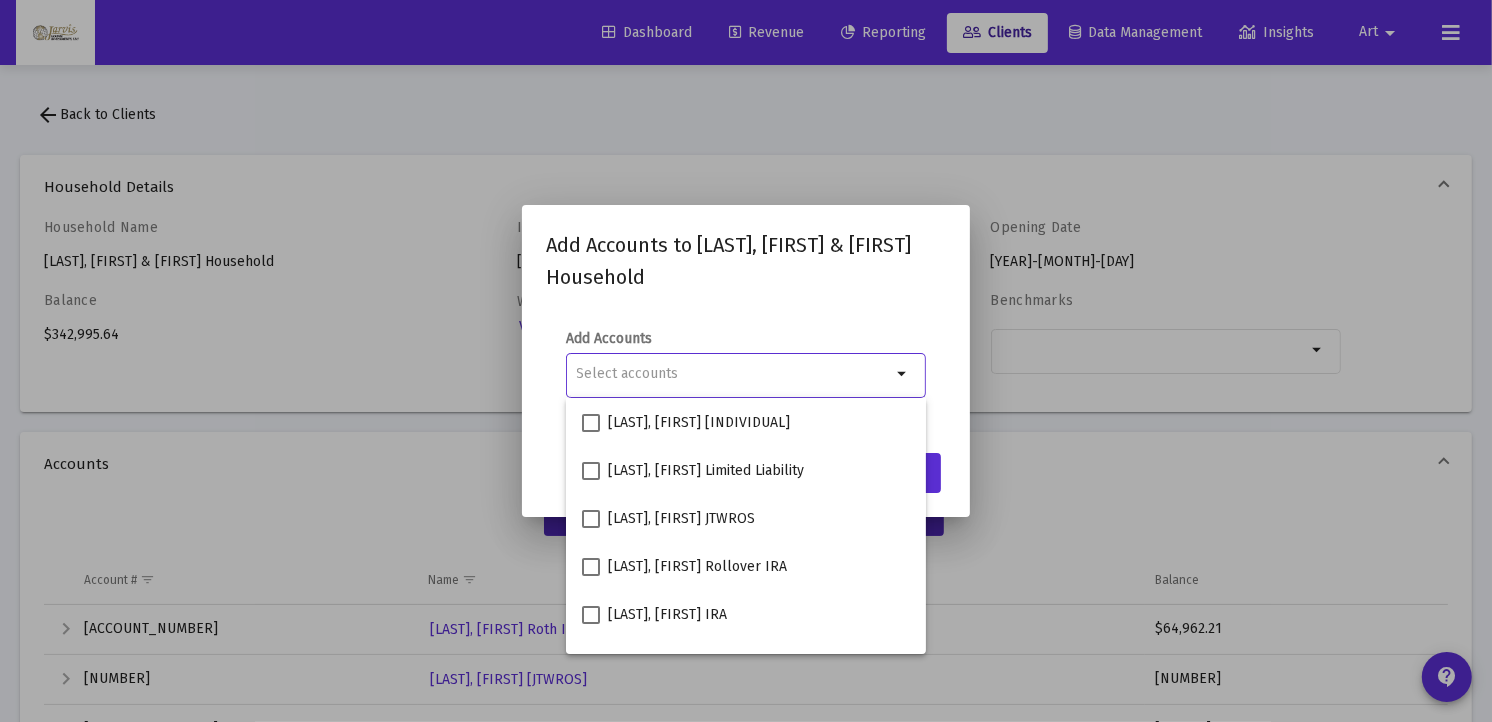 click at bounding box center (734, 374) 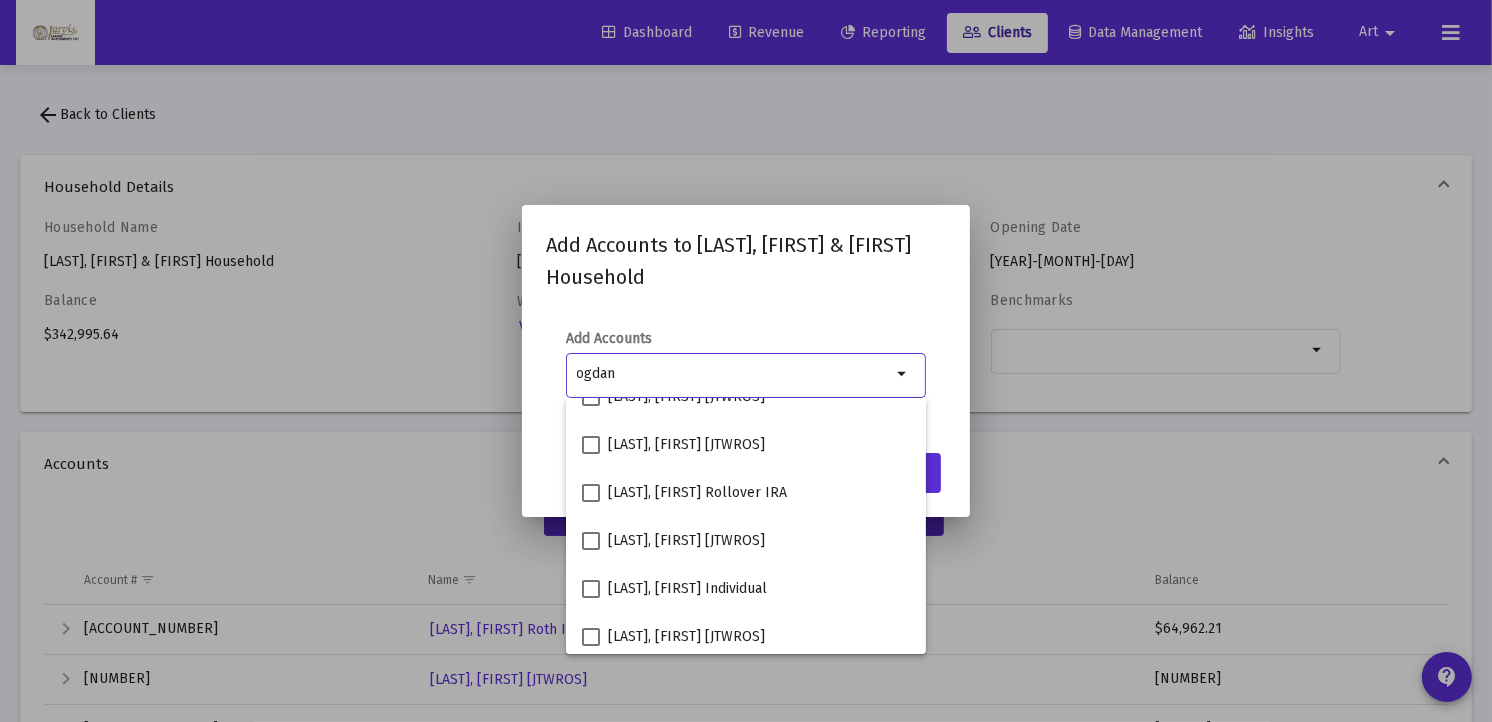 scroll, scrollTop: 127, scrollLeft: 0, axis: vertical 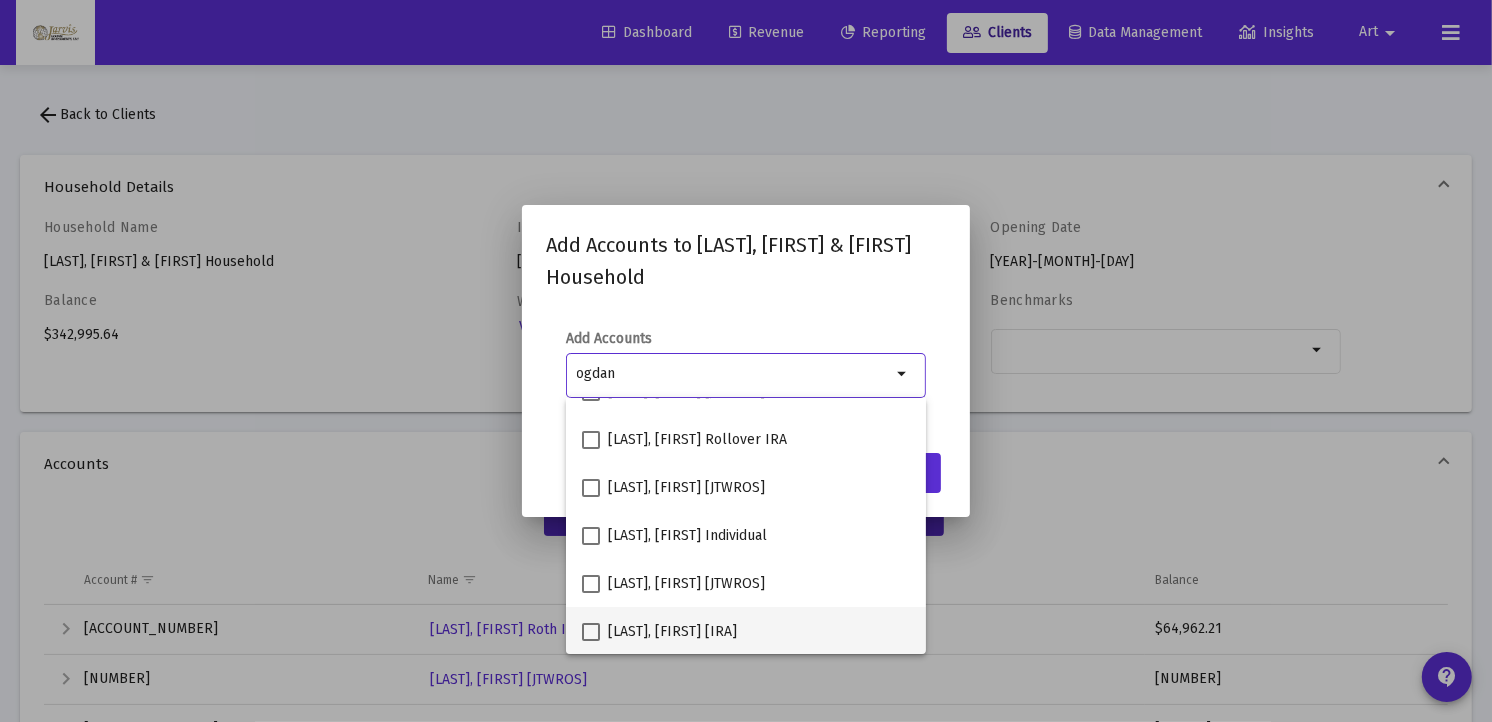 type on "ogdan" 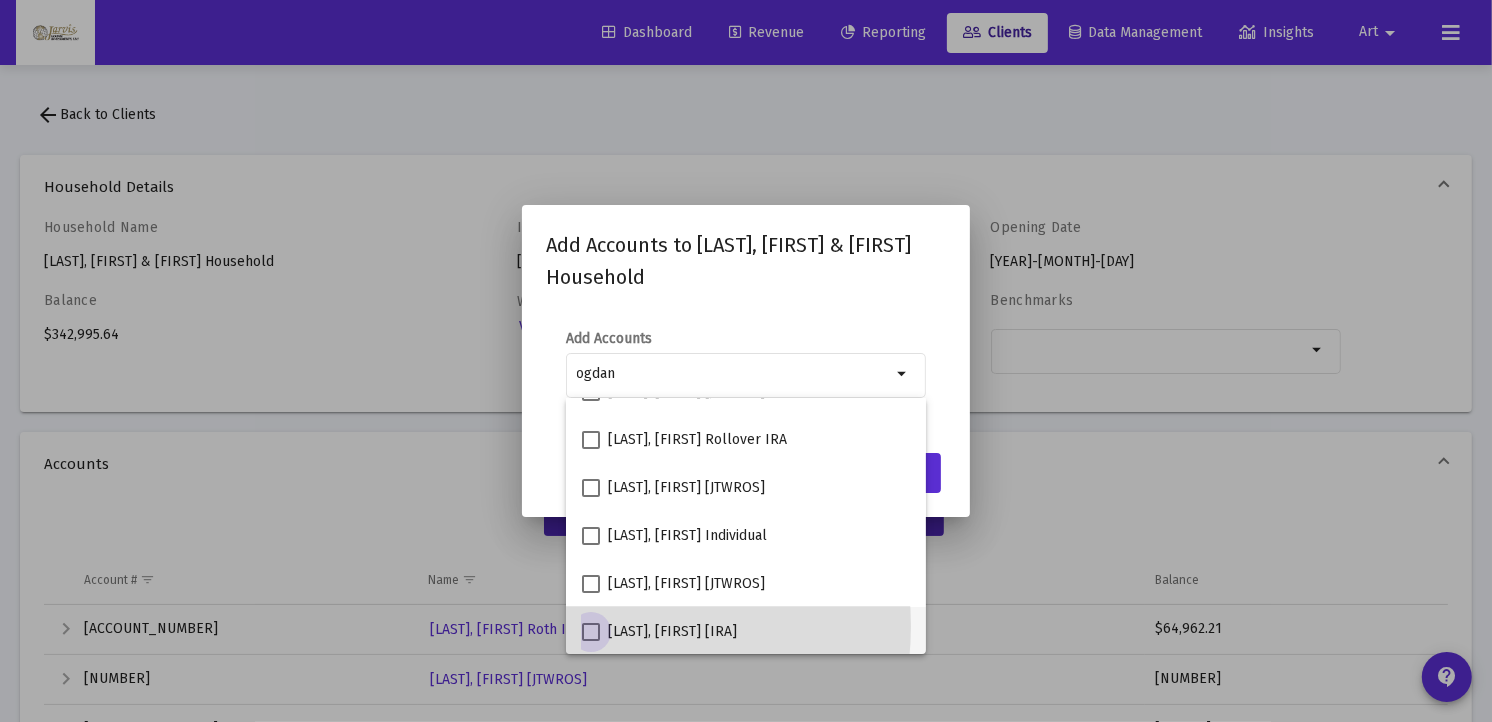 click at bounding box center (591, 632) 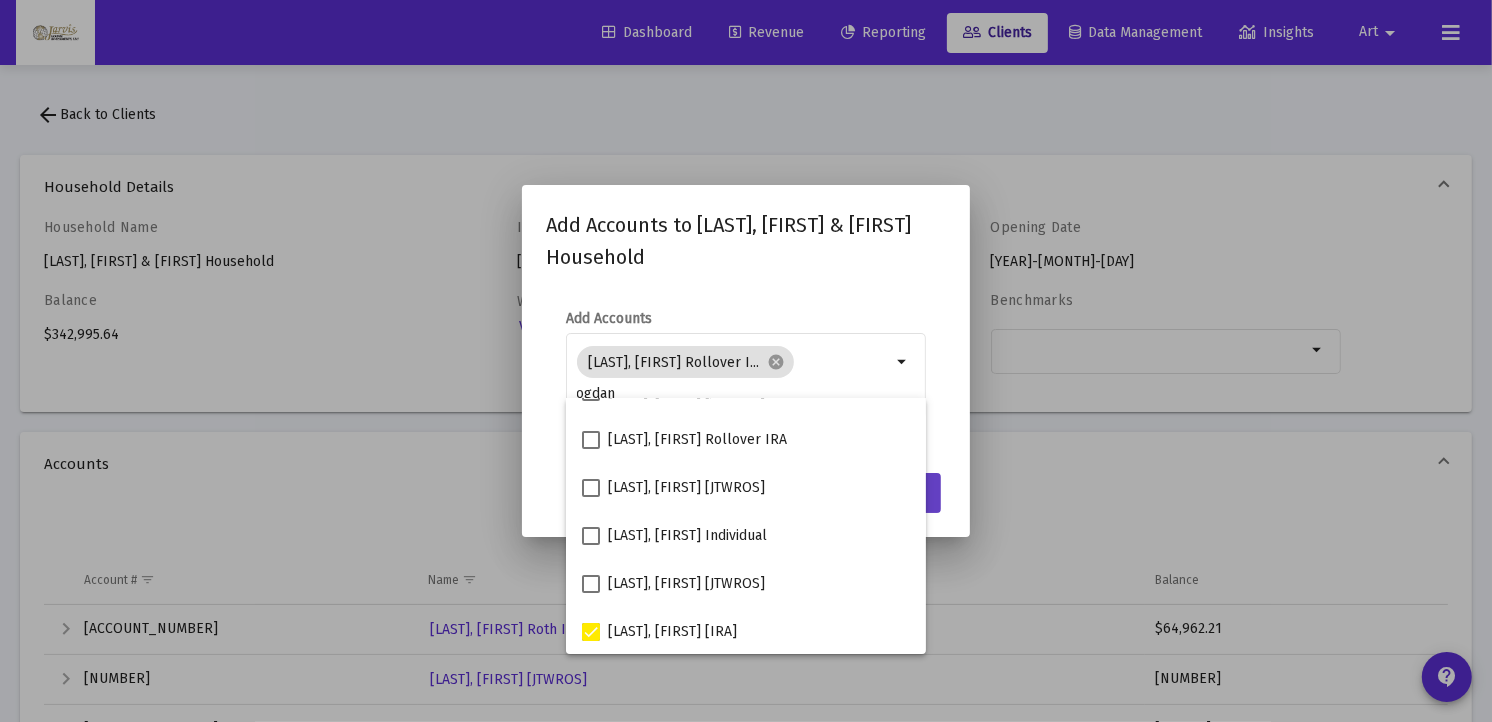 click on "Save" at bounding box center [909, 493] 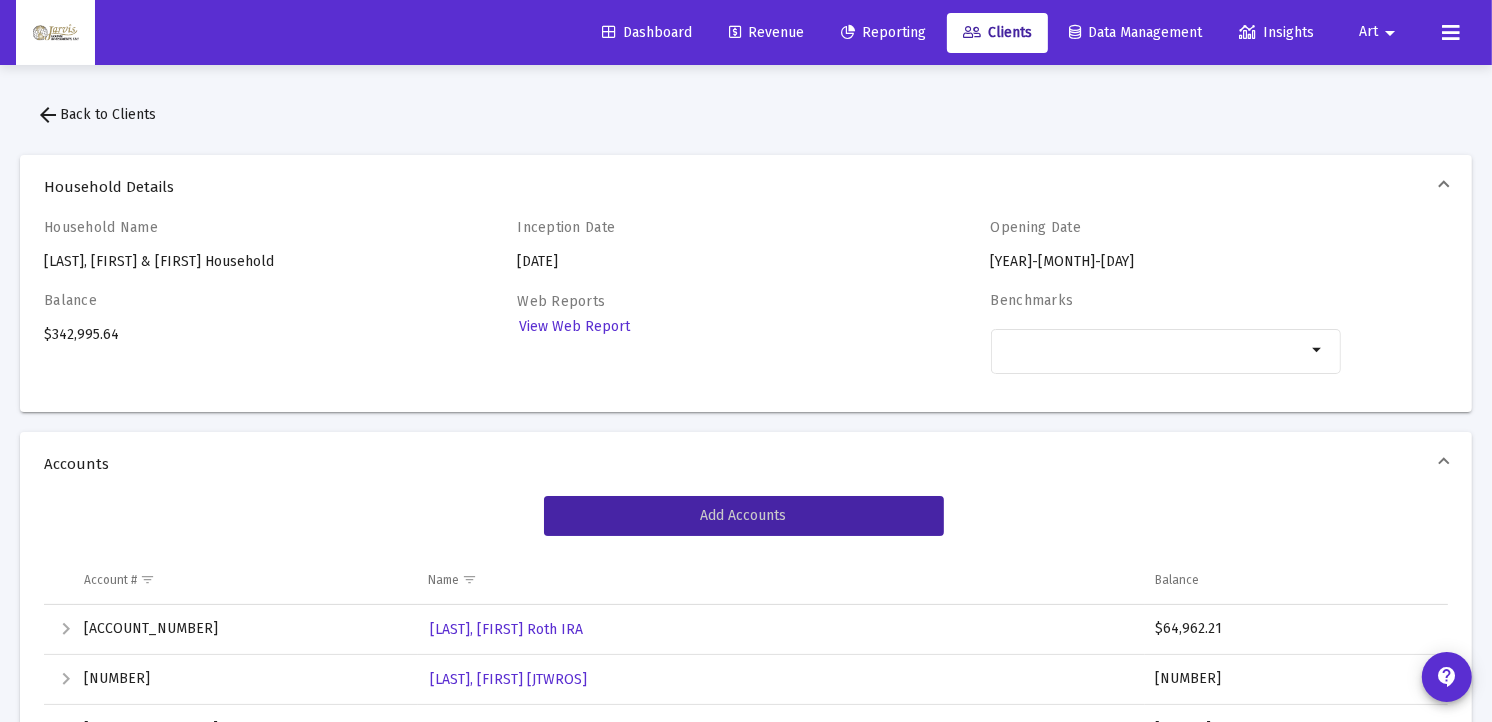 click on "Revenue" 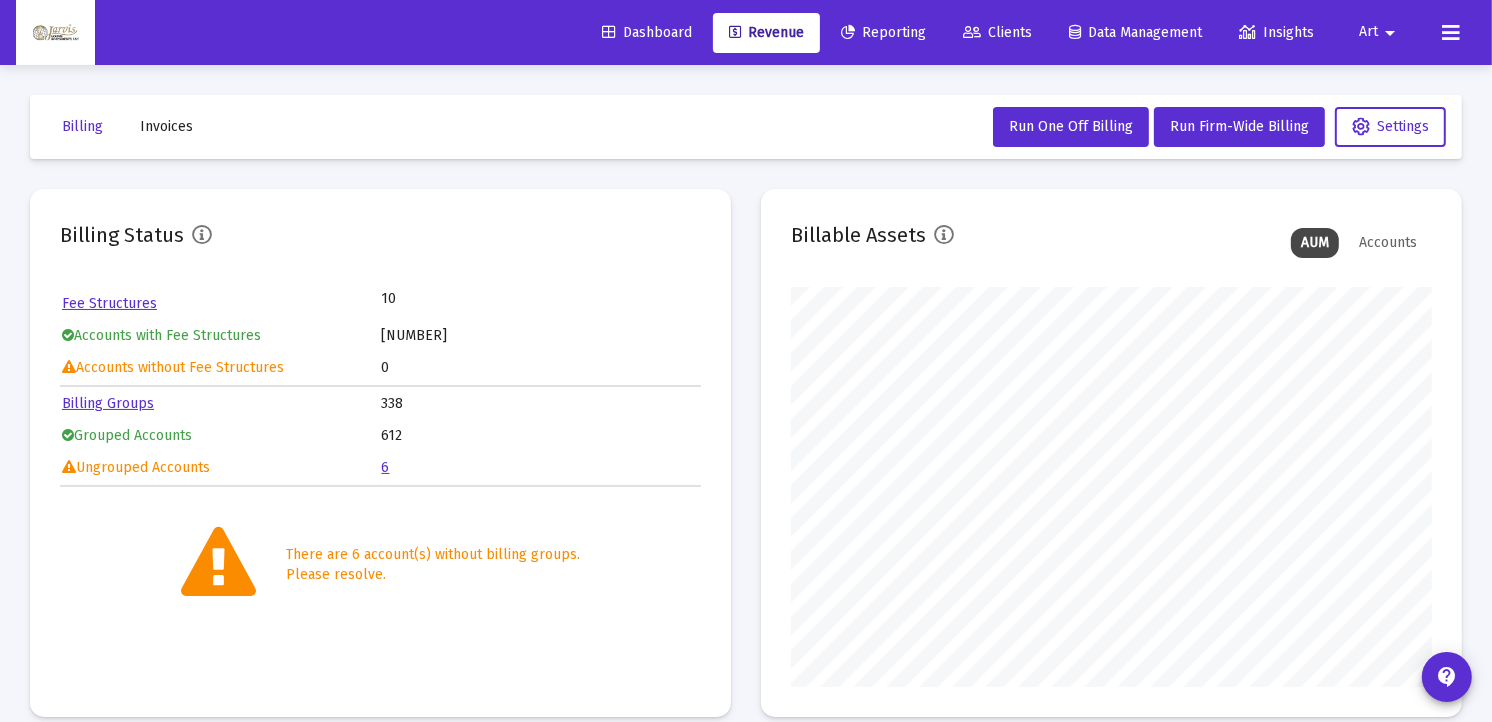 scroll, scrollTop: 999600, scrollLeft: 999358, axis: both 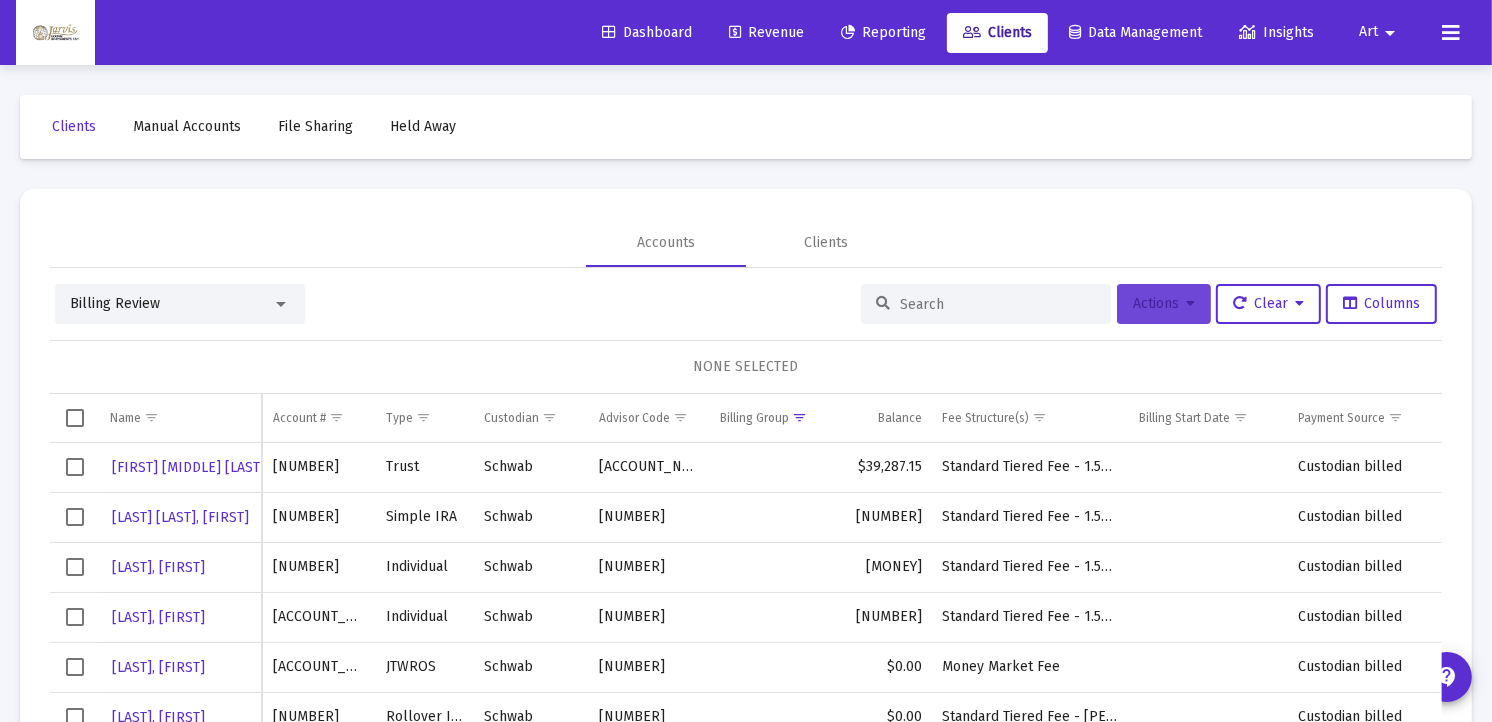 click at bounding box center (1190, 304) 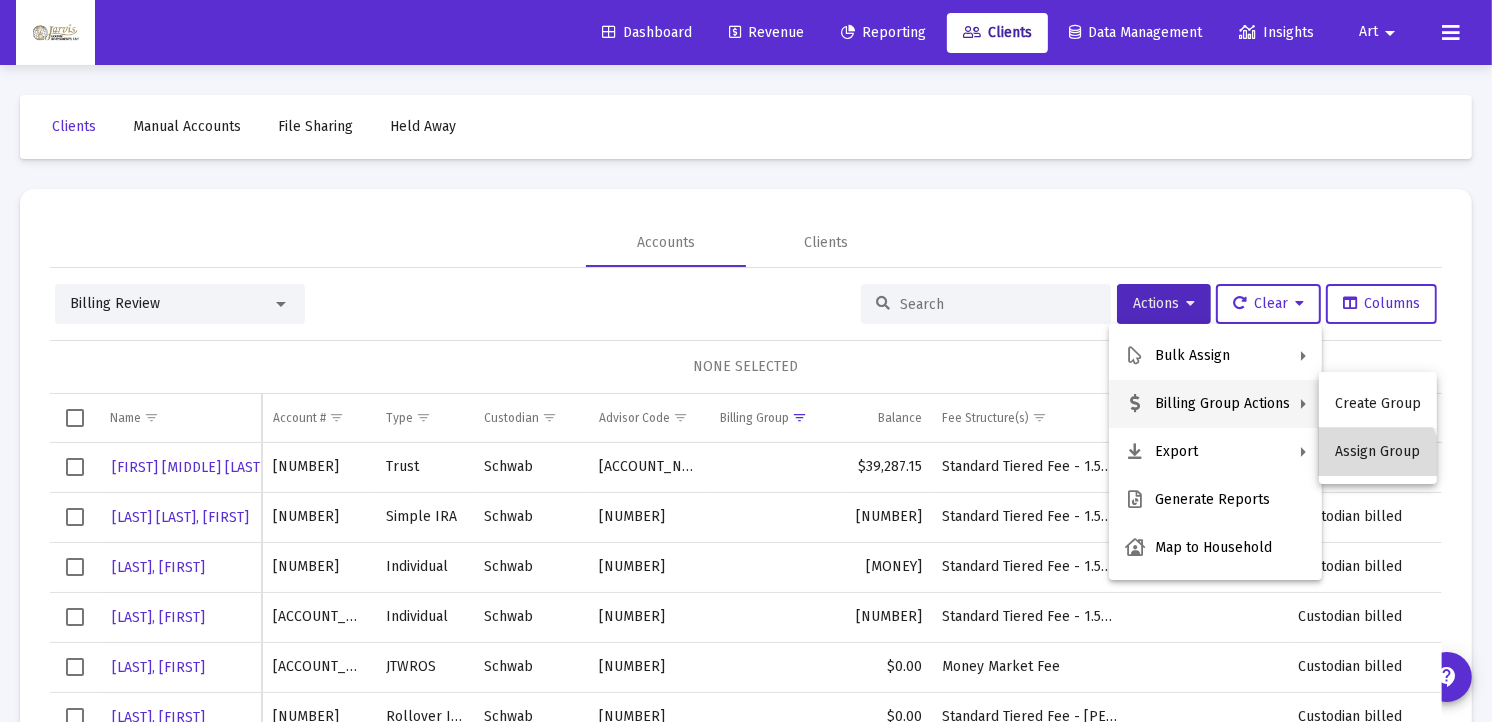 click on "Assign Group" at bounding box center (1378, 452) 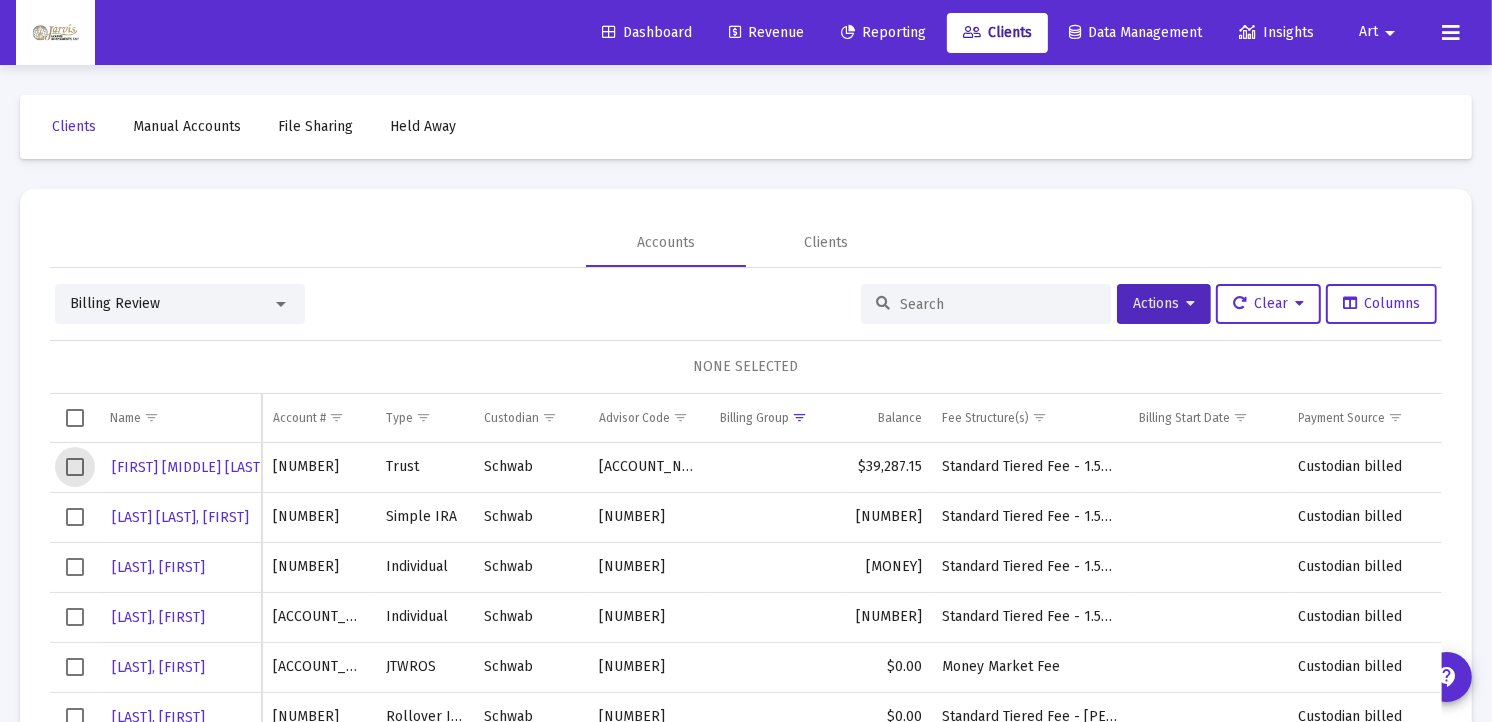 click at bounding box center (75, 467) 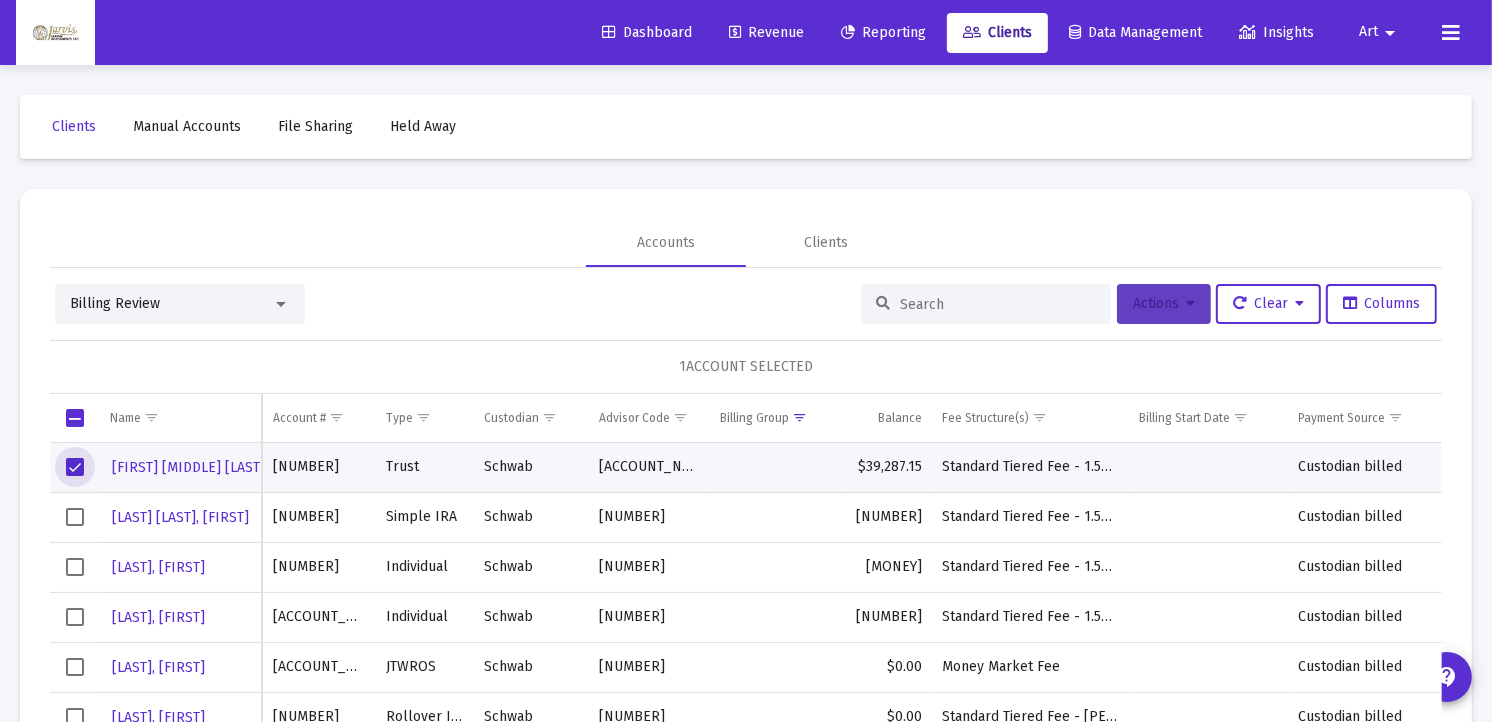 click on "Actions" at bounding box center [1164, 304] 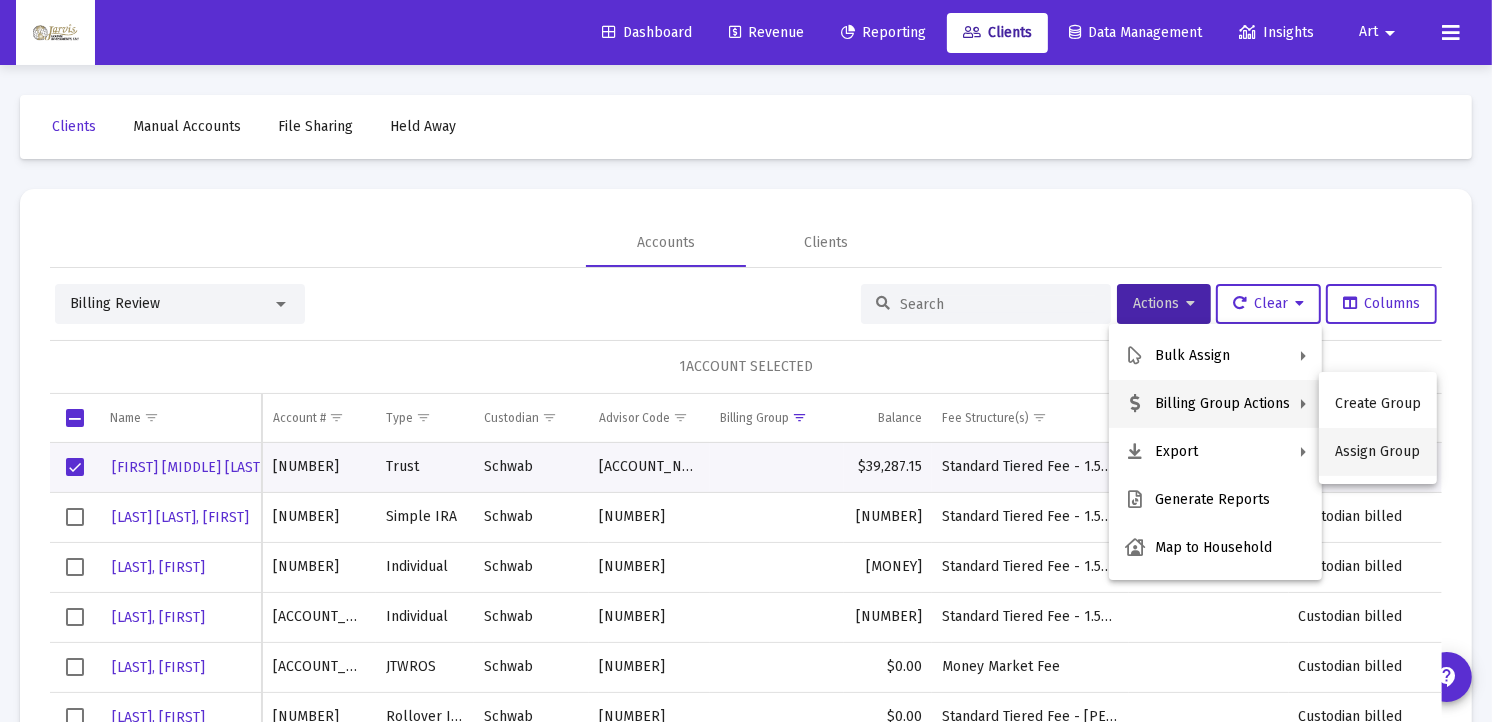click on "Assign Group" at bounding box center [1378, 452] 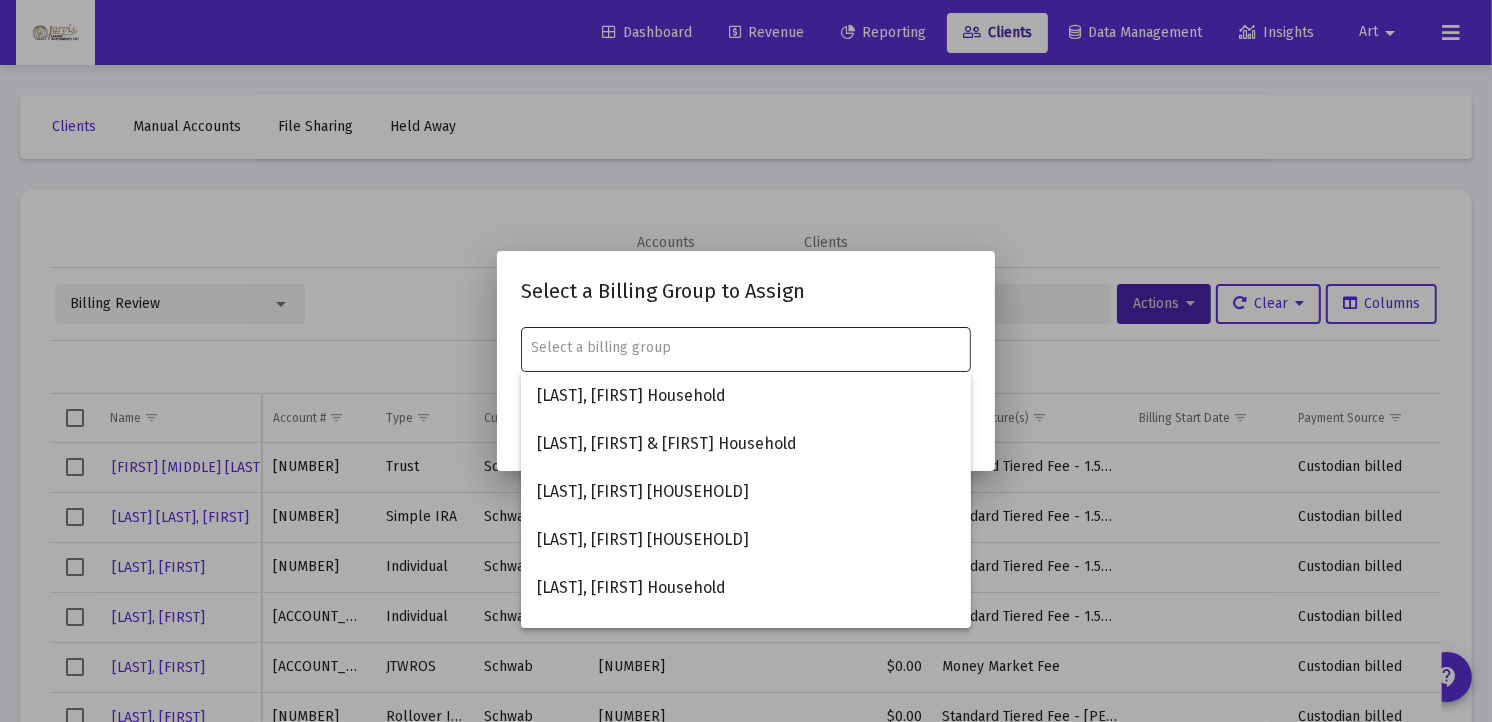 click at bounding box center (746, 347) 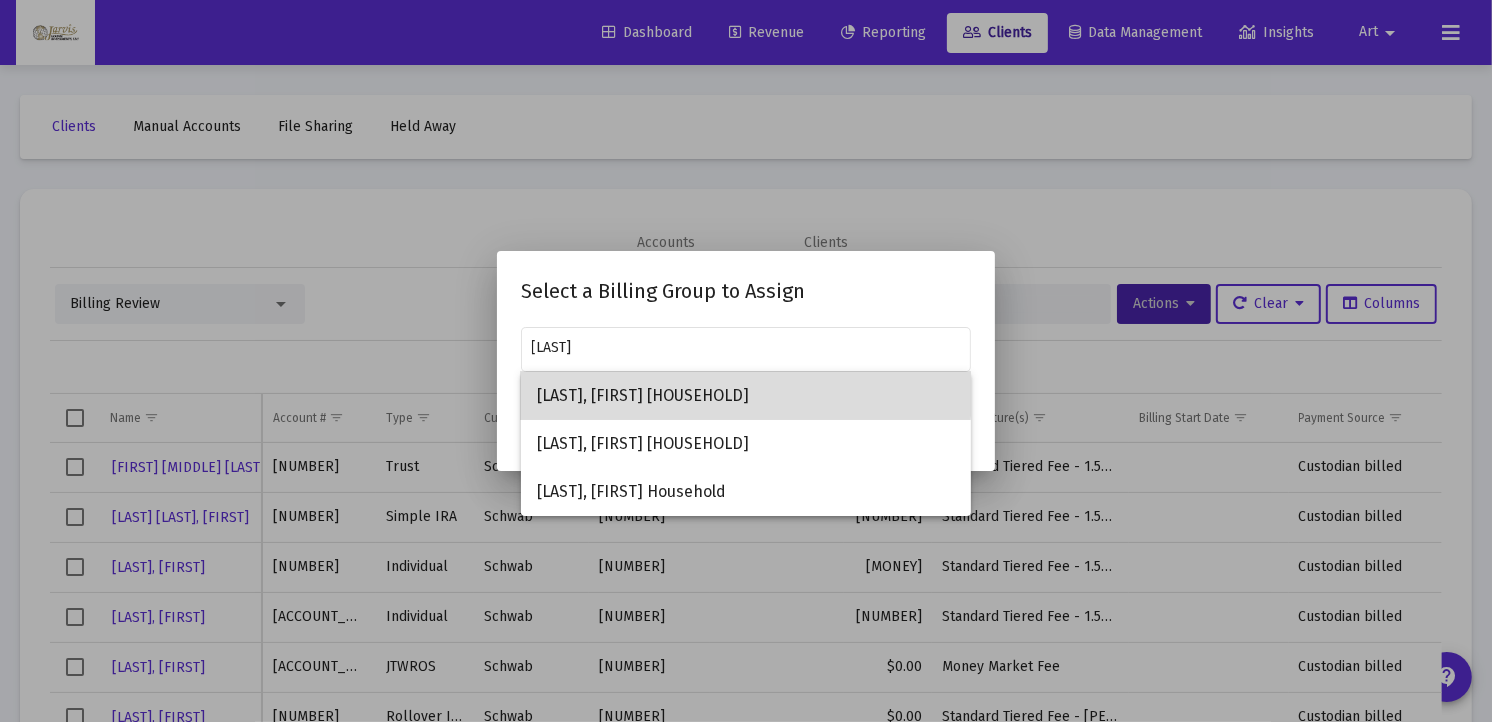 click on "[LAST], [FIRST] [HOUSEHOLD]" at bounding box center (746, 396) 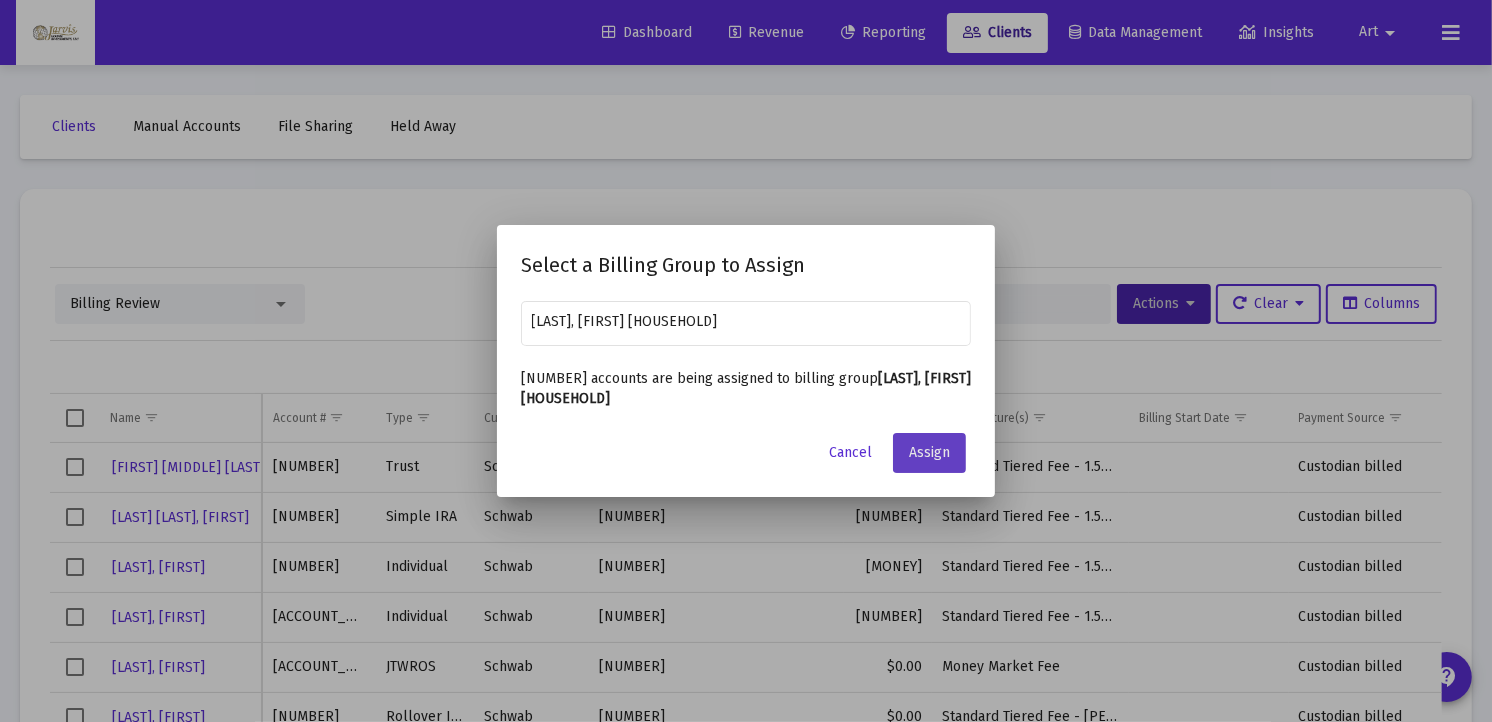click on "Assign" at bounding box center [929, 452] 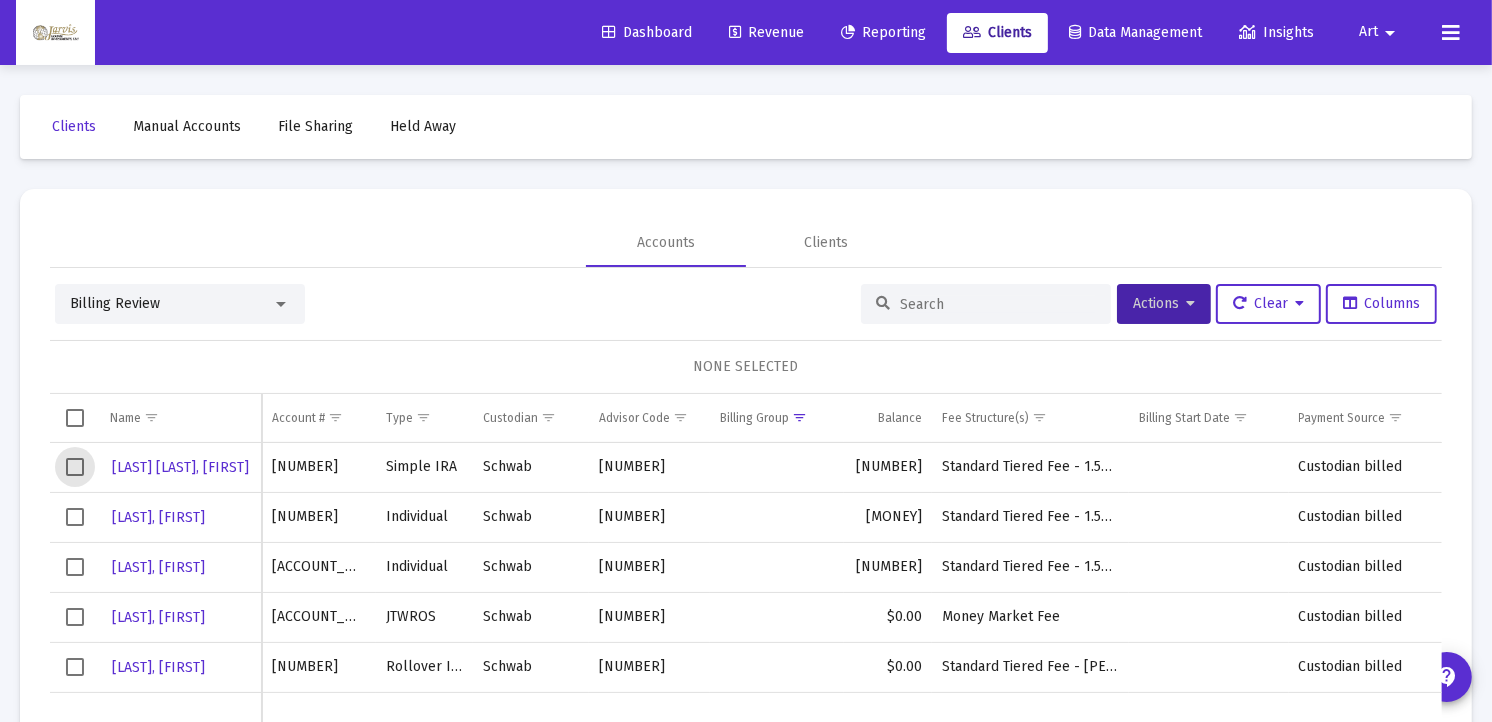 click at bounding box center [75, 467] 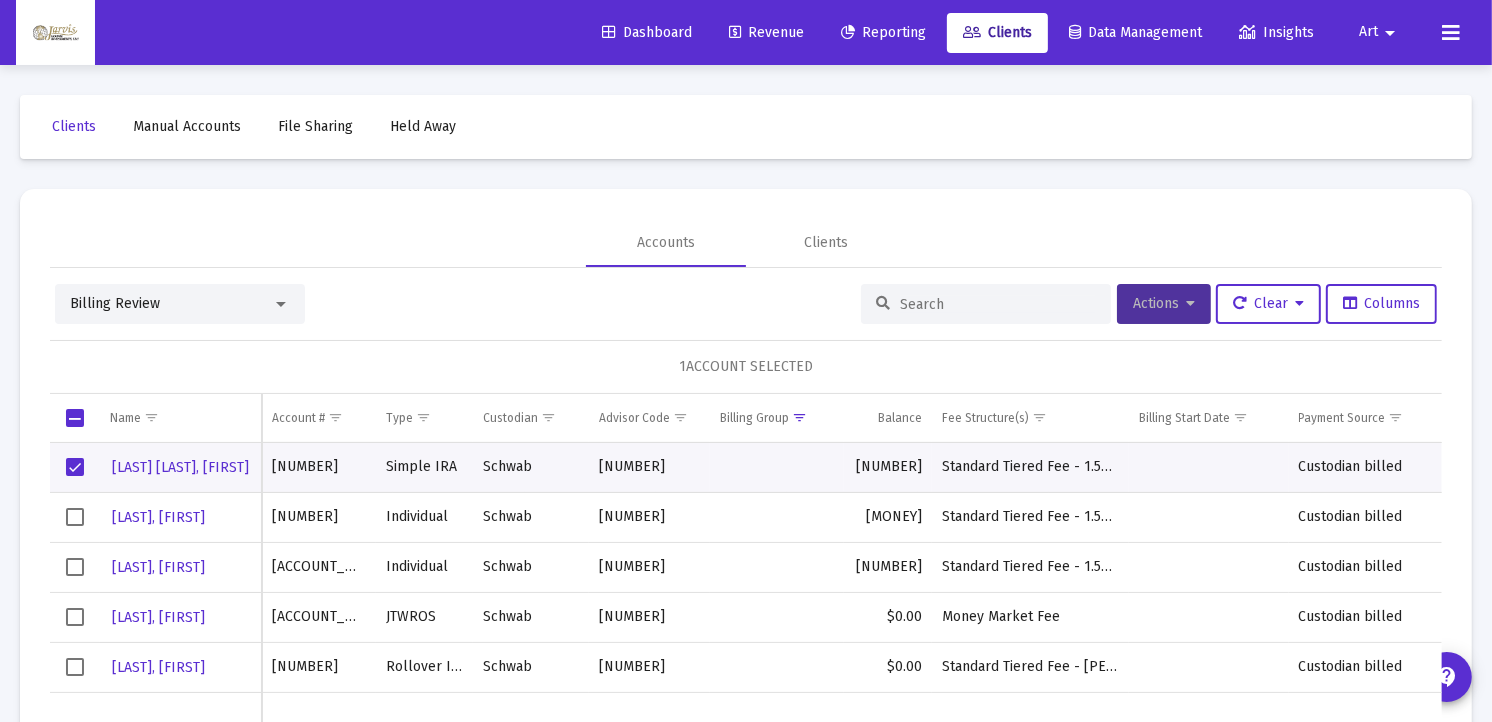 click on "Actions" at bounding box center (1164, 304) 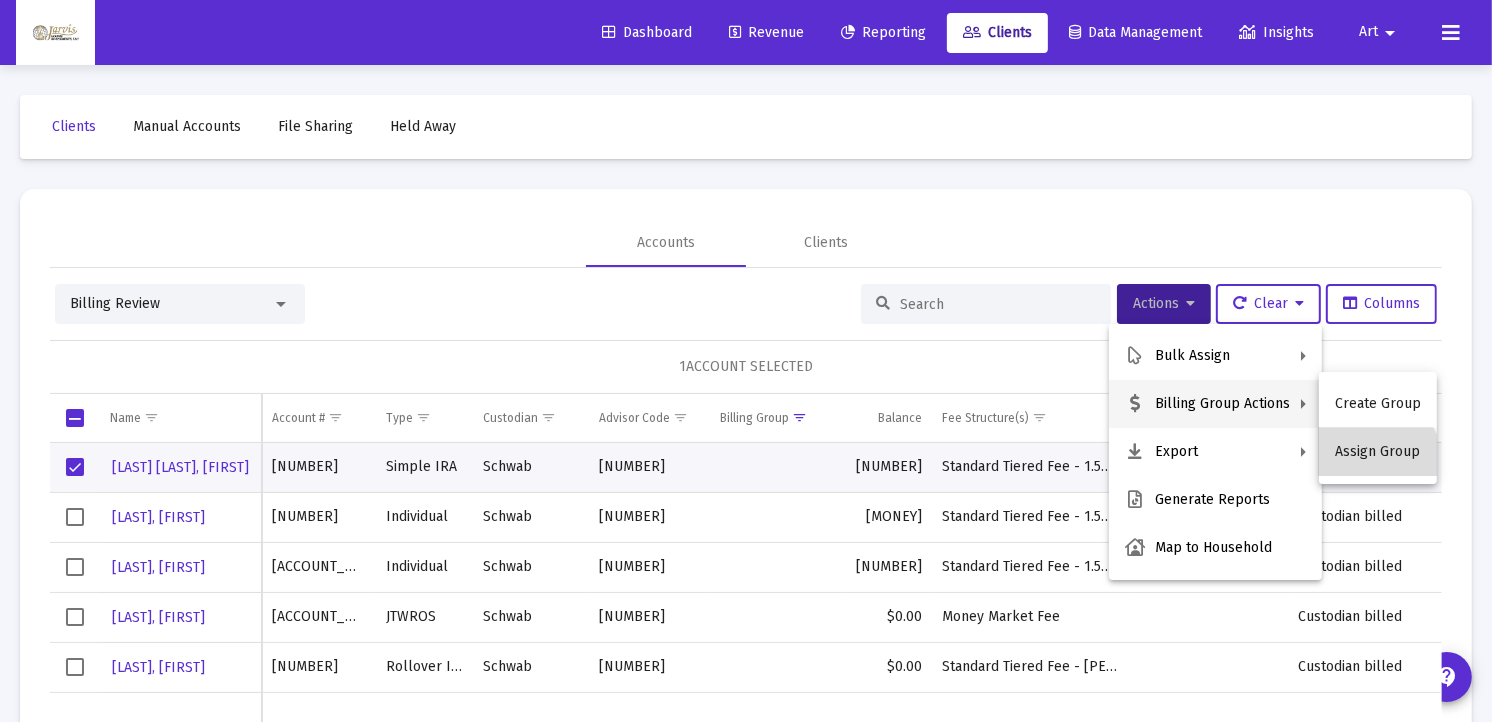 click on "Assign Group" at bounding box center [1378, 452] 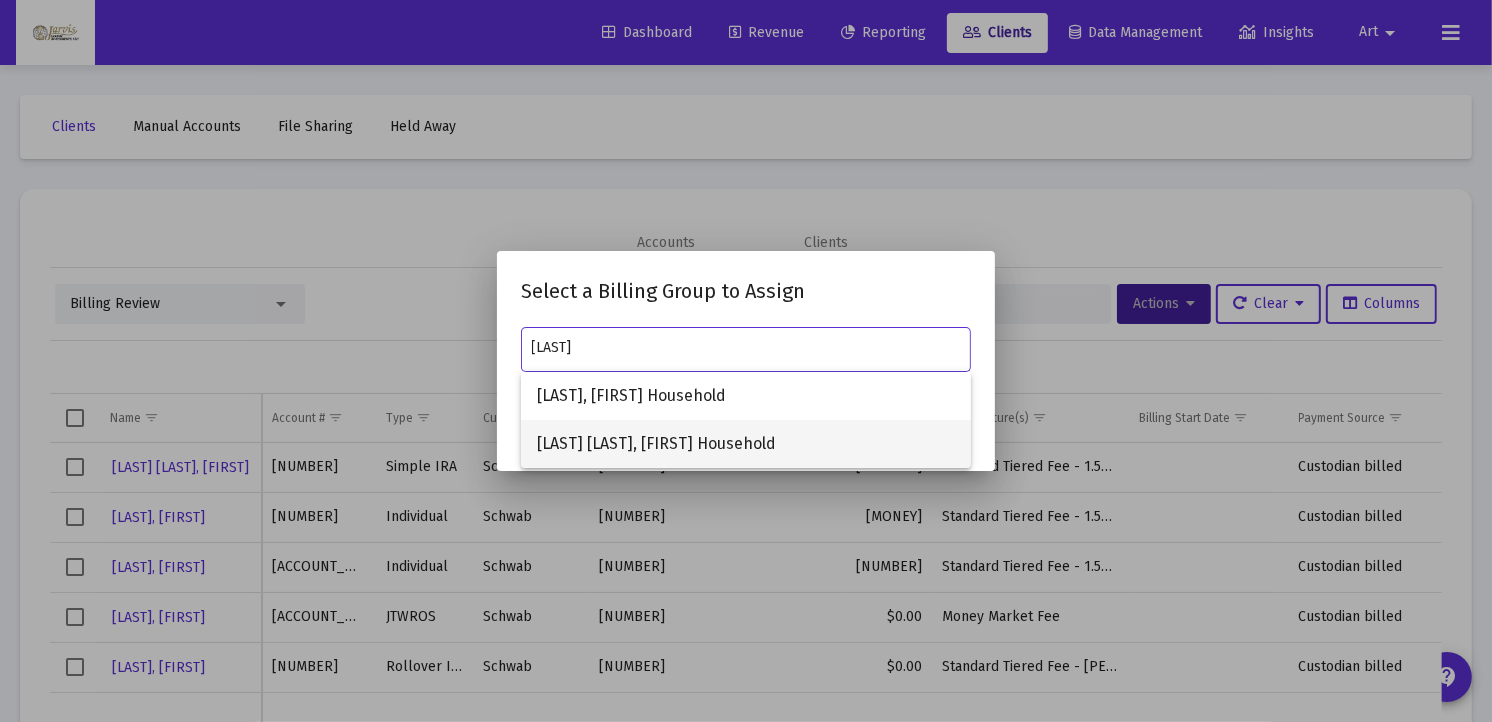 click on "[LAST] [LAST], [FIRST] Household" at bounding box center [746, 444] 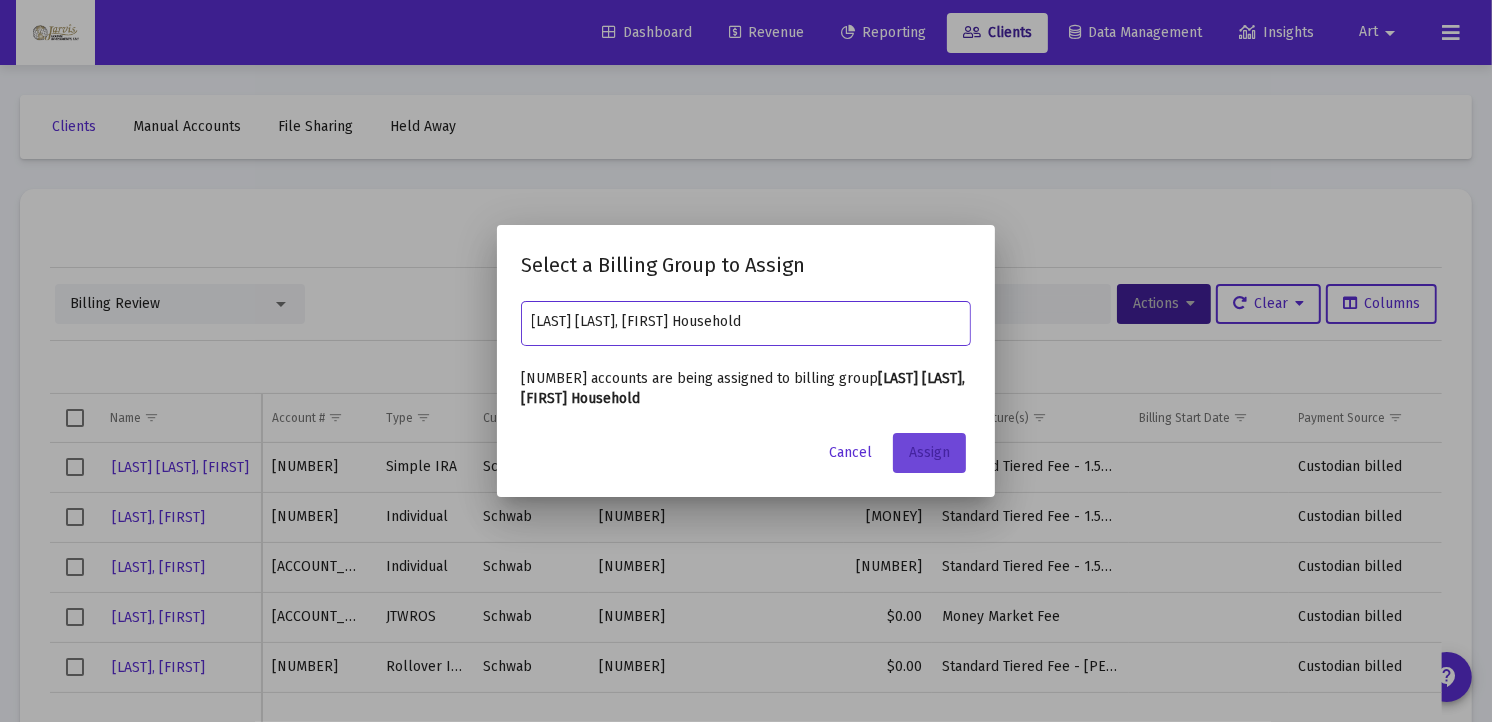 click on "Assign" at bounding box center [929, 452] 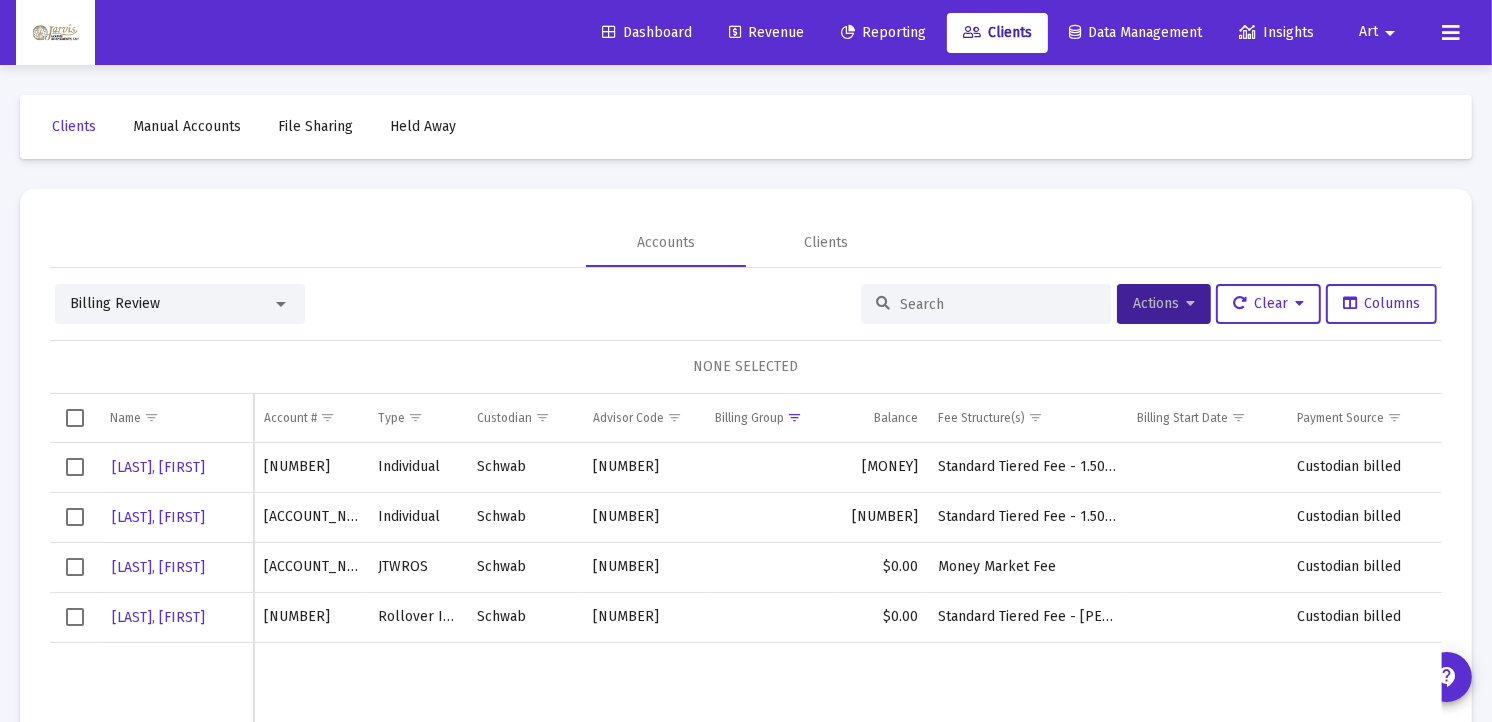 click at bounding box center (75, 467) 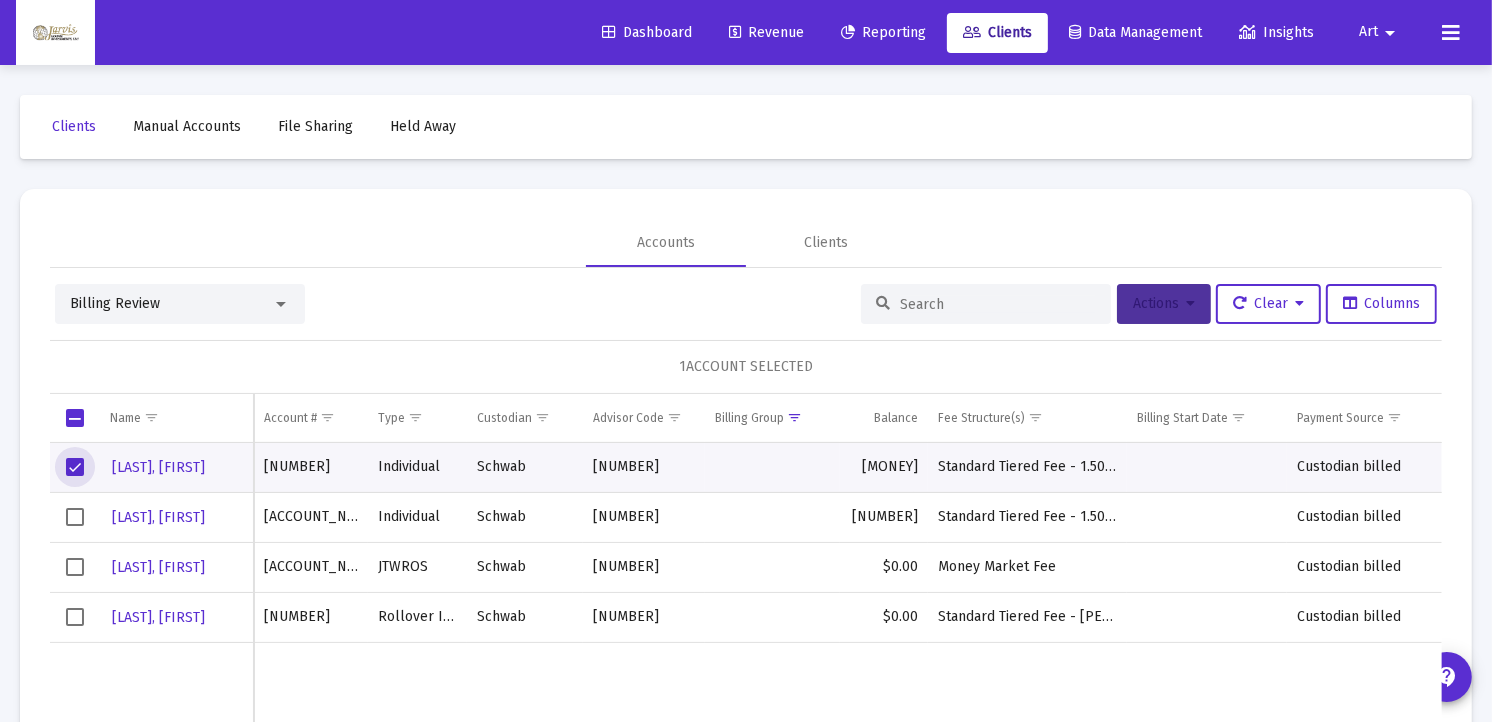 click on "Actions" at bounding box center [1164, 303] 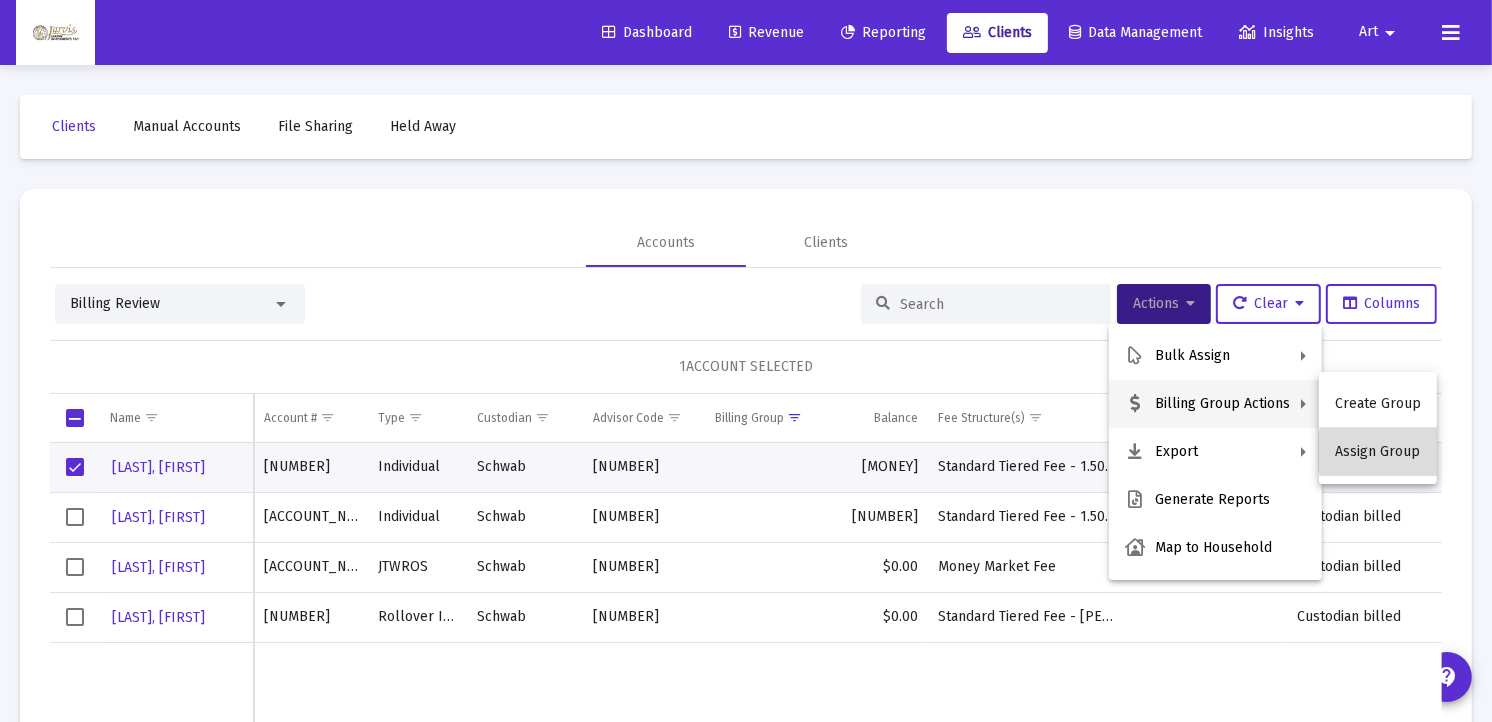 click on "Assign Group" at bounding box center [1378, 452] 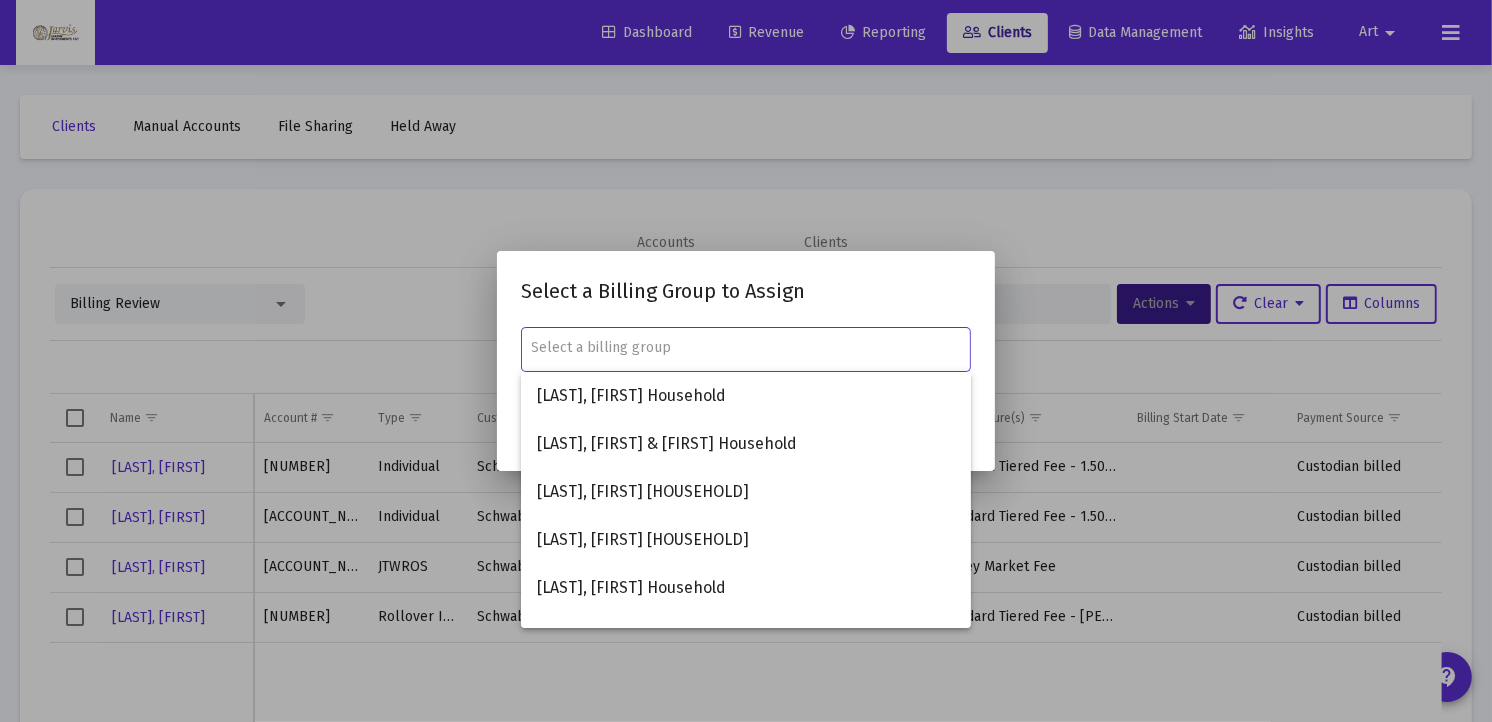 click at bounding box center [746, 348] 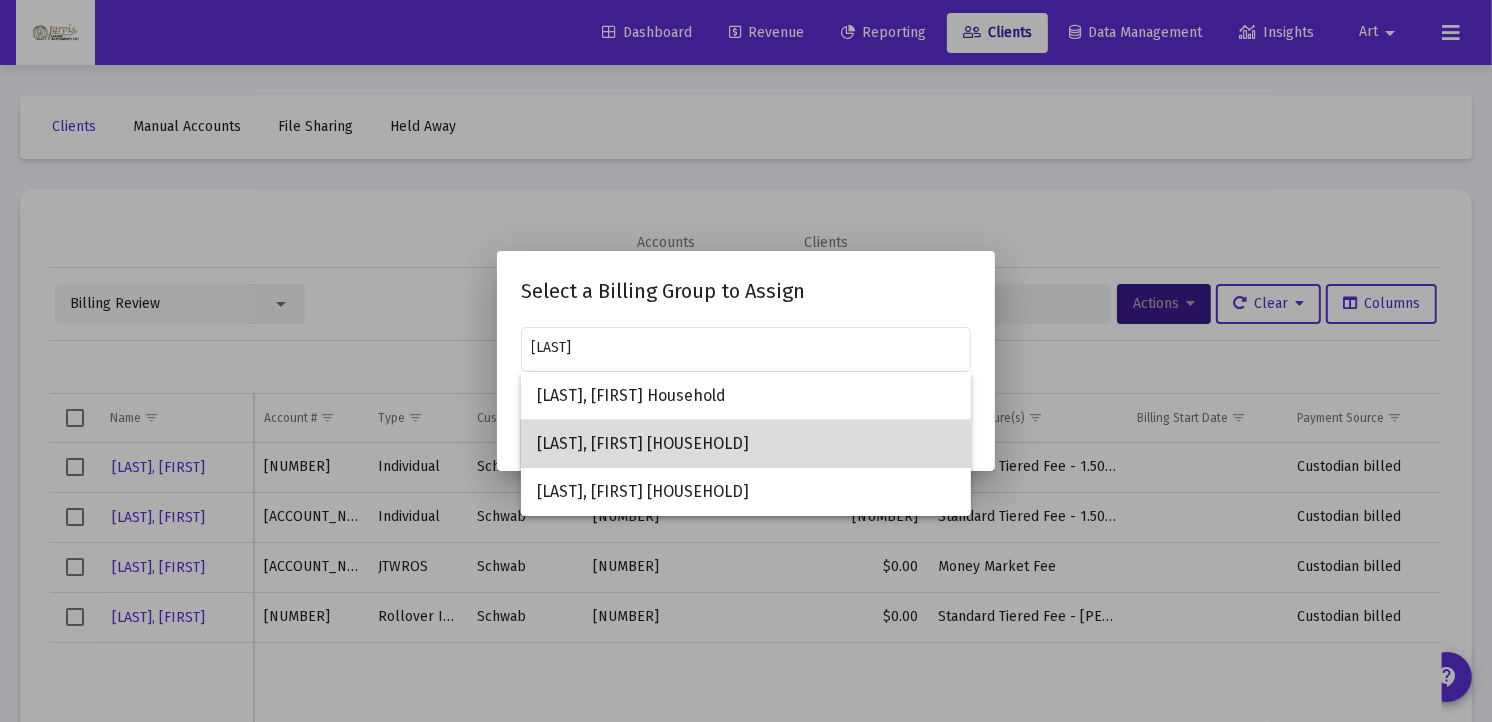 click on "[LAST], [FIRST] [HOUSEHOLD]" at bounding box center [746, 444] 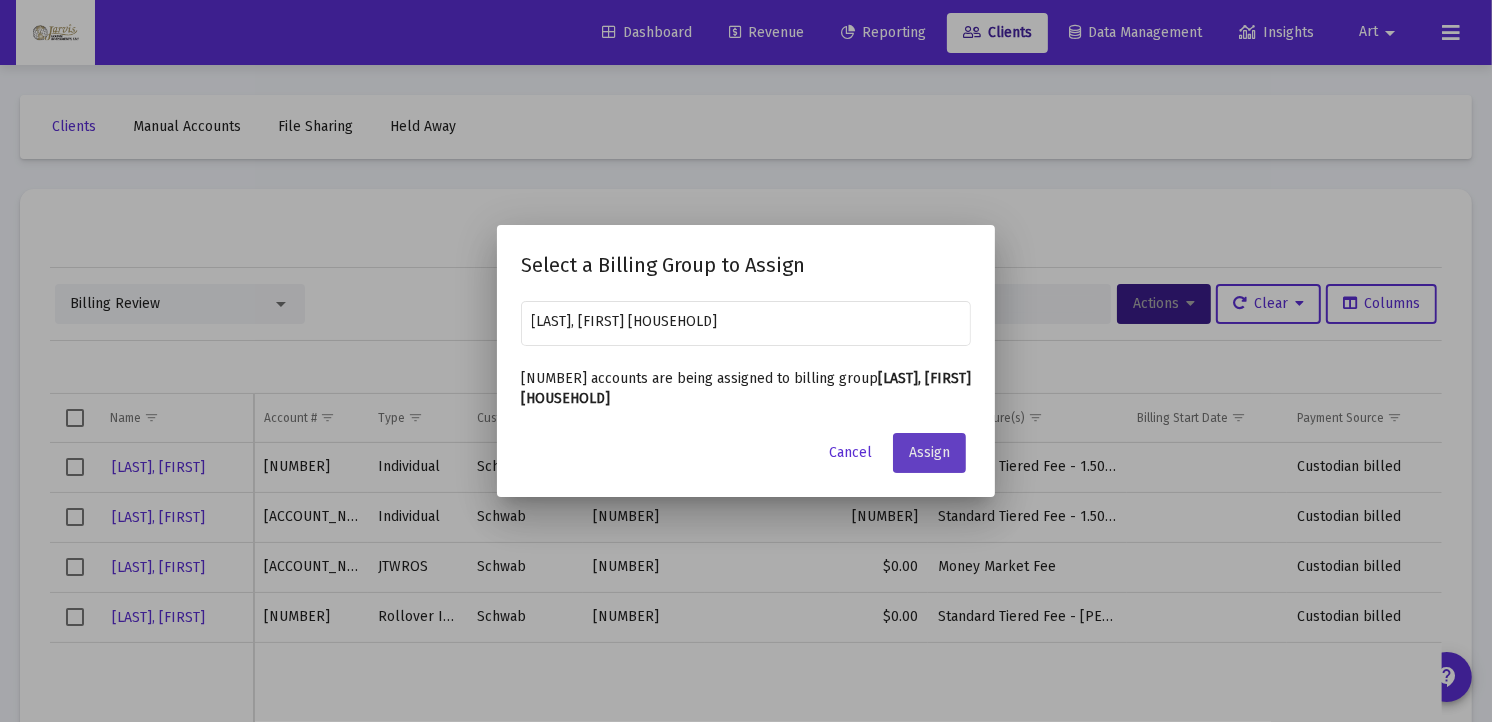 click on "Assign" at bounding box center (929, 452) 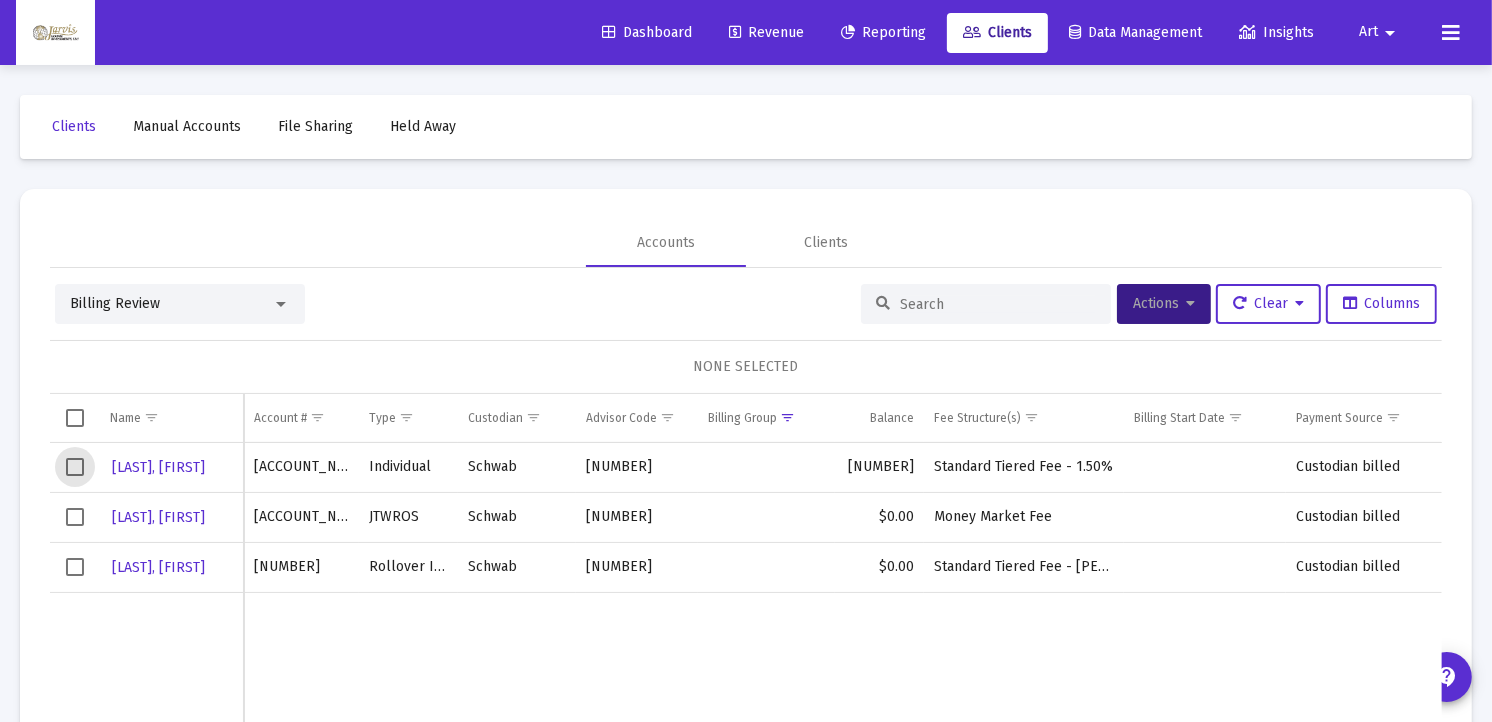click at bounding box center (75, 467) 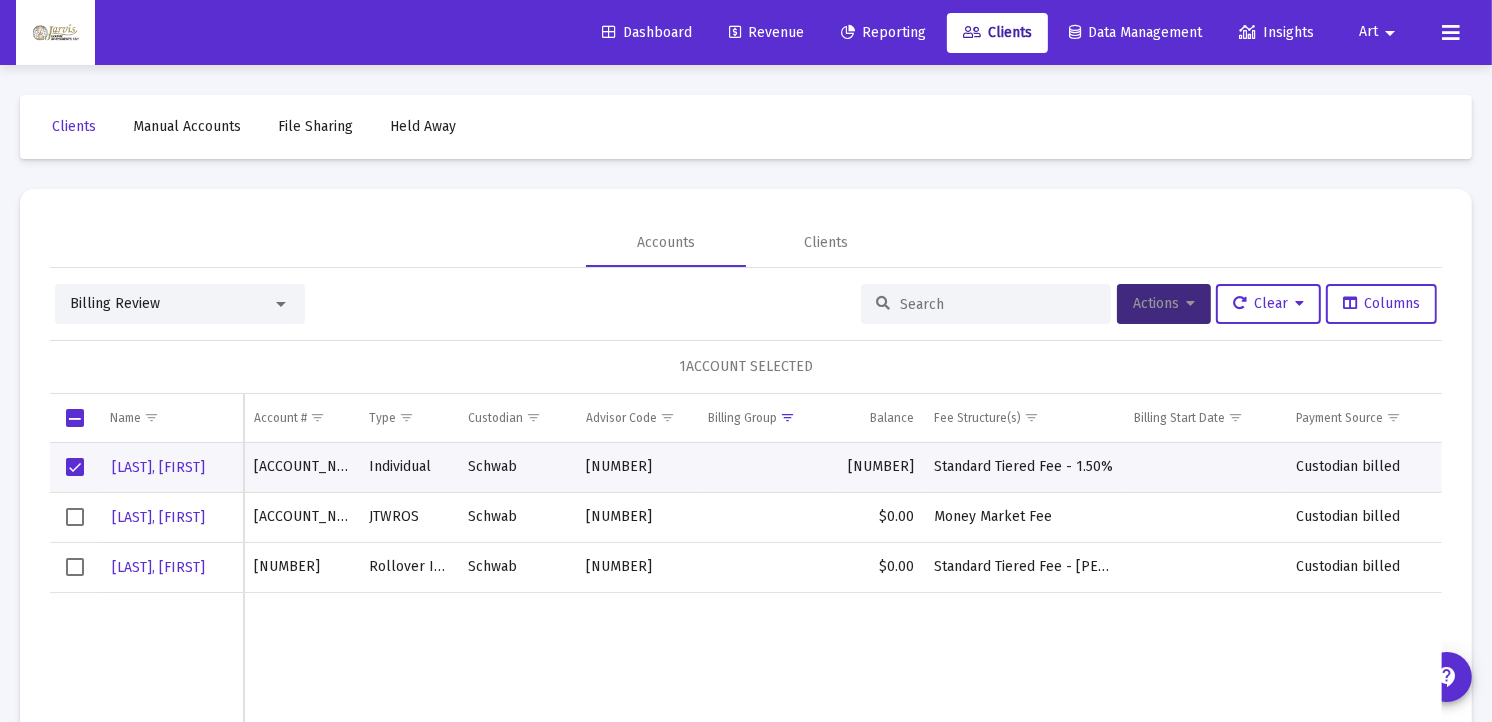click on "Actions" at bounding box center [1164, 303] 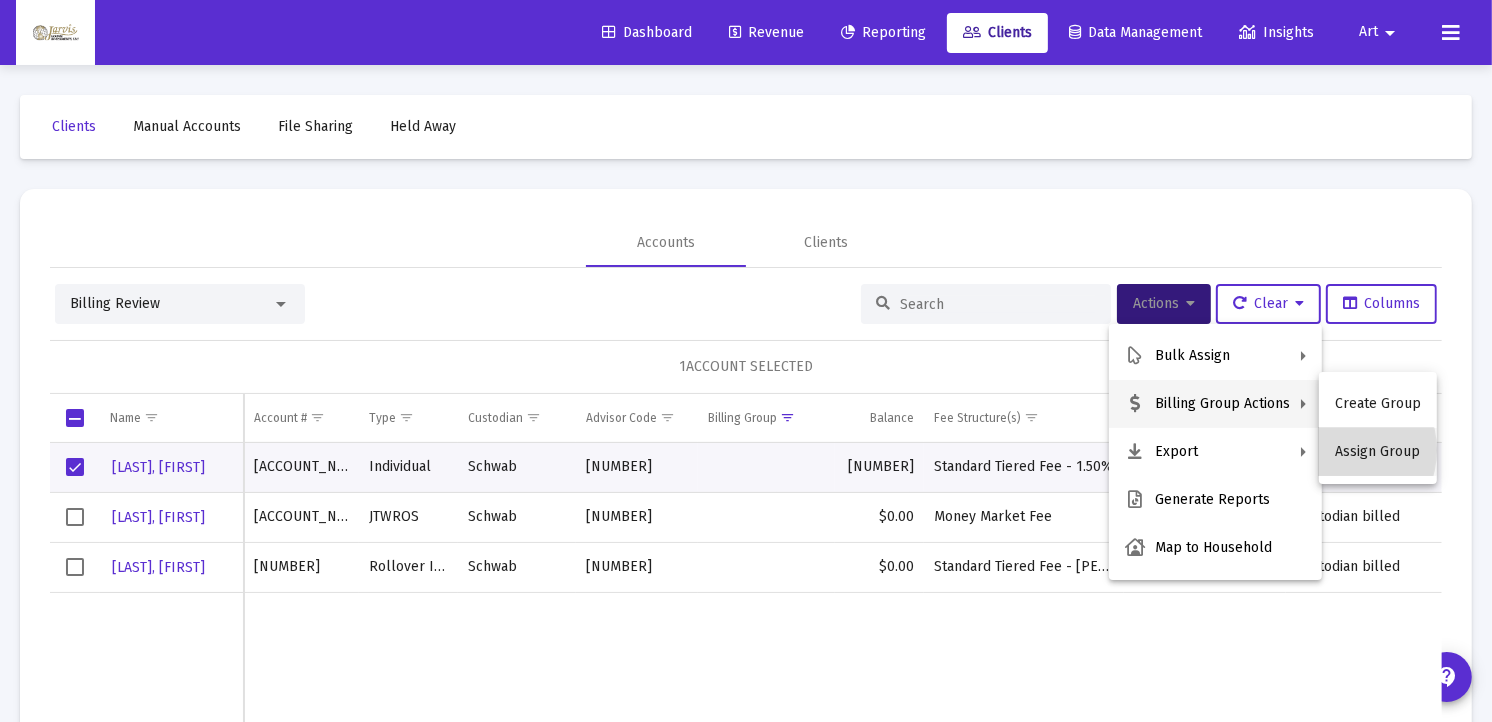 click on "Assign Group" at bounding box center (1378, 452) 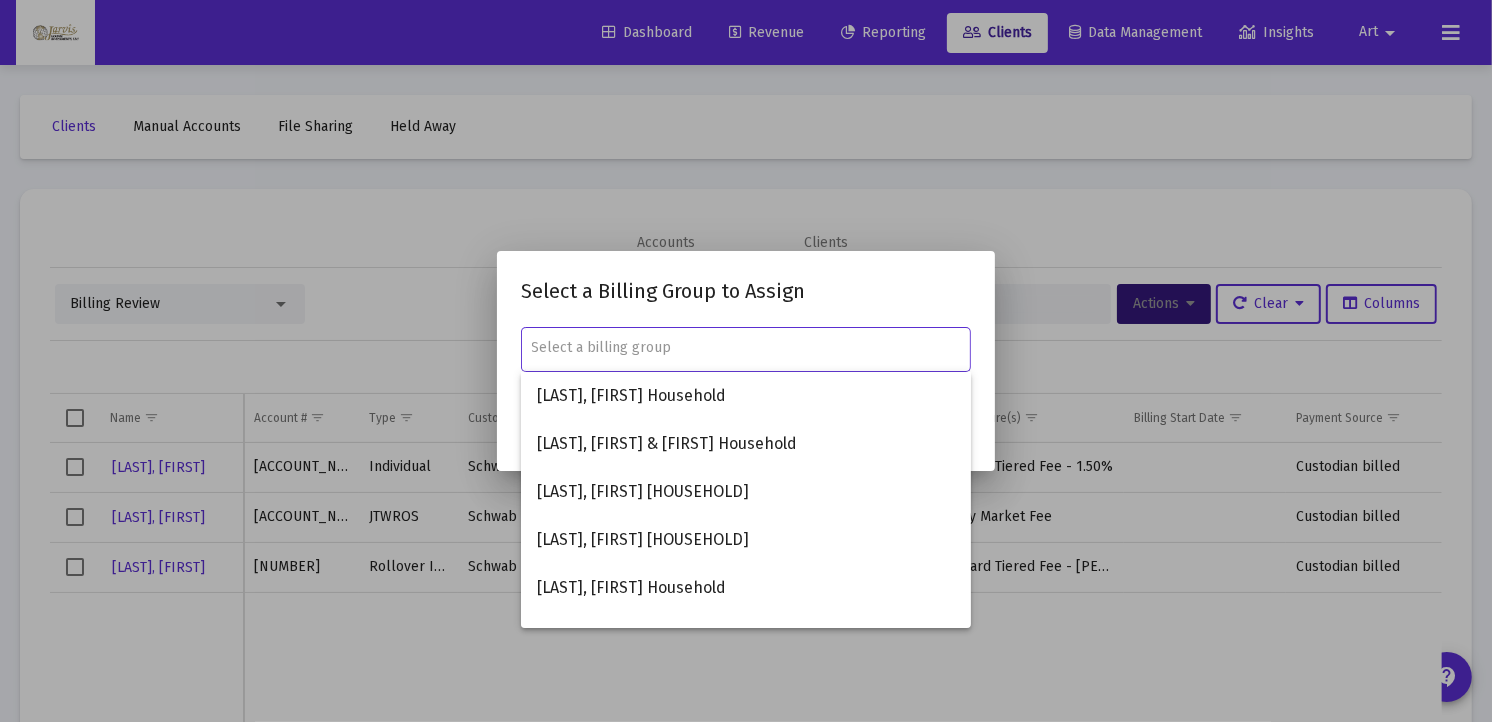 click at bounding box center (746, 348) 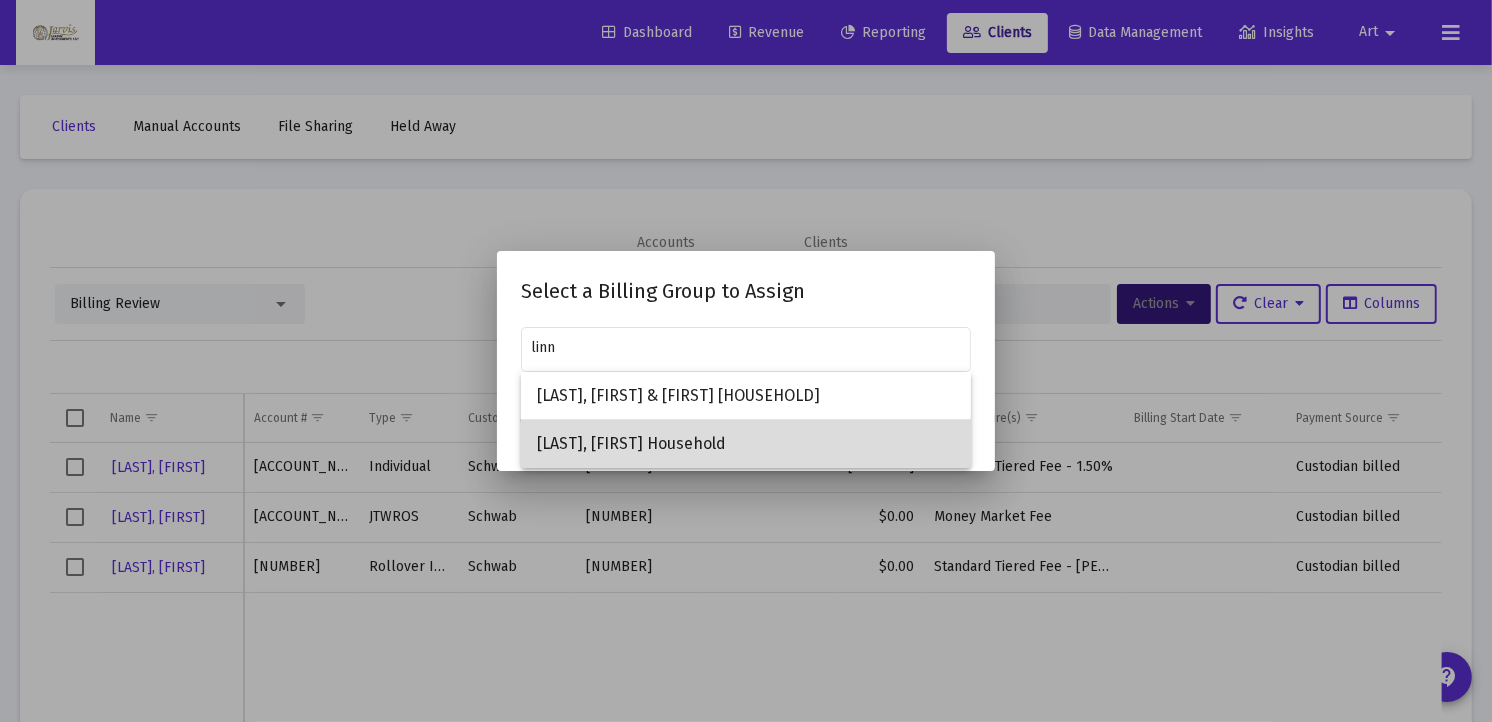 click on "[LAST], [FIRST] Household" at bounding box center (746, 444) 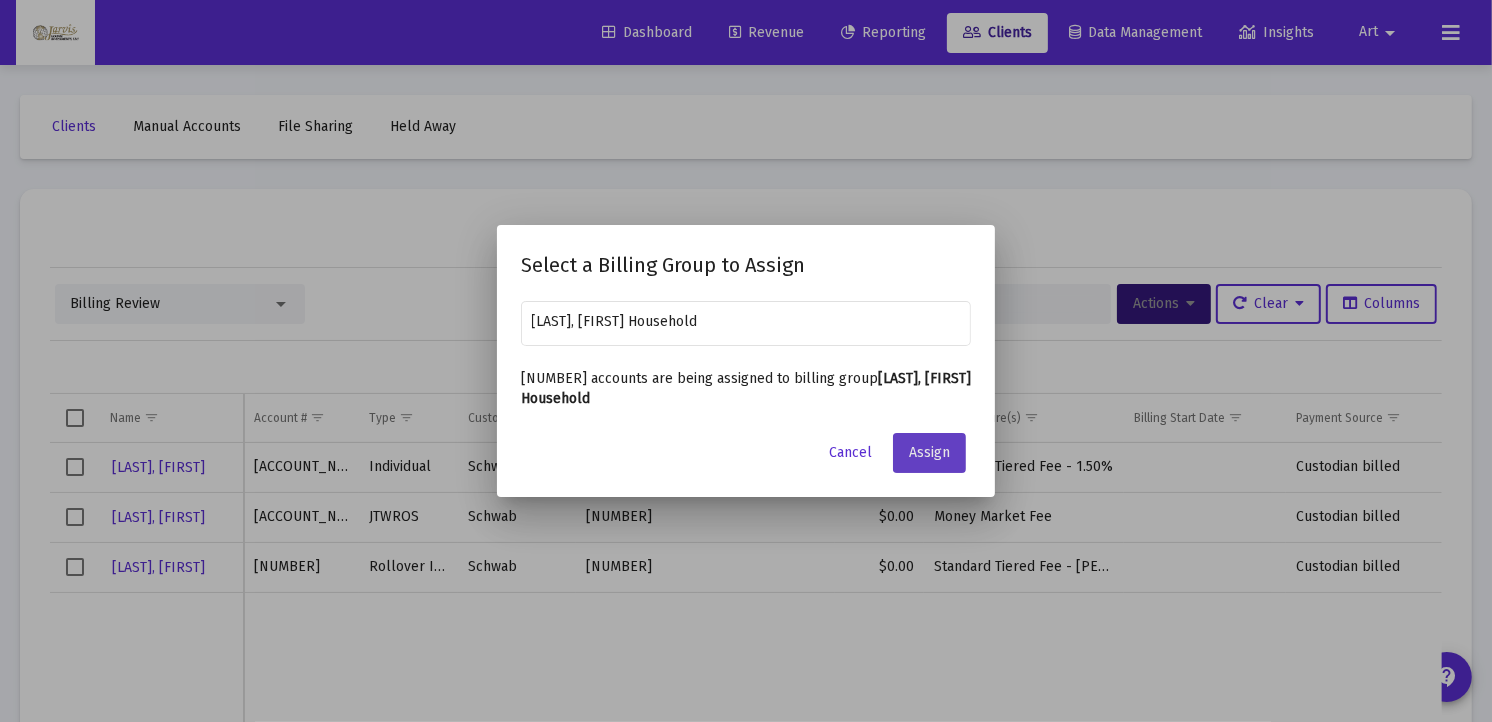 click on "Assign" at bounding box center [929, 452] 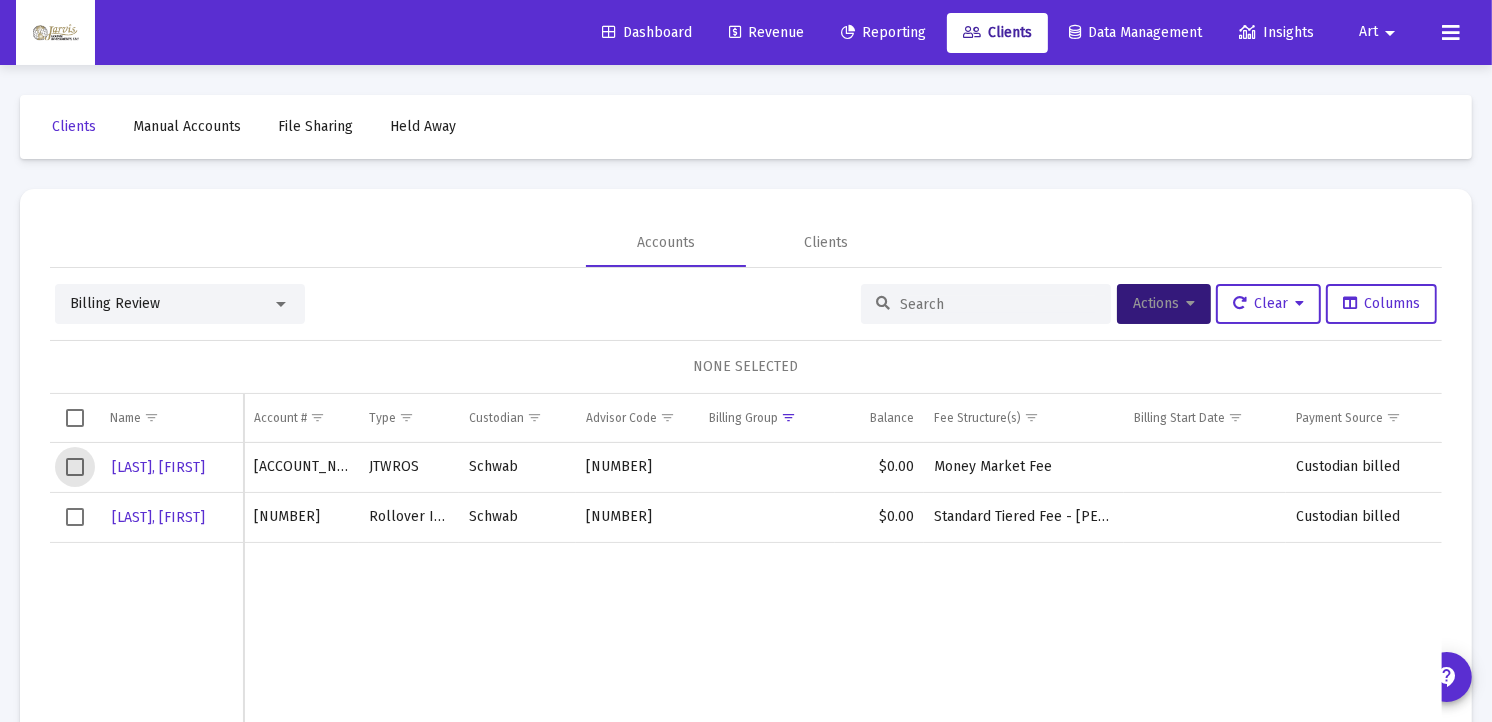 click at bounding box center (75, 467) 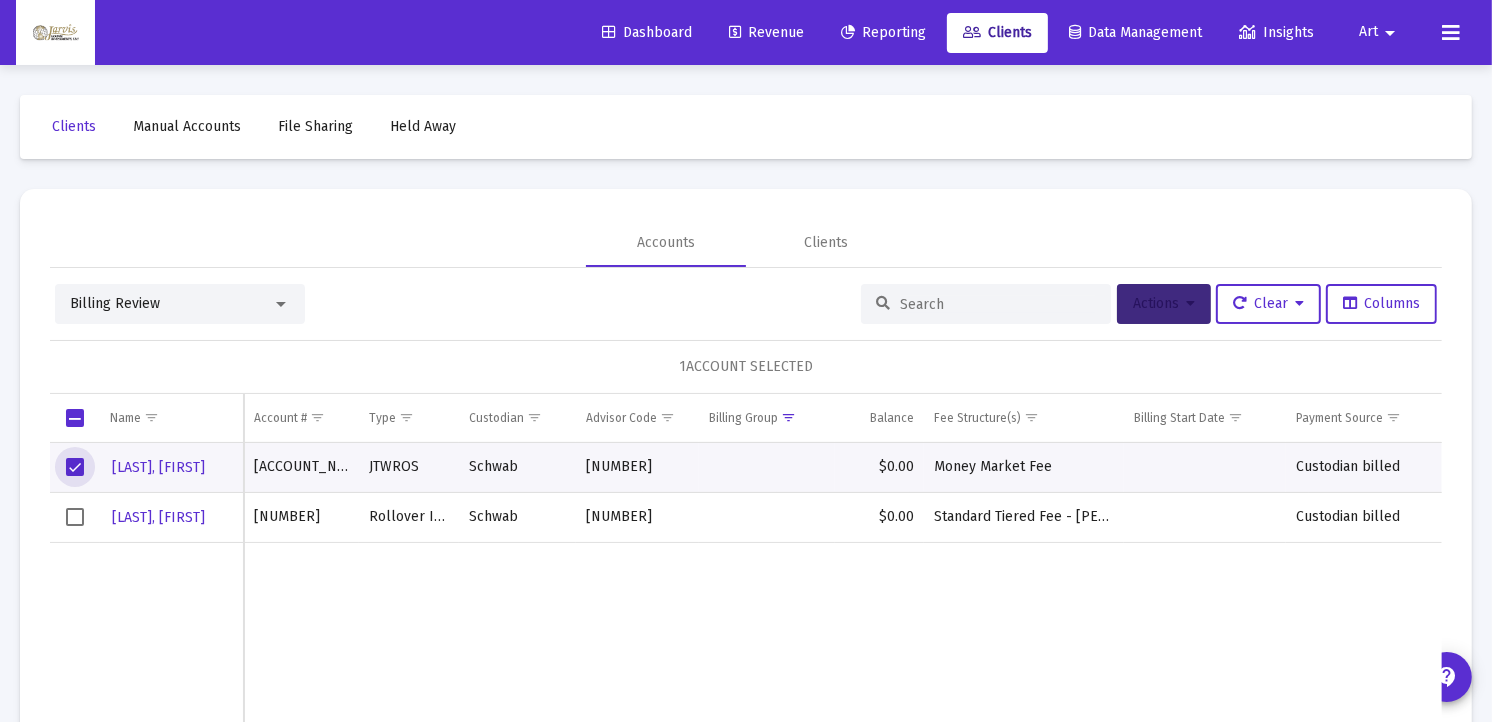 click on "Actions" at bounding box center [1164, 303] 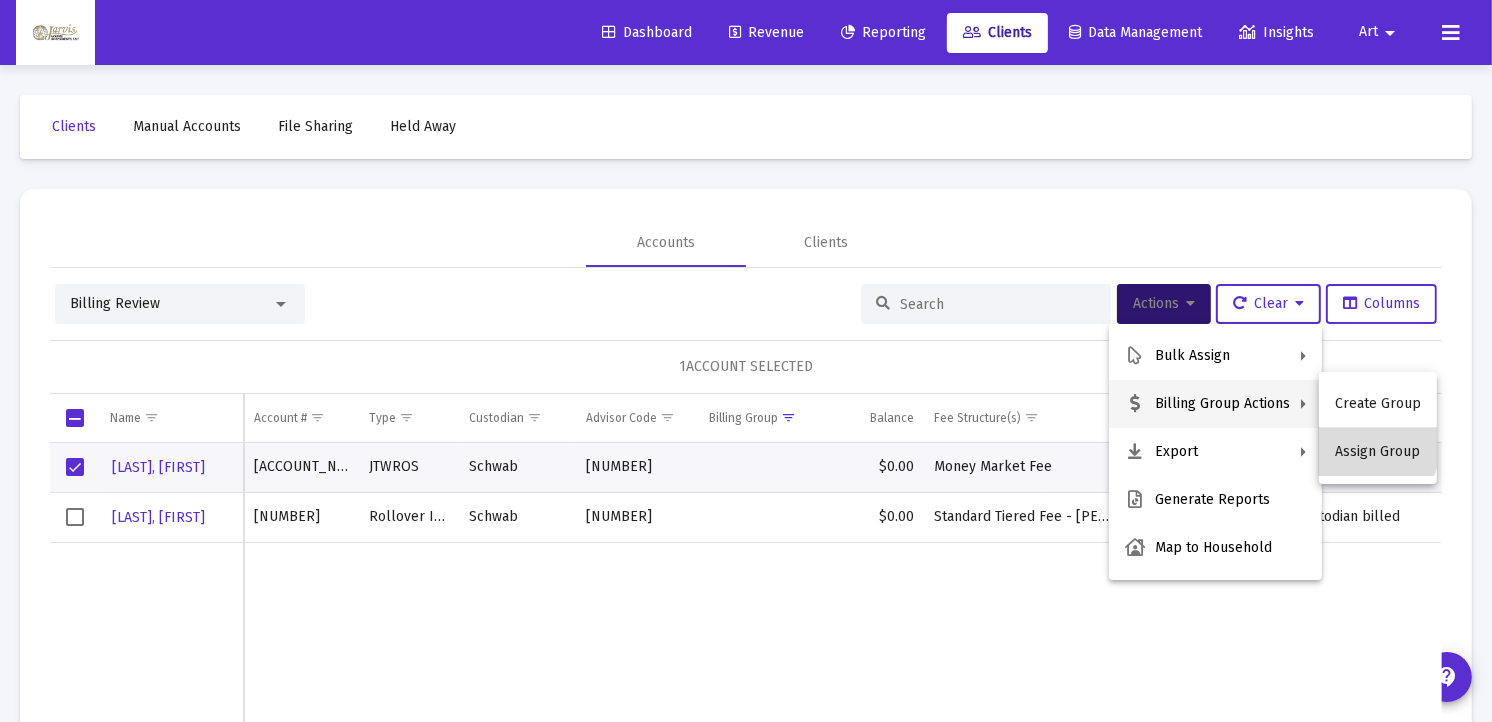 click on "Assign Group" at bounding box center (1378, 452) 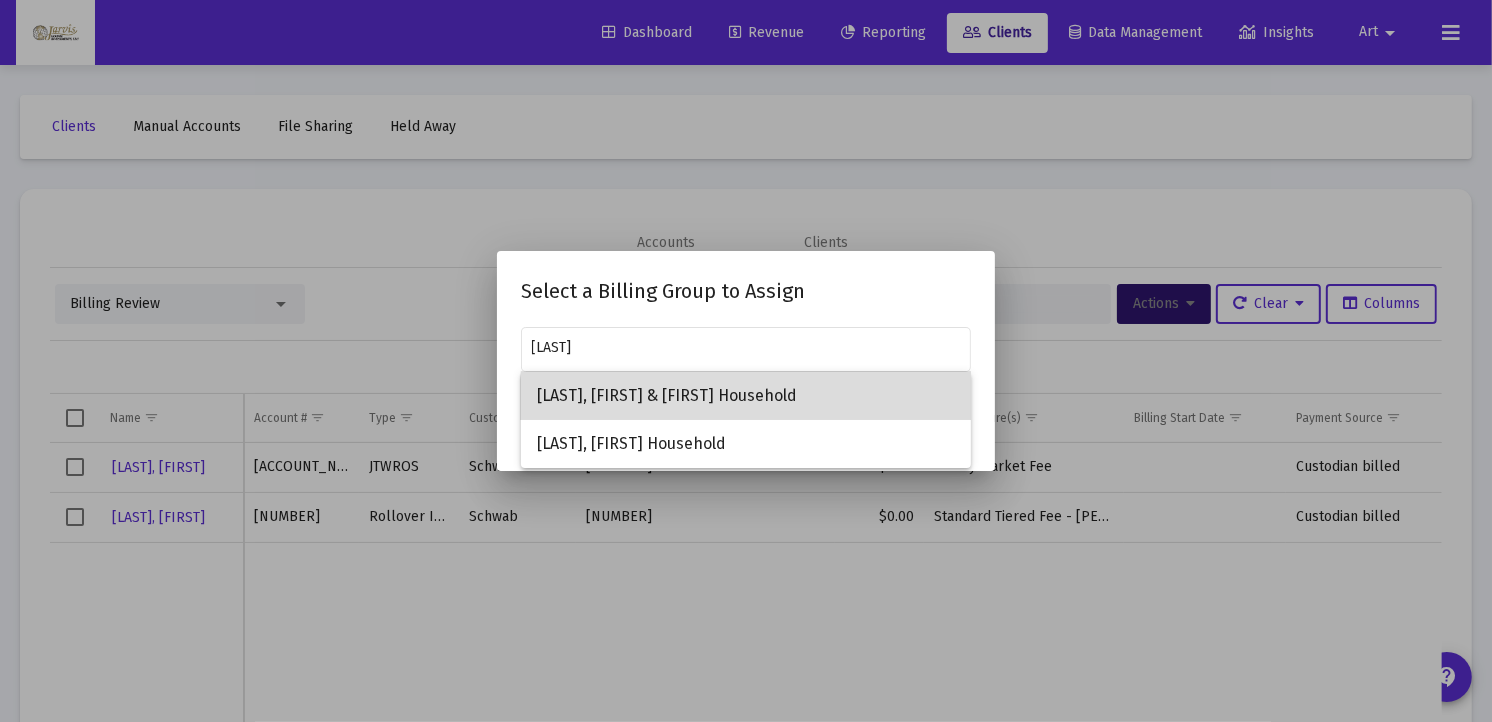 click on "[LAST], [FIRST] & [FIRST] Household" at bounding box center [746, 396] 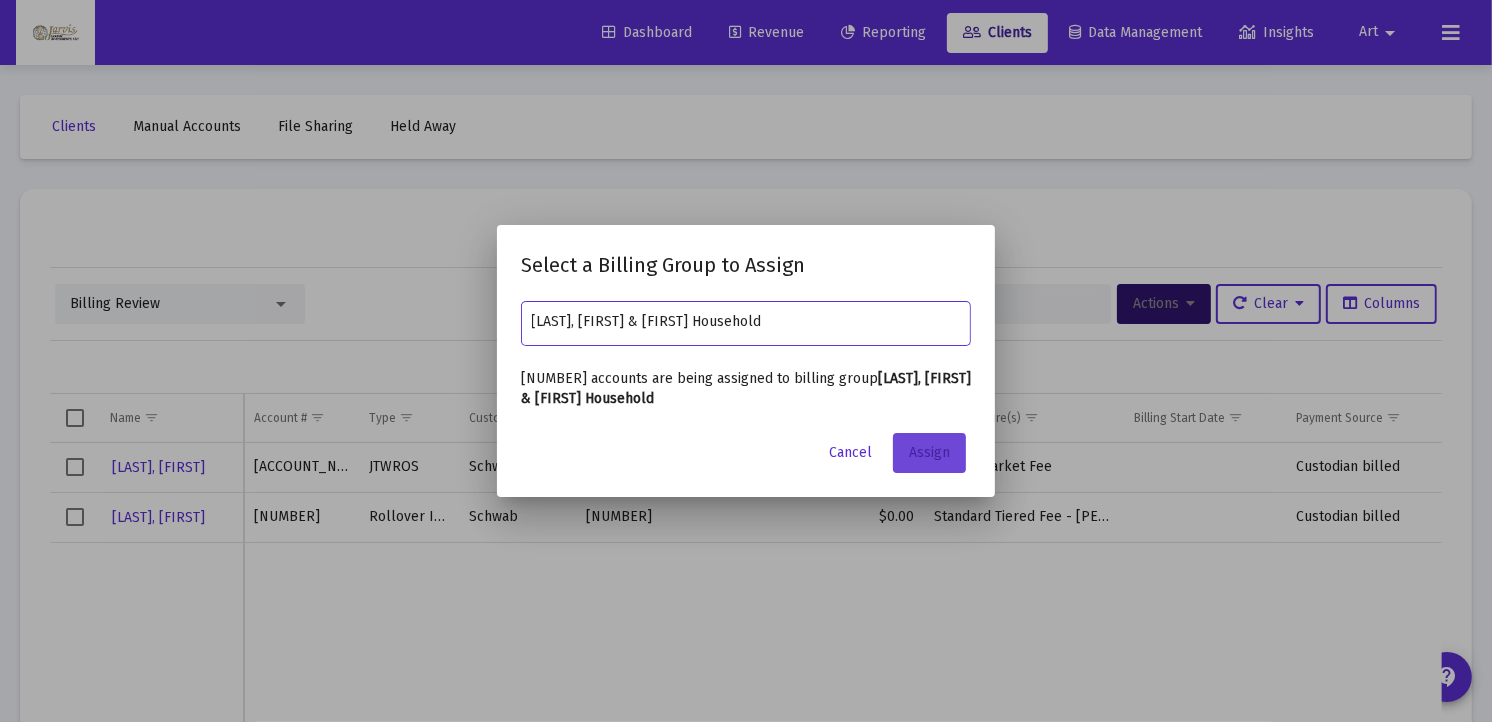 click on "Assign" at bounding box center [929, 453] 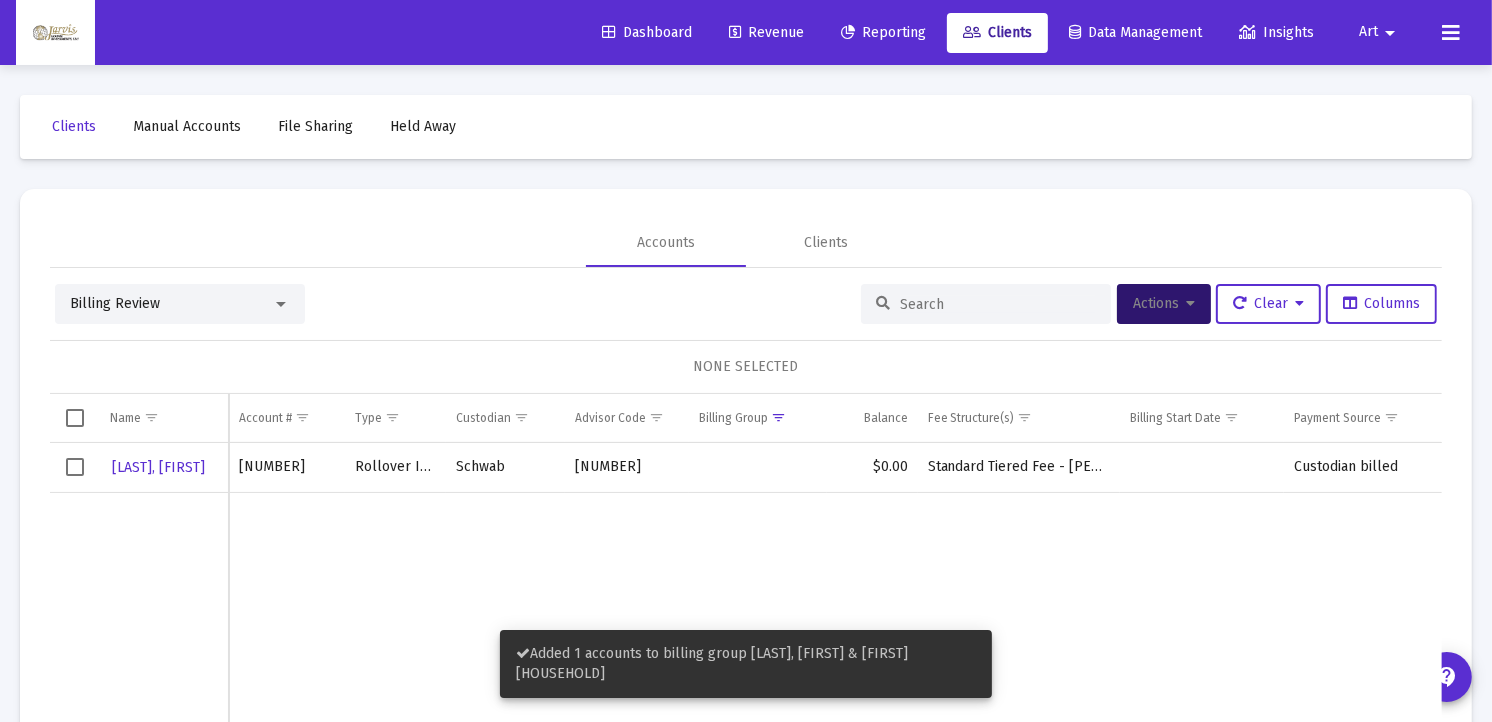 click at bounding box center [75, 467] 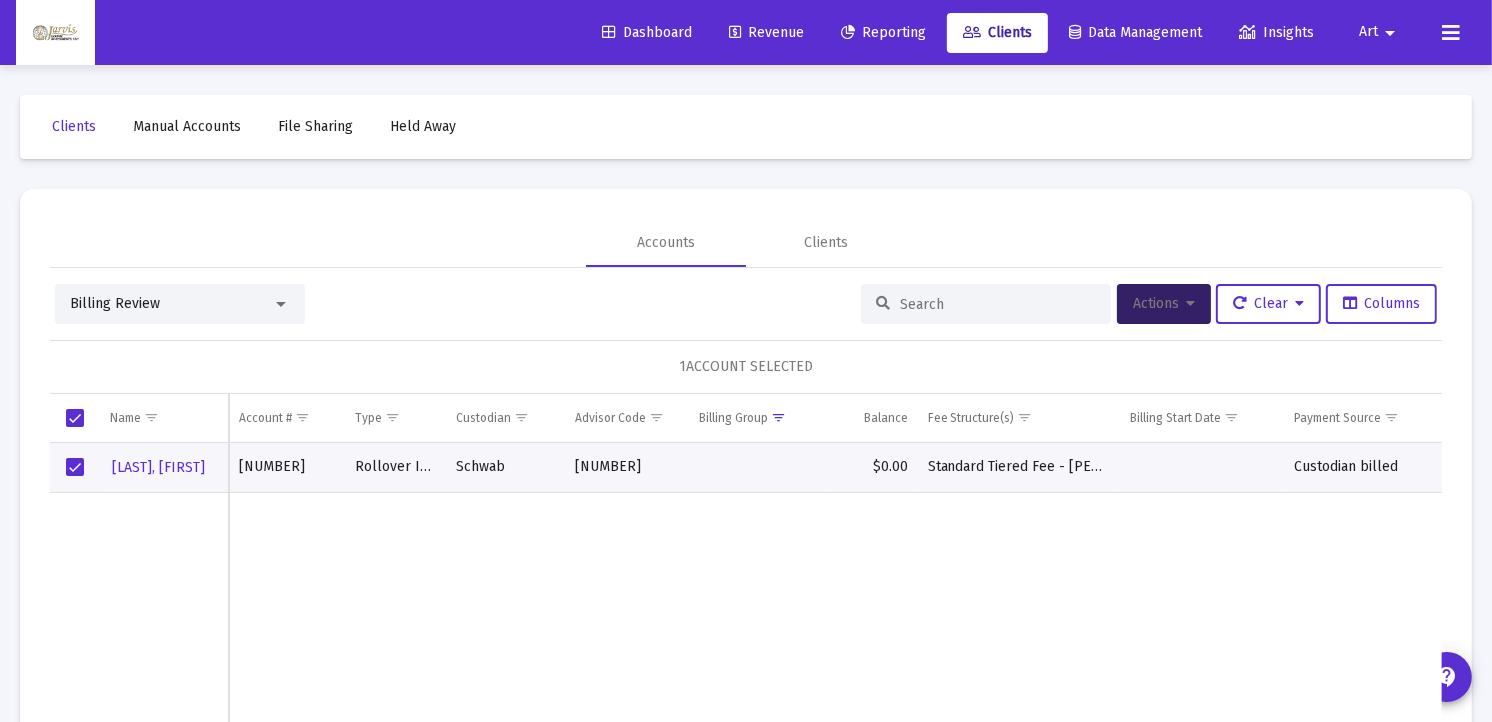 click on "Actions" at bounding box center [1164, 304] 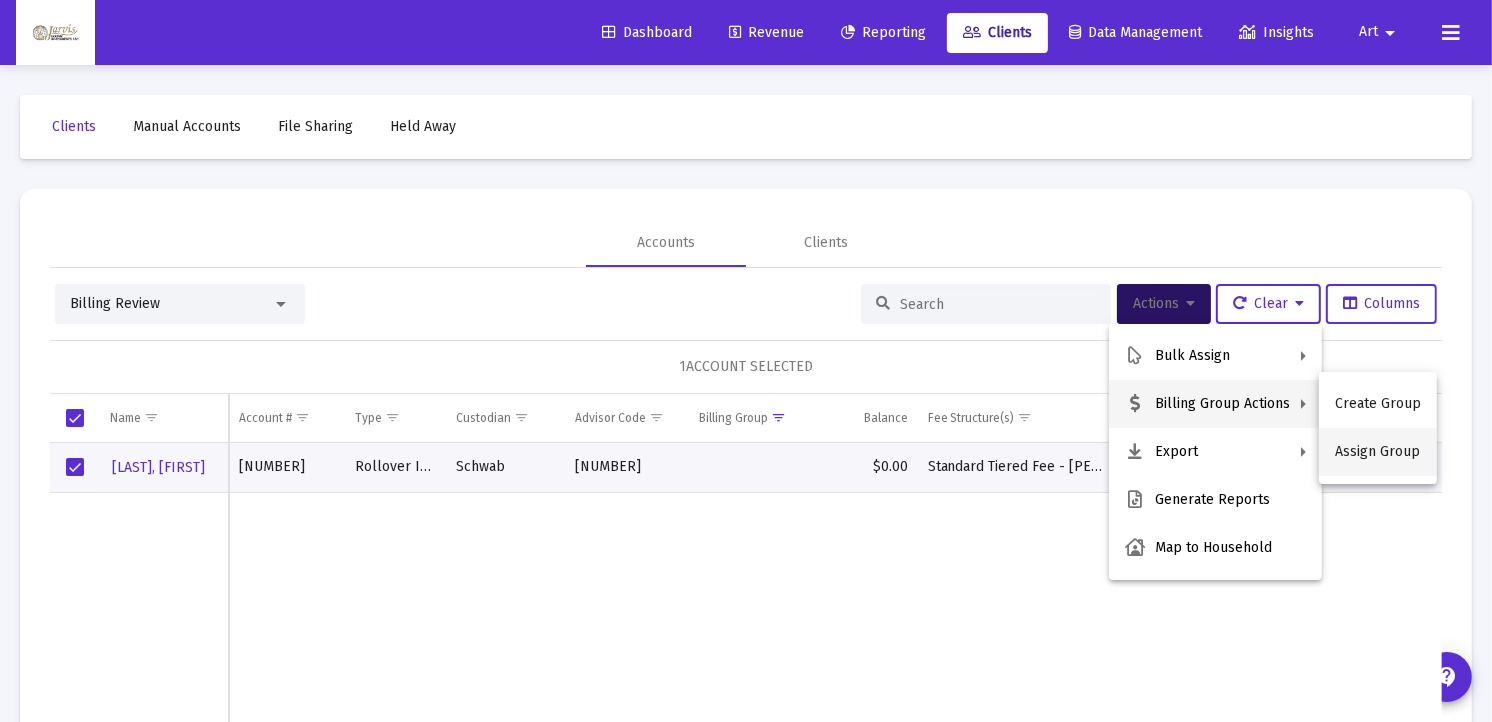 click on "Assign Group" at bounding box center (1378, 452) 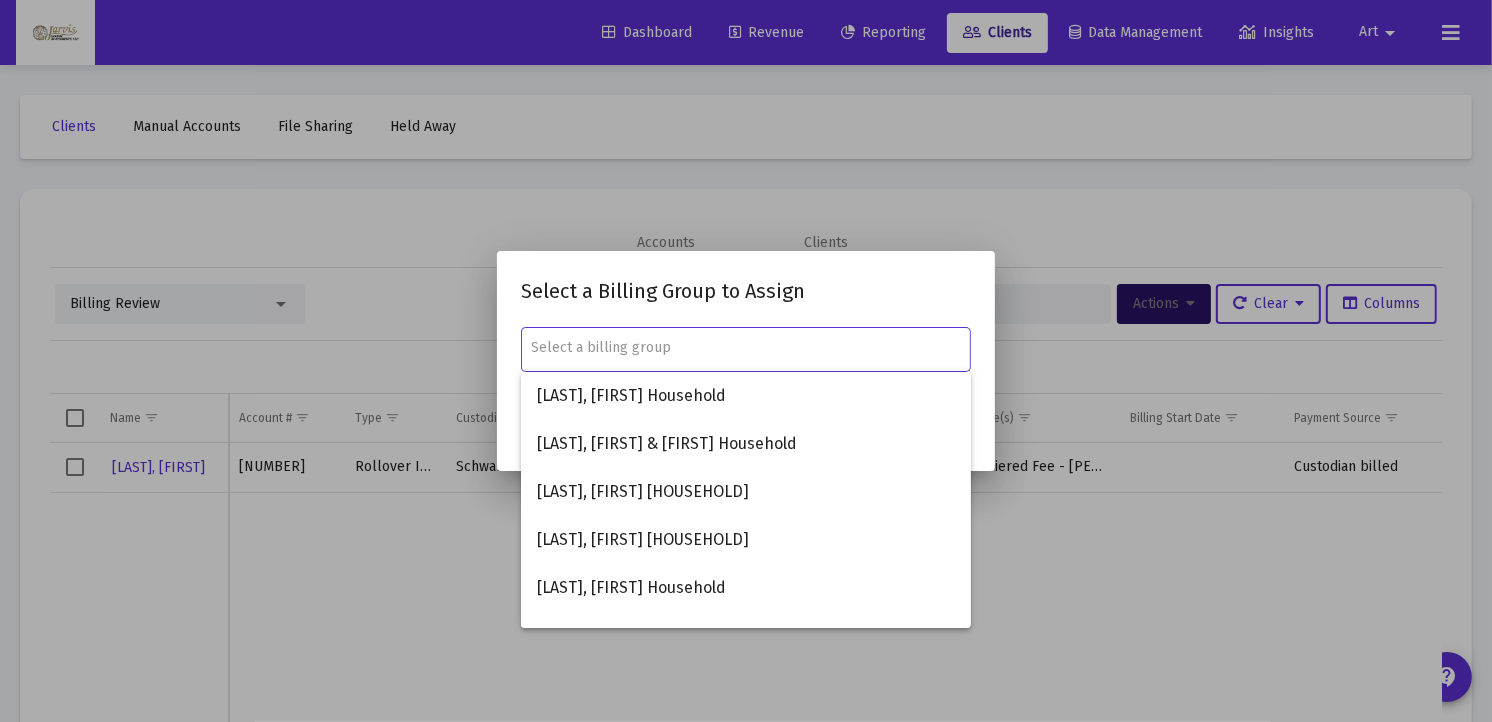 click at bounding box center (746, 348) 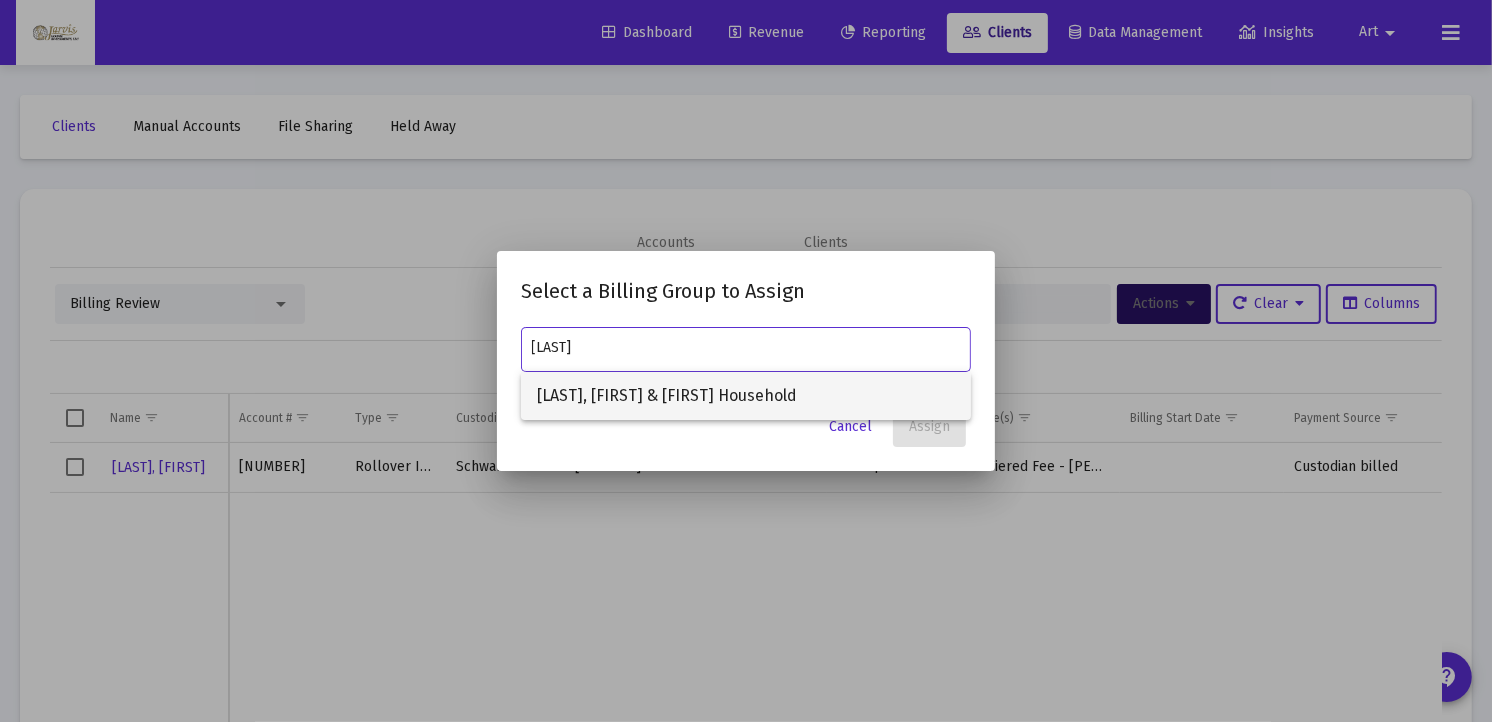 click on "[LAST], [FIRST] & [FIRST] Household" at bounding box center (746, 396) 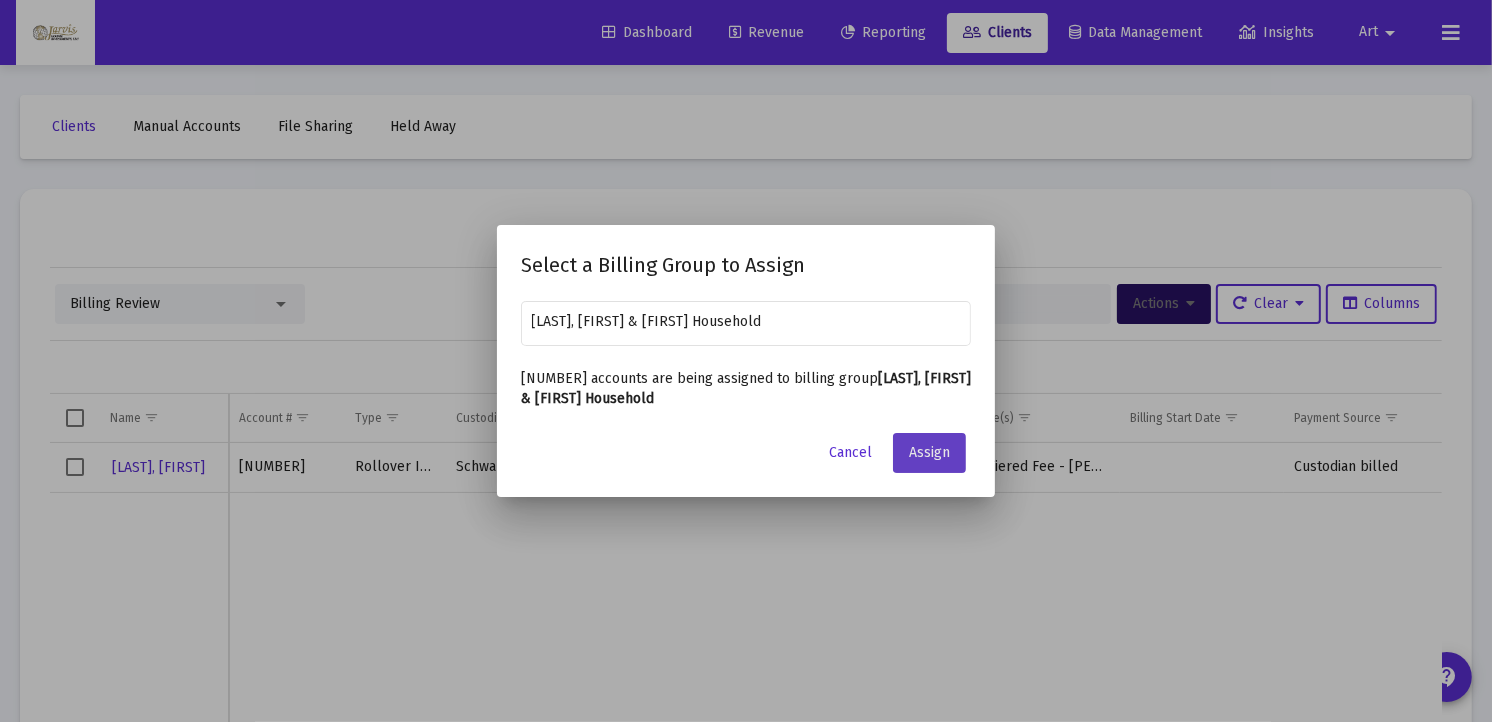 click on "Assign" at bounding box center (929, 452) 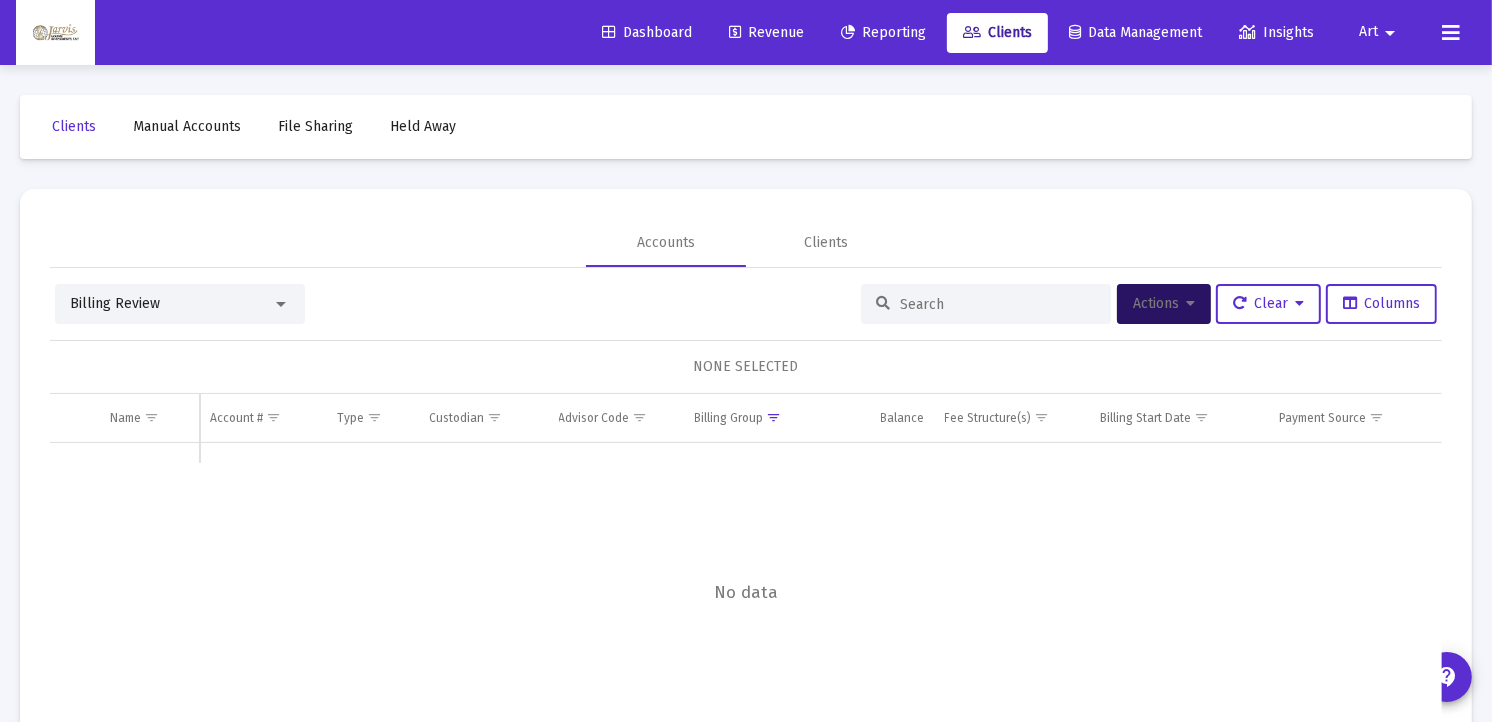 click on "Dashboard" 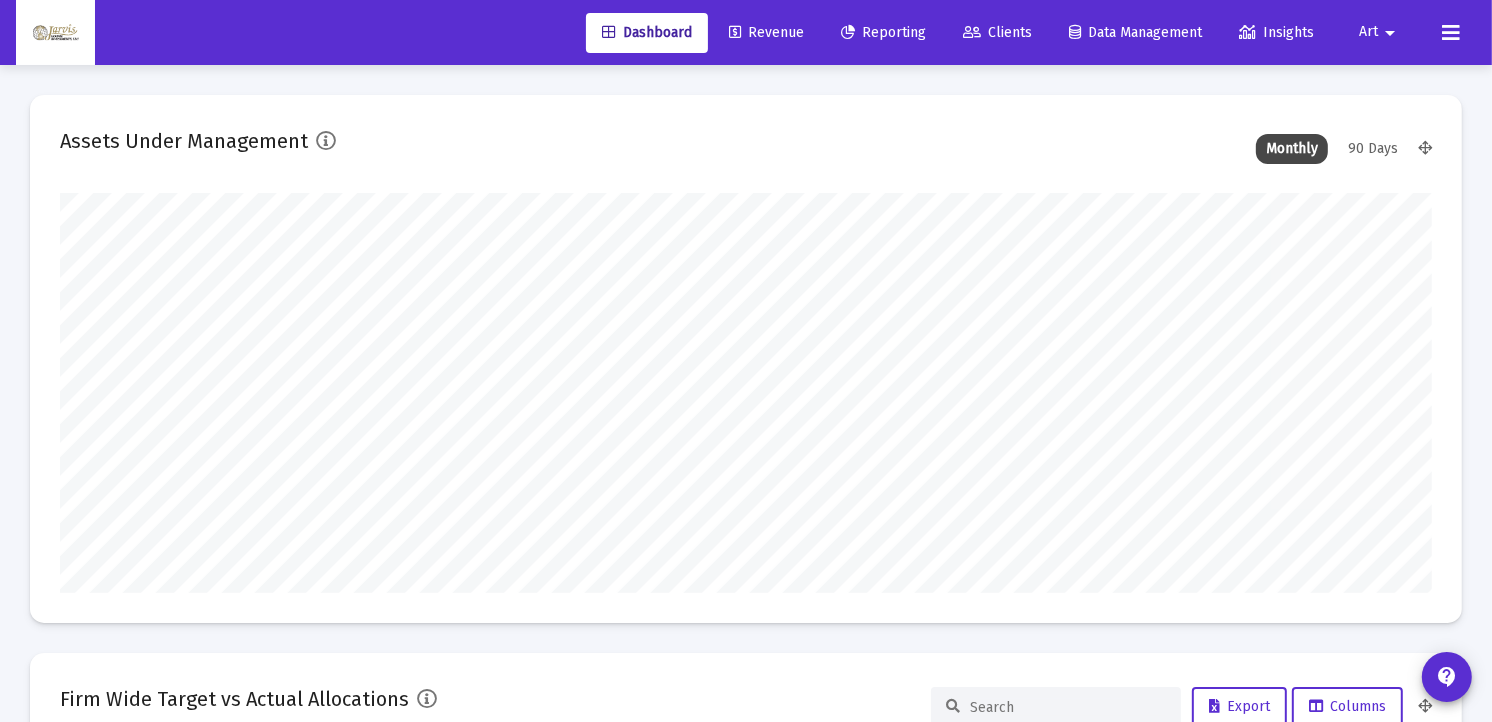 scroll, scrollTop: 999600, scrollLeft: 998627, axis: both 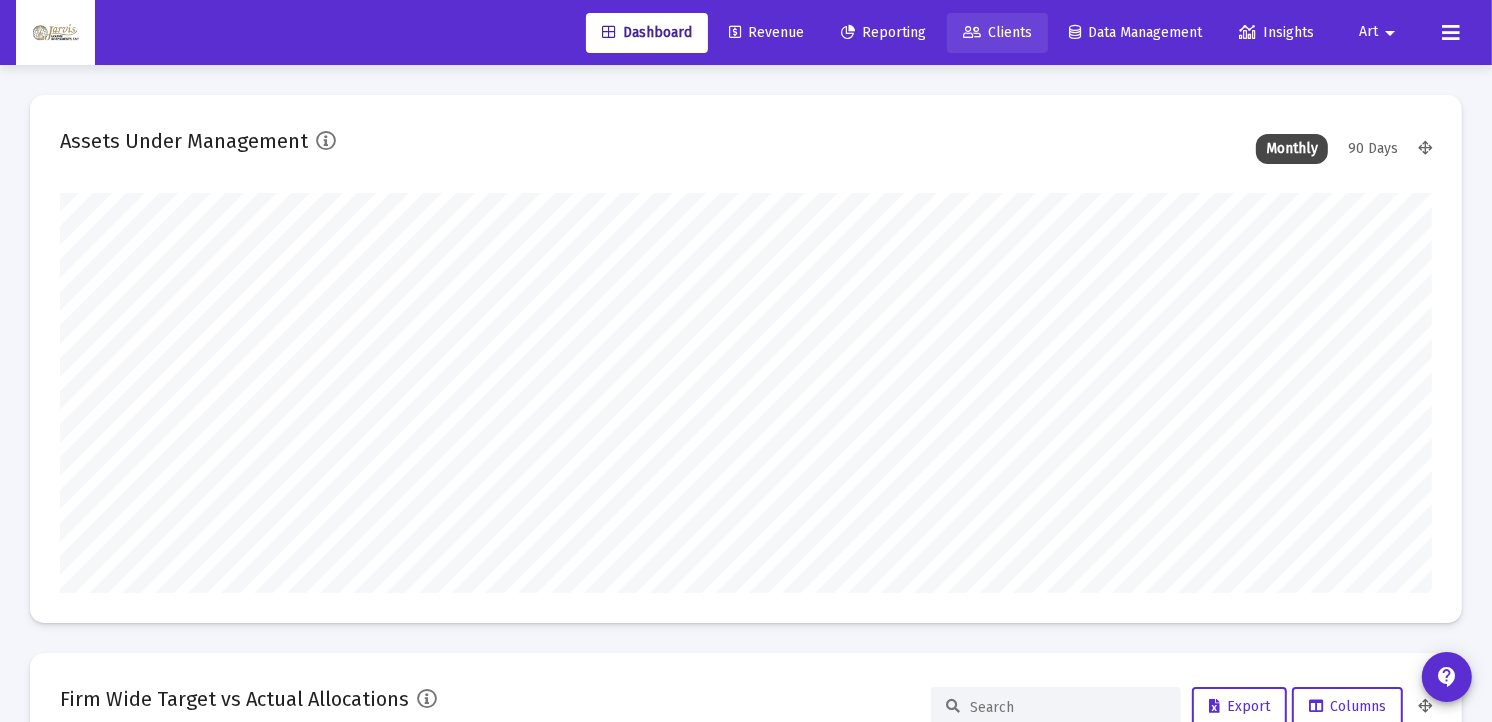 click on "Clients" 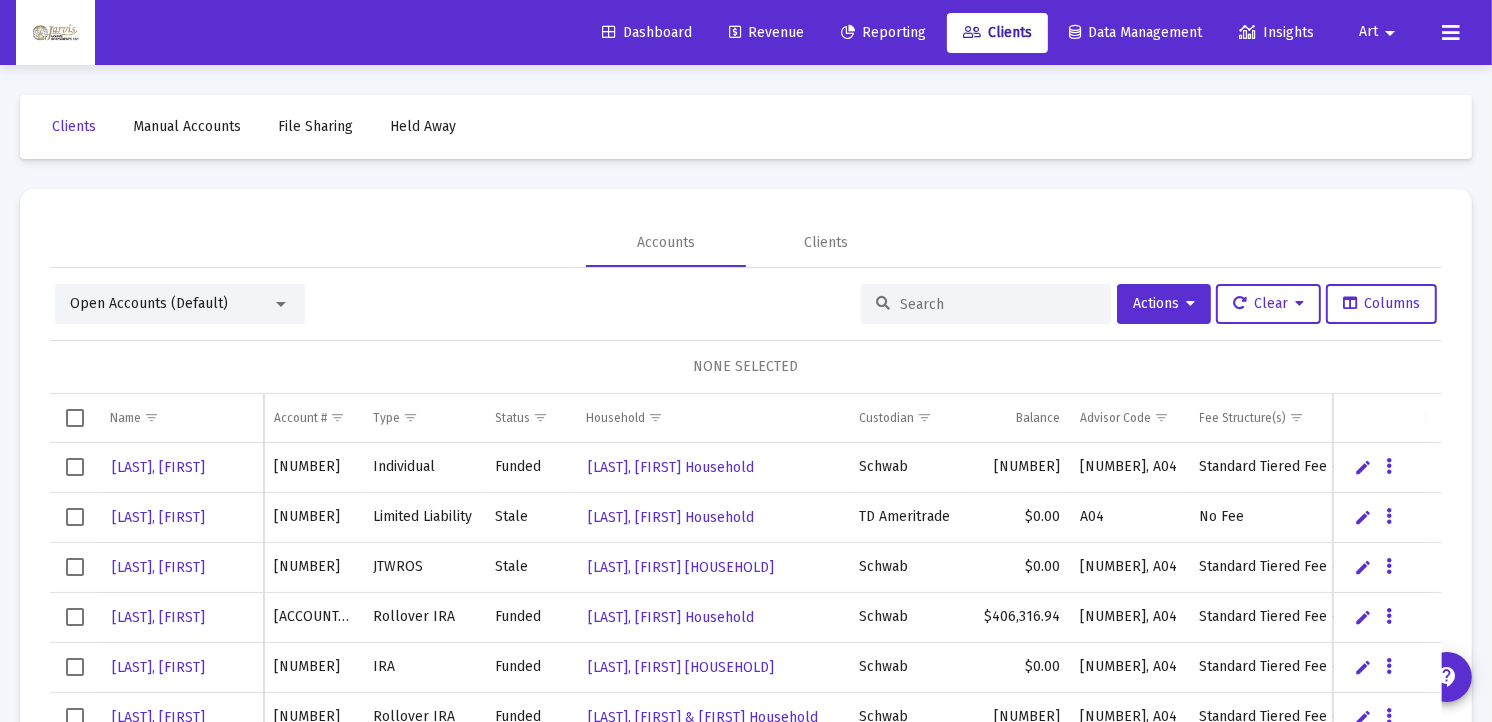 click on "Open Accounts (Default)" at bounding box center (180, 304) 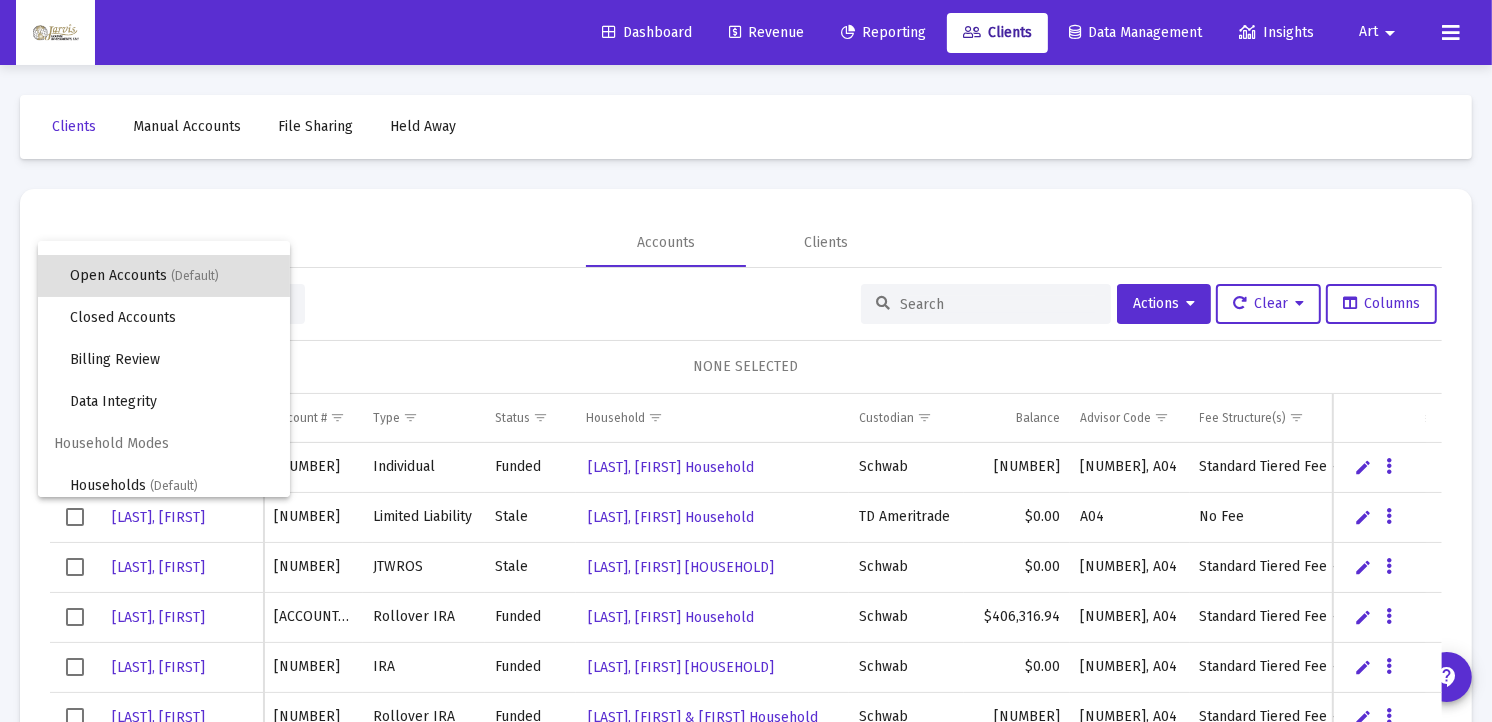 scroll, scrollTop: 37, scrollLeft: 0, axis: vertical 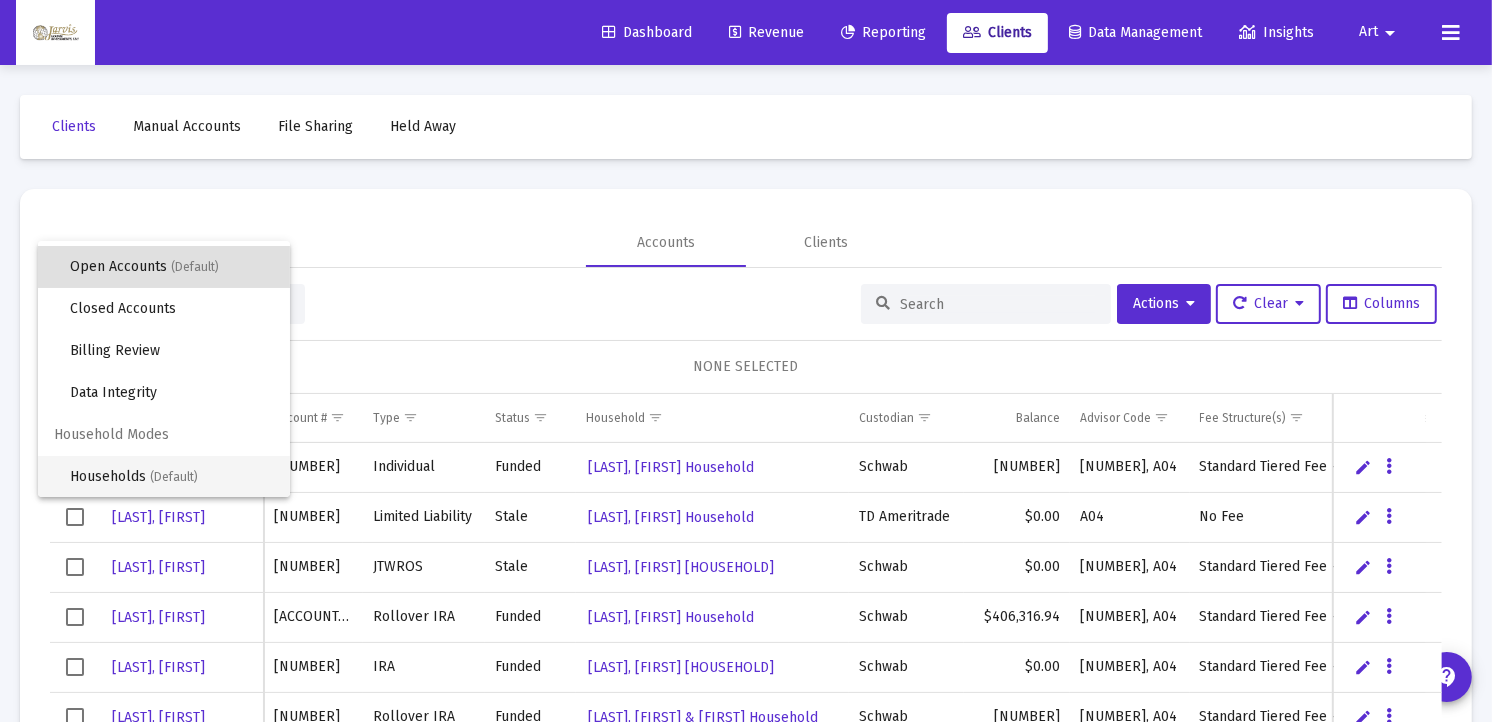 click on "Households  (Default)" at bounding box center (172, 477) 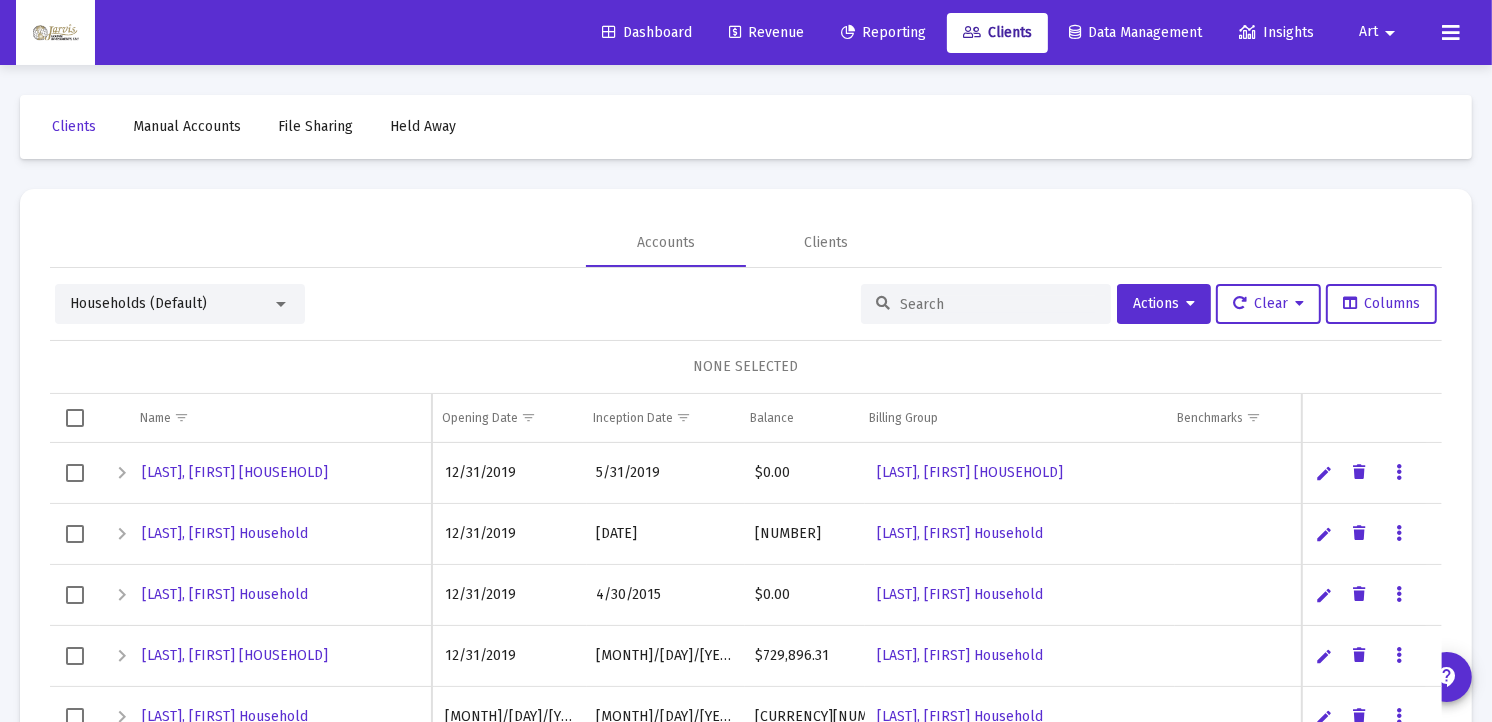 click at bounding box center (998, 304) 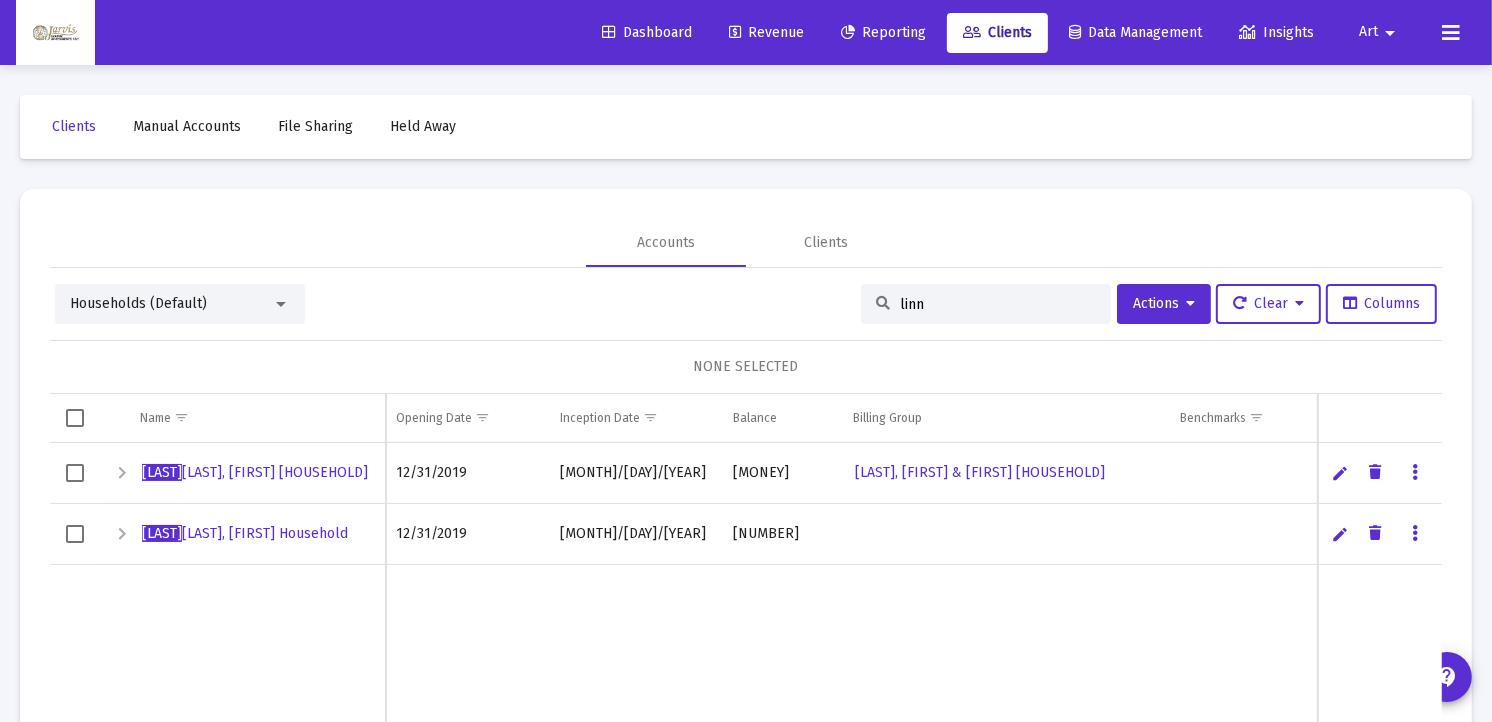 type on "linn" 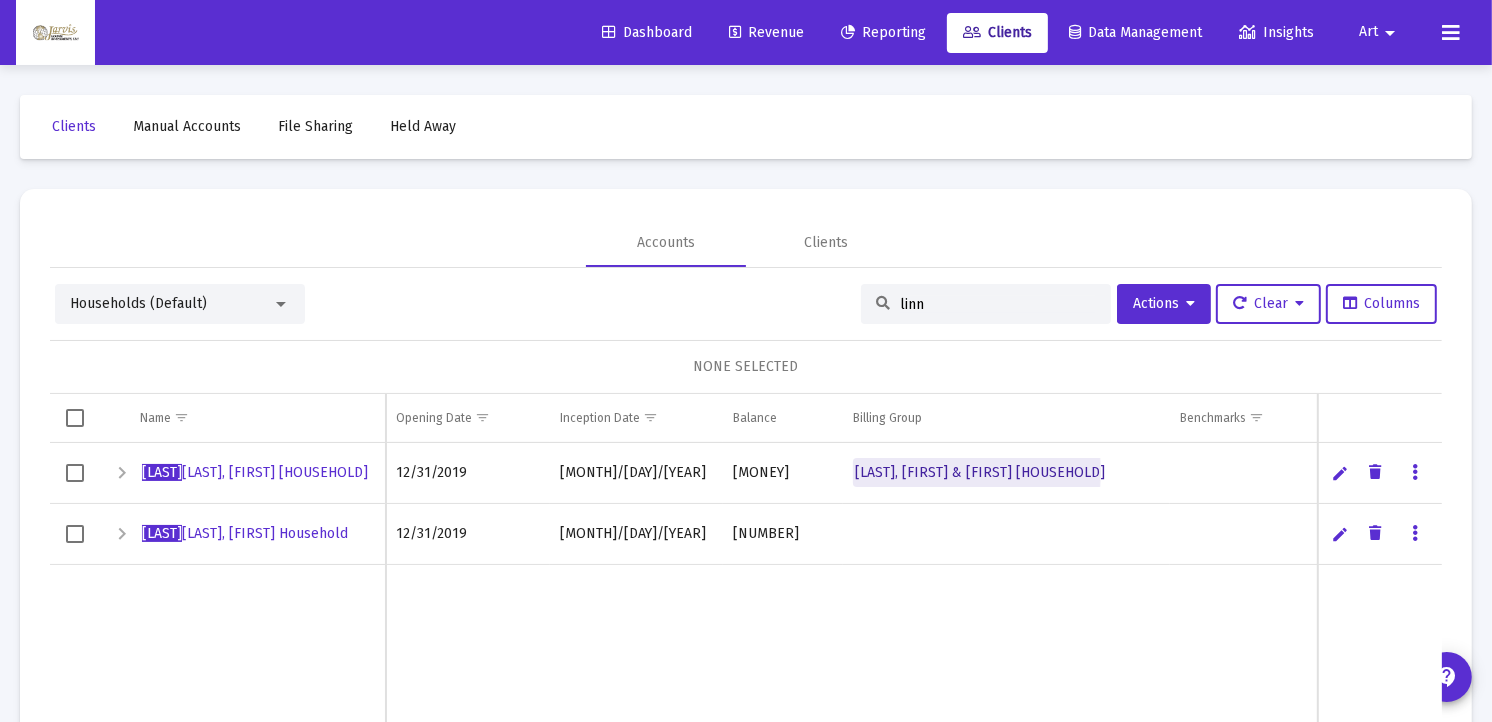 click on "[LAST], [FIRST] & [FIRST] [HOUSEHOLD]" at bounding box center (980, 472) 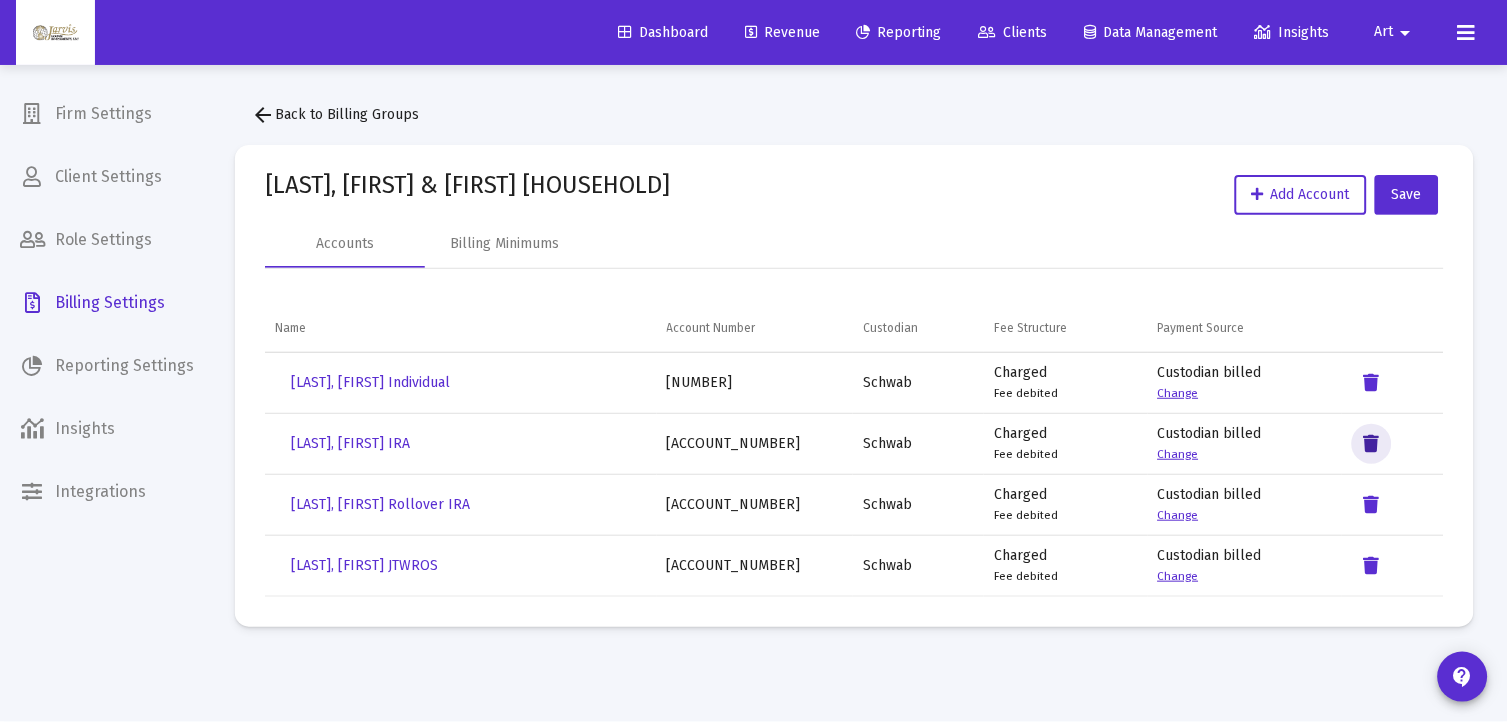 click at bounding box center (1372, 444) 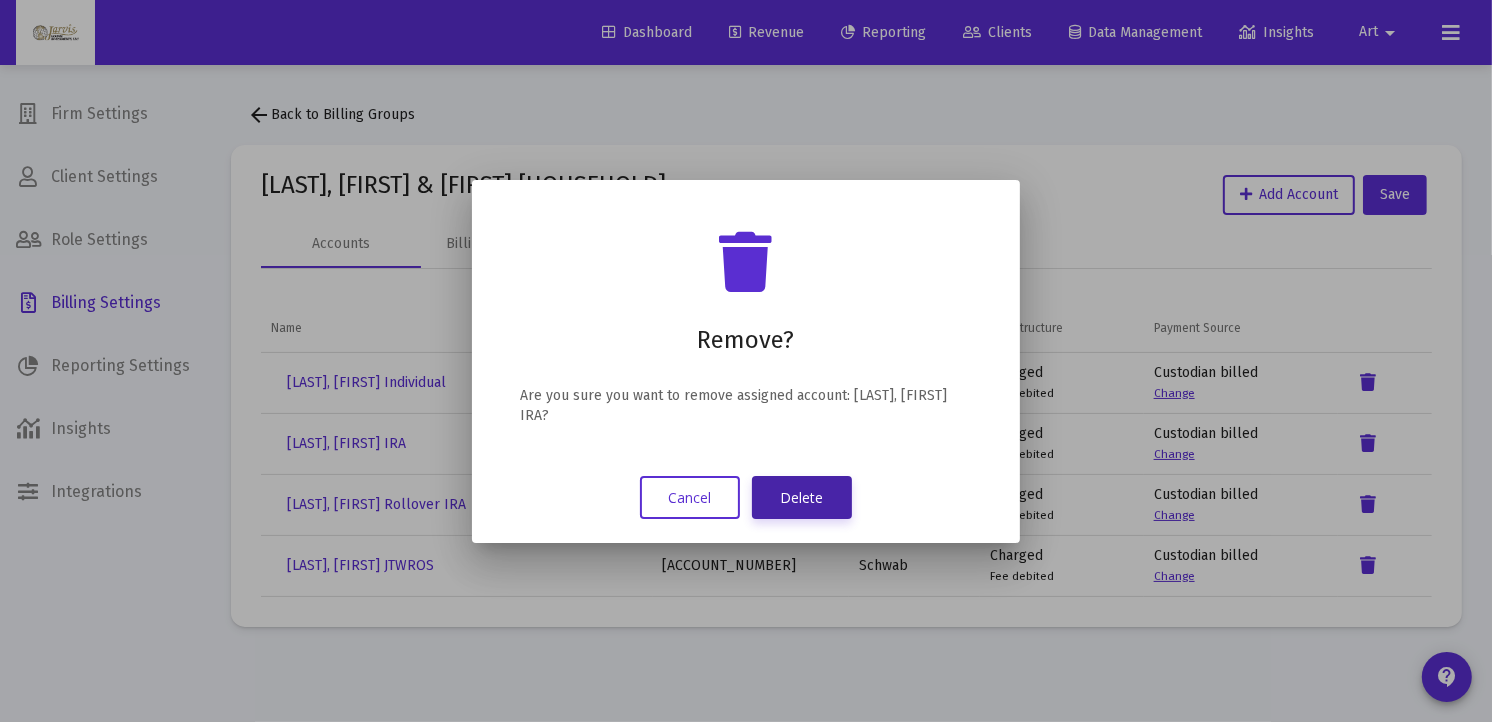 click on "Delete" at bounding box center [802, 497] 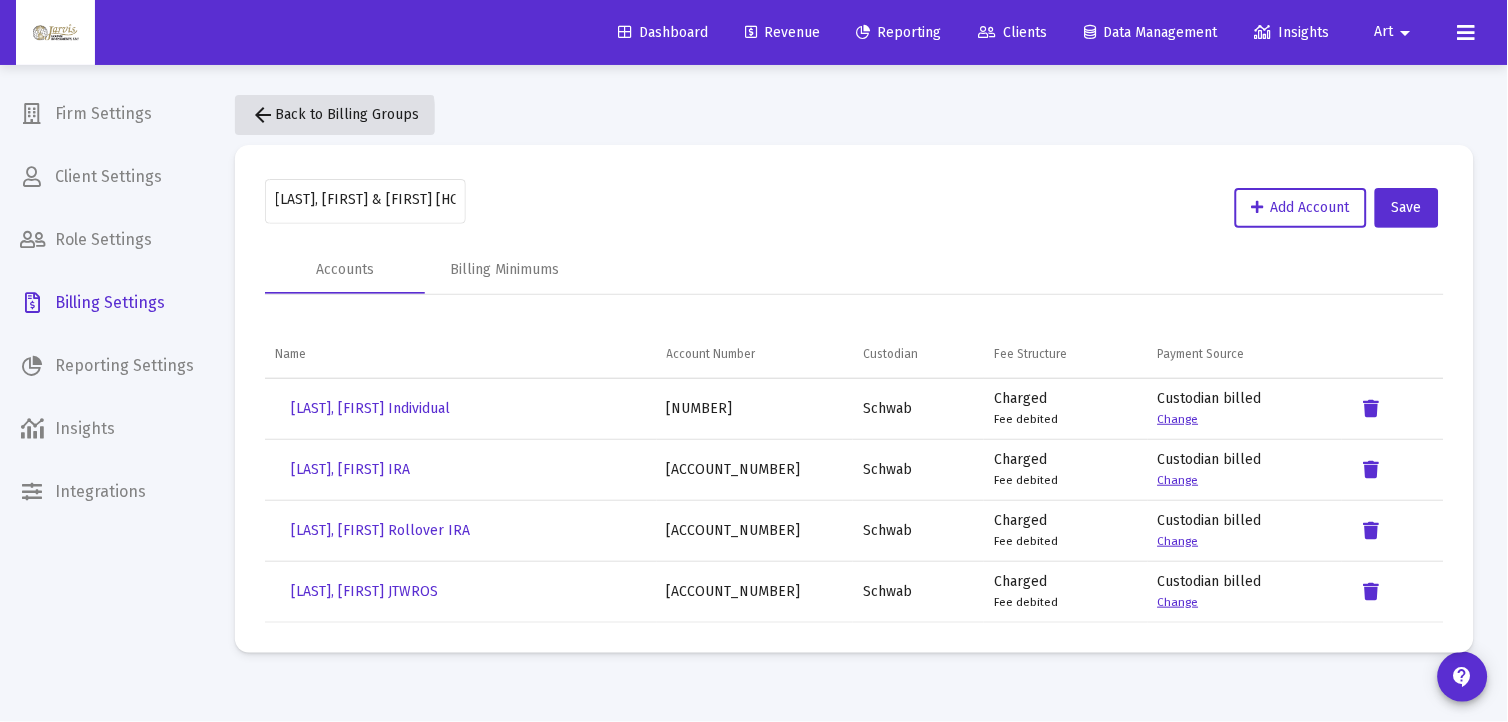 click on "arrow_back  Back to Billing Groups" 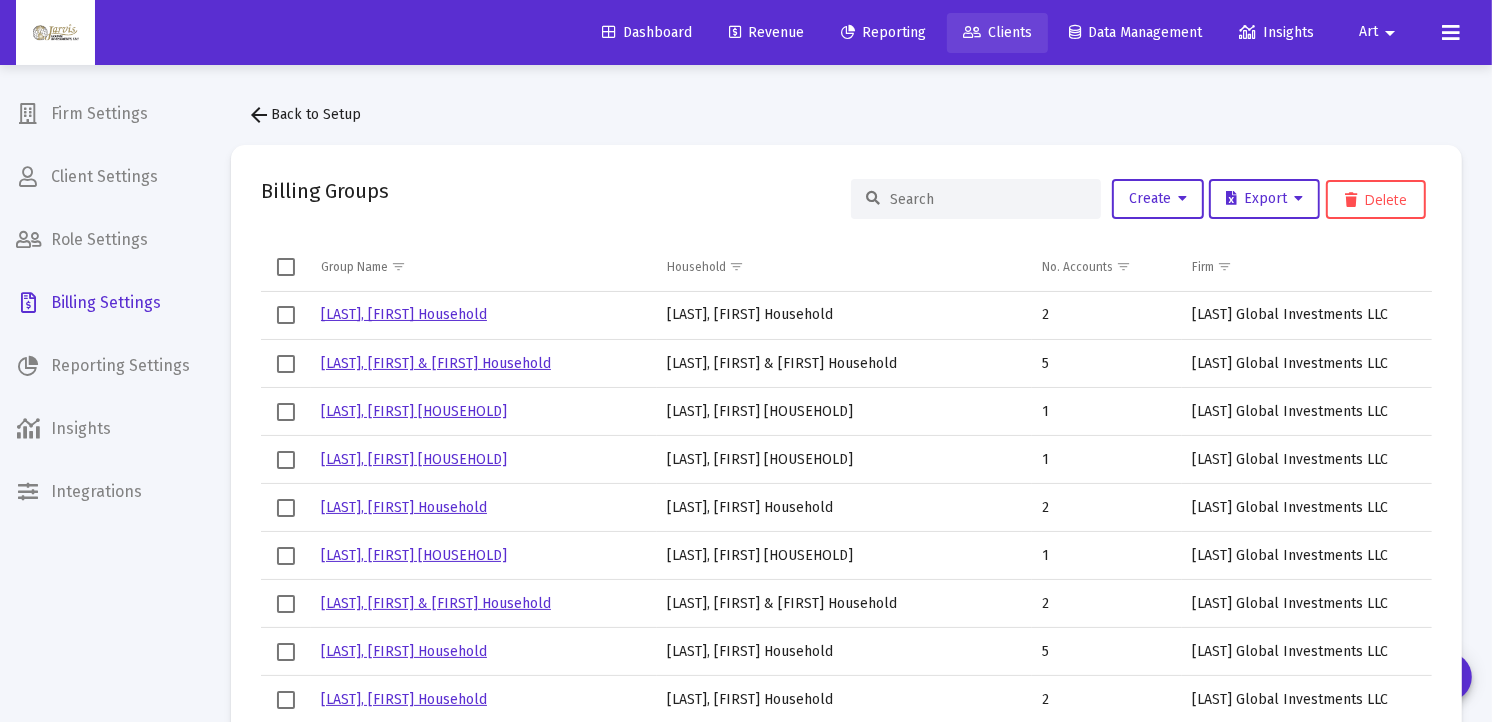 click on "Clients" 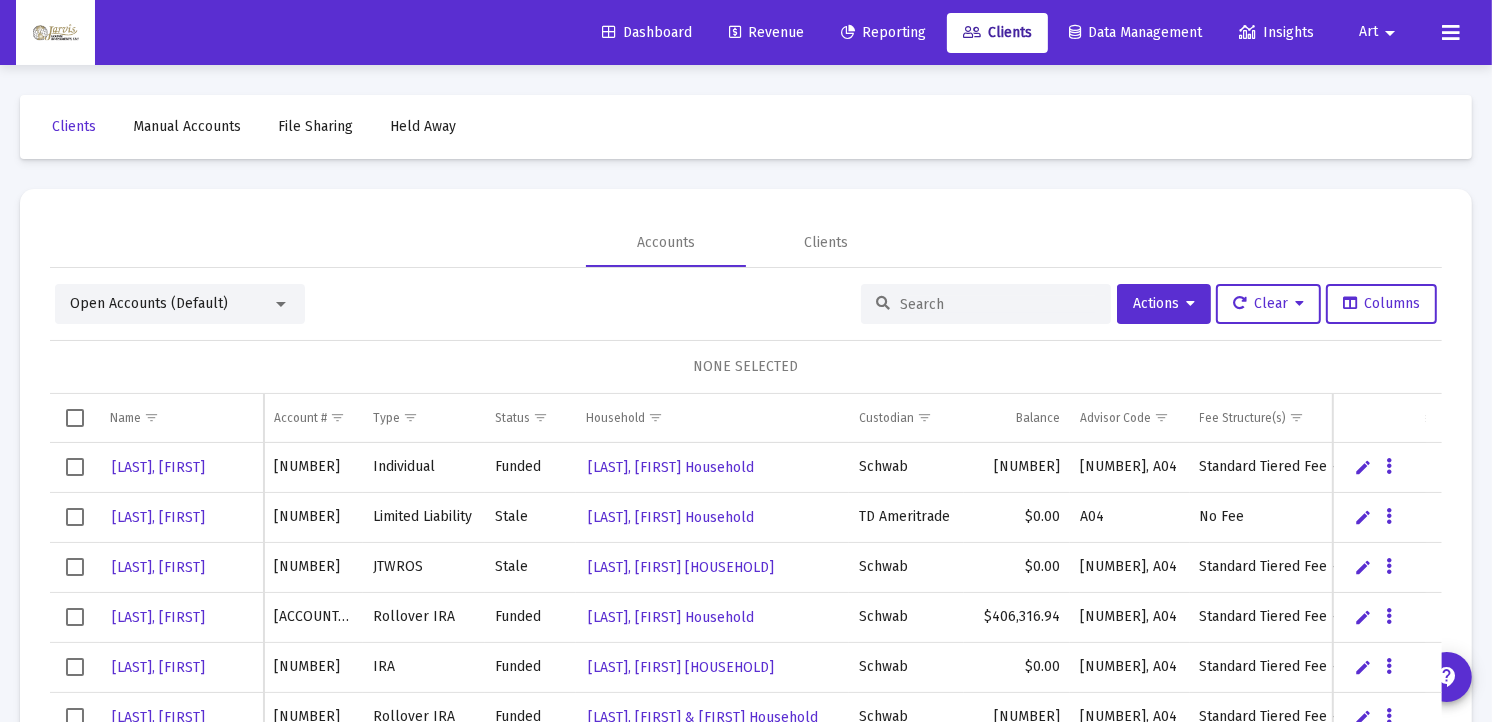click at bounding box center [281, 304] 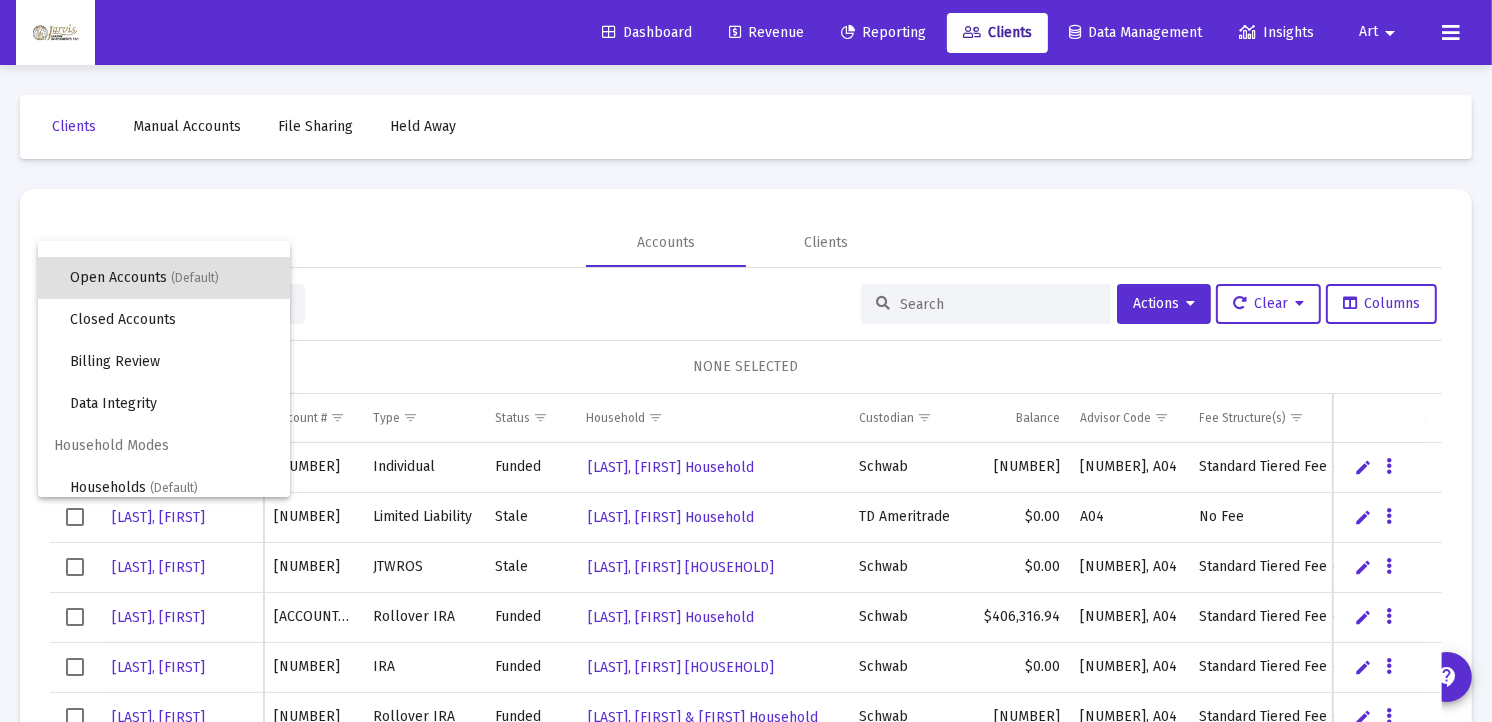 scroll, scrollTop: 37, scrollLeft: 0, axis: vertical 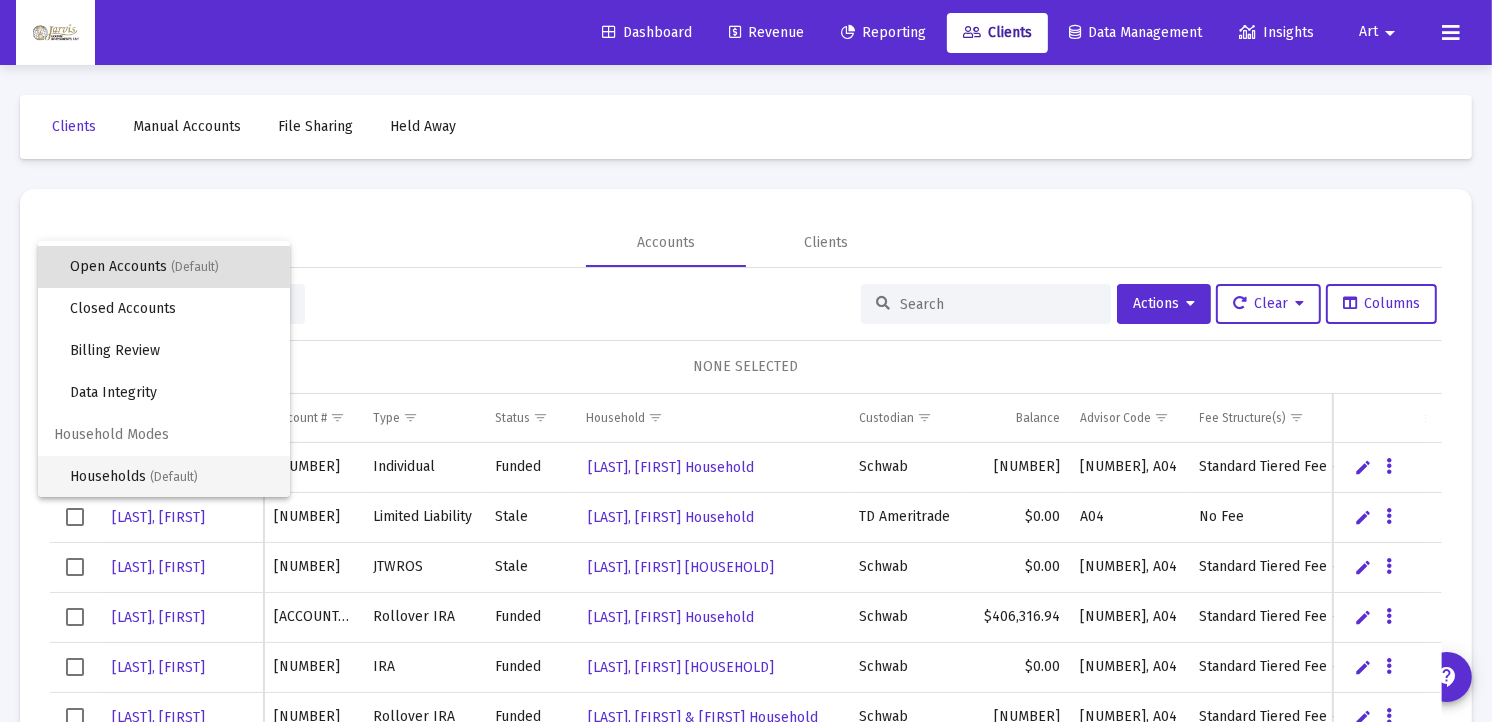 click on "Households  (Default)" at bounding box center (172, 477) 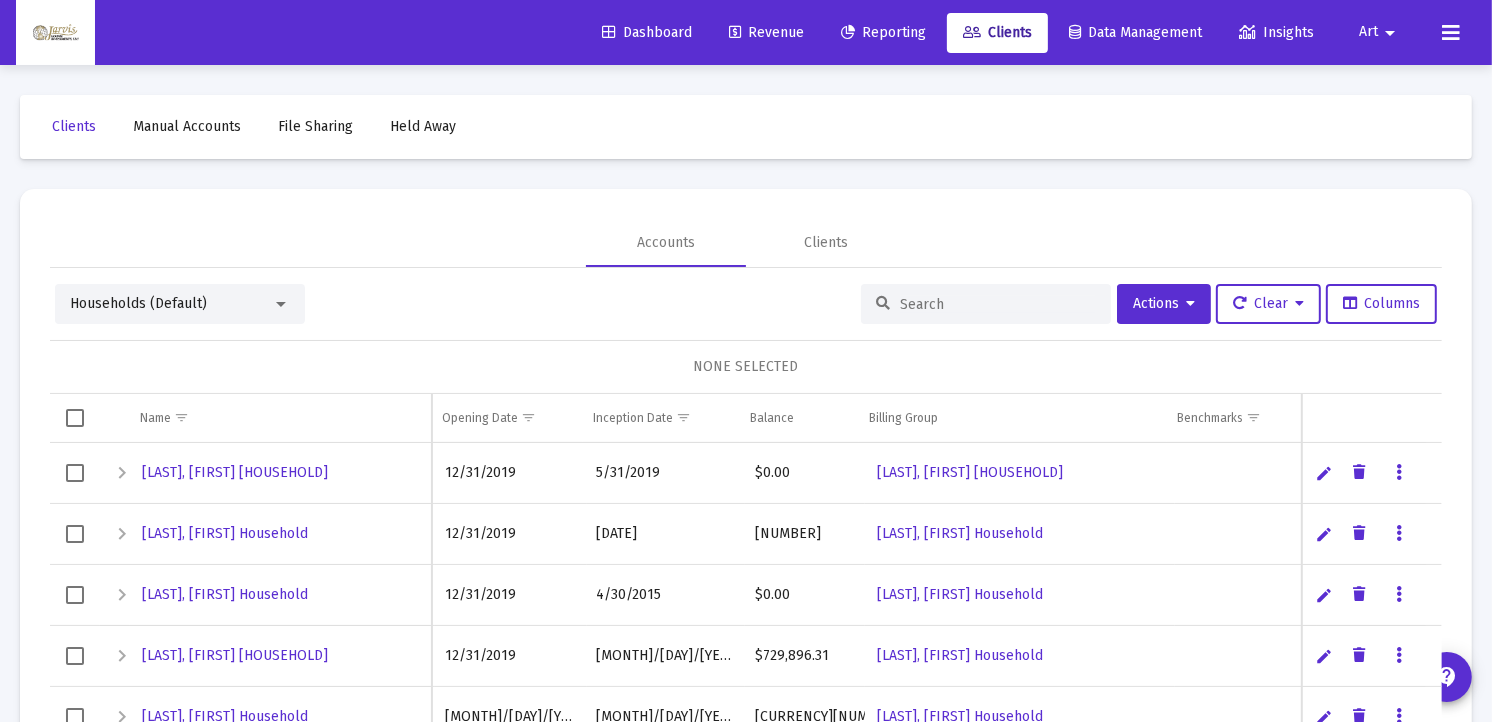 click at bounding box center [998, 304] 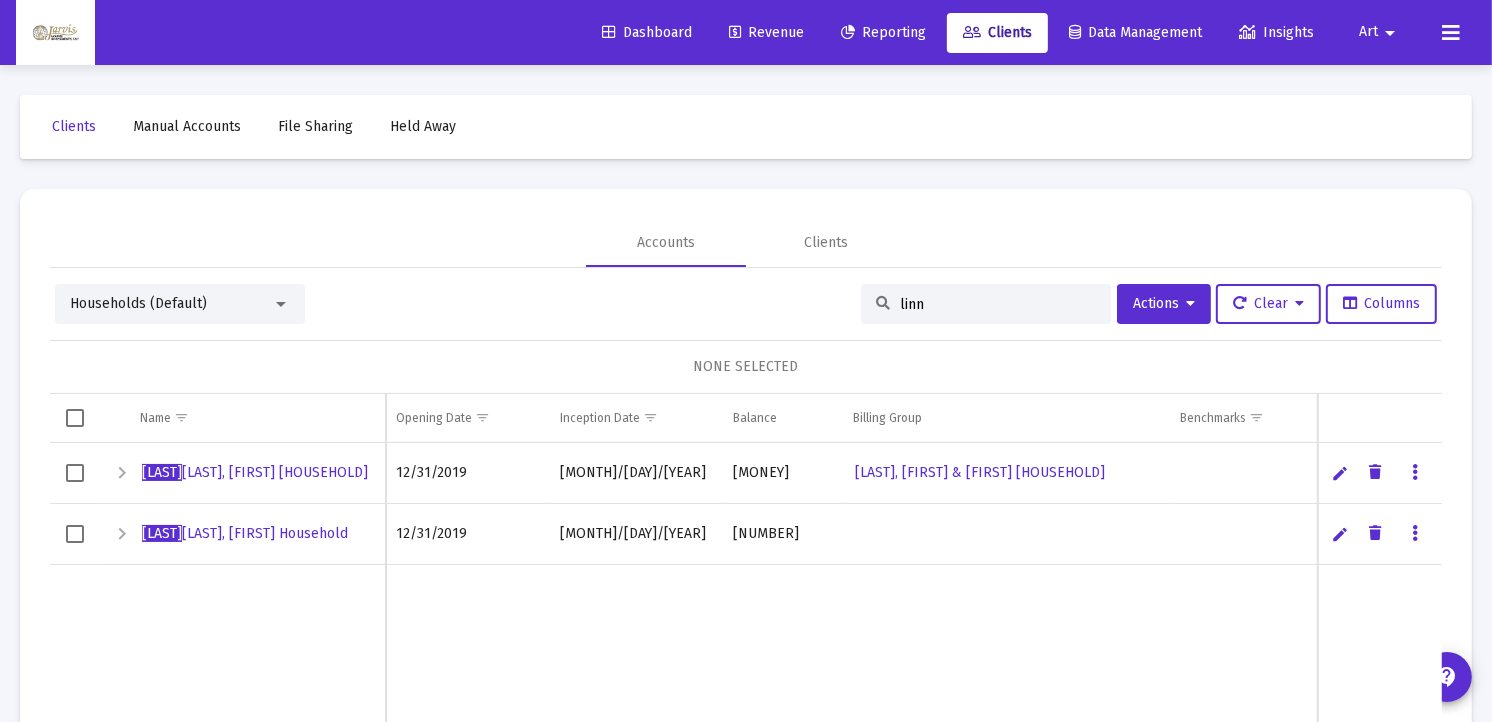 type on "linn" 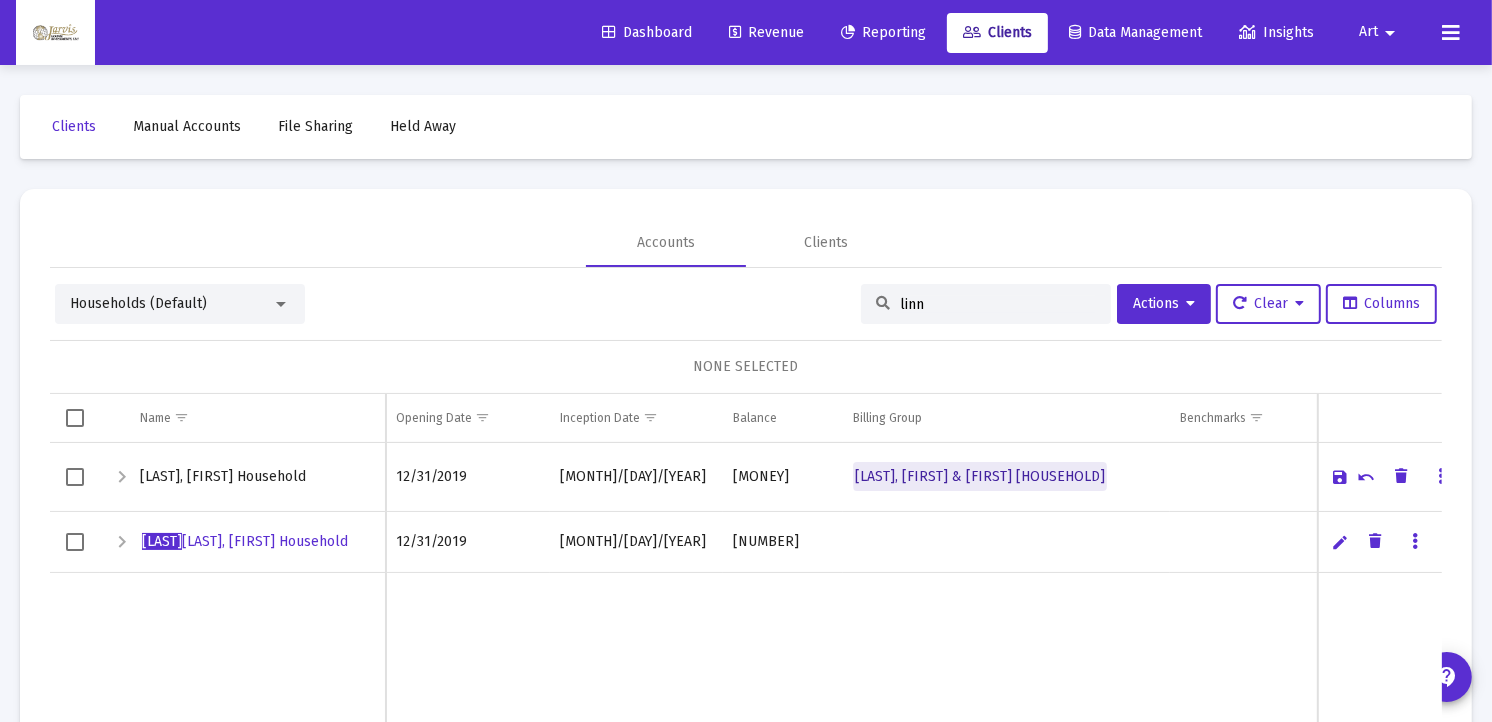 click on "[LAST], [FIRST] & [FIRST] [HOUSEHOLD]" at bounding box center (980, 476) 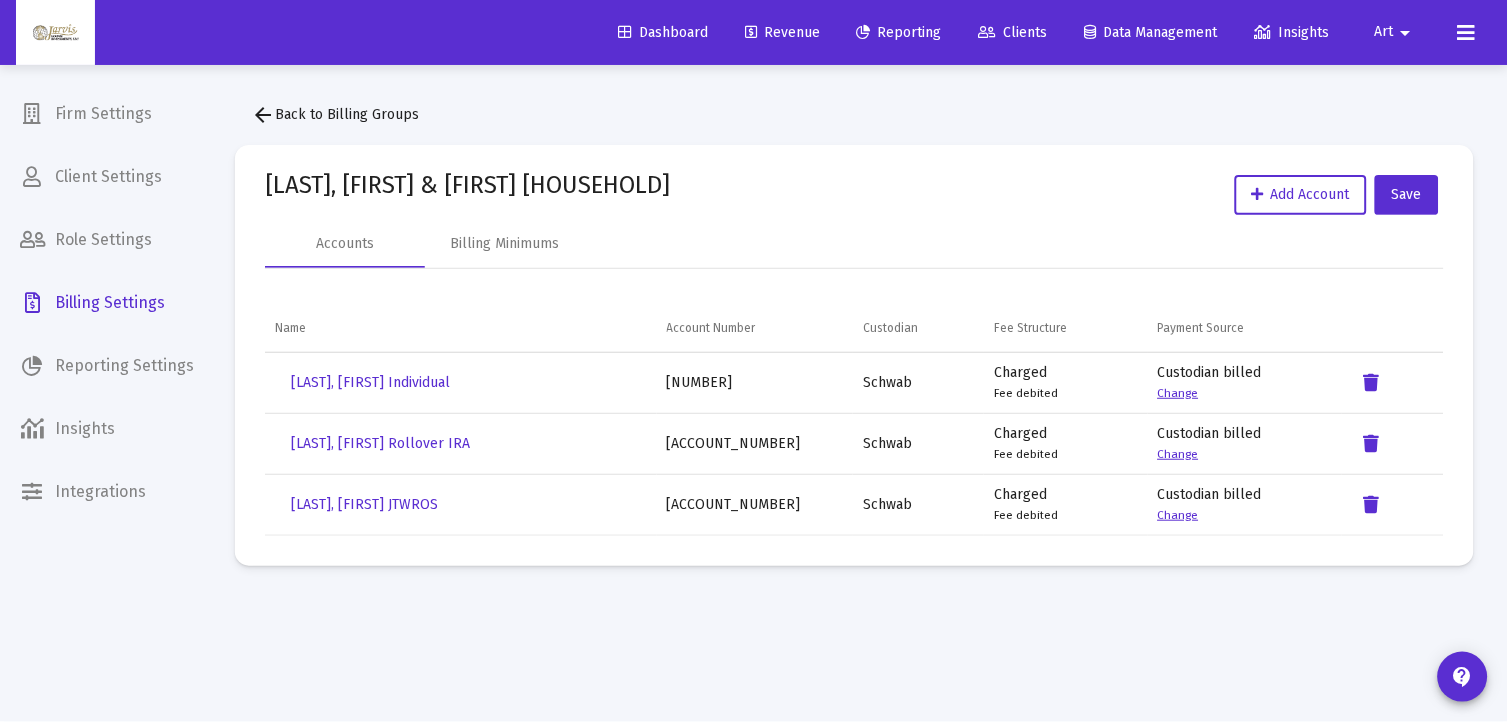 click on "arrow_back  Back to Billing Groups" 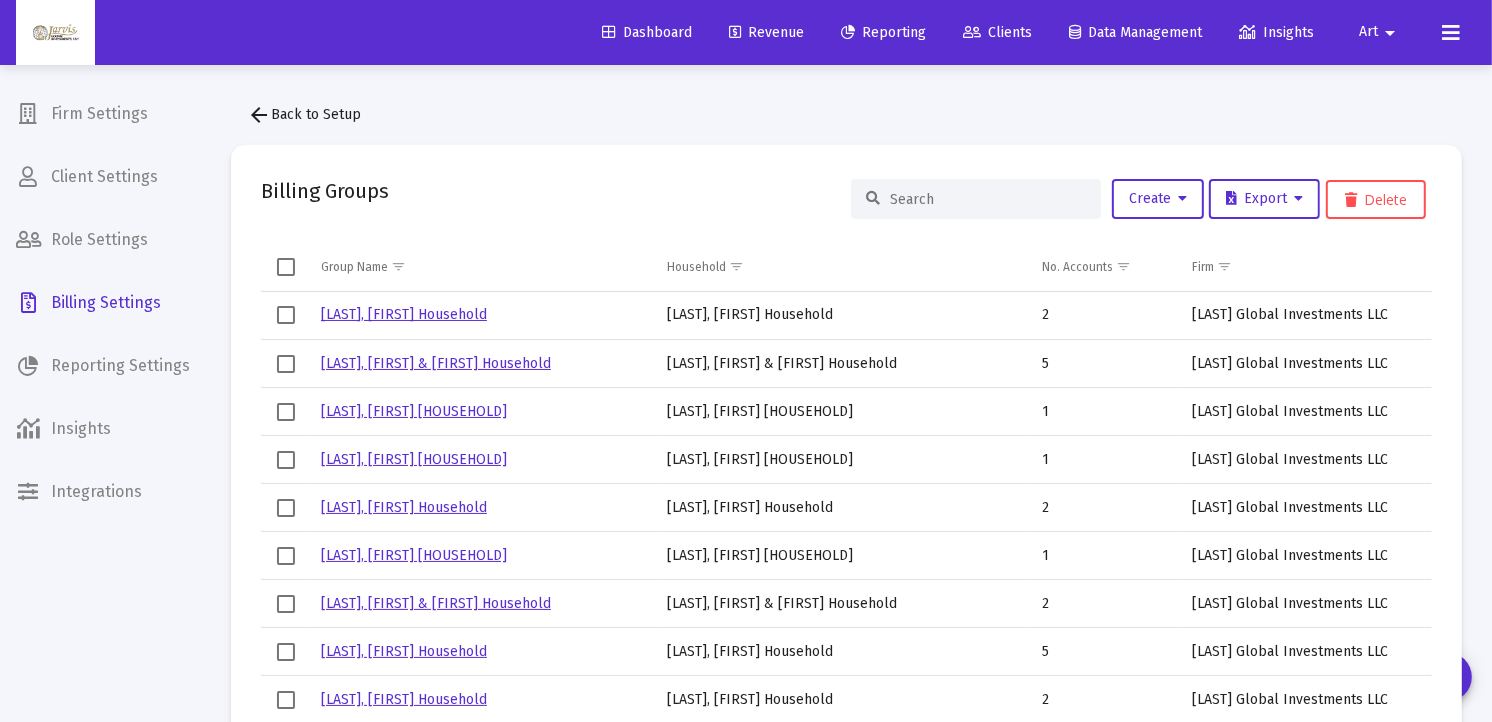 click on "Client Settings" 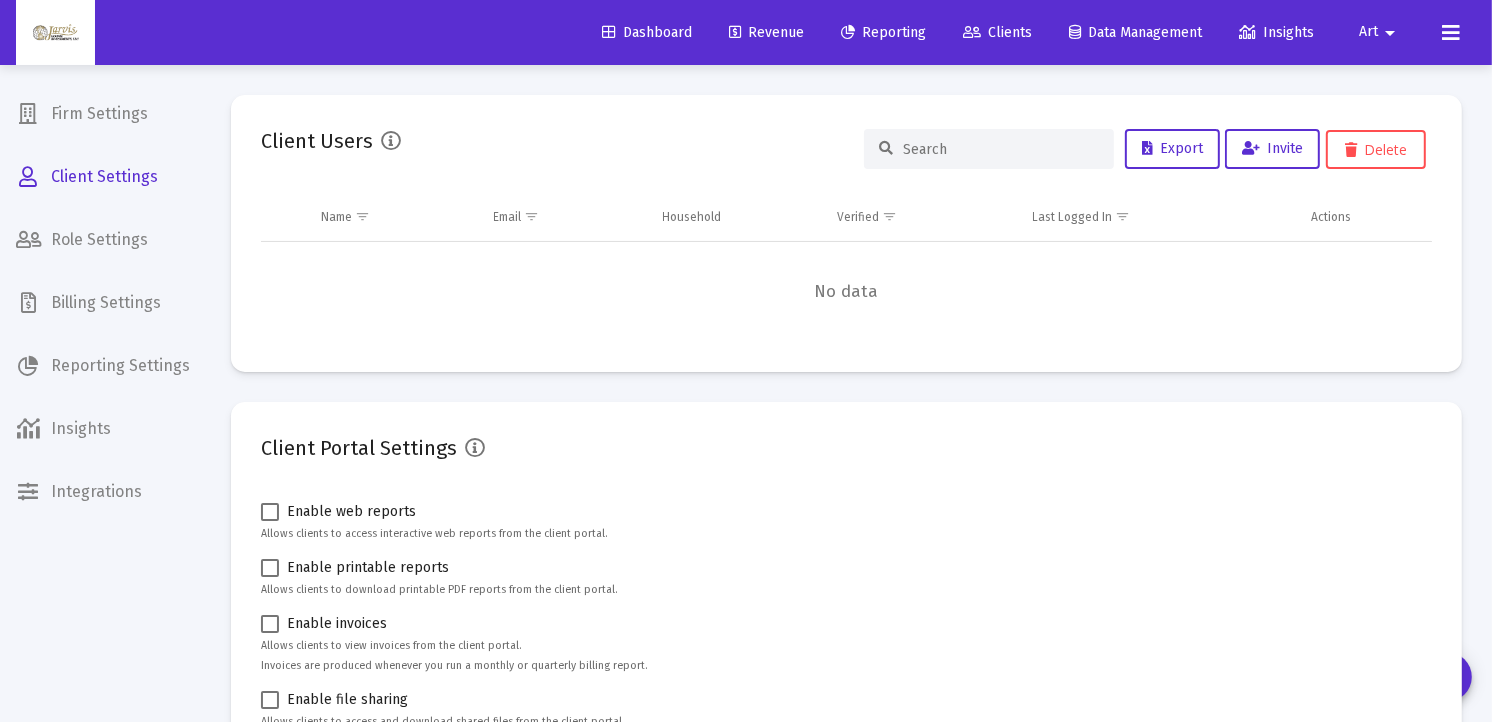 click on "Clients" 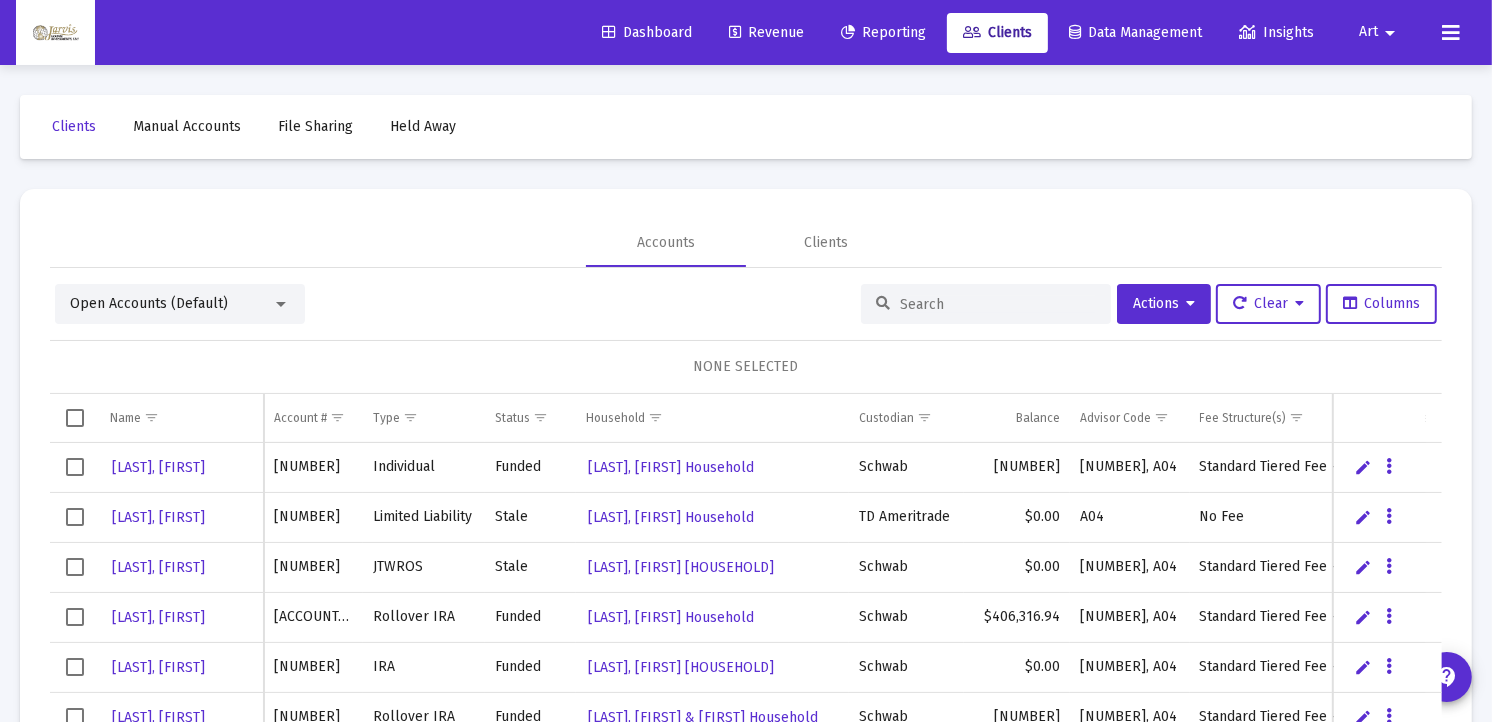 click at bounding box center (998, 304) 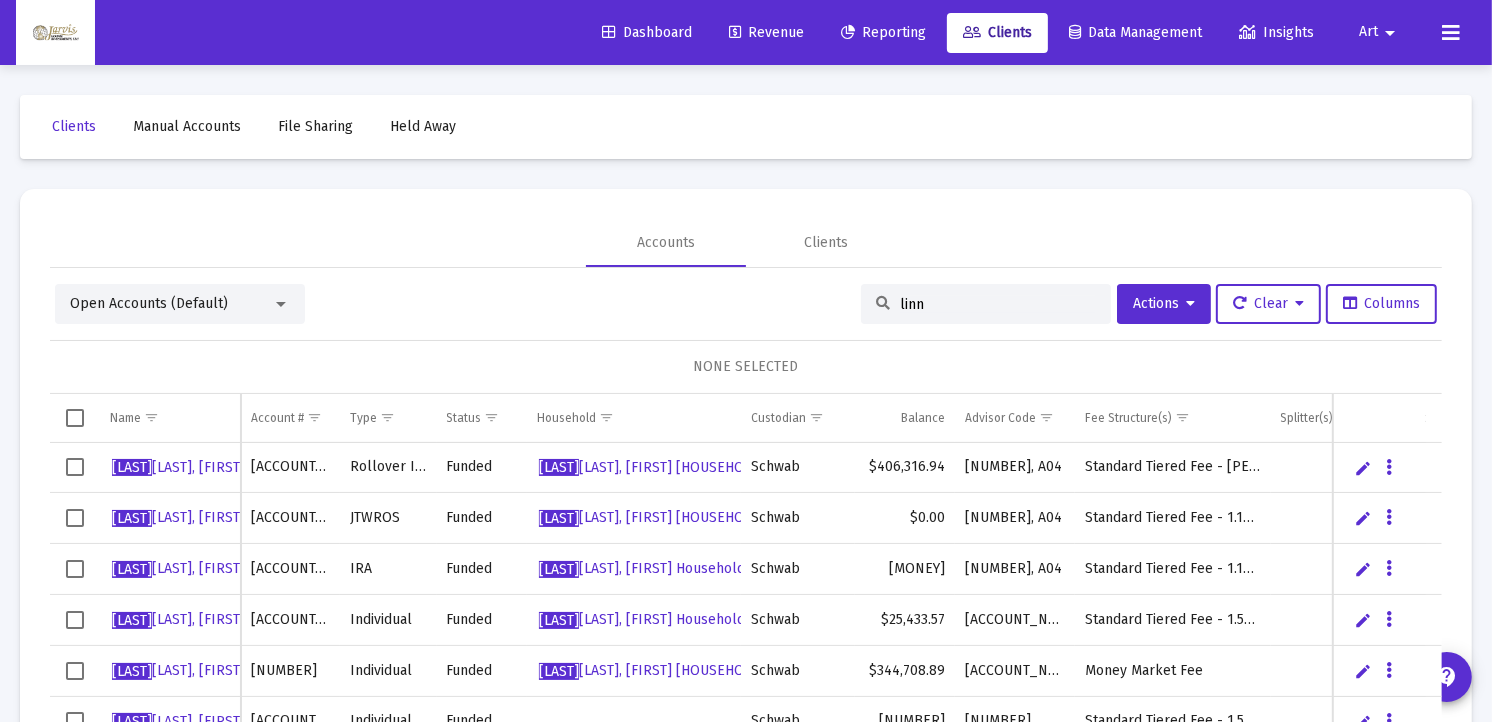 scroll, scrollTop: 18, scrollLeft: 0, axis: vertical 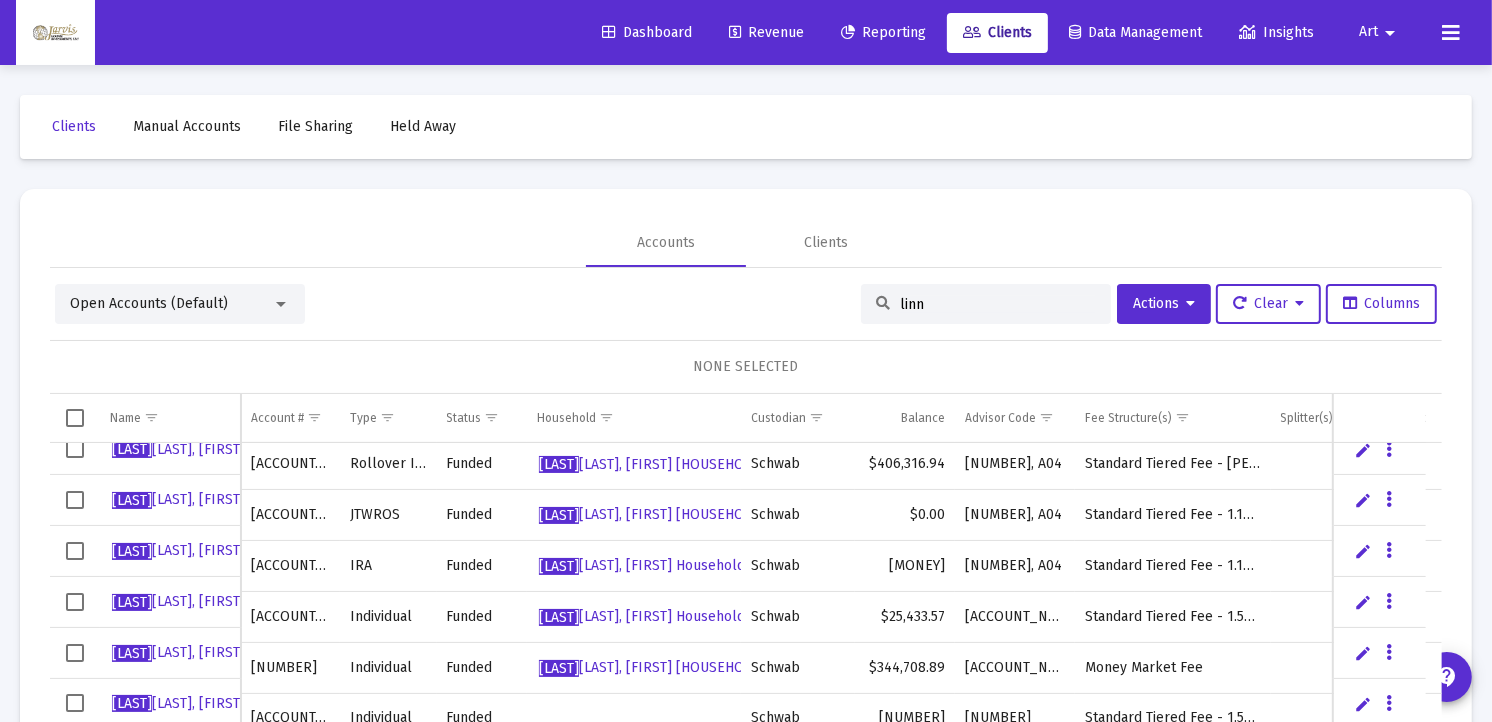 click on "Open Accounts (Default)" at bounding box center [180, 304] 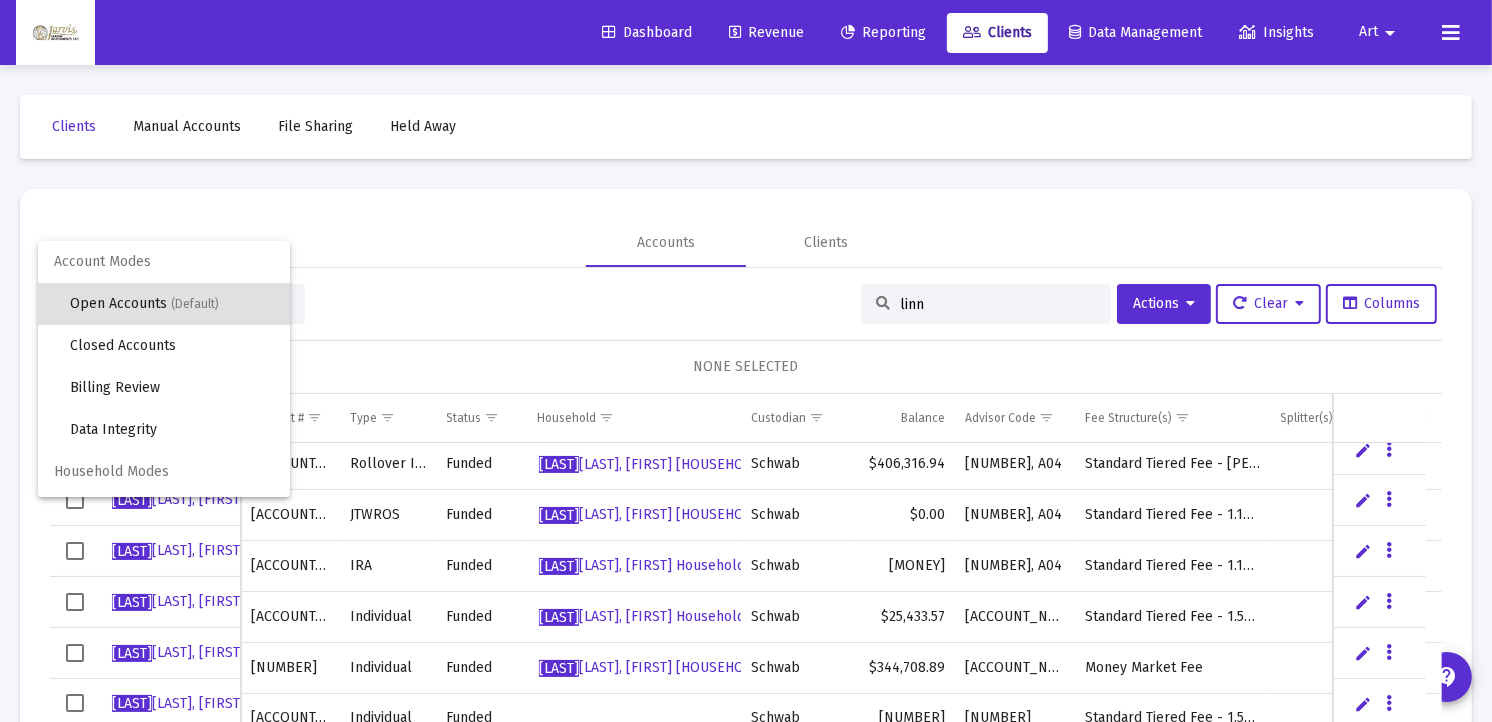 scroll, scrollTop: 37, scrollLeft: 0, axis: vertical 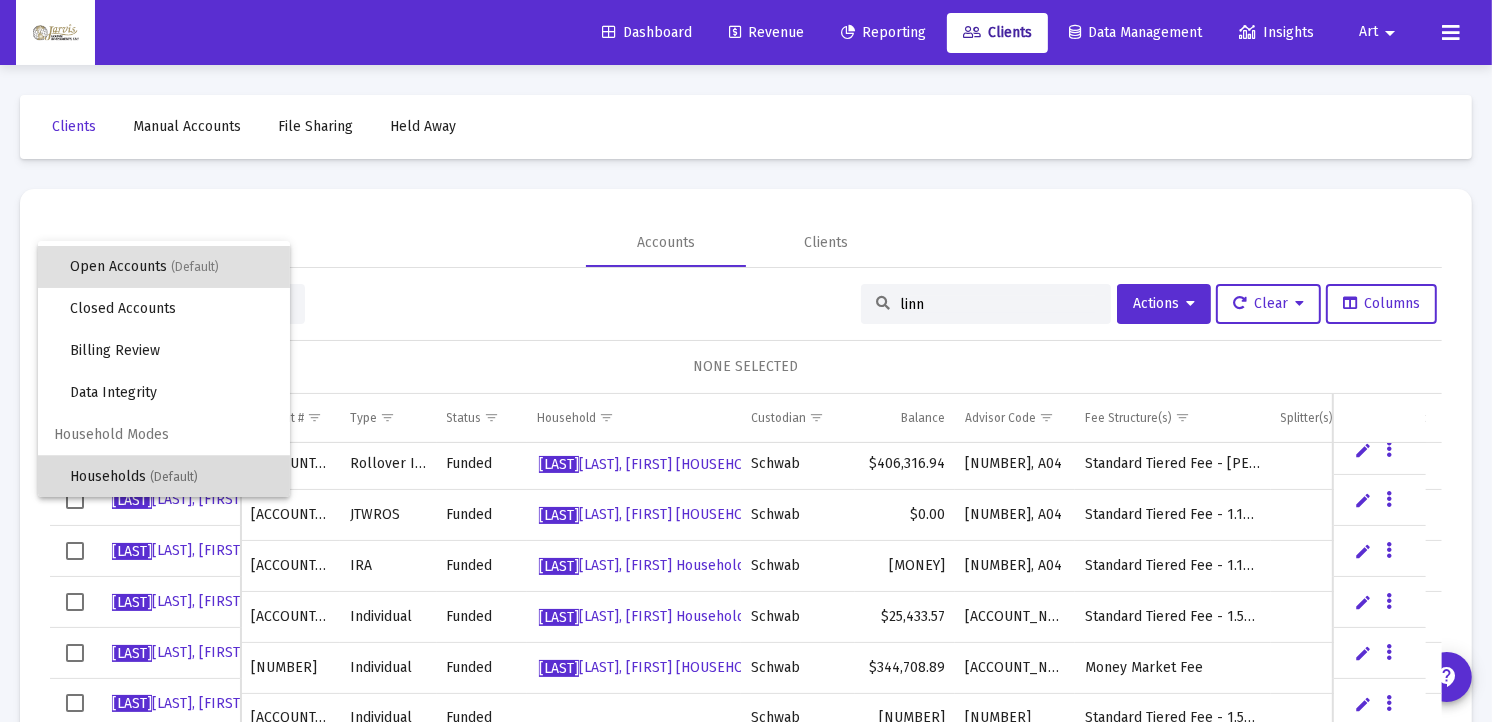 click on "Households  (Default)" at bounding box center (172, 477) 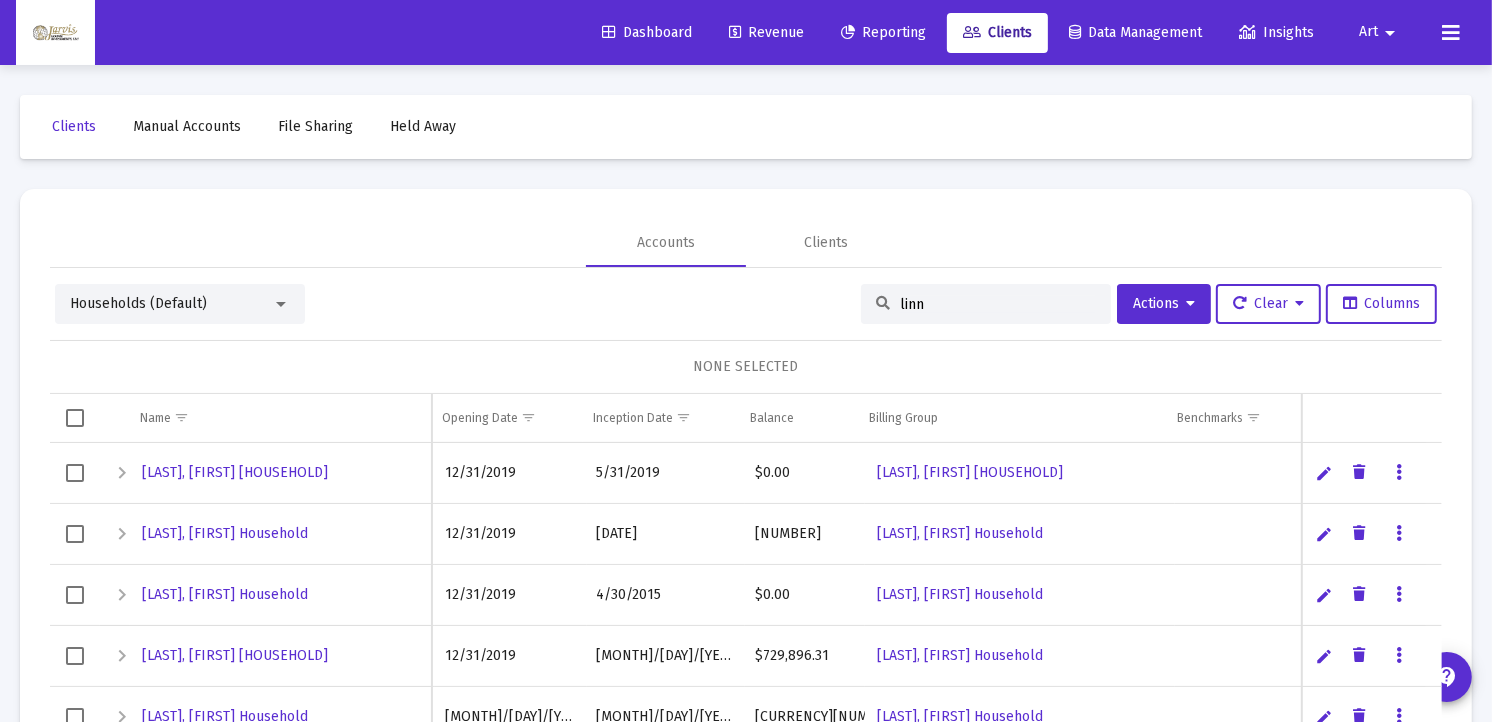 click on "linn" at bounding box center (998, 304) 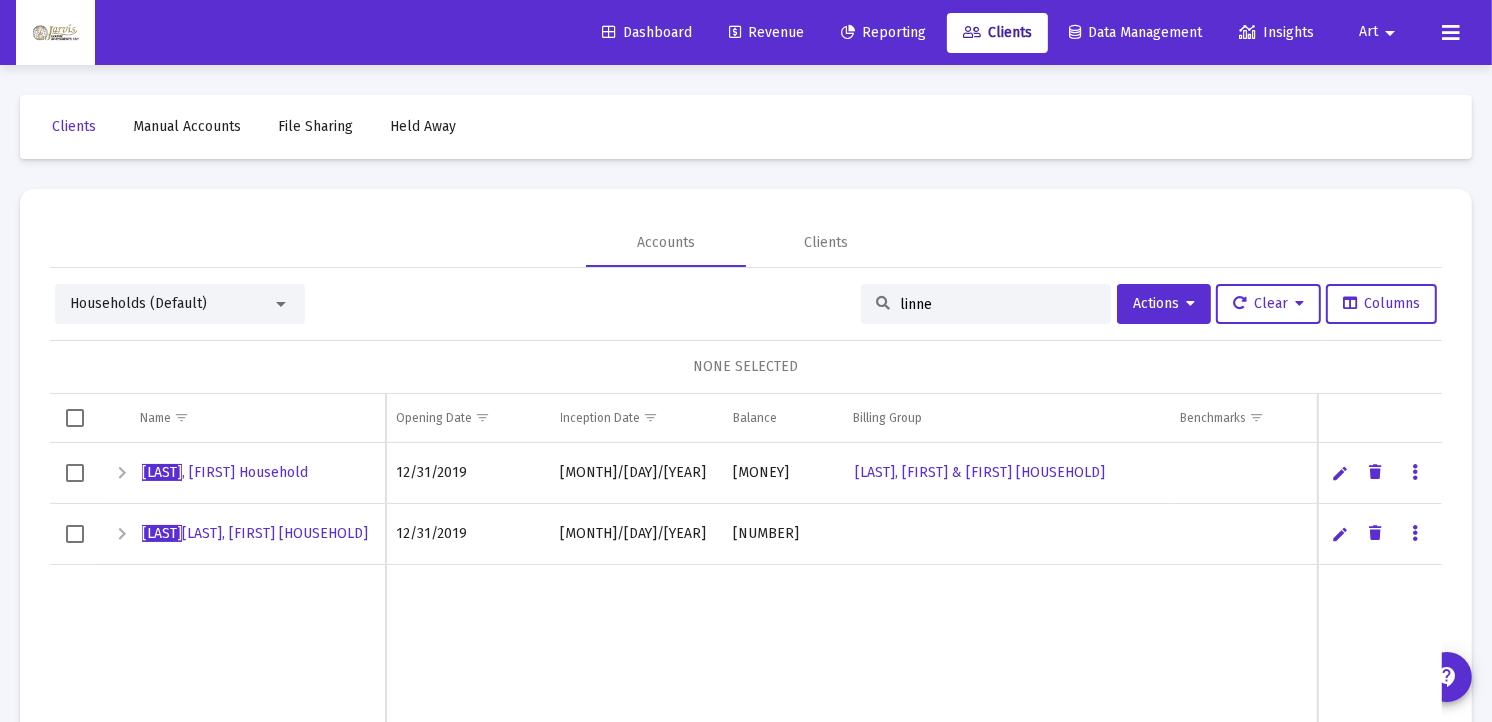 click at bounding box center (281, 304) 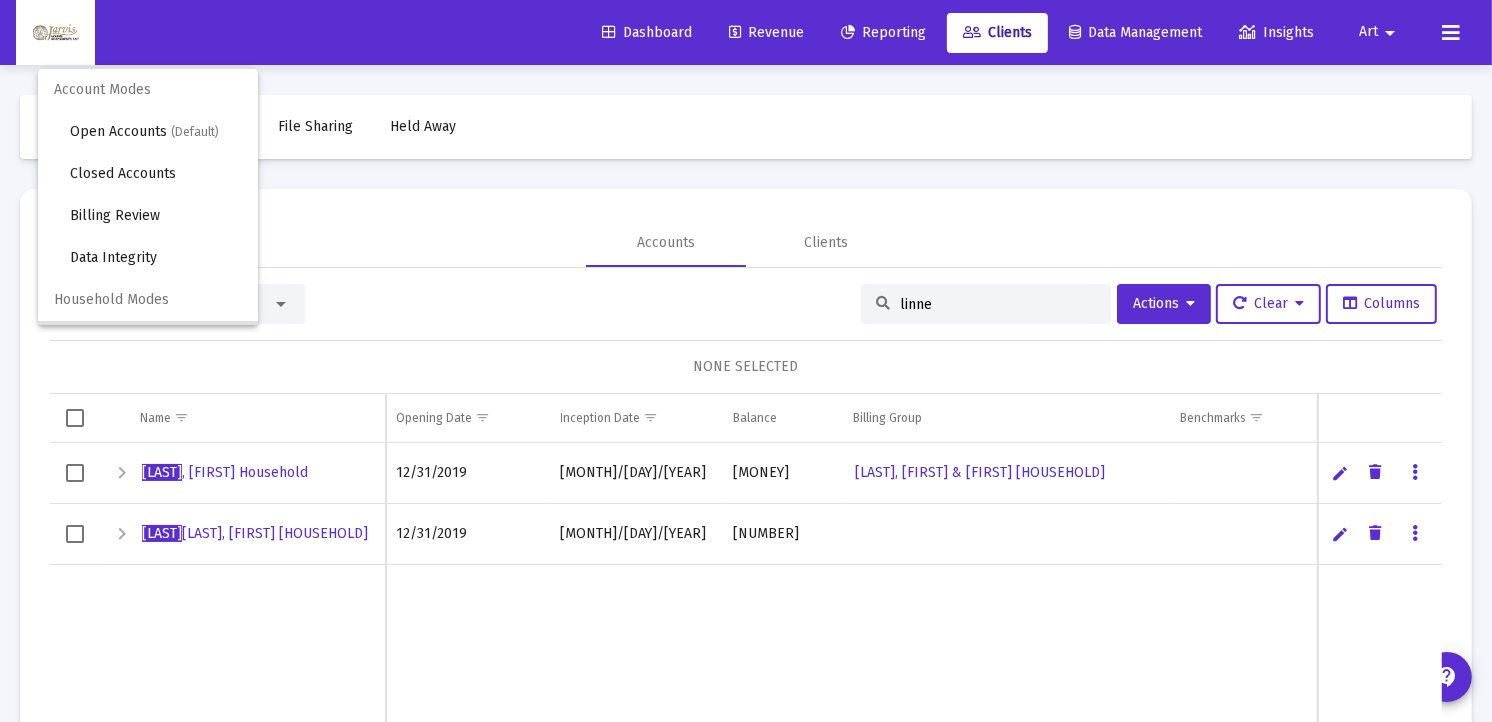 scroll, scrollTop: 37, scrollLeft: 0, axis: vertical 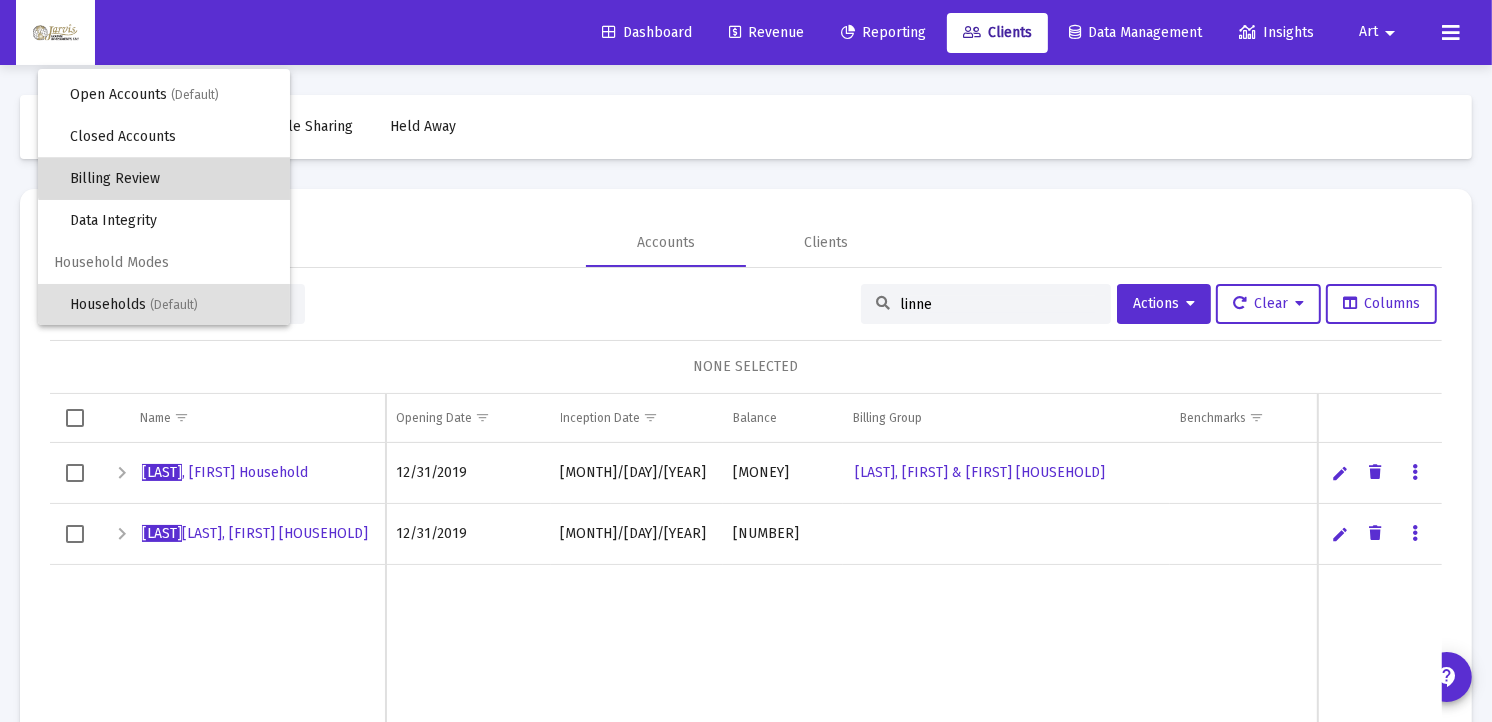 click on "Billing Review" at bounding box center [172, 179] 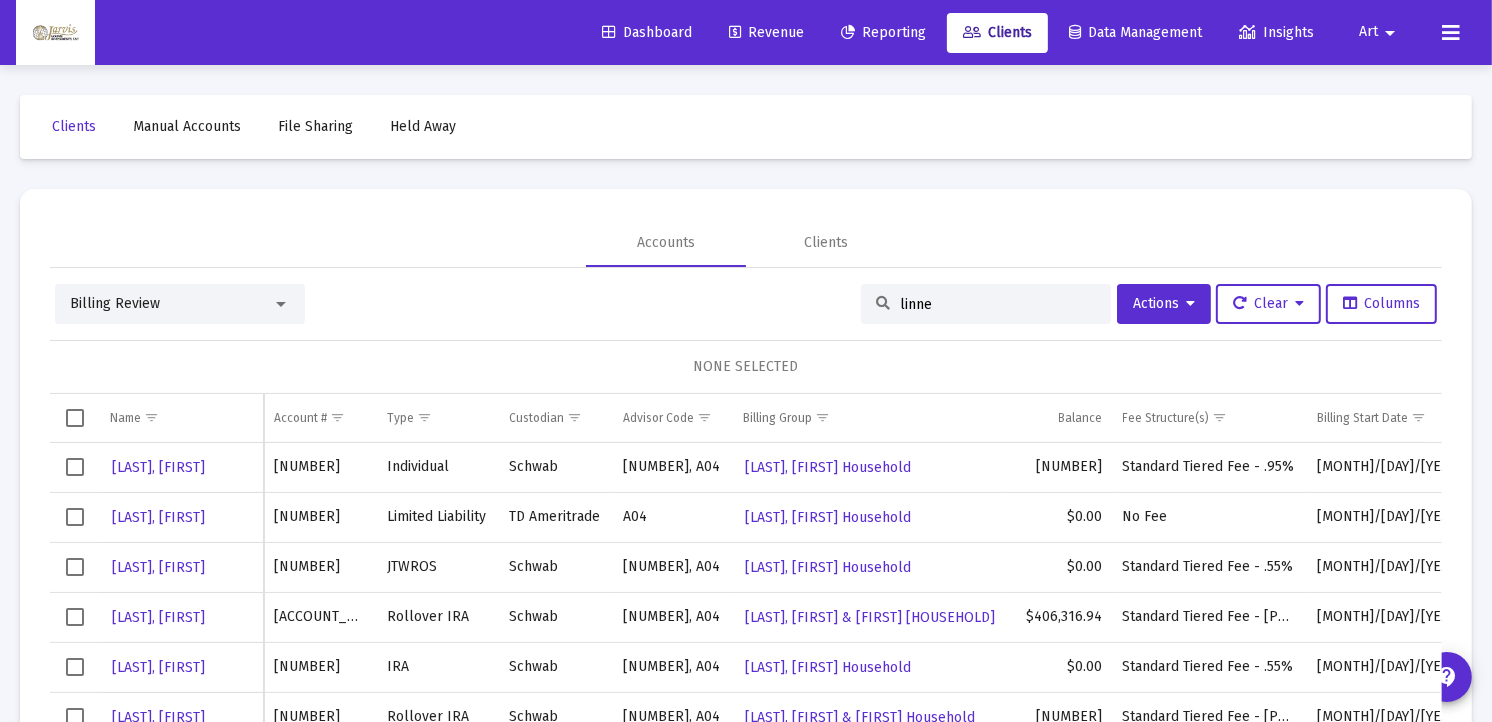 click on "linne" at bounding box center [998, 304] 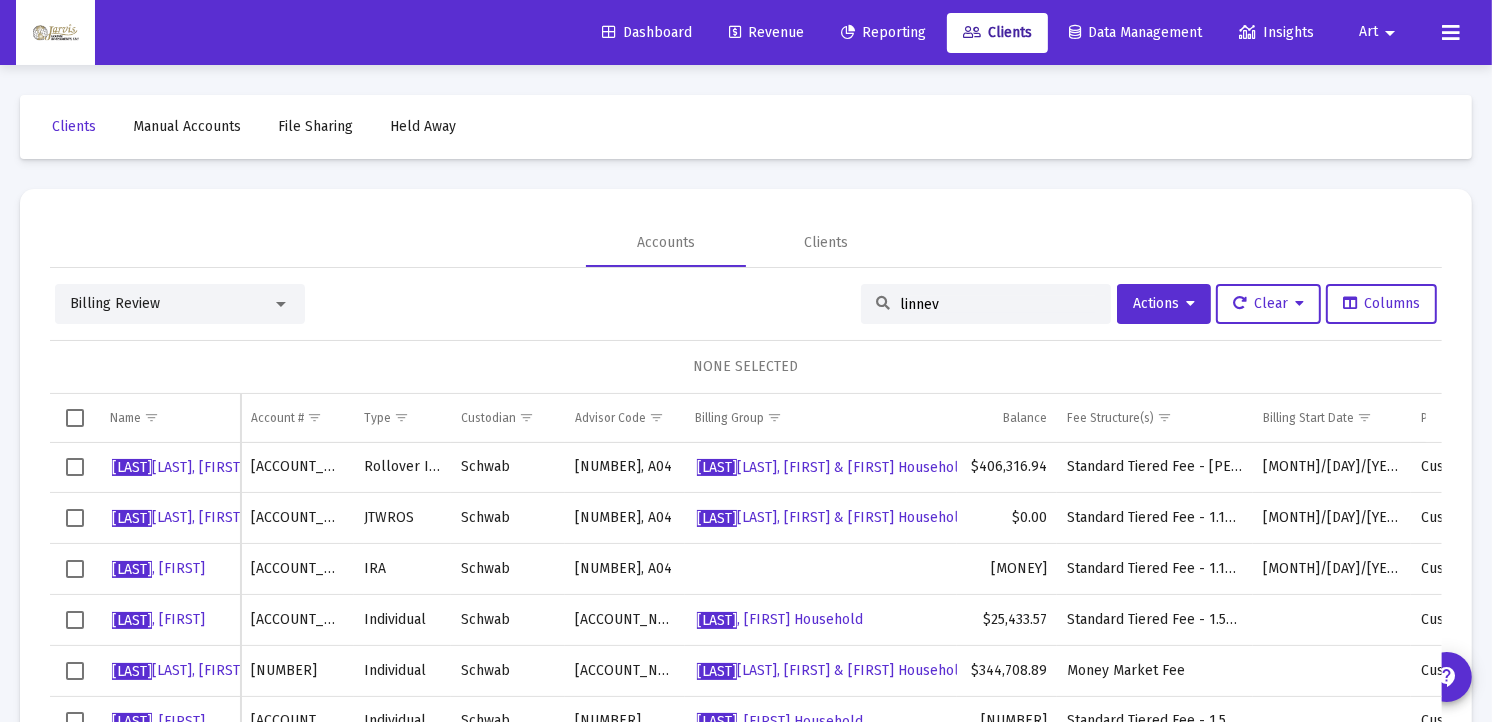 type on "linnev" 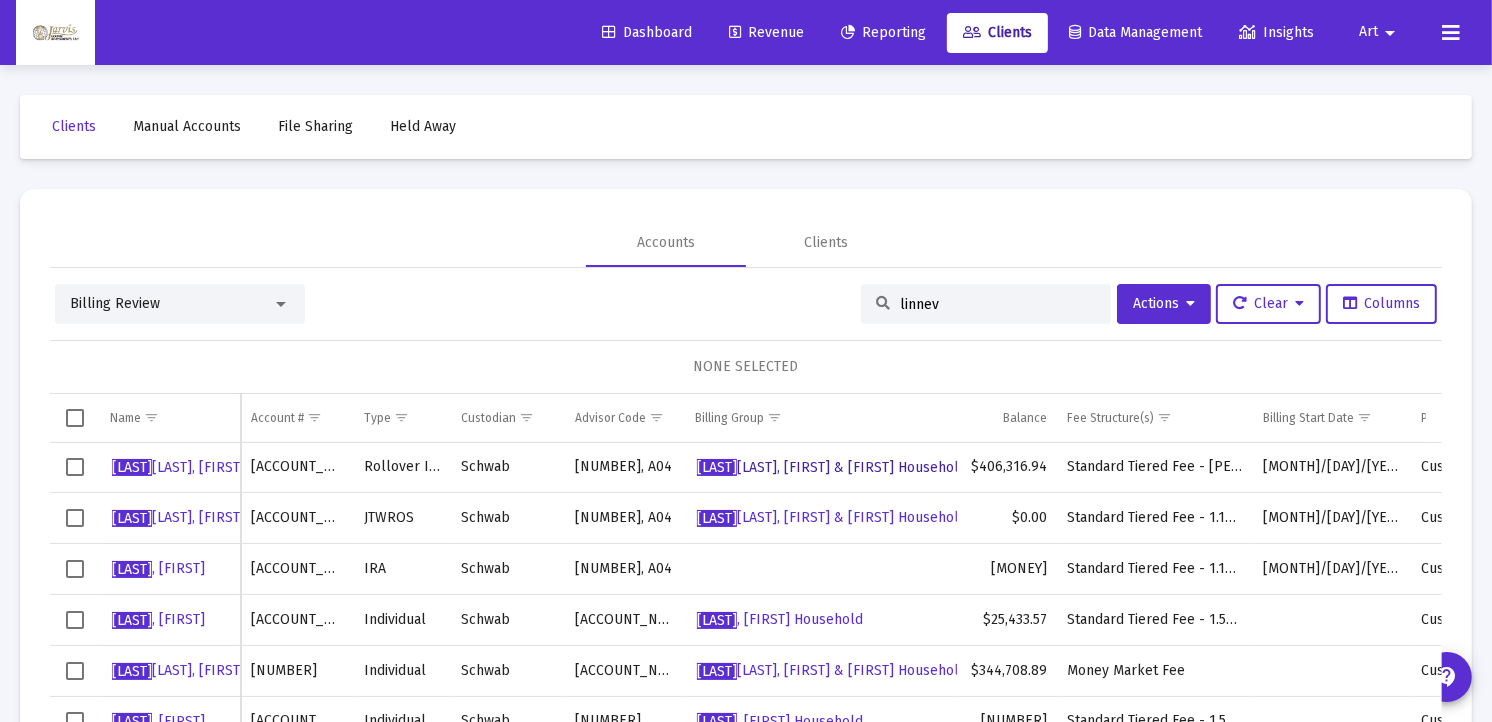 click on "[LAST], [FIRST] & [FIRST] Household" at bounding box center (832, 467) 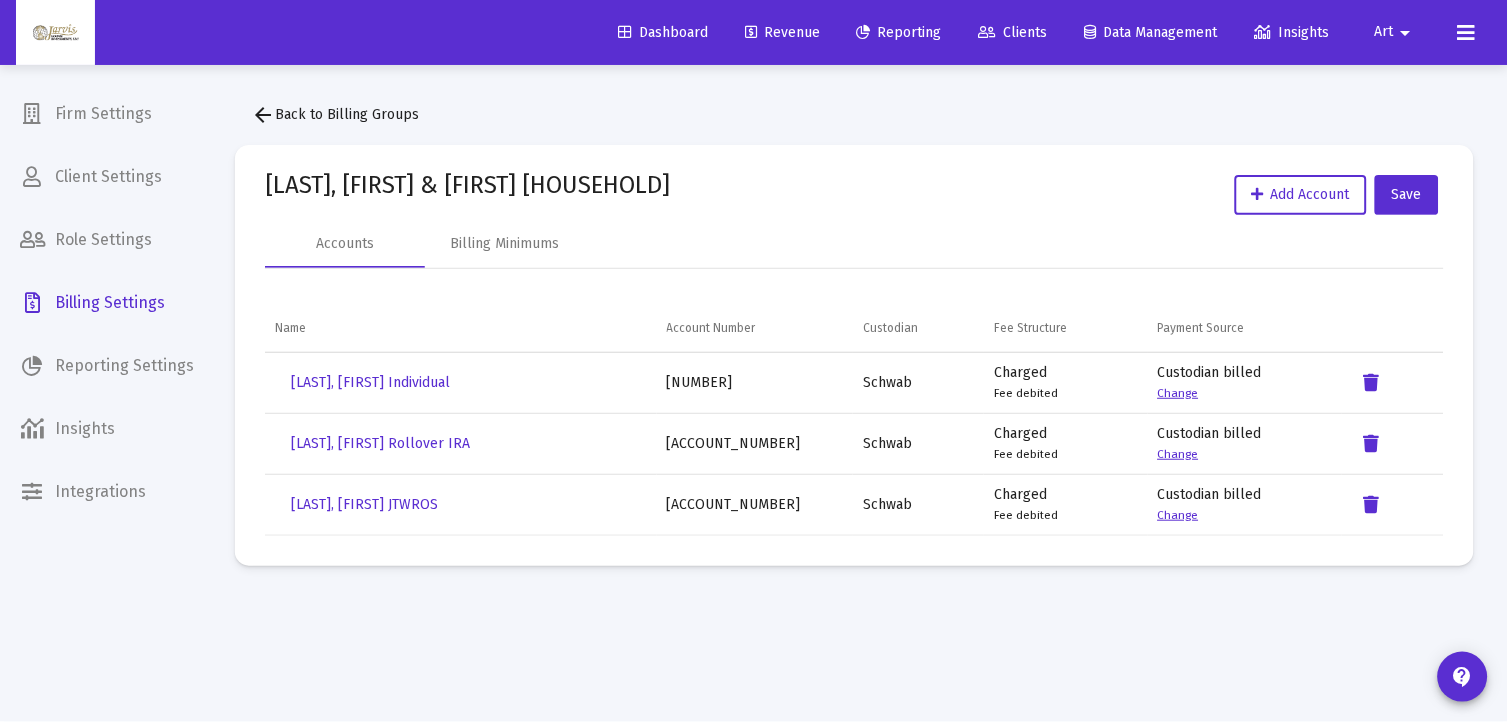 click on "Change" at bounding box center [1178, 393] 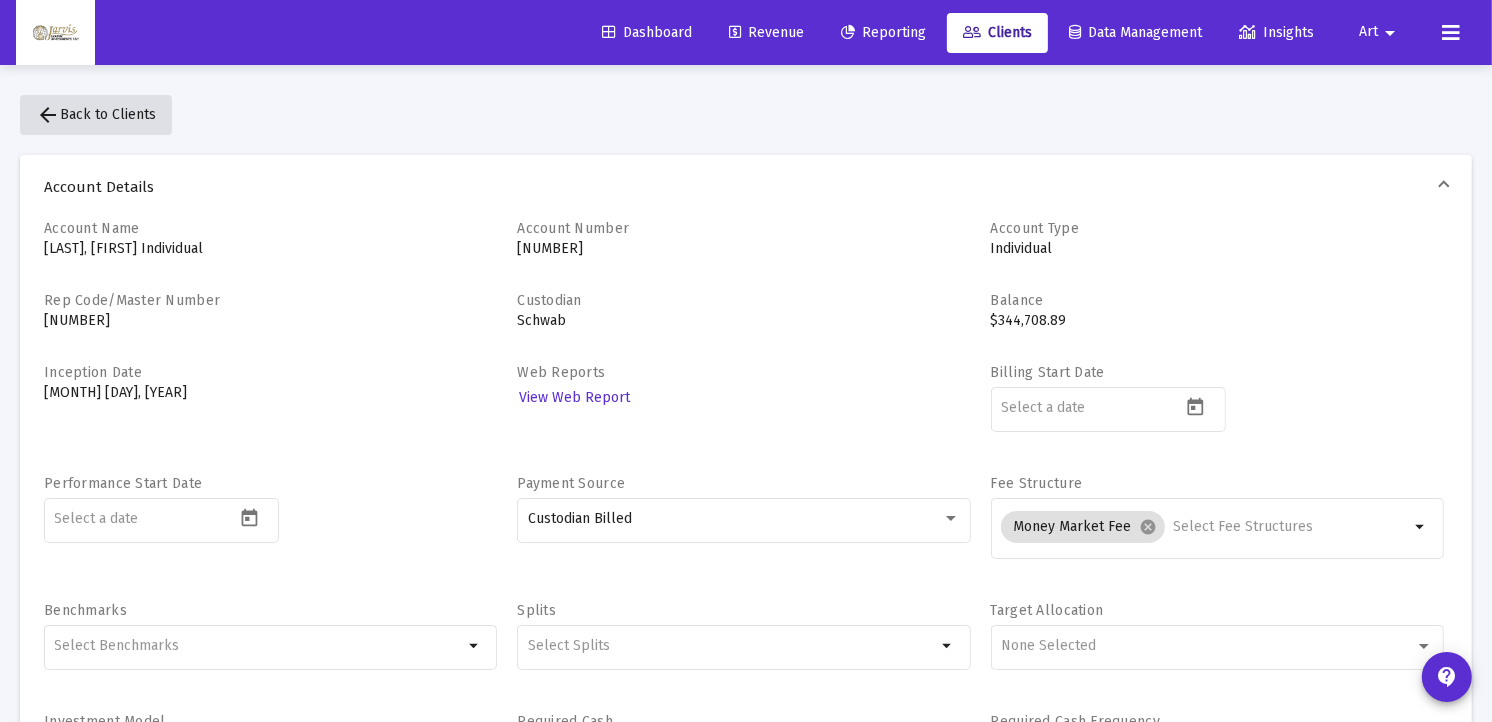 click on "arrow_back  Back to Clients" 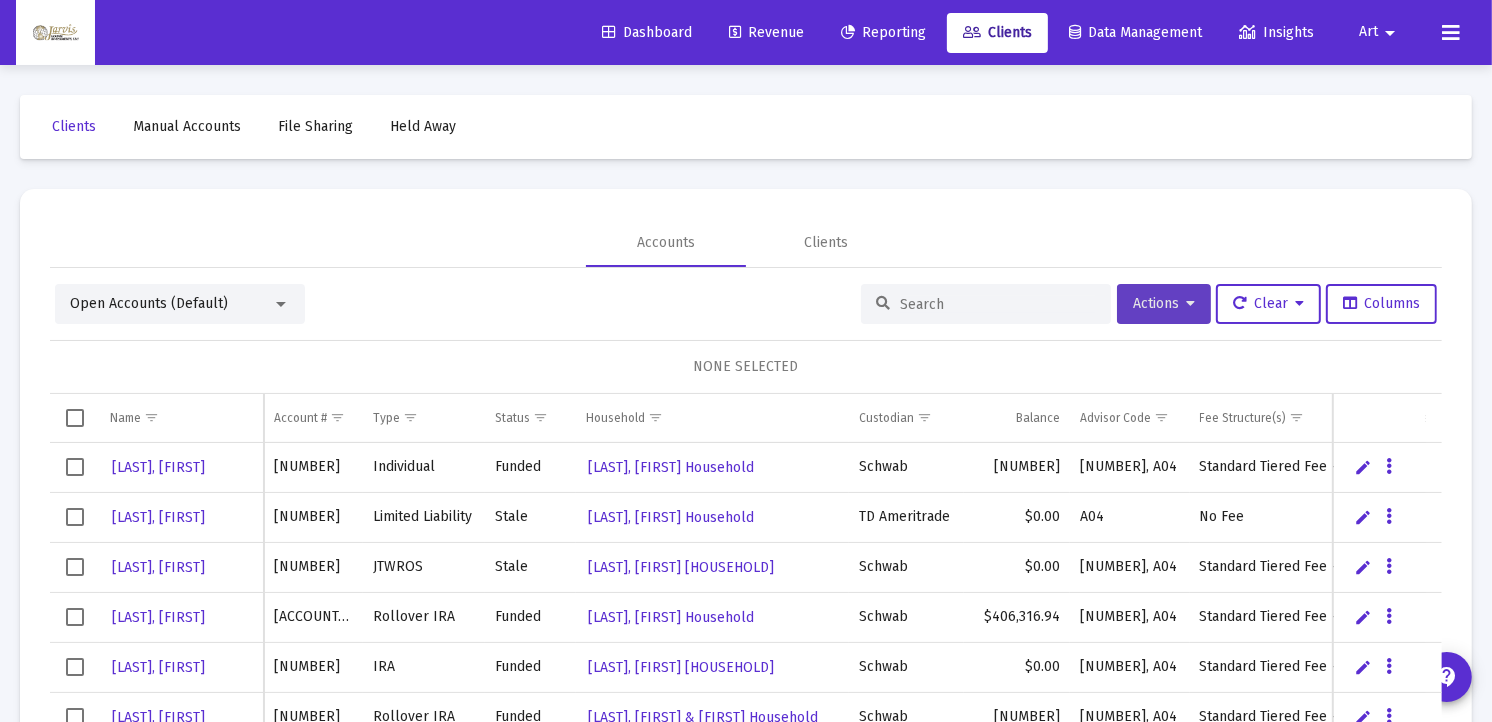 click at bounding box center (1190, 304) 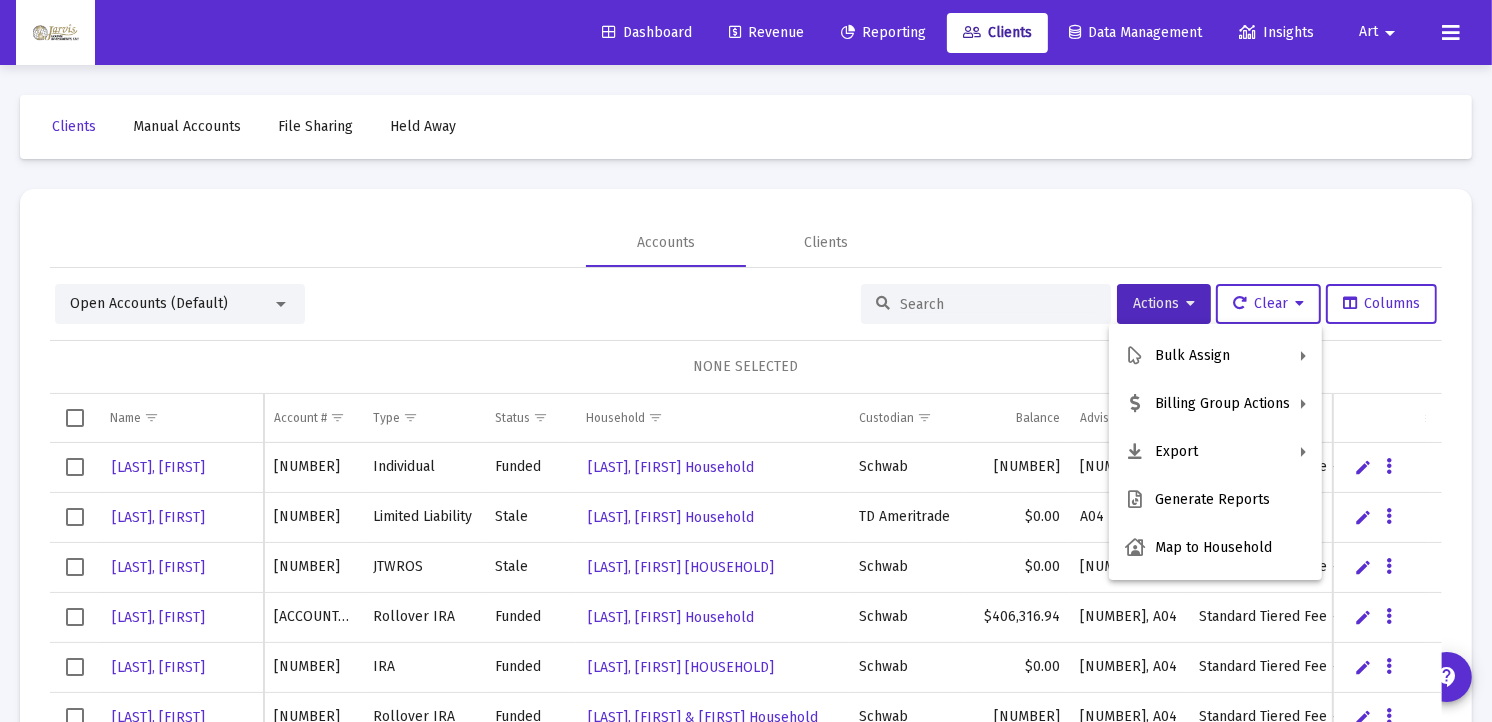 click at bounding box center [746, 361] 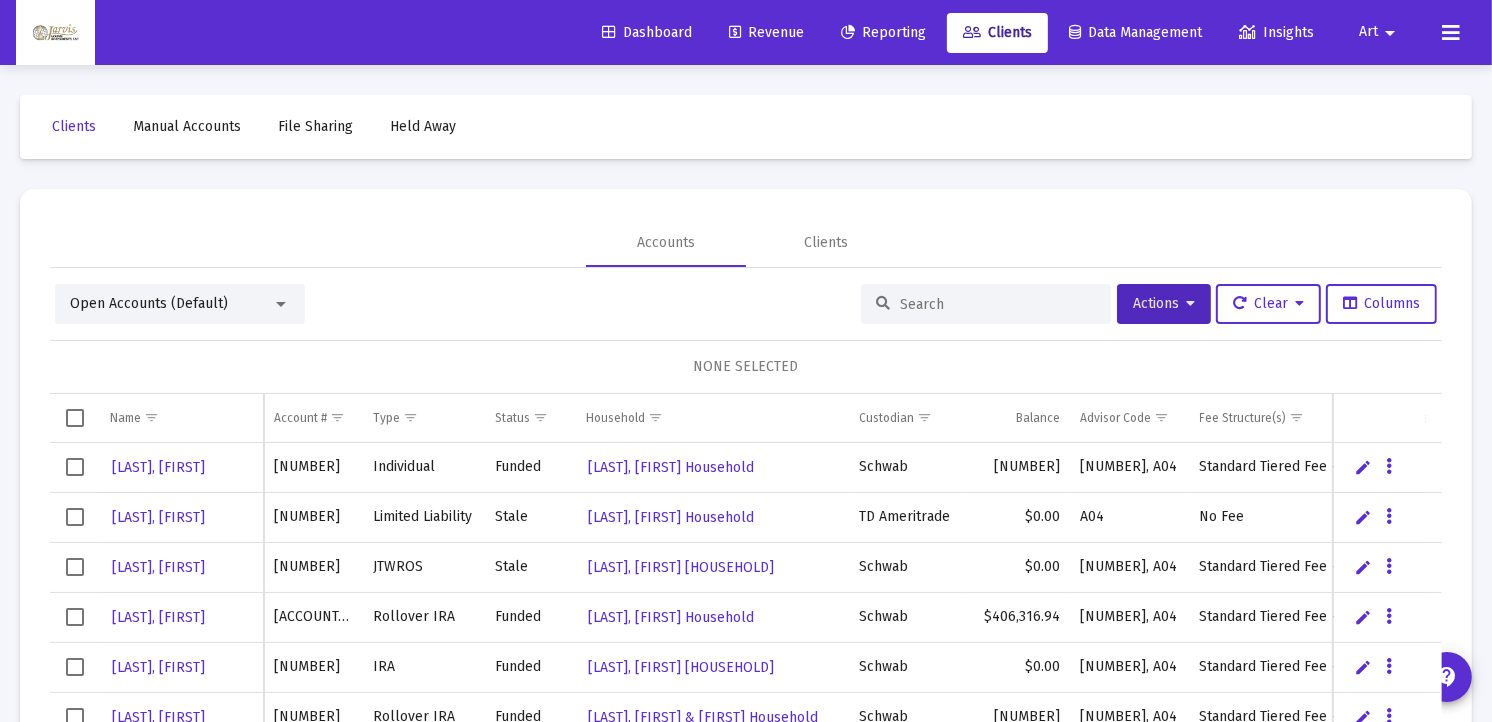 click at bounding box center (281, 304) 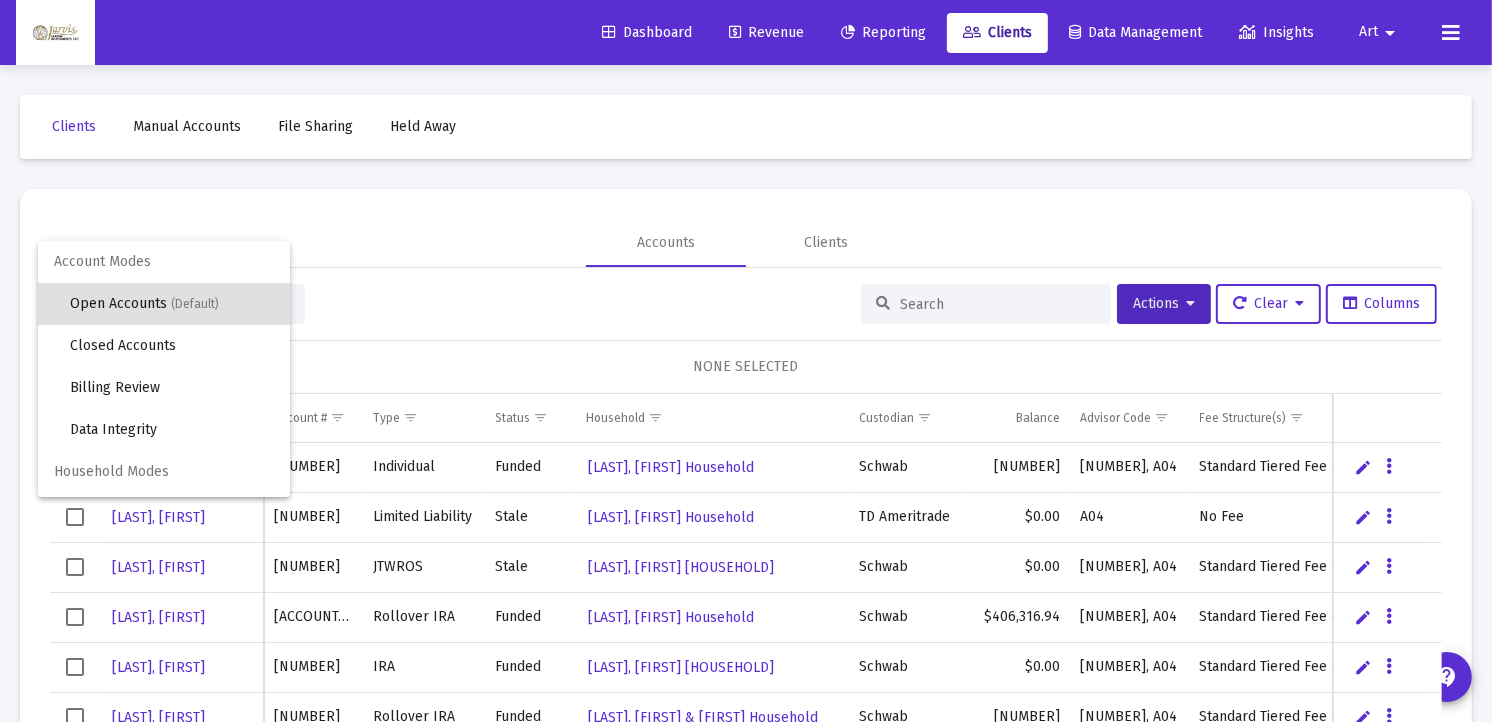scroll, scrollTop: 37, scrollLeft: 0, axis: vertical 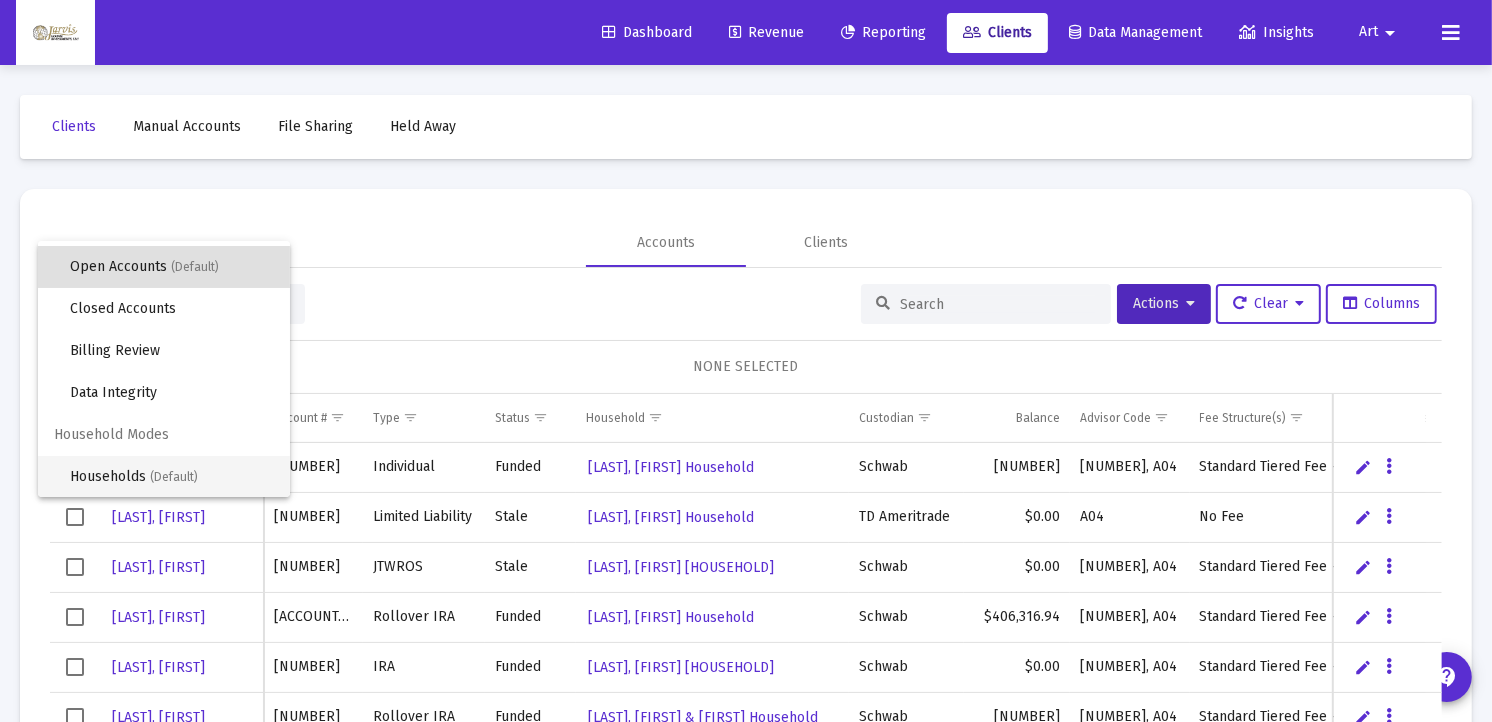 click on "(Default)" at bounding box center (174, 477) 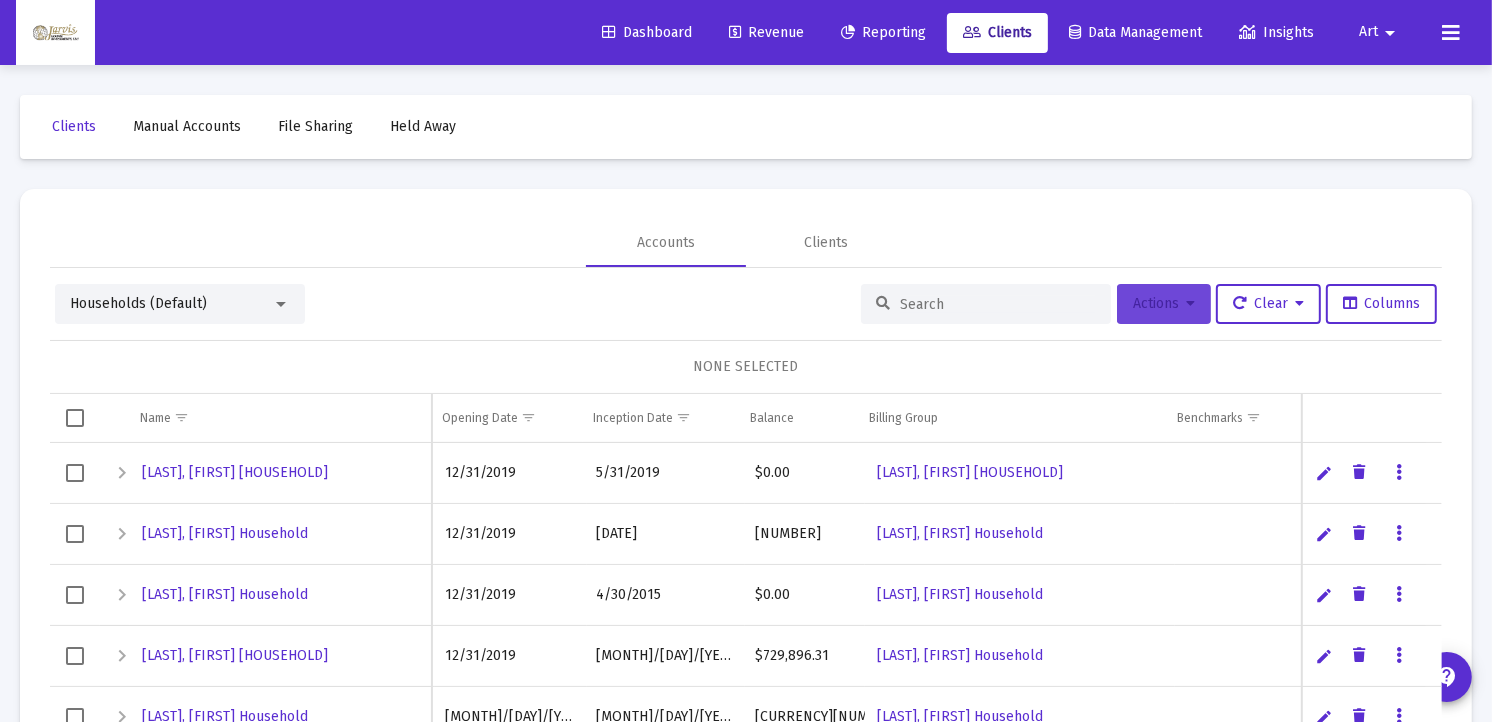 click at bounding box center [1190, 304] 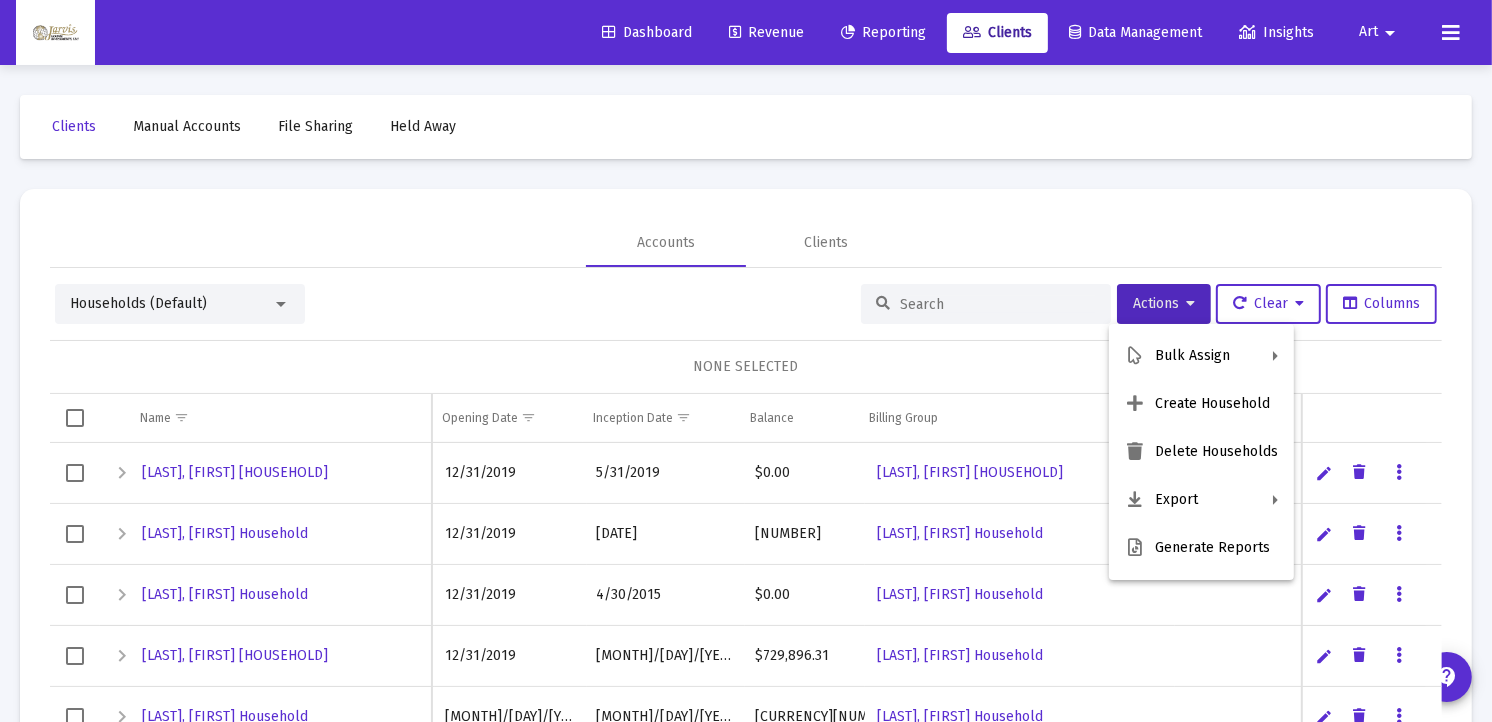 click at bounding box center [746, 361] 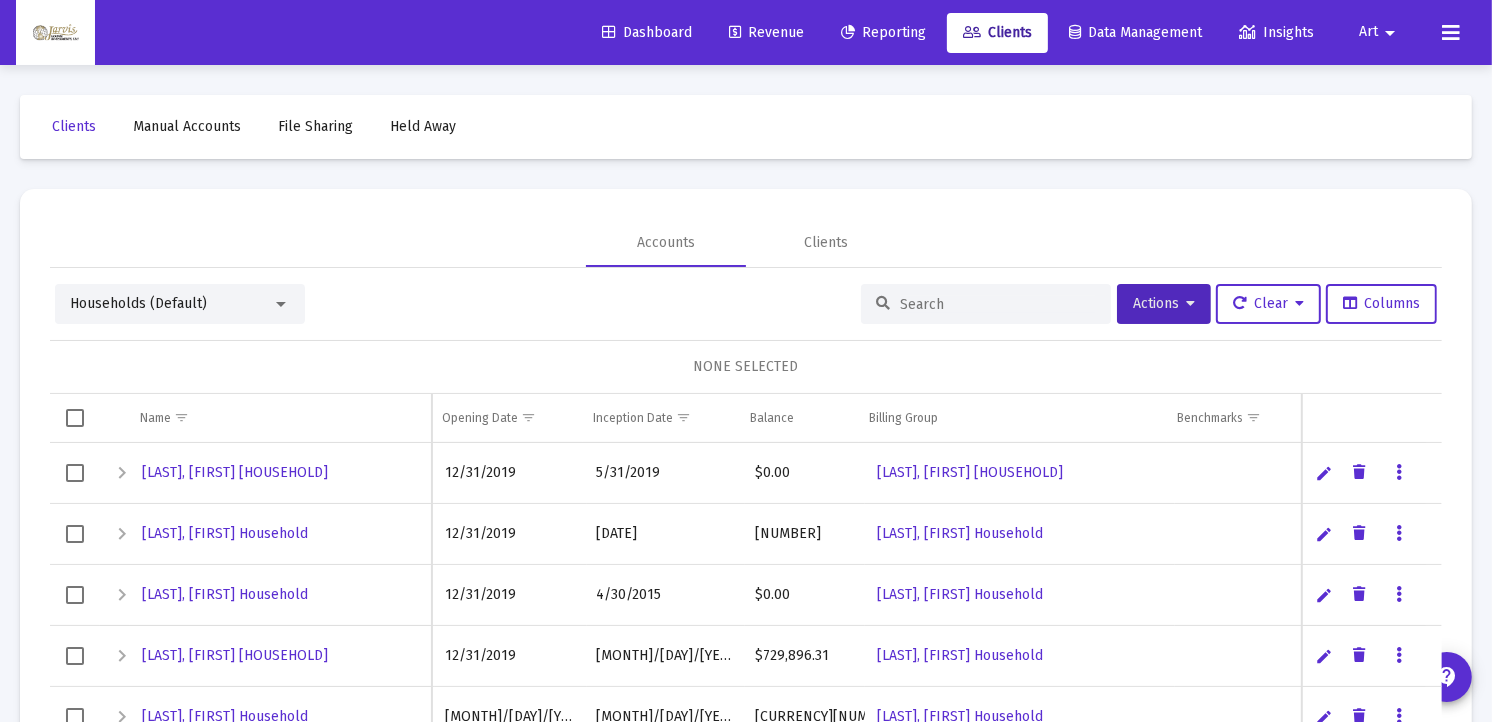 click at bounding box center [998, 304] 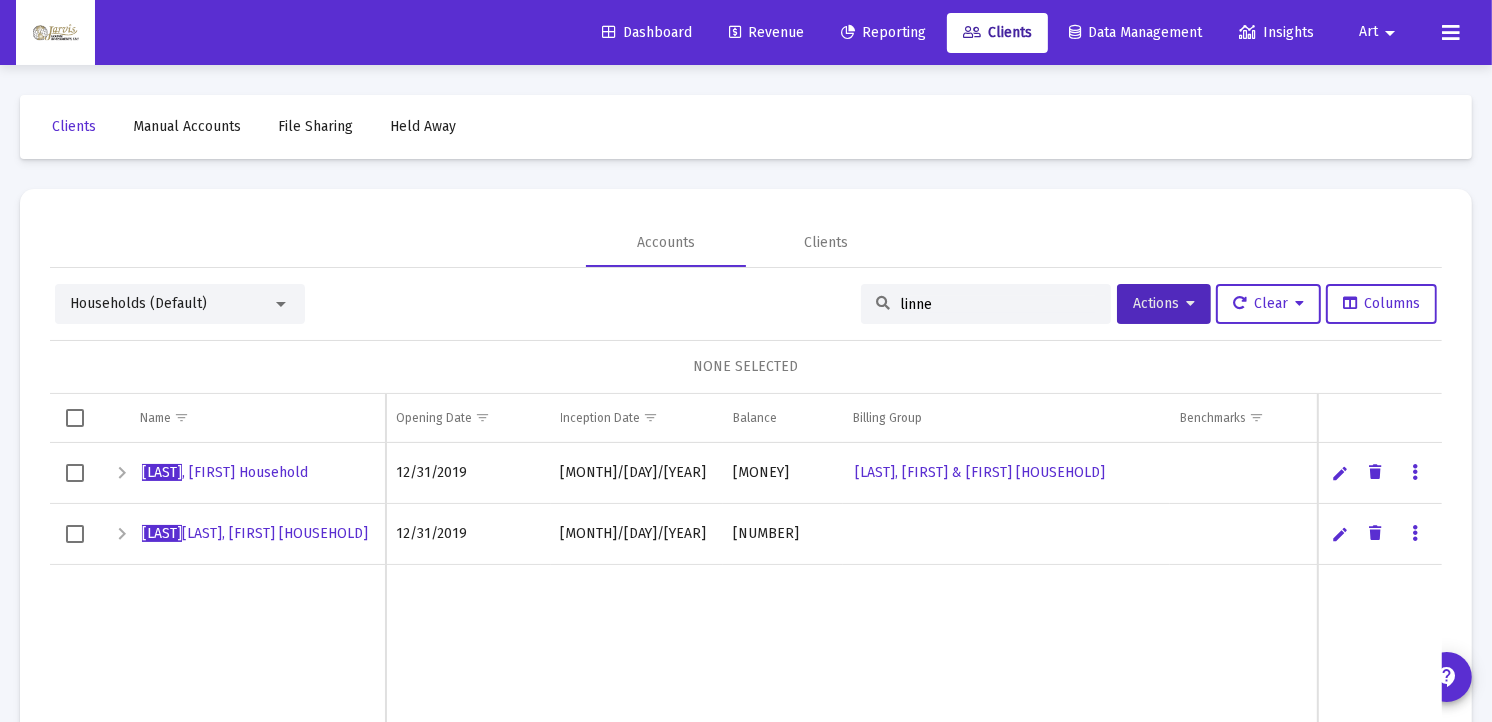 click at bounding box center [1415, 473] 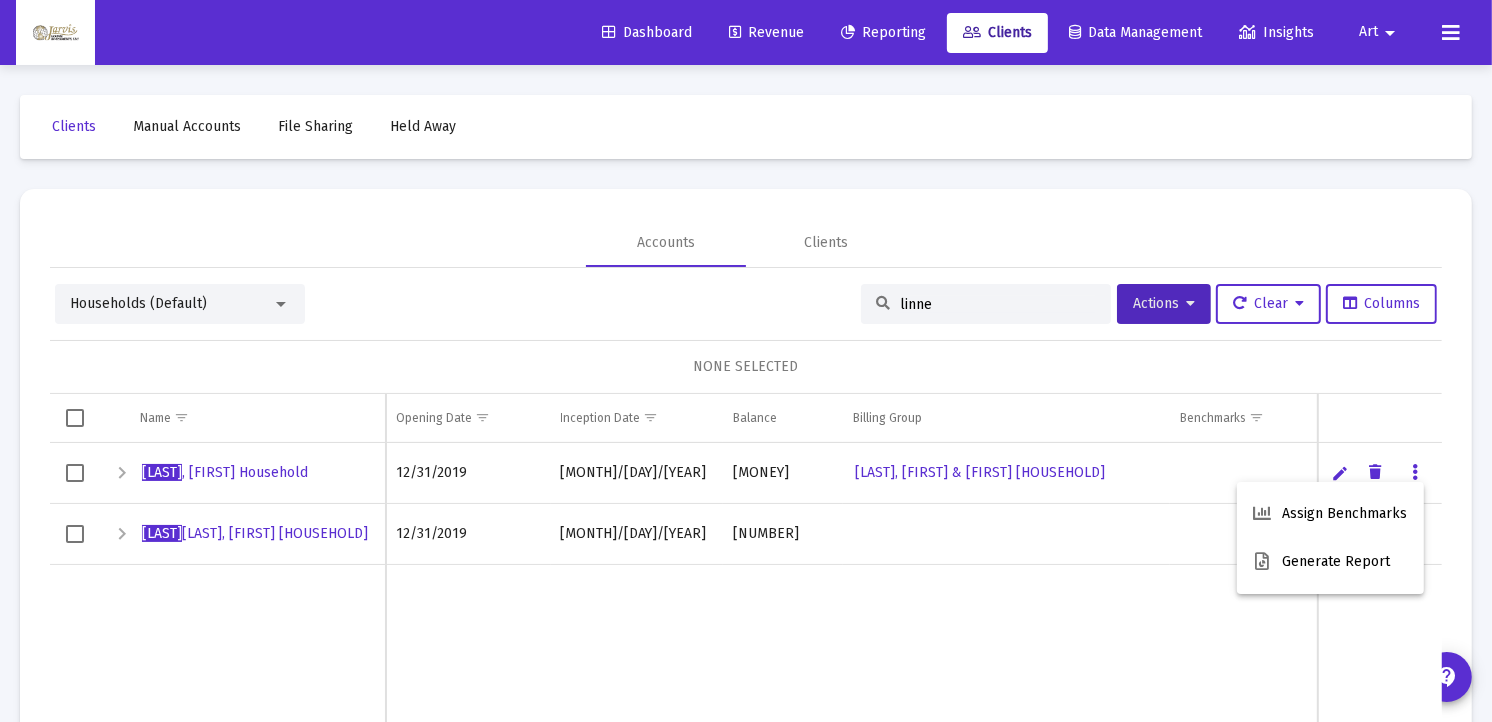 click at bounding box center (746, 361) 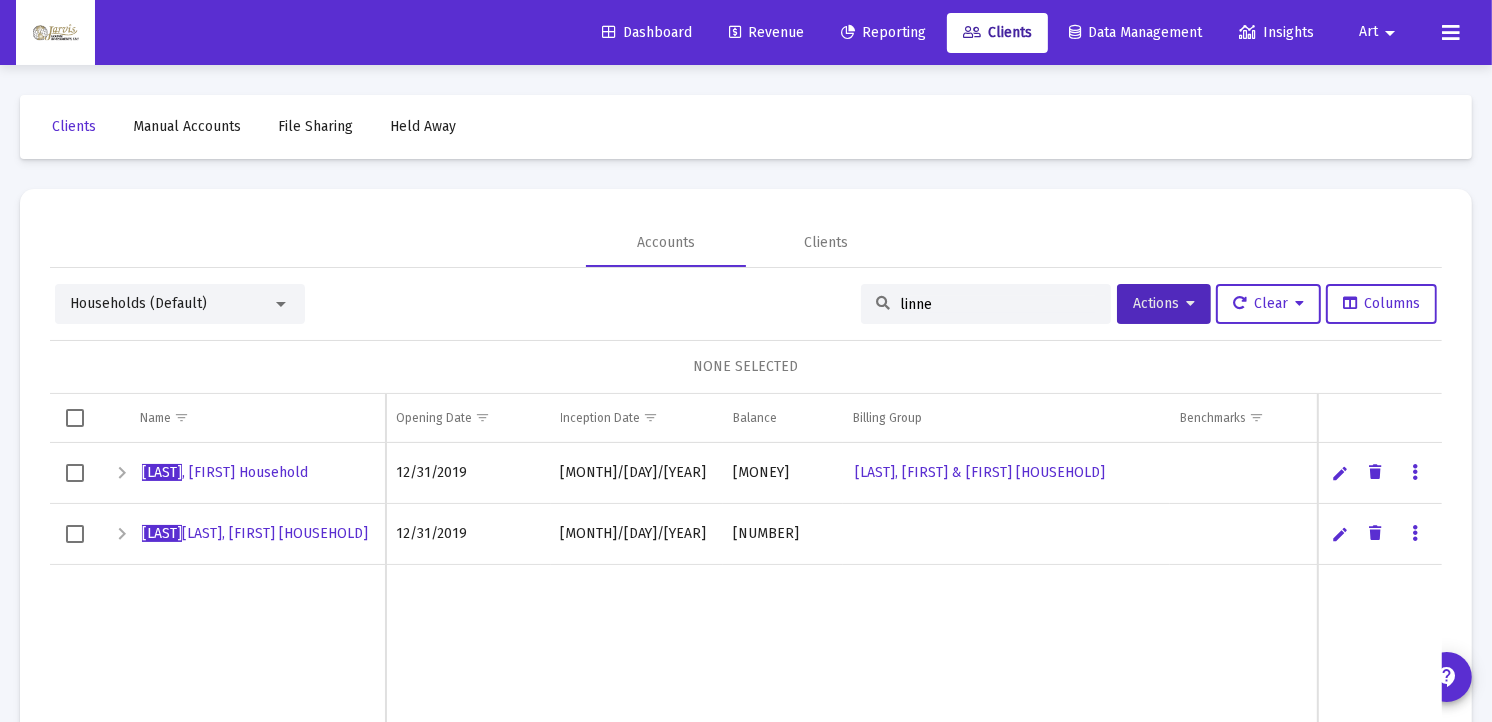 click at bounding box center (281, 304) 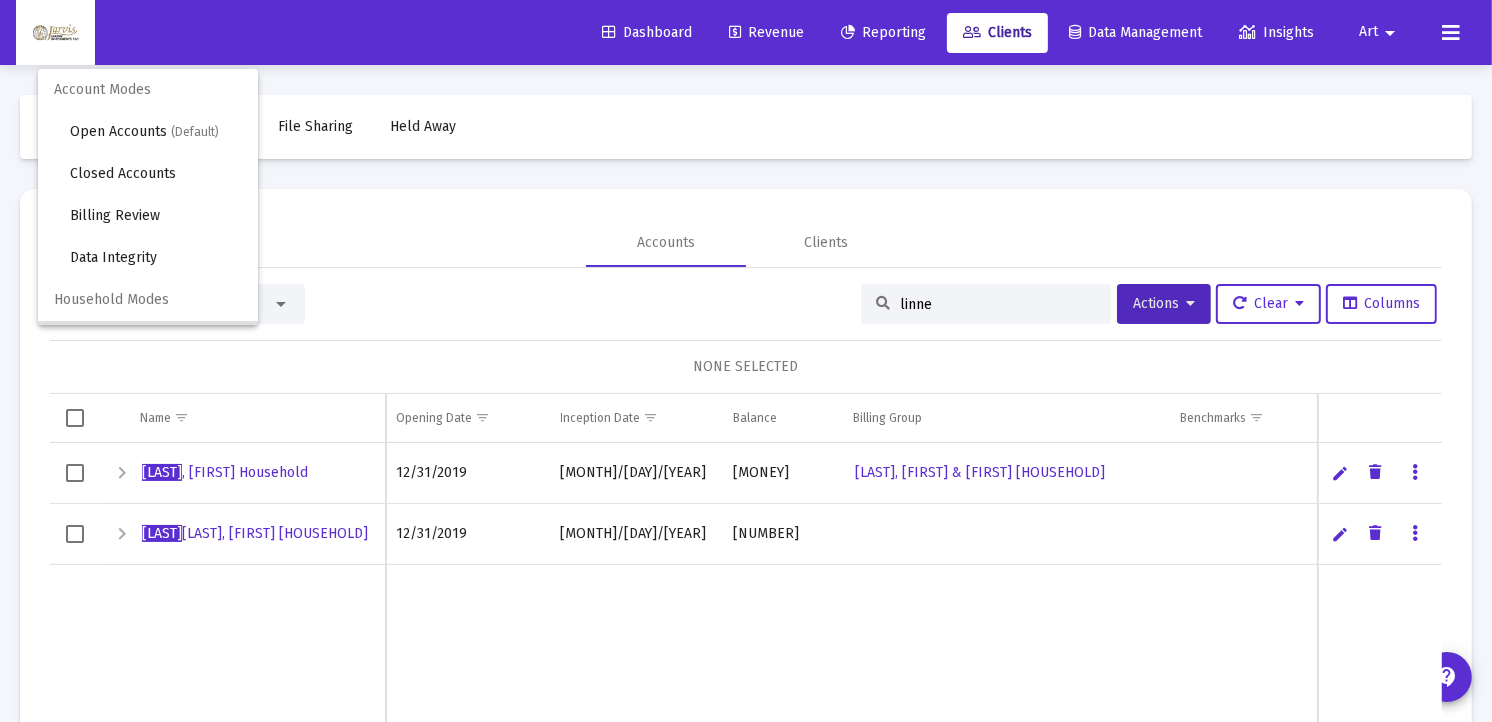 scroll, scrollTop: 37, scrollLeft: 0, axis: vertical 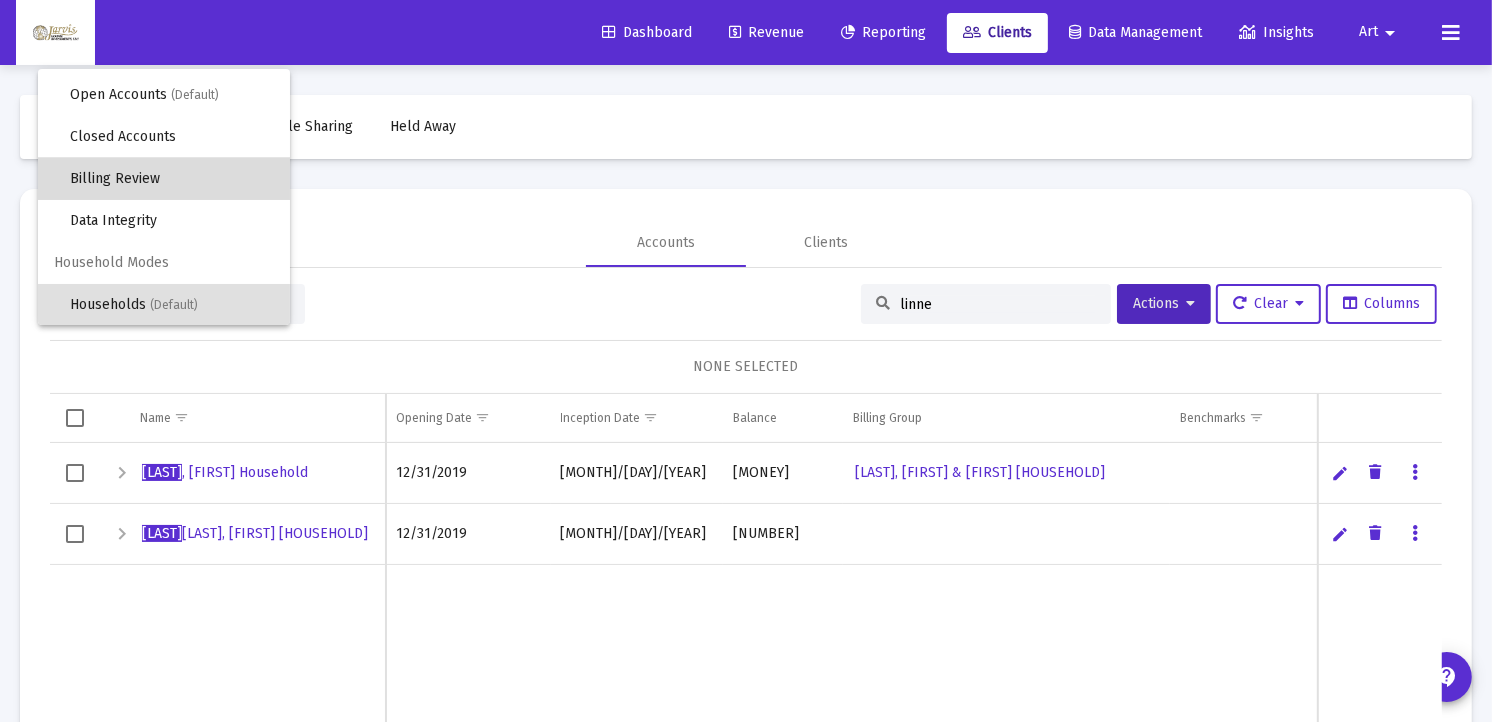 click on "Billing Review" at bounding box center [172, 179] 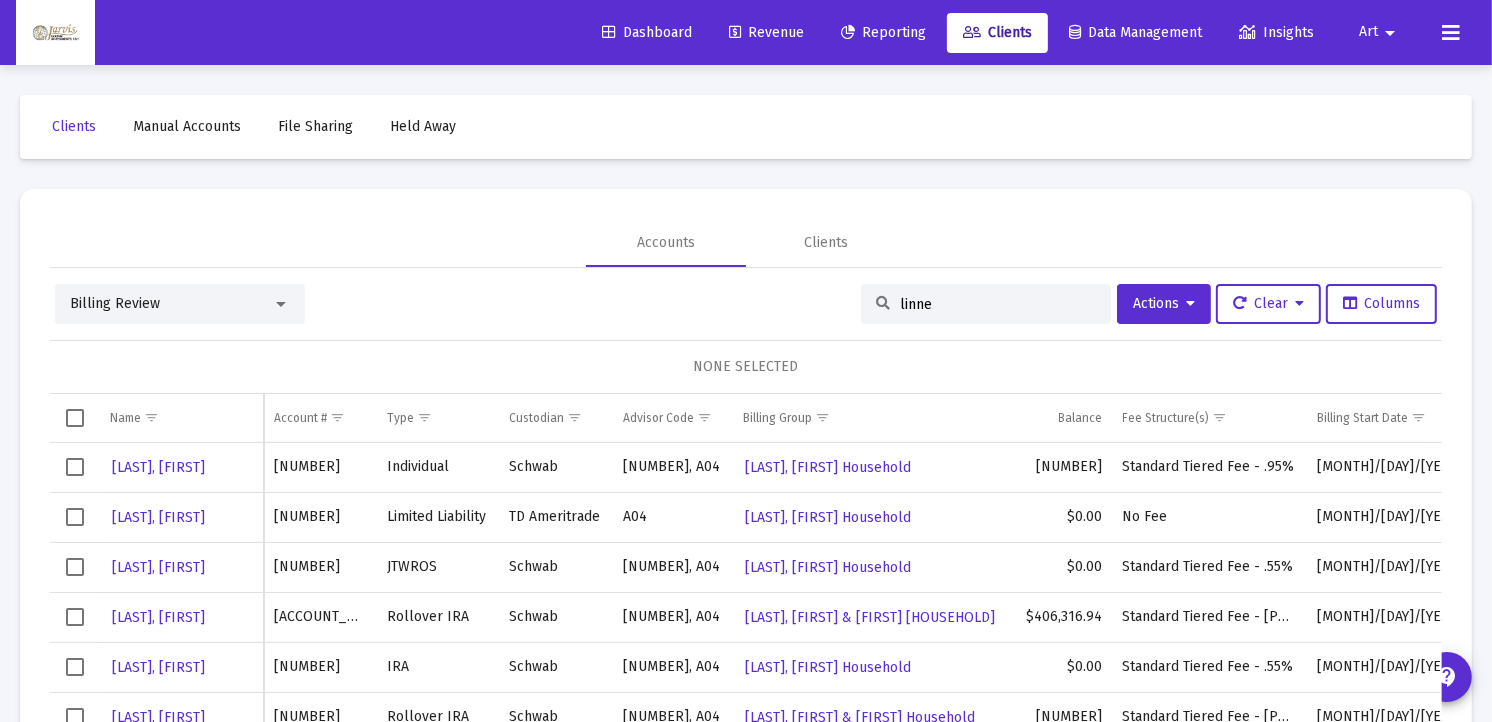 click on "linne" at bounding box center [998, 304] 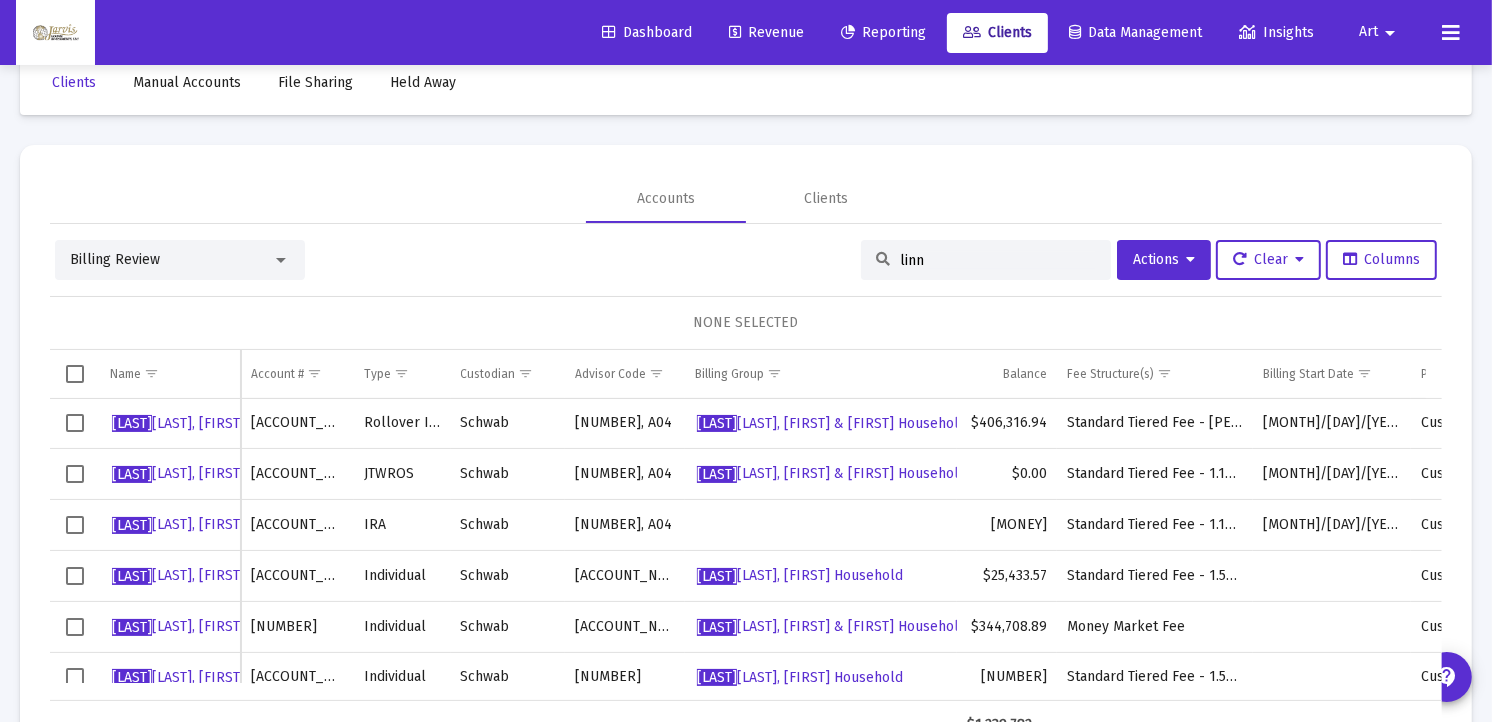 scroll, scrollTop: 88, scrollLeft: 0, axis: vertical 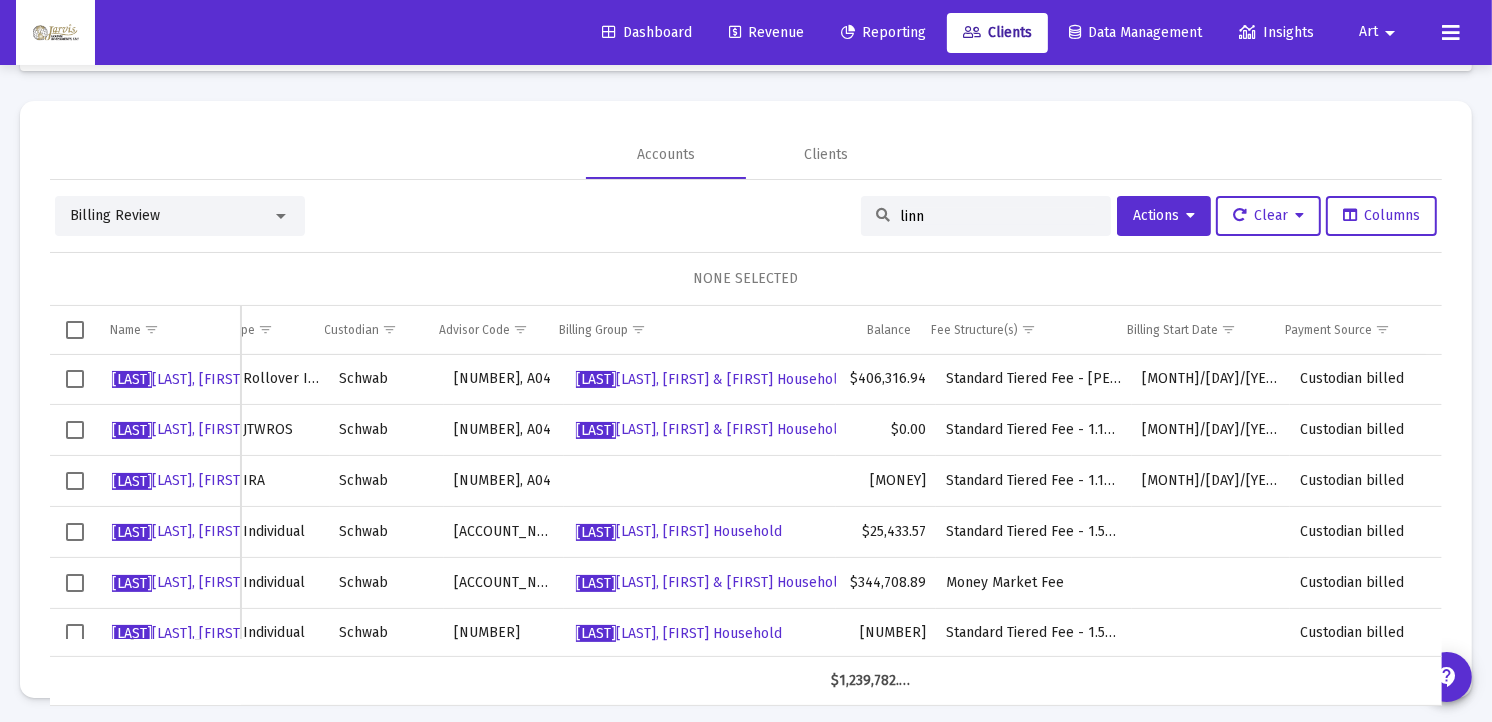 type on "linn" 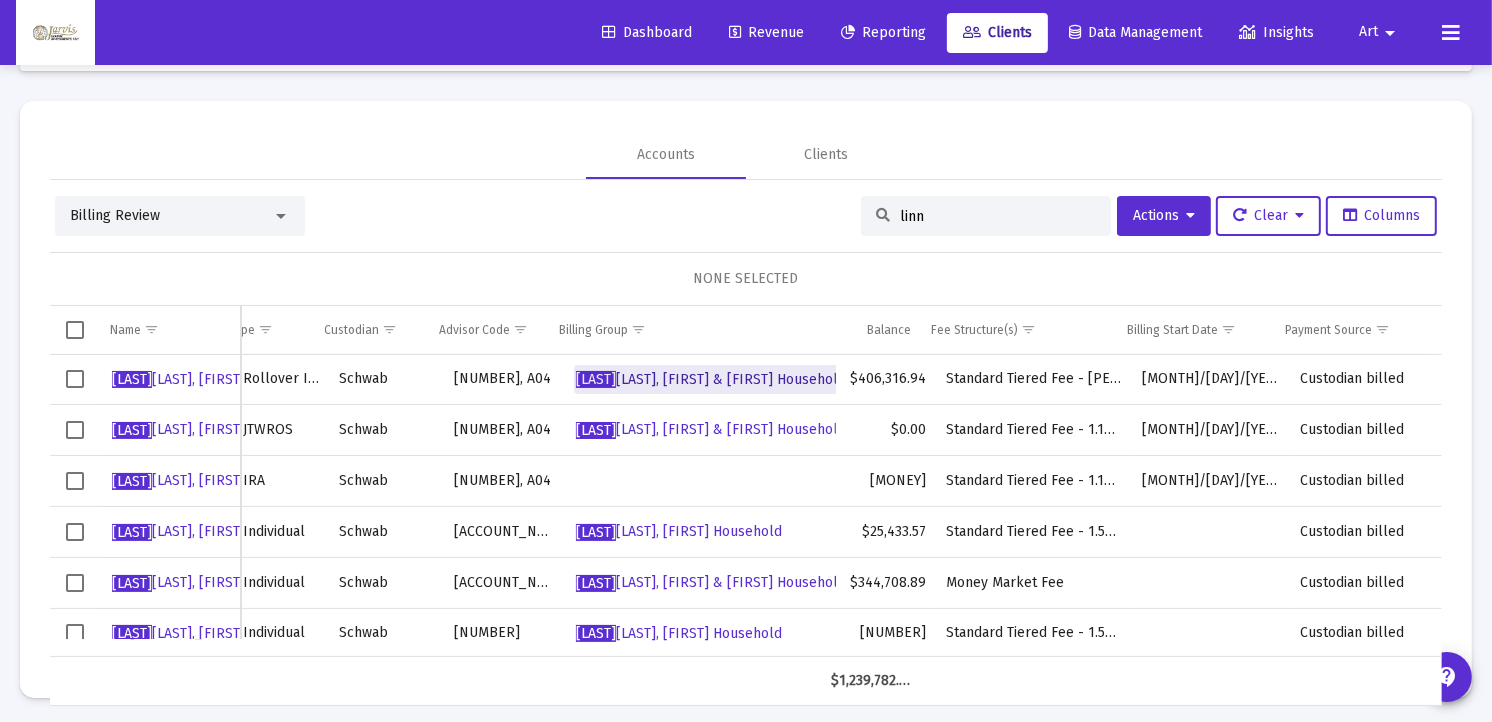 click on "[LAST] [LAST], [FIRST] & [FIRST] [HOUSEHOLD]" at bounding box center (711, 379) 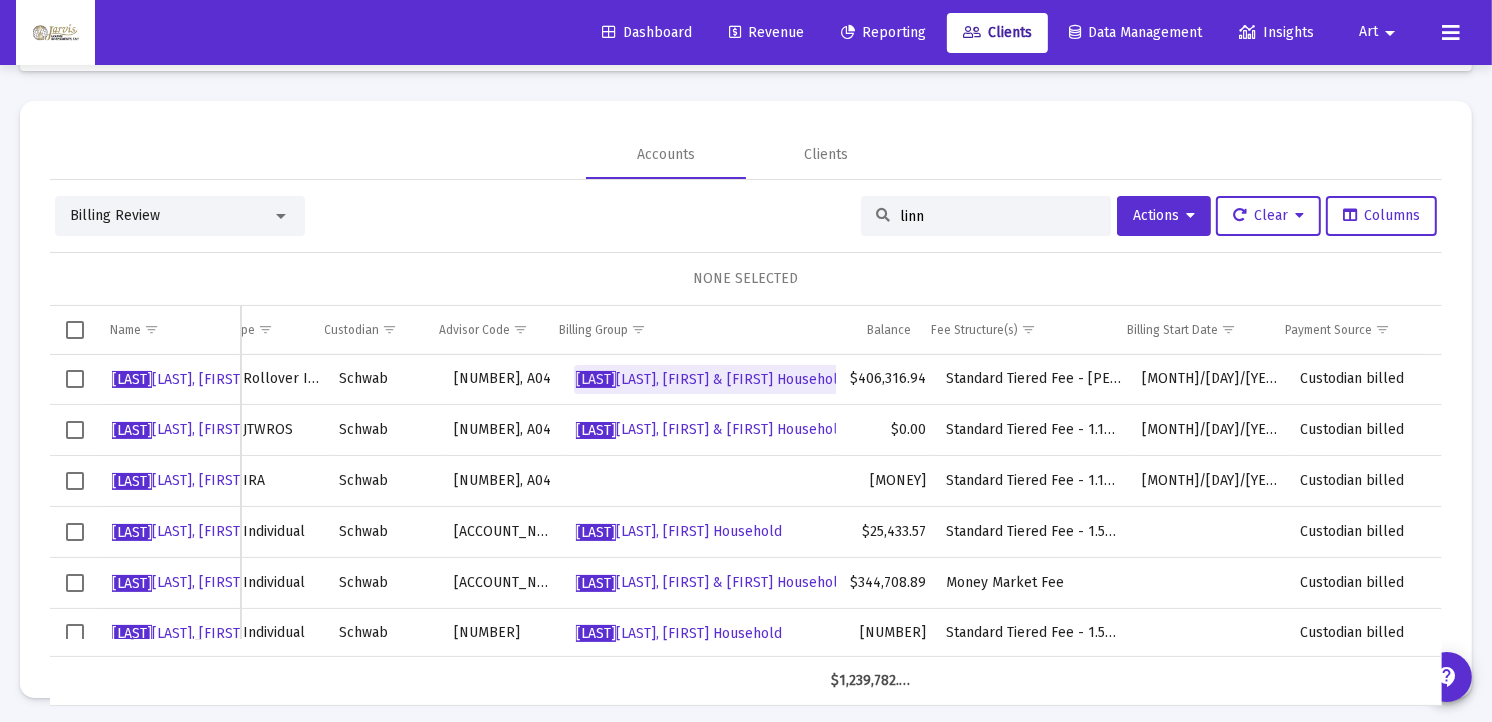 scroll, scrollTop: 65, scrollLeft: 0, axis: vertical 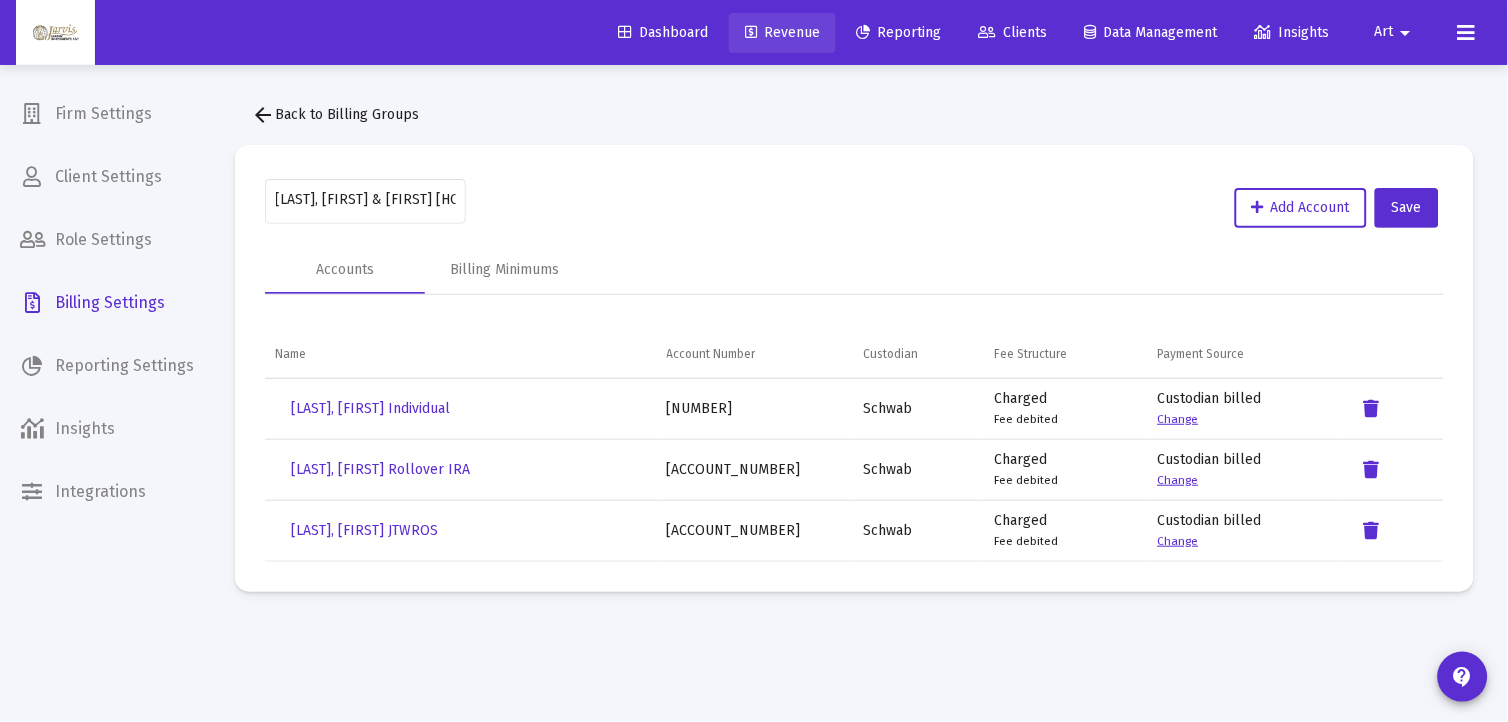 click on "Revenue" 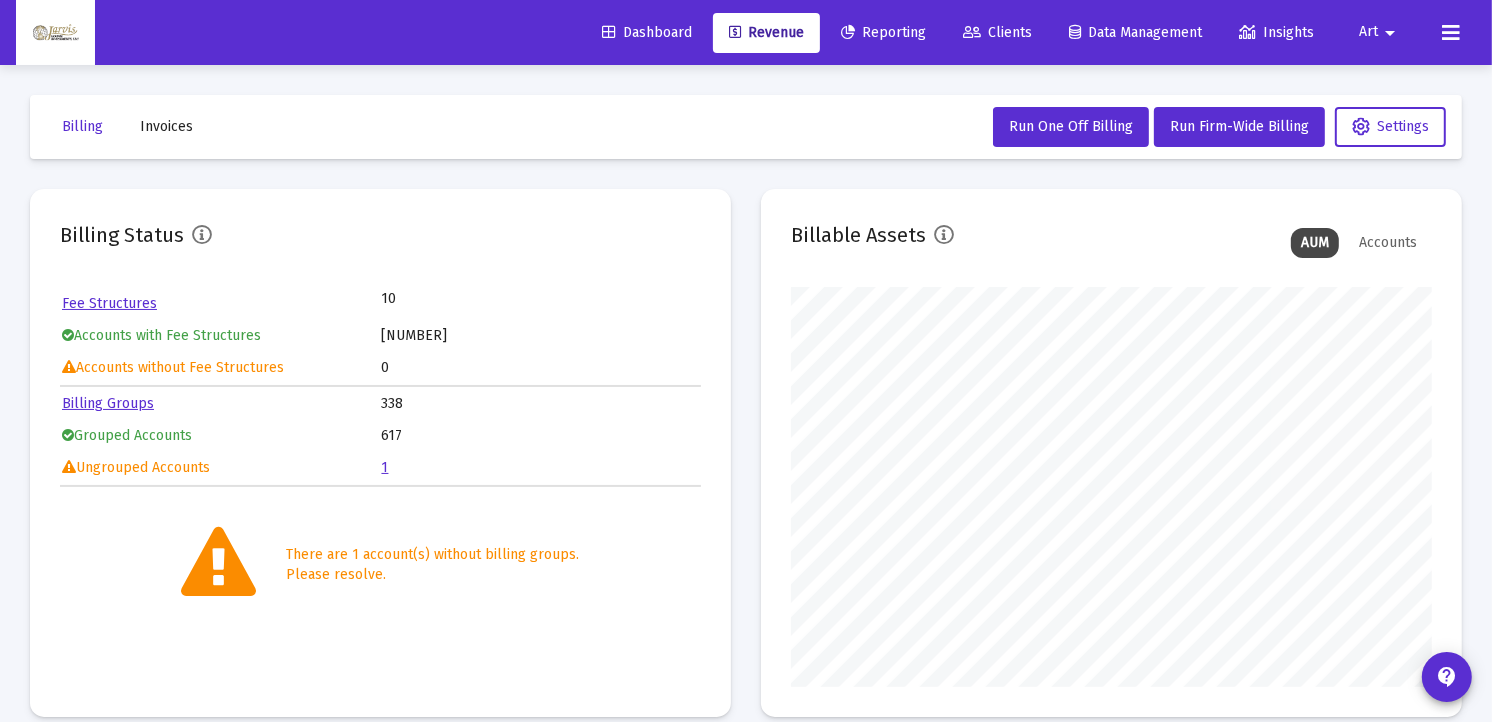 scroll, scrollTop: 999600, scrollLeft: 999358, axis: both 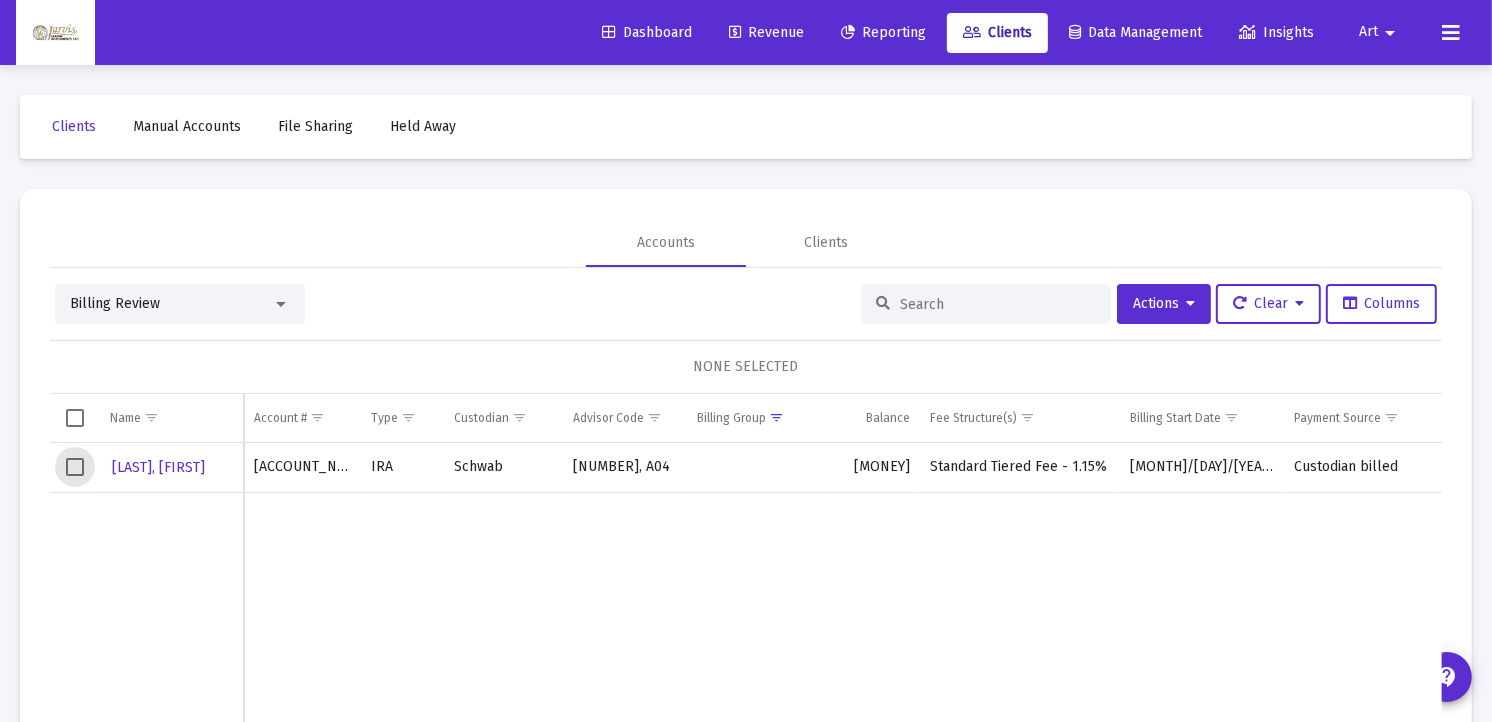 click at bounding box center (75, 467) 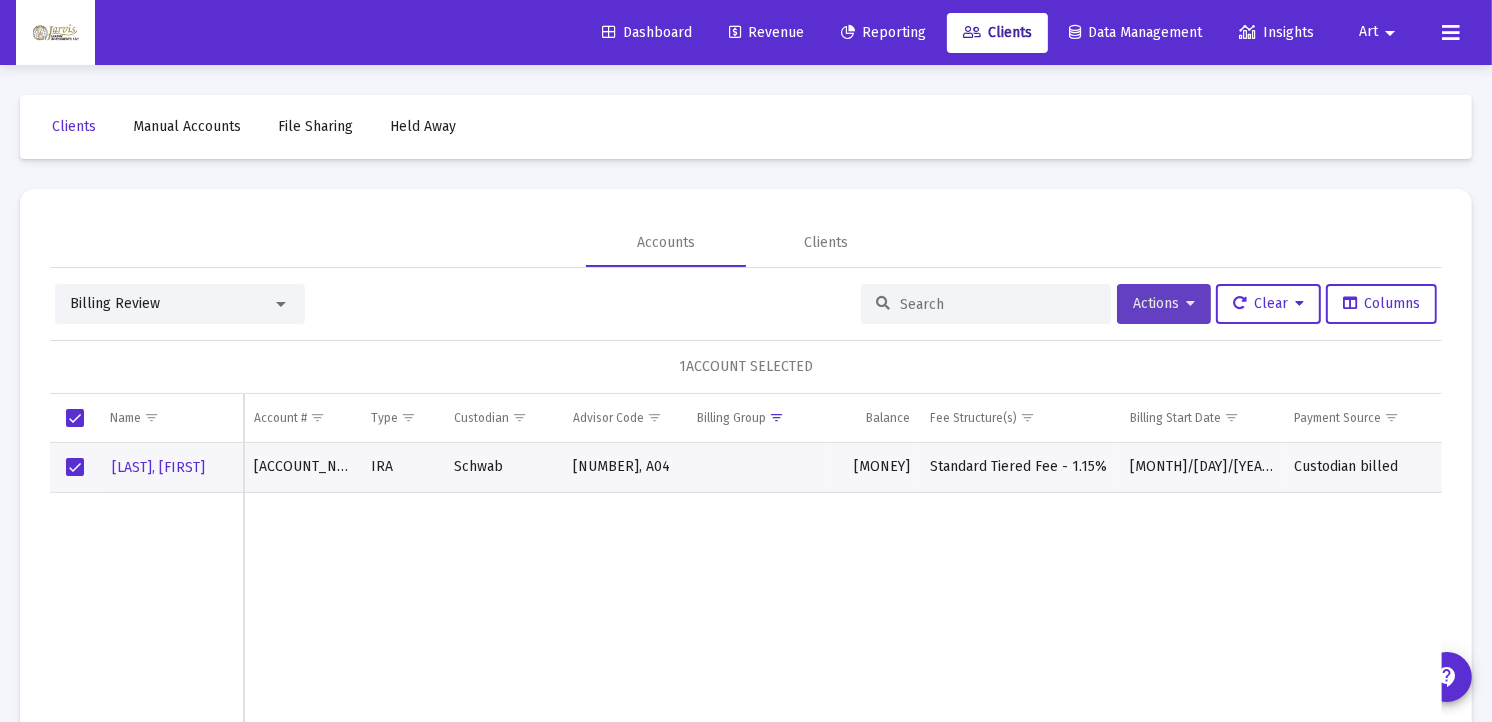 click on "Actions" at bounding box center (1164, 304) 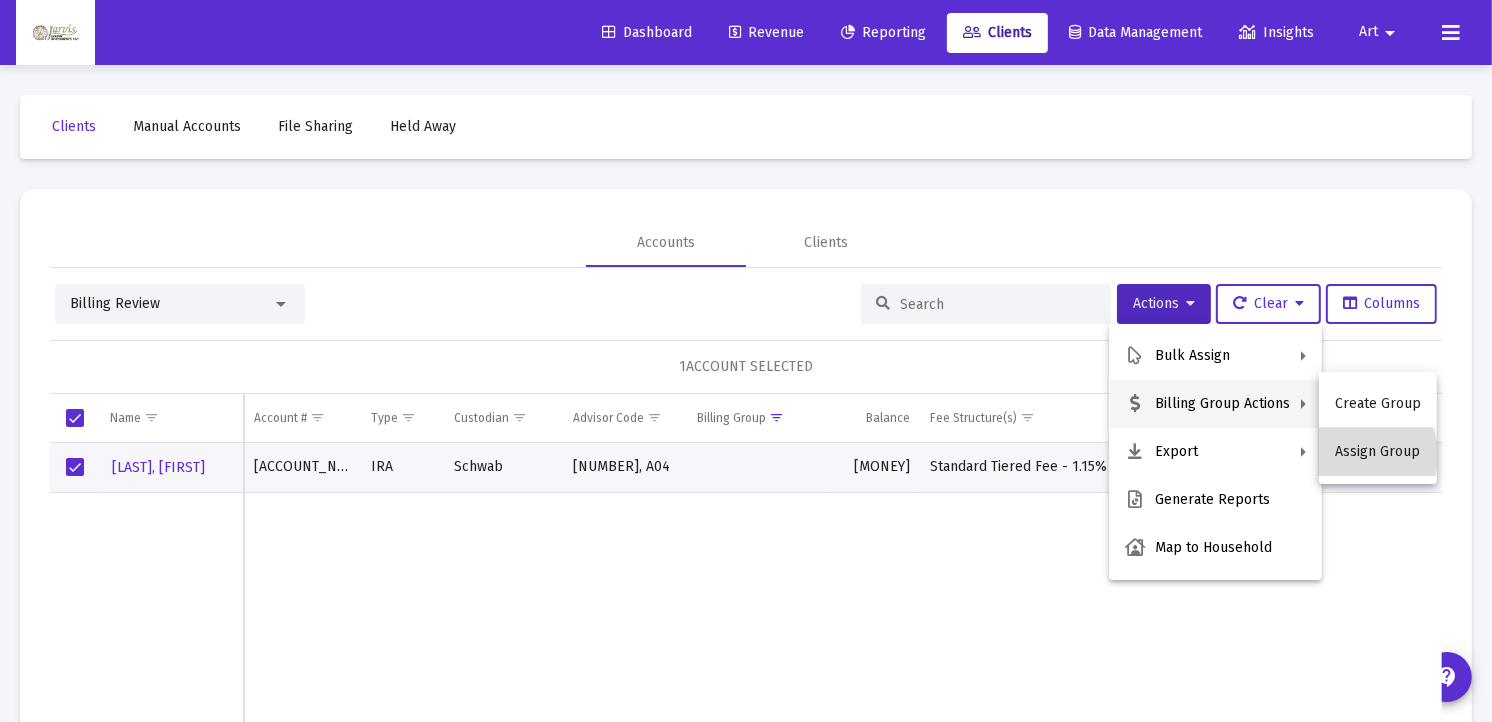 click on "Assign Group" at bounding box center (1378, 452) 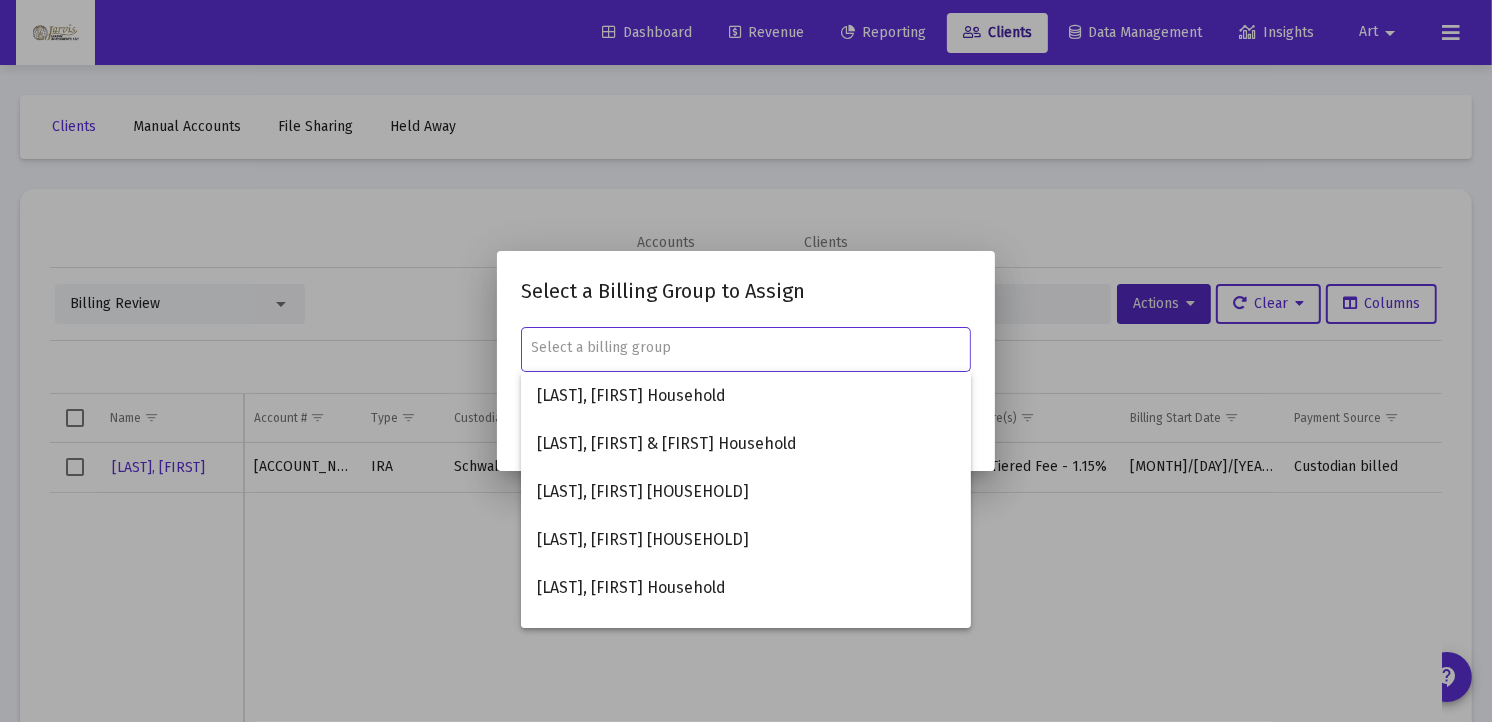 click at bounding box center (746, 348) 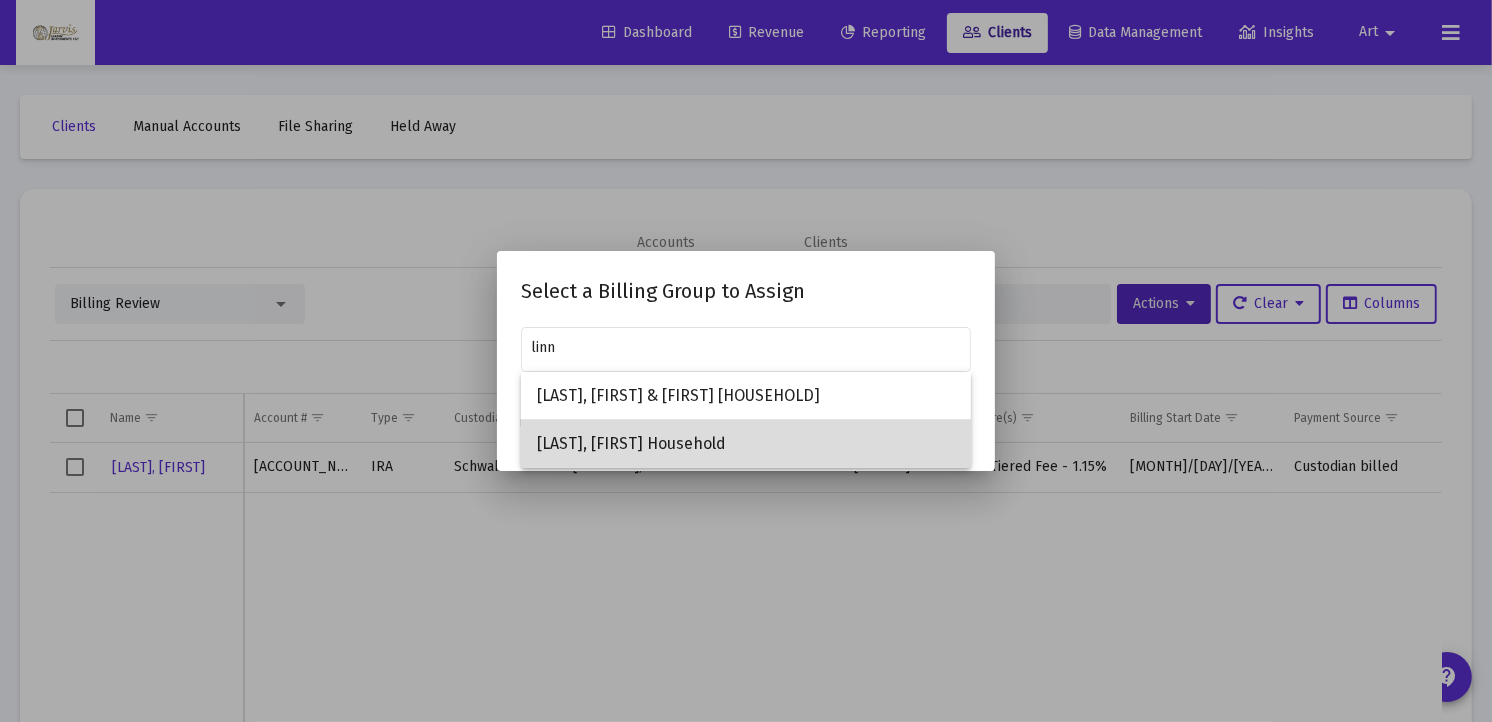 click on "[LAST], [FIRST] Household" at bounding box center [746, 444] 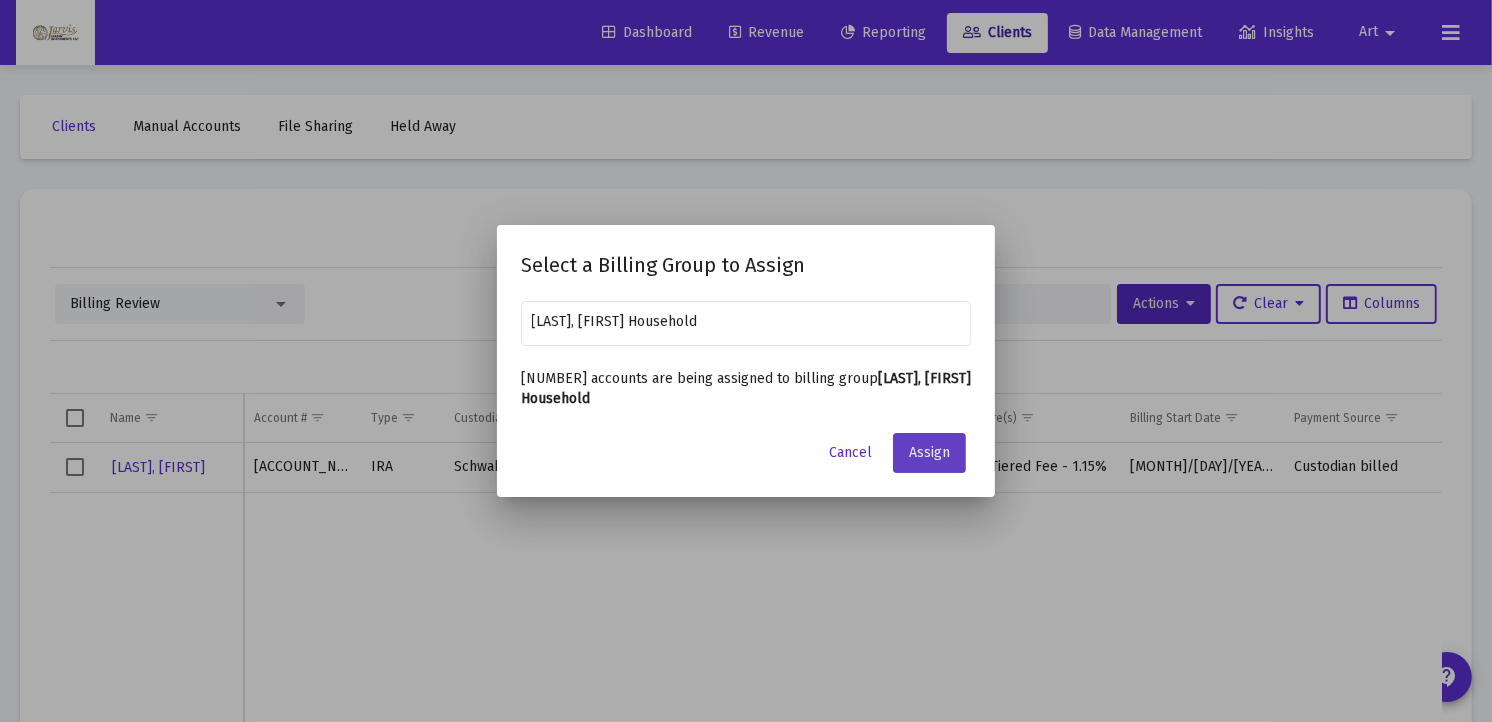 click on "Assign" at bounding box center (929, 453) 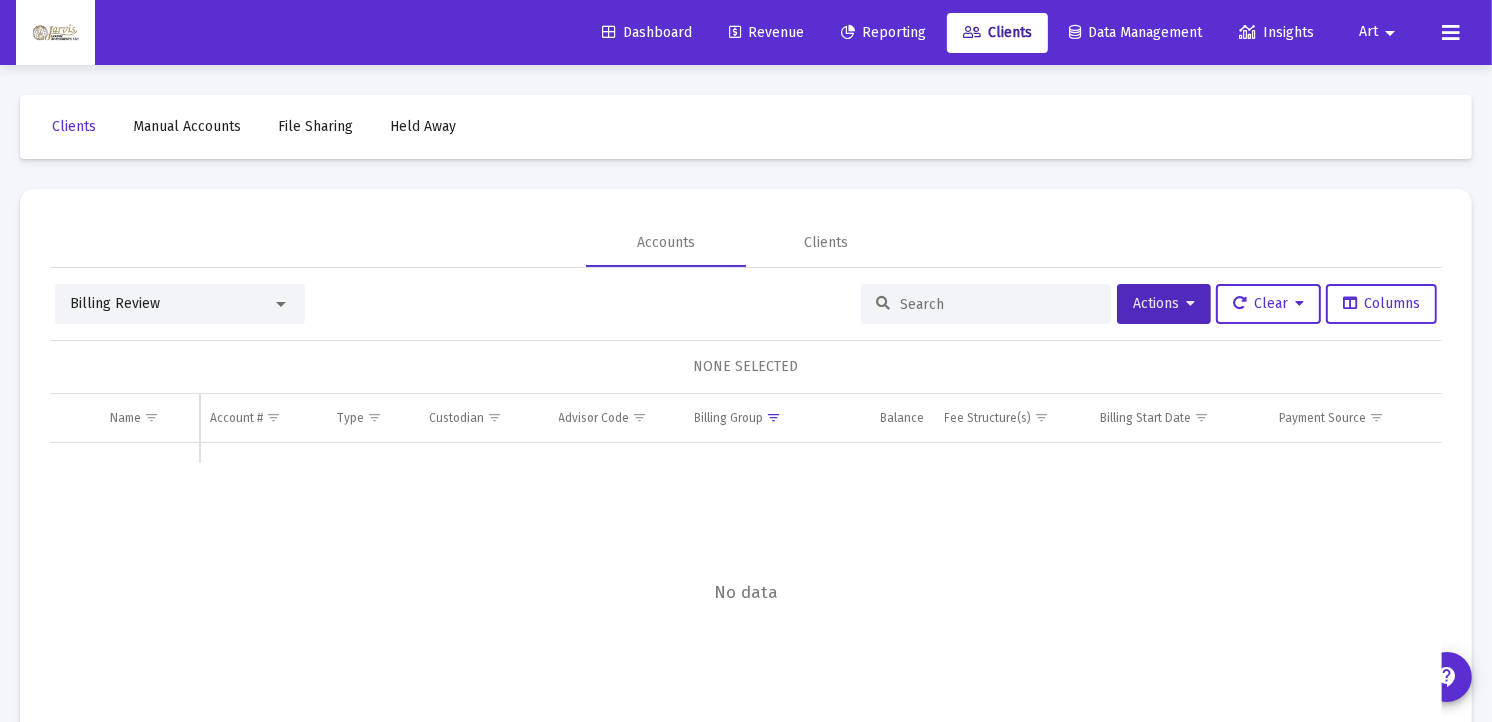 click at bounding box center [281, 304] 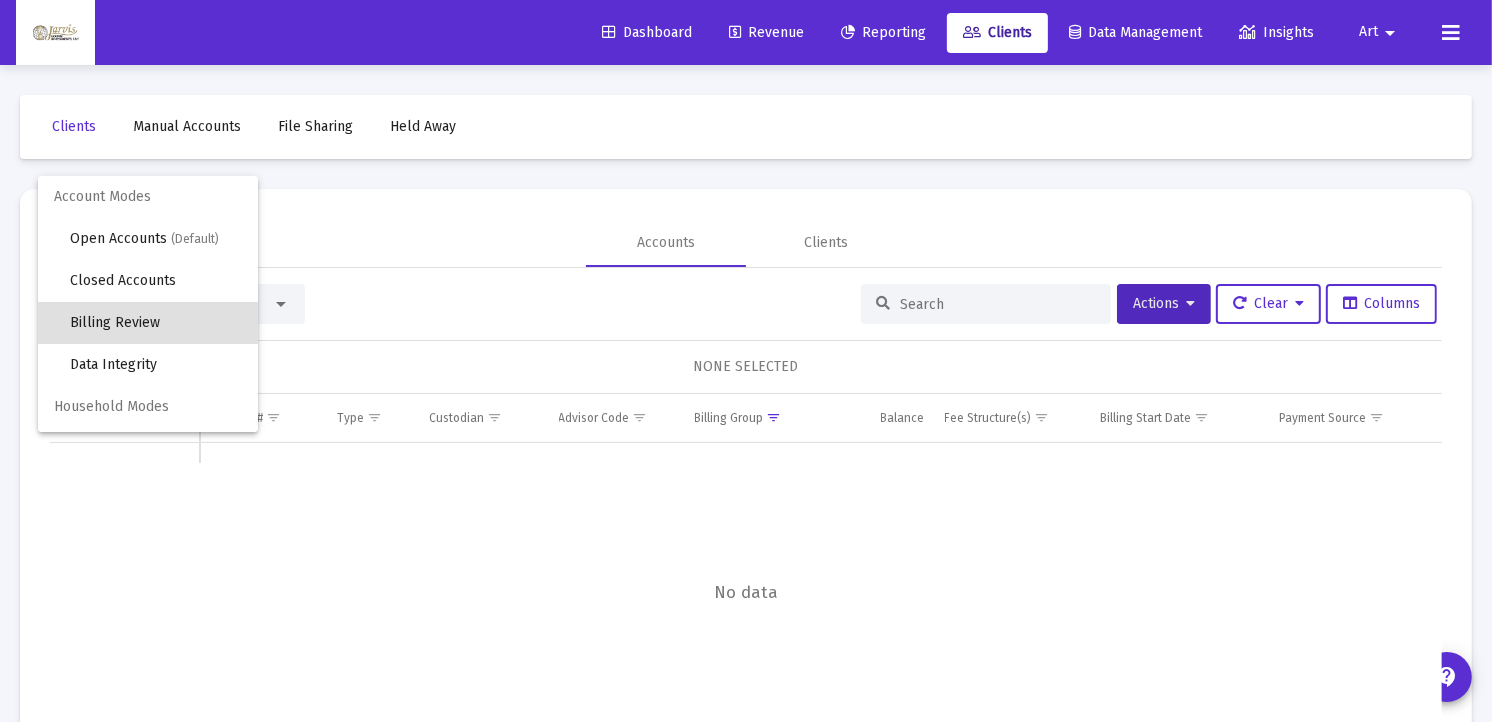 scroll, scrollTop: 18, scrollLeft: 0, axis: vertical 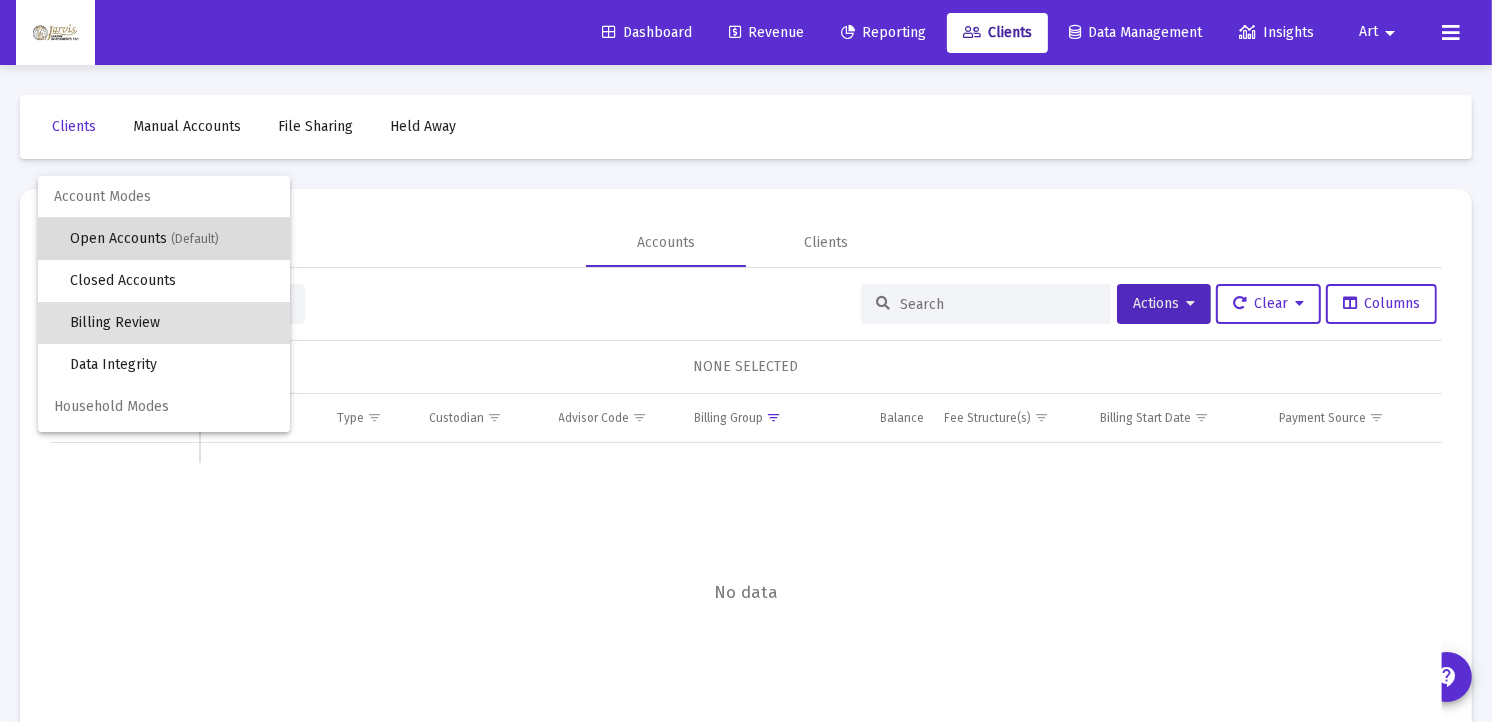 click on "(Default)" at bounding box center [195, 239] 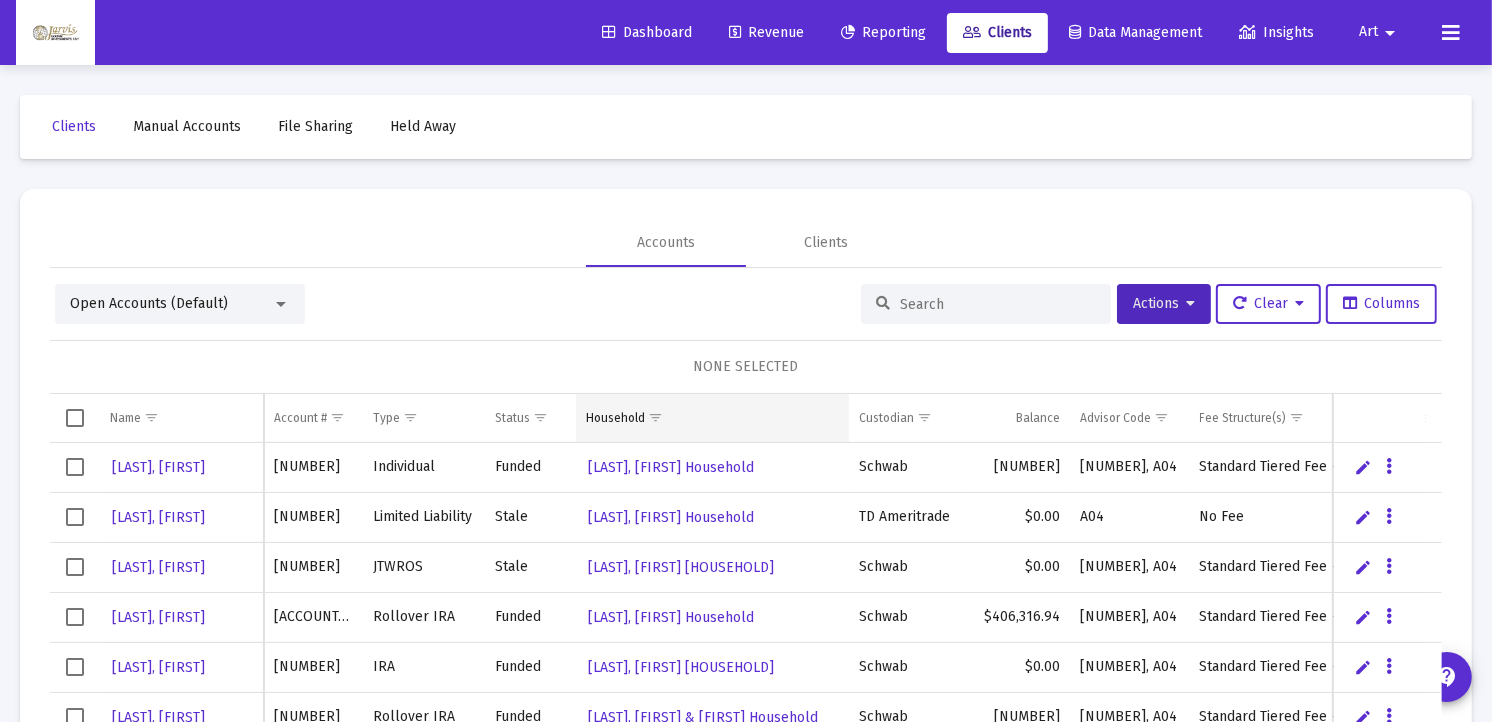 click at bounding box center [655, 417] 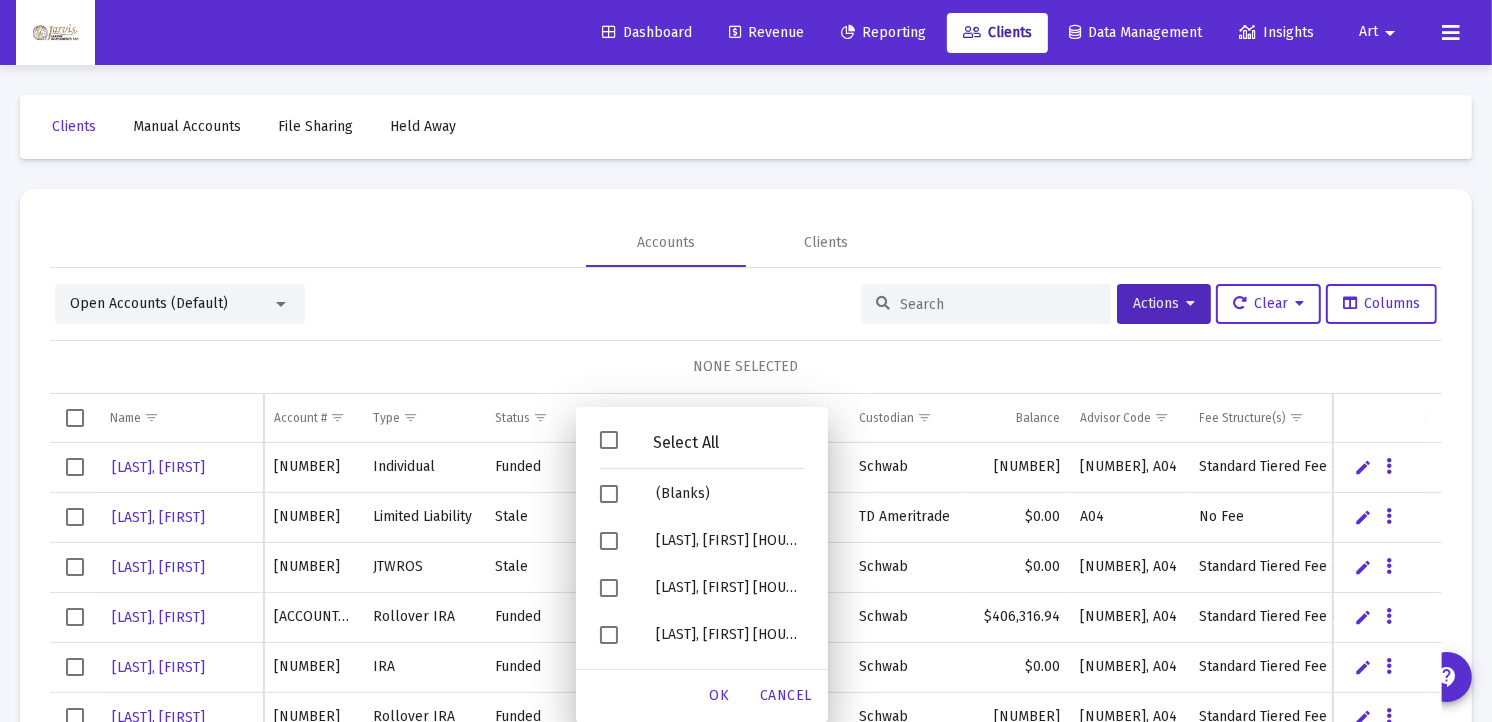 click on "NONE SELECTED" at bounding box center [746, 367] 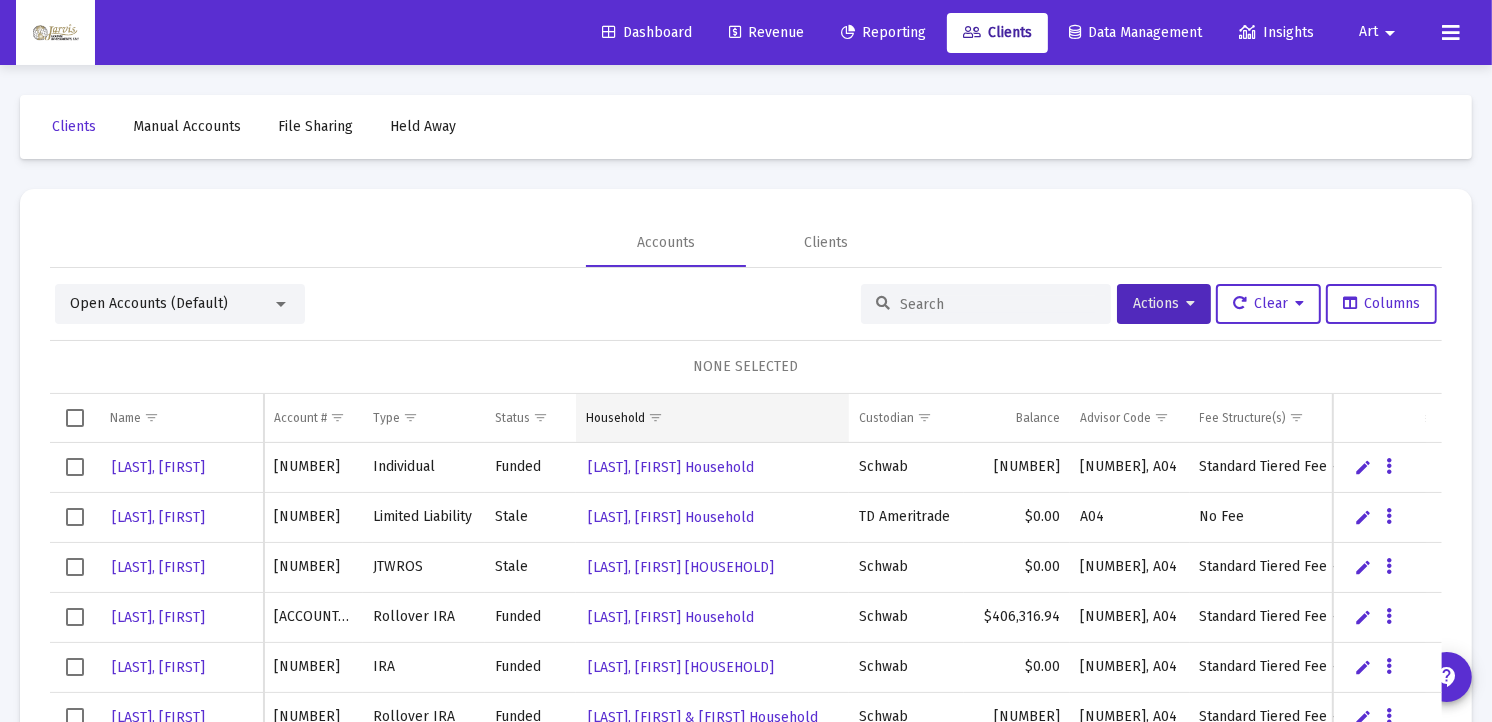 click on "Household" at bounding box center [615, 418] 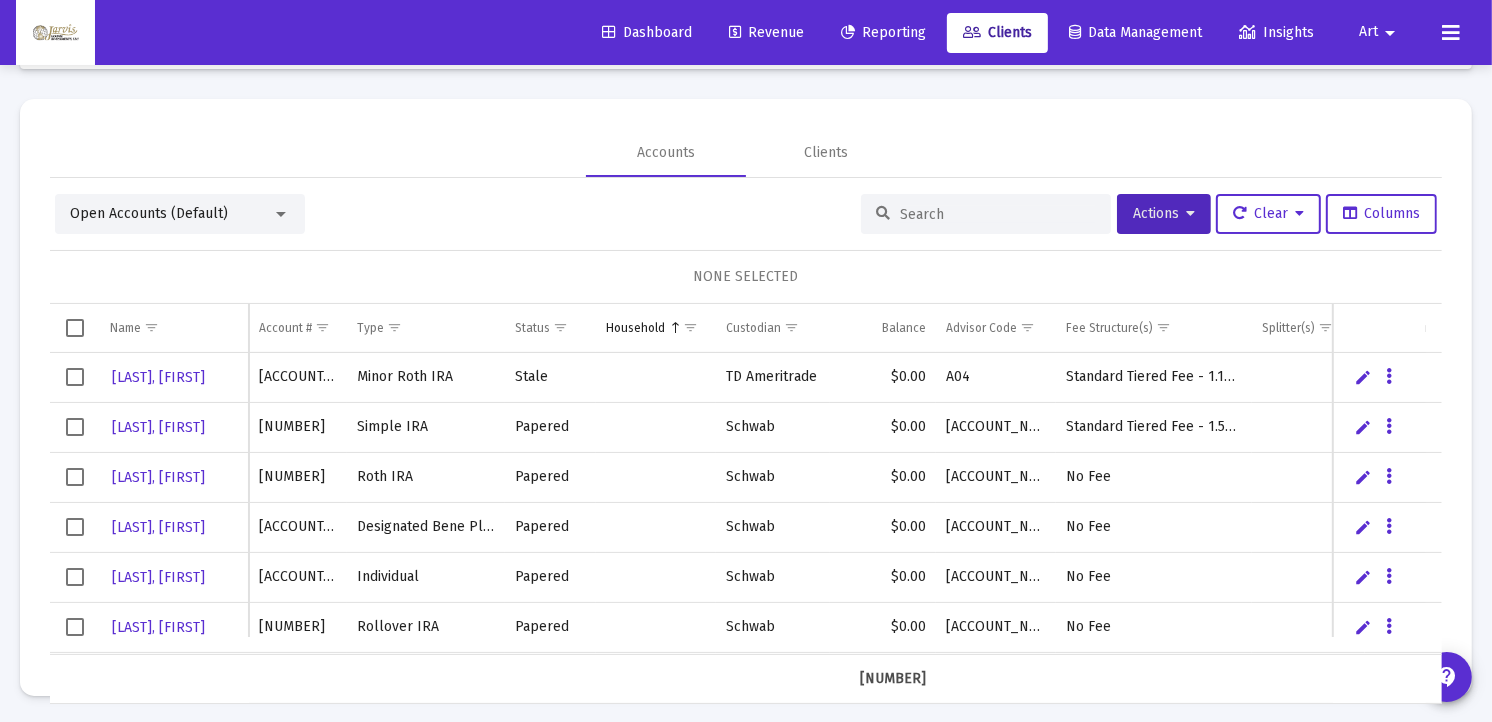 scroll, scrollTop: 94, scrollLeft: 0, axis: vertical 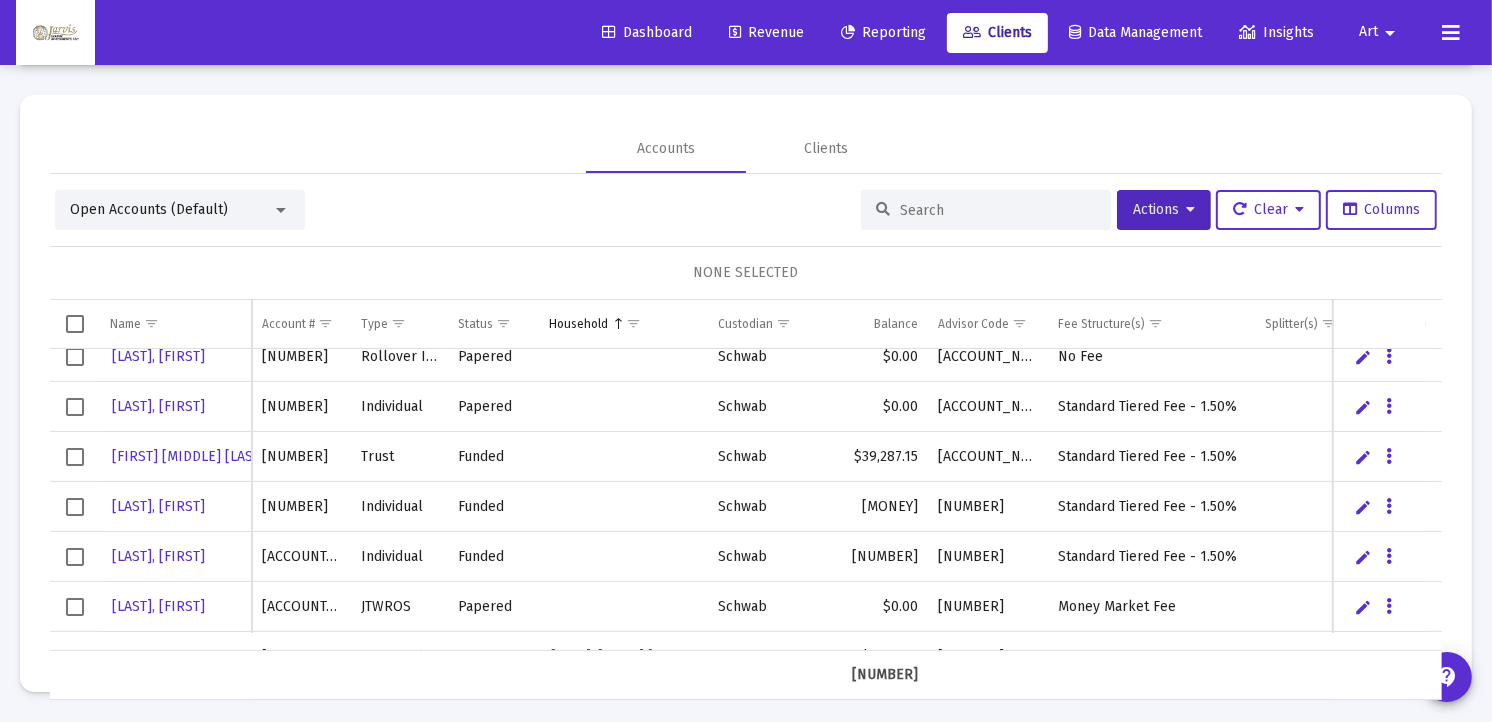 click at bounding box center (998, 210) 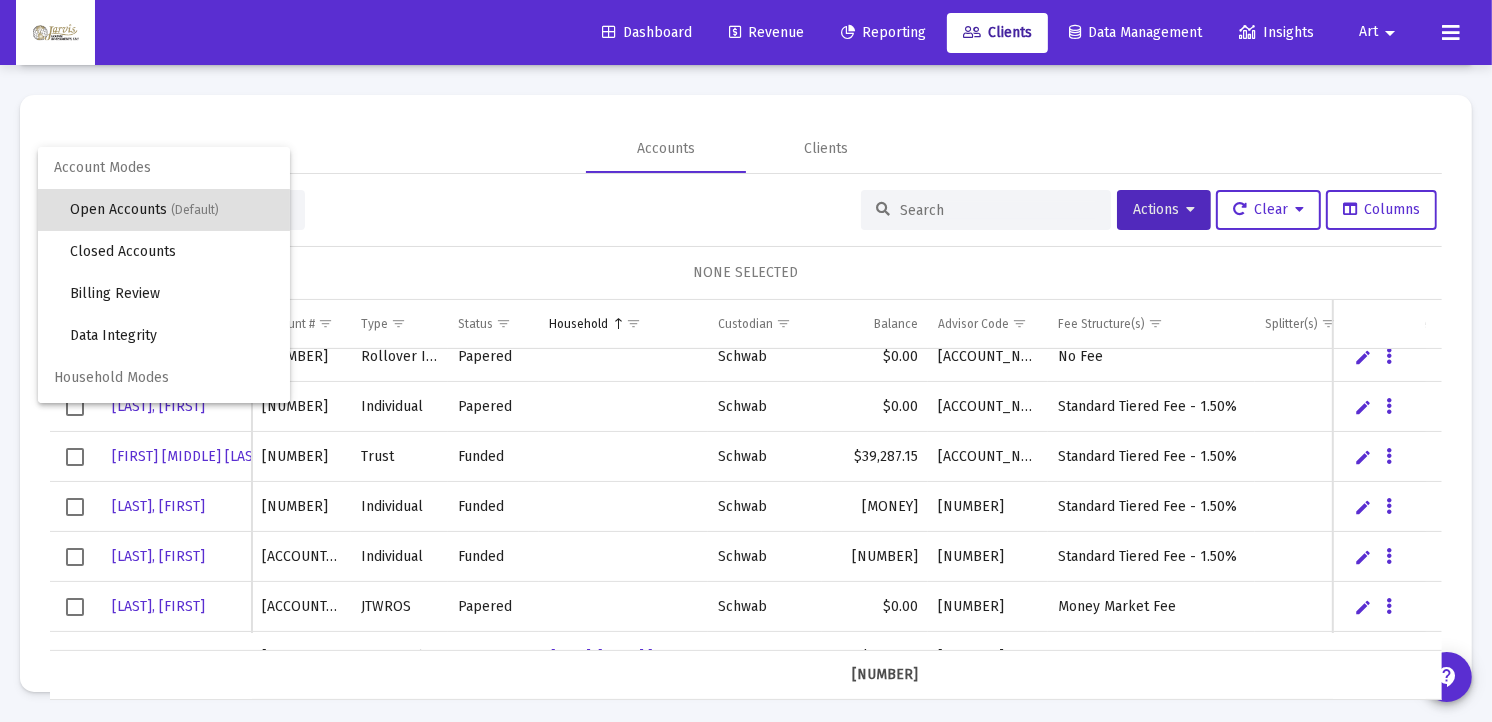 scroll, scrollTop: 37, scrollLeft: 0, axis: vertical 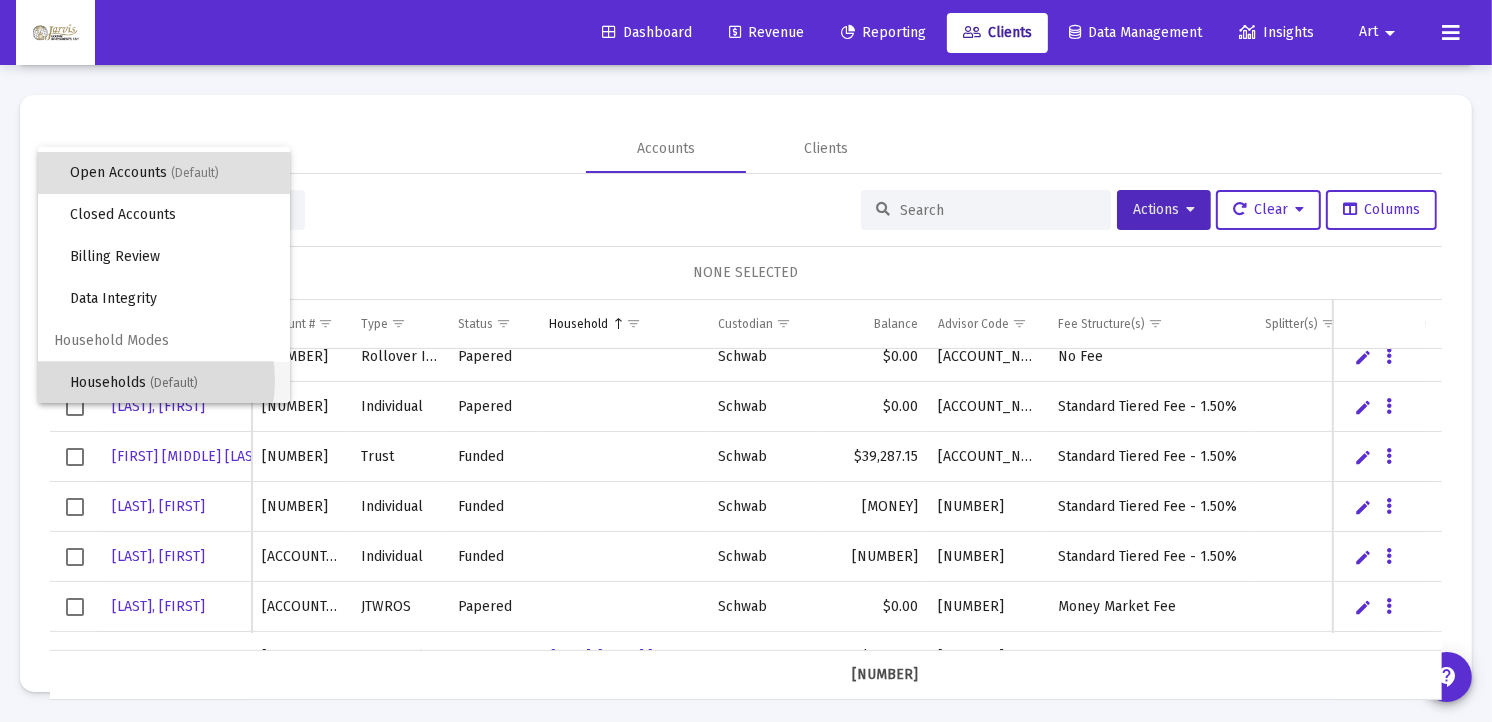click on "Households  (Default)" at bounding box center (172, 383) 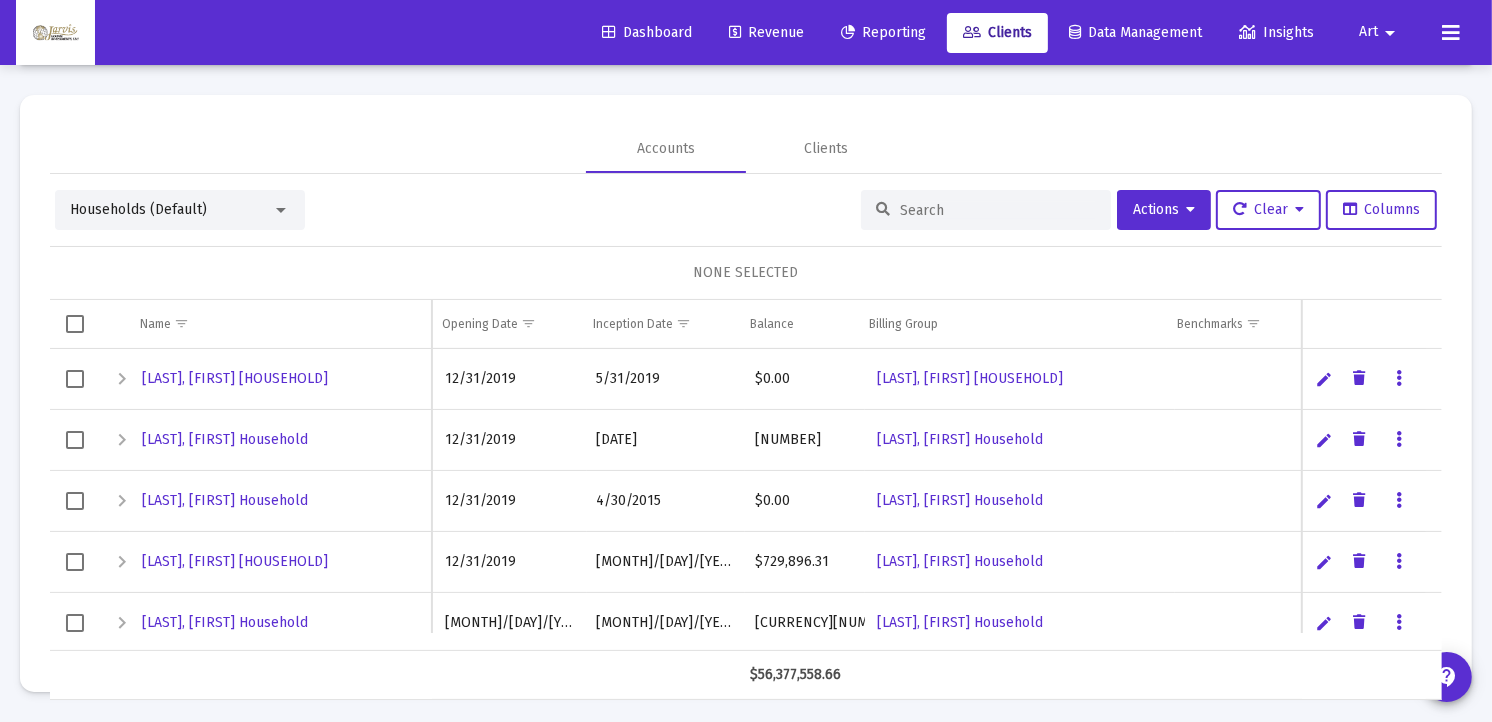 click at bounding box center [998, 210] 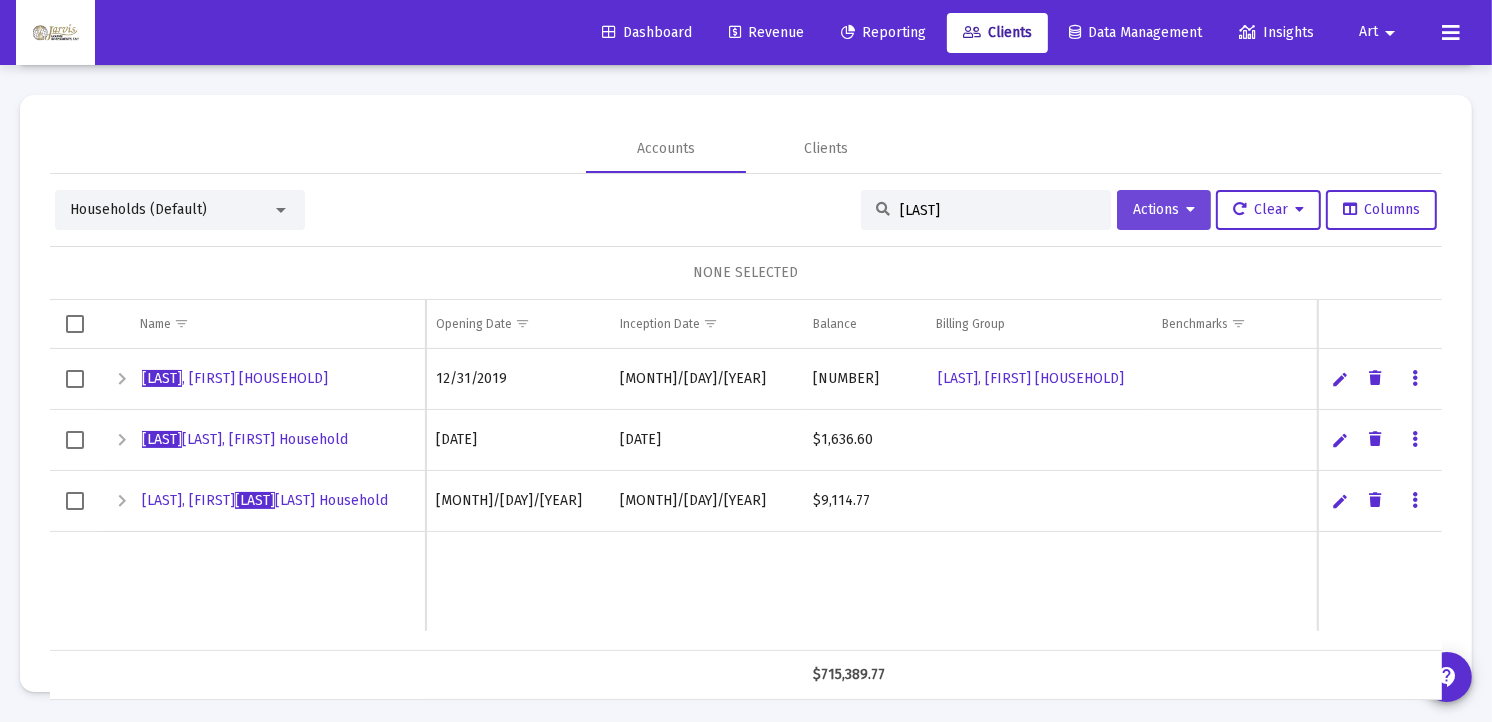 type on "[LAST]" 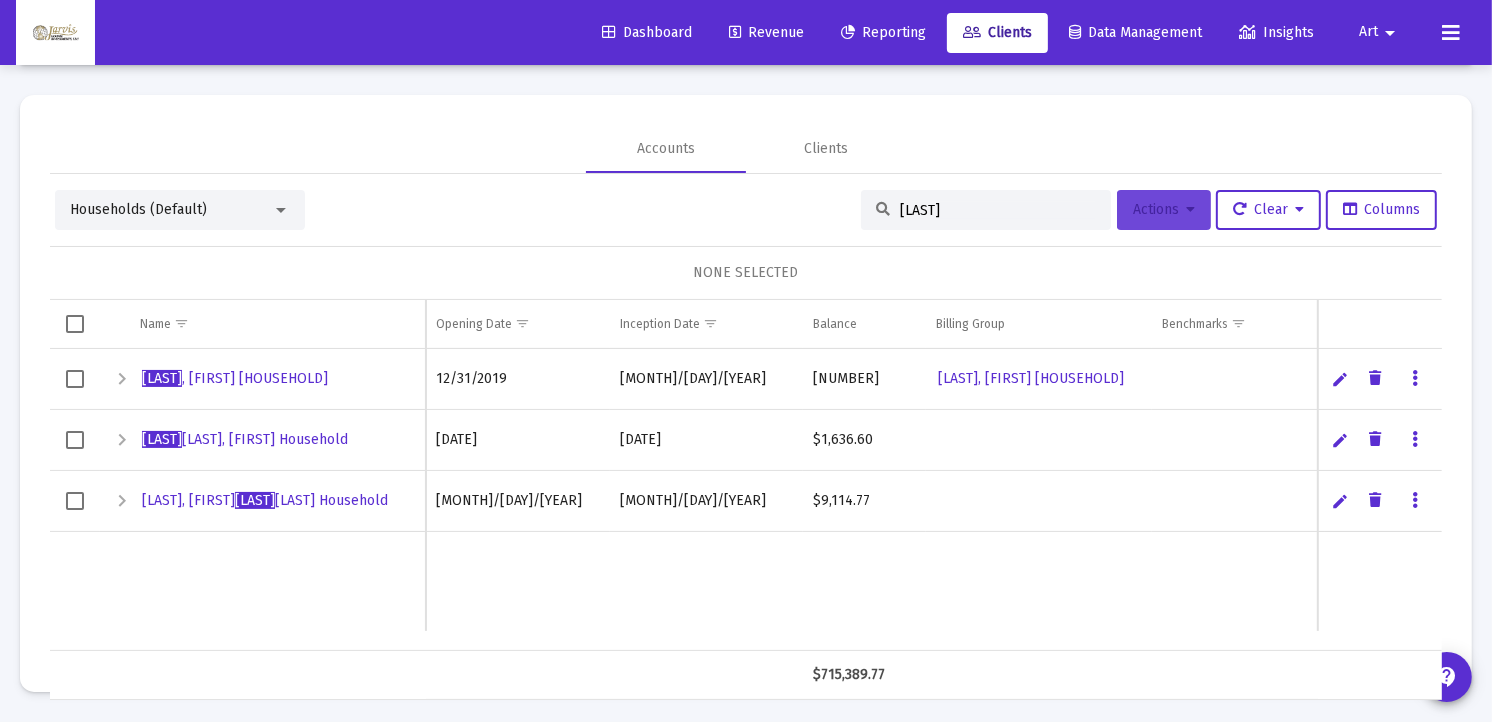 click on "Actions" at bounding box center (1164, 210) 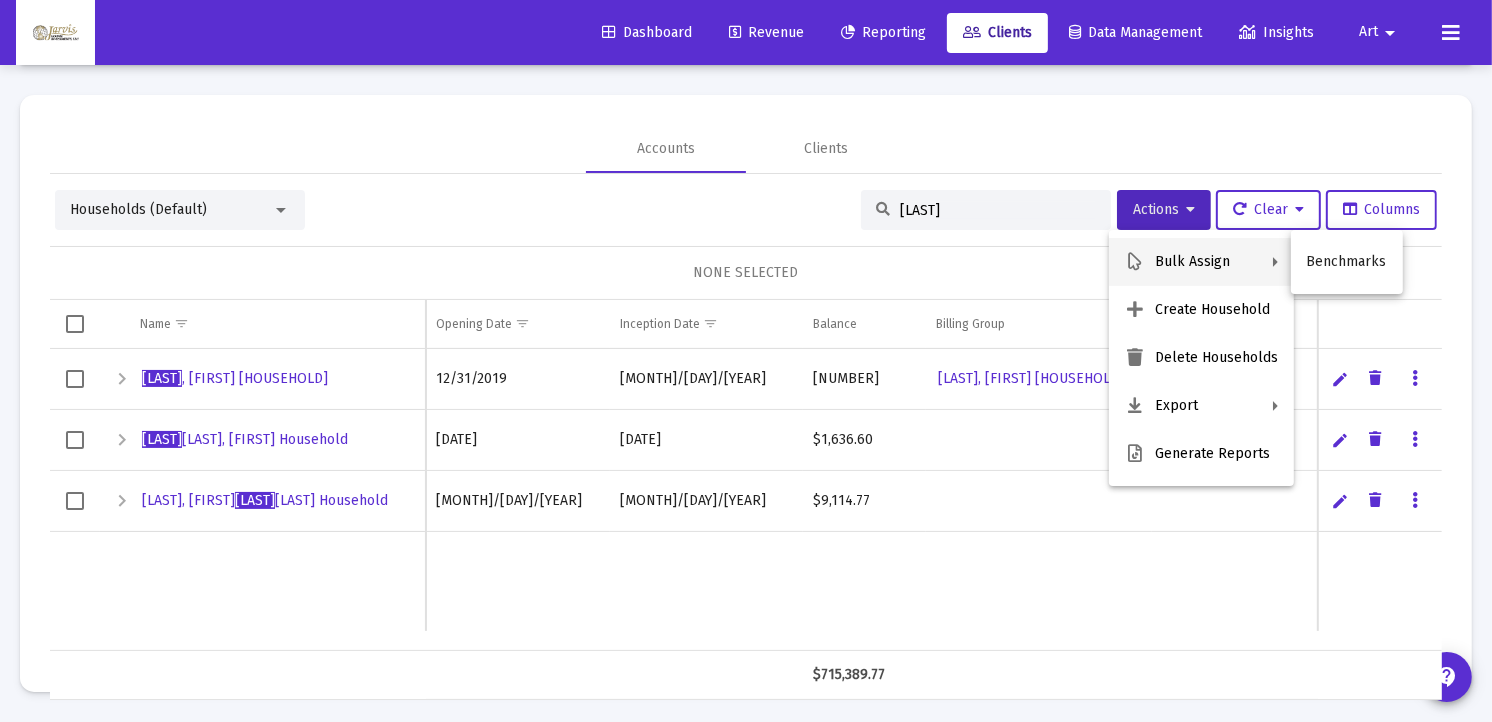 click at bounding box center (746, 361) 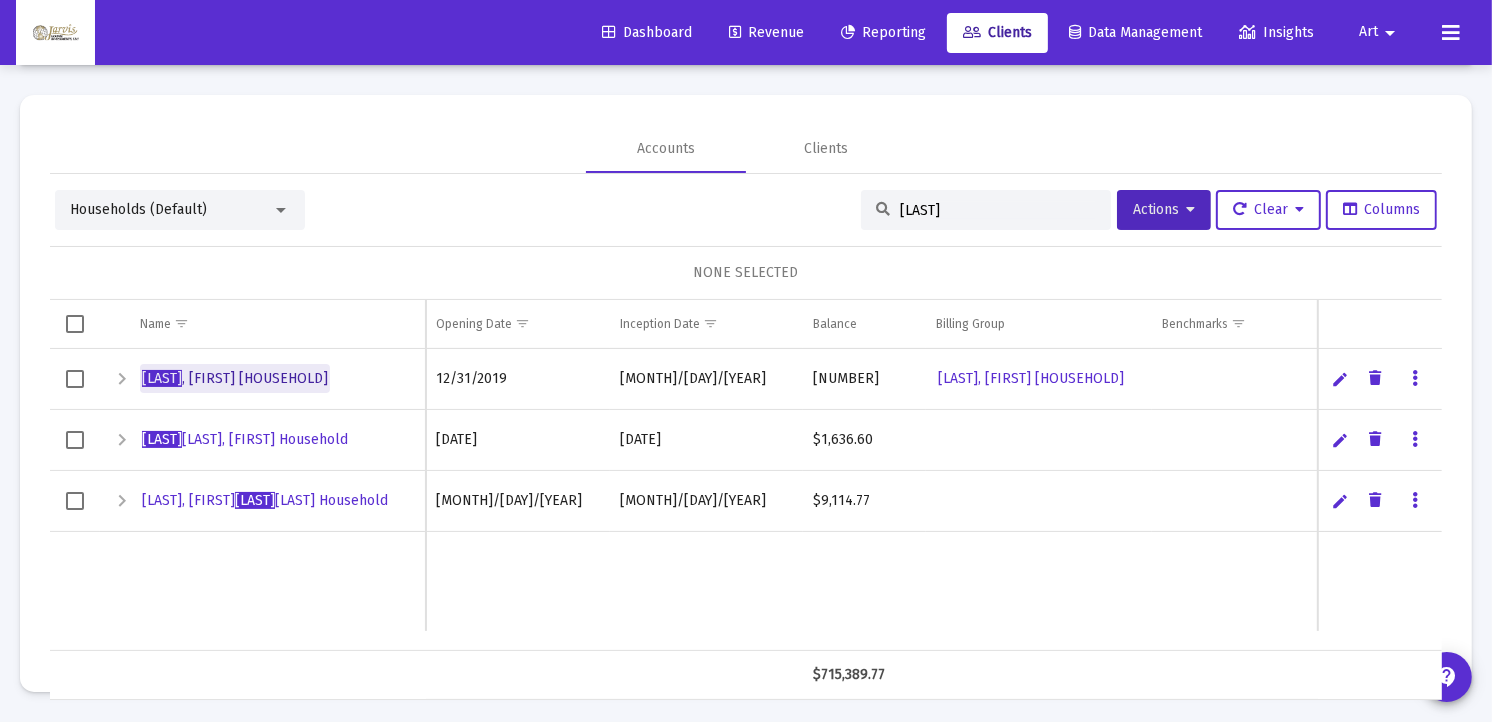 click on "[LAST] , [FIRST] Household" at bounding box center [235, 378] 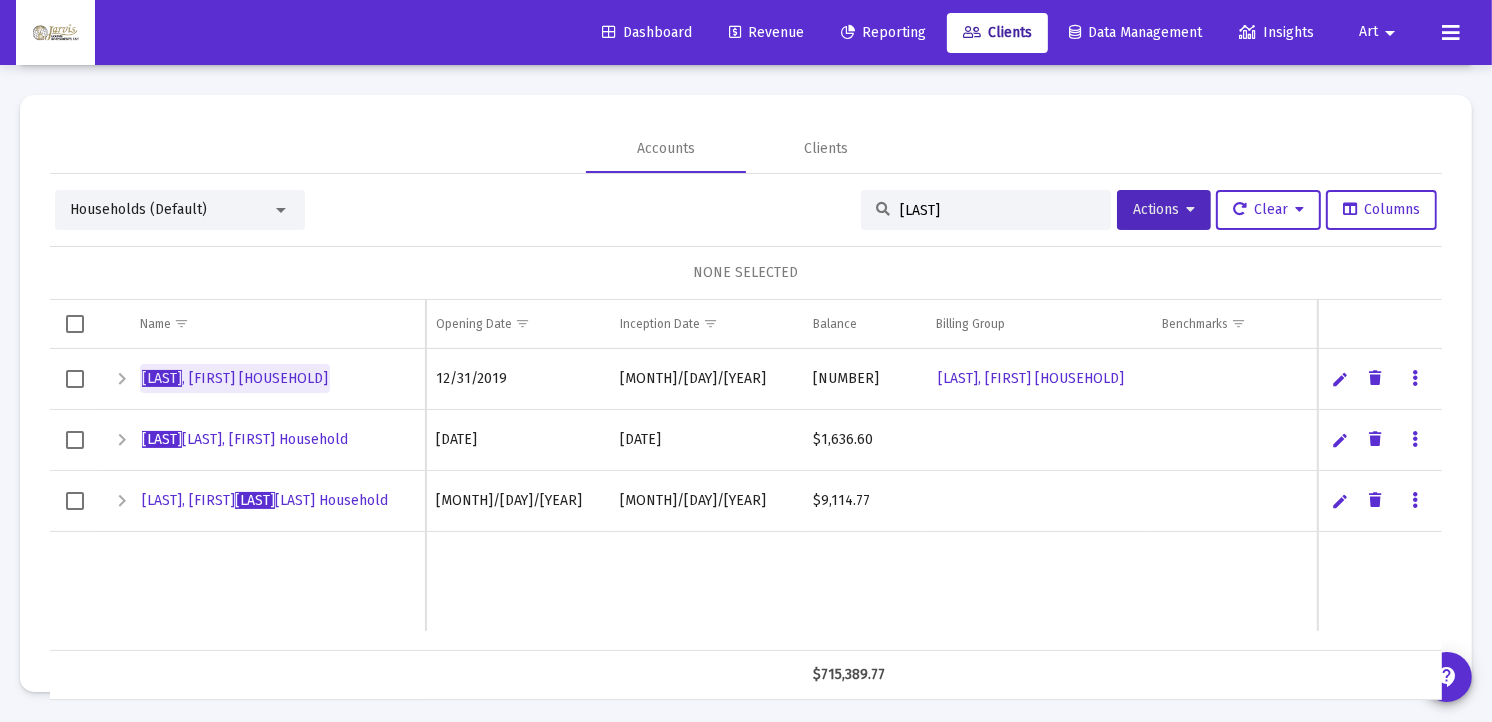scroll, scrollTop: 65, scrollLeft: 0, axis: vertical 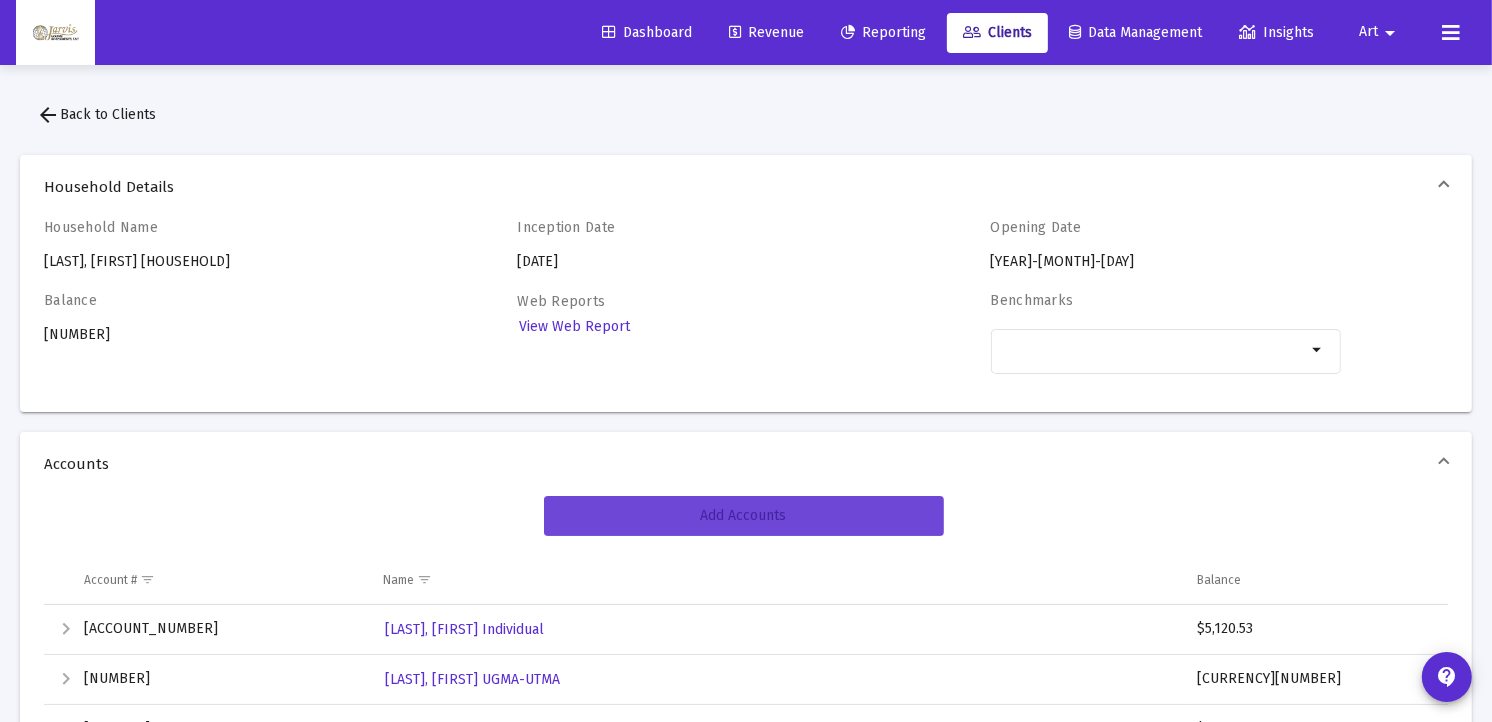 click on "Add Accounts" at bounding box center (744, 516) 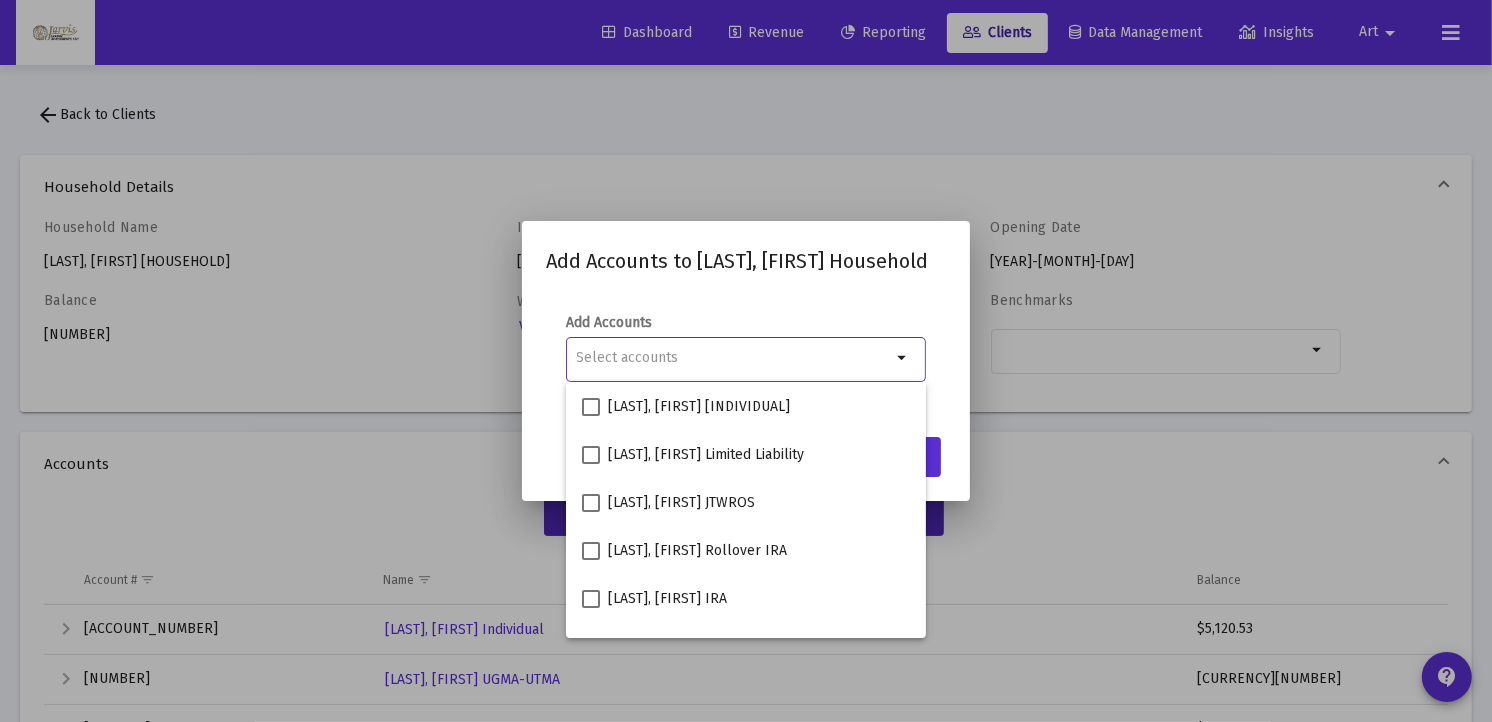 click at bounding box center (734, 358) 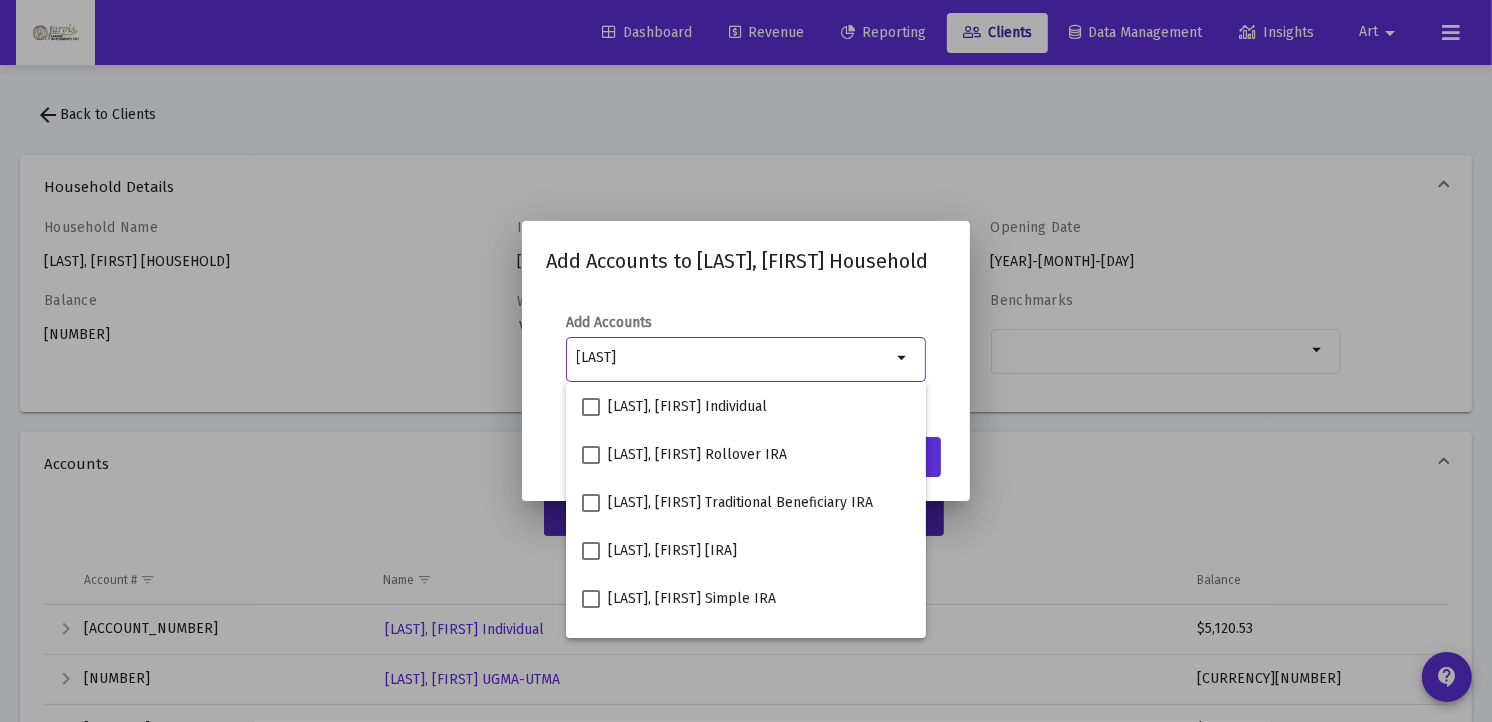 scroll, scrollTop: 78, scrollLeft: 0, axis: vertical 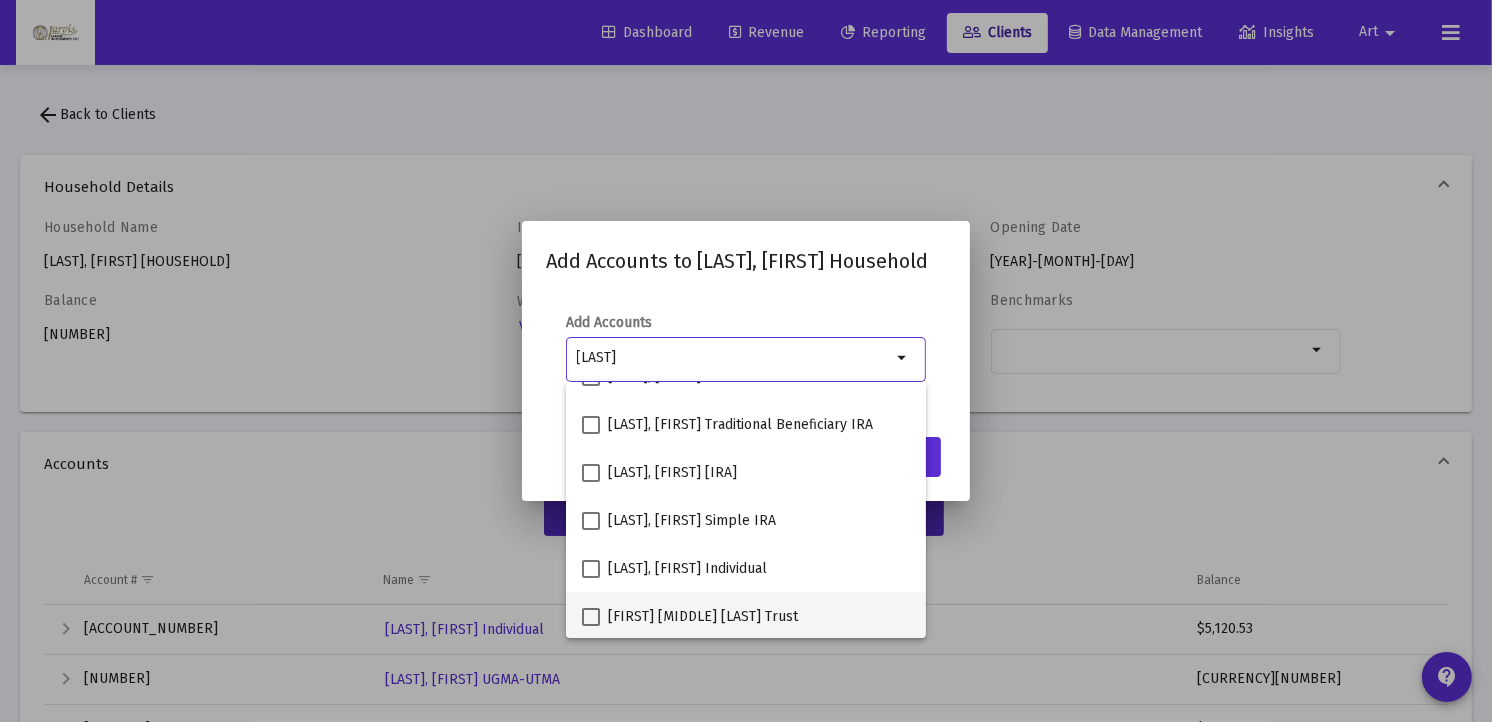 type on "[LAST]" 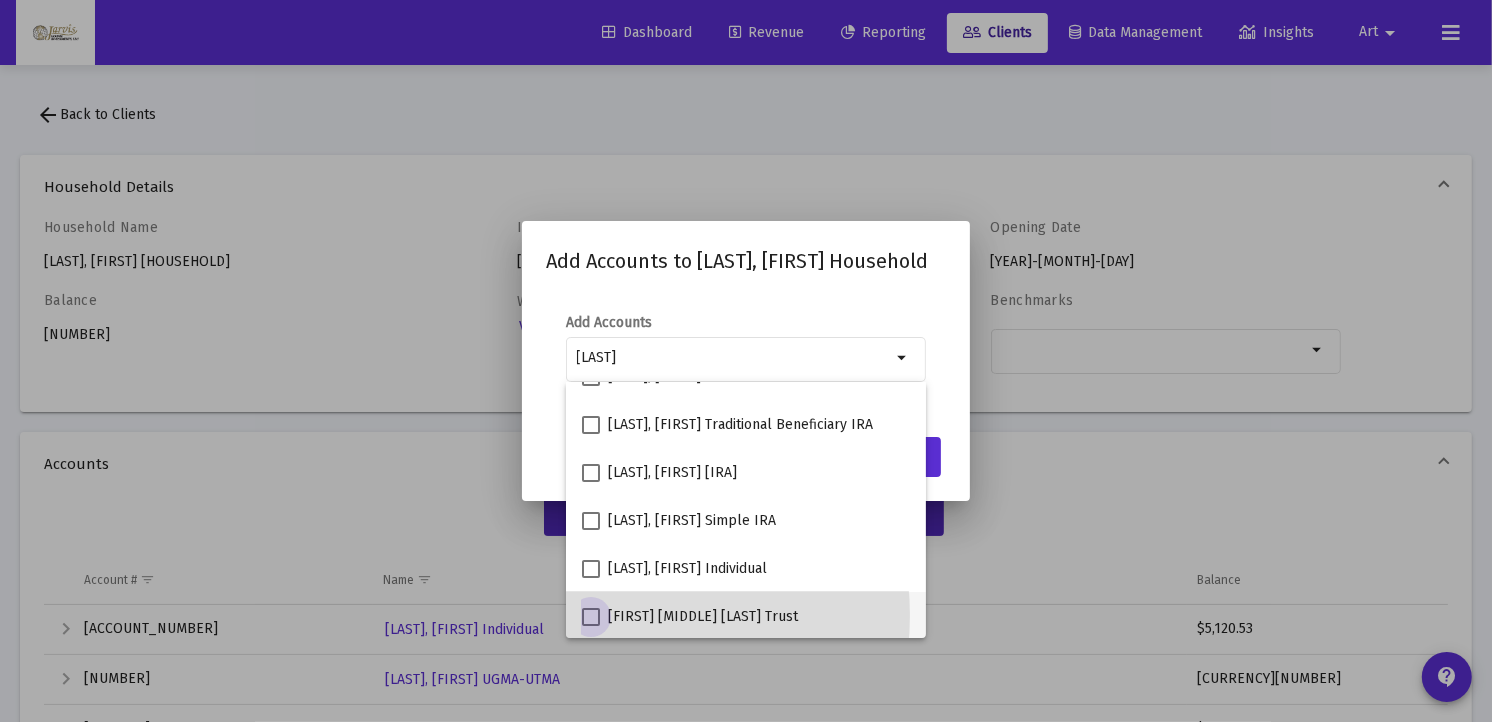 click at bounding box center [591, 617] 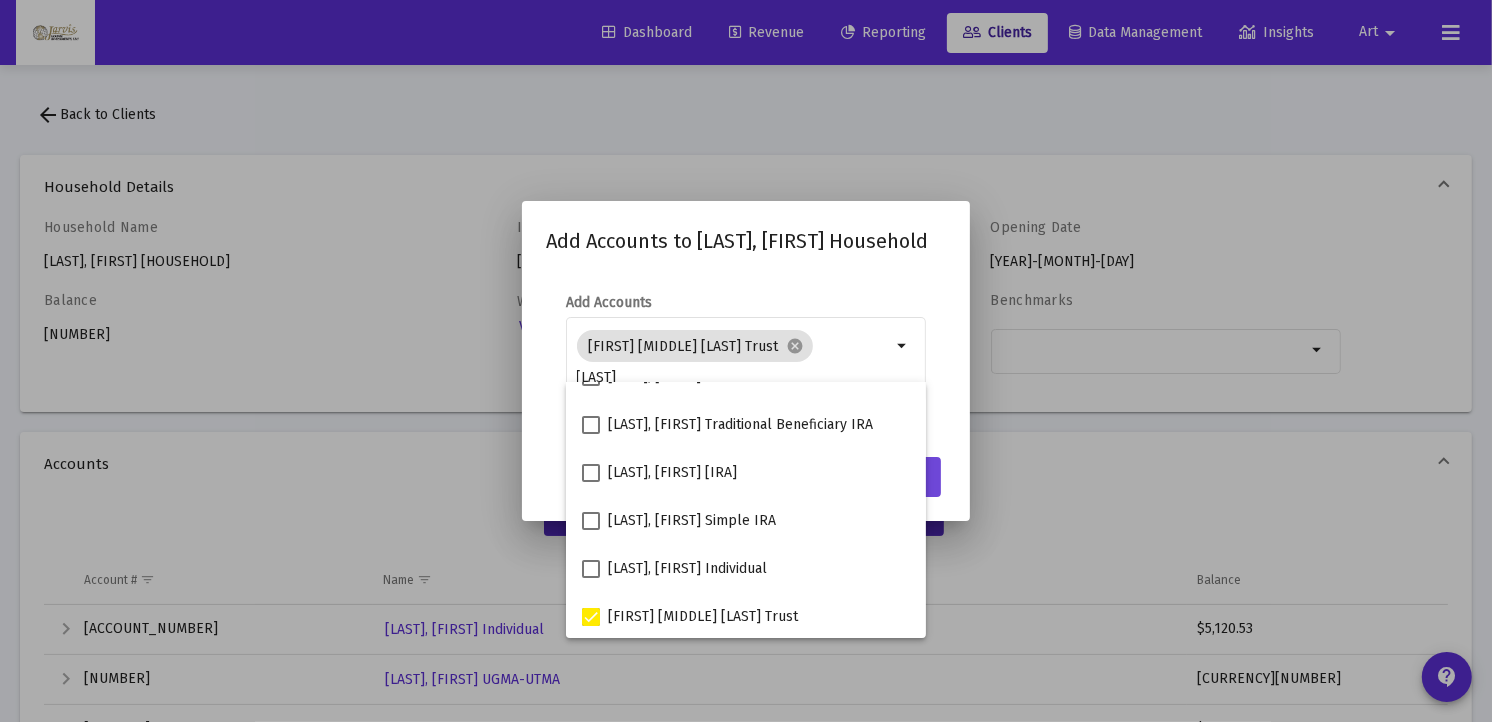 click on "Save" at bounding box center [909, 477] 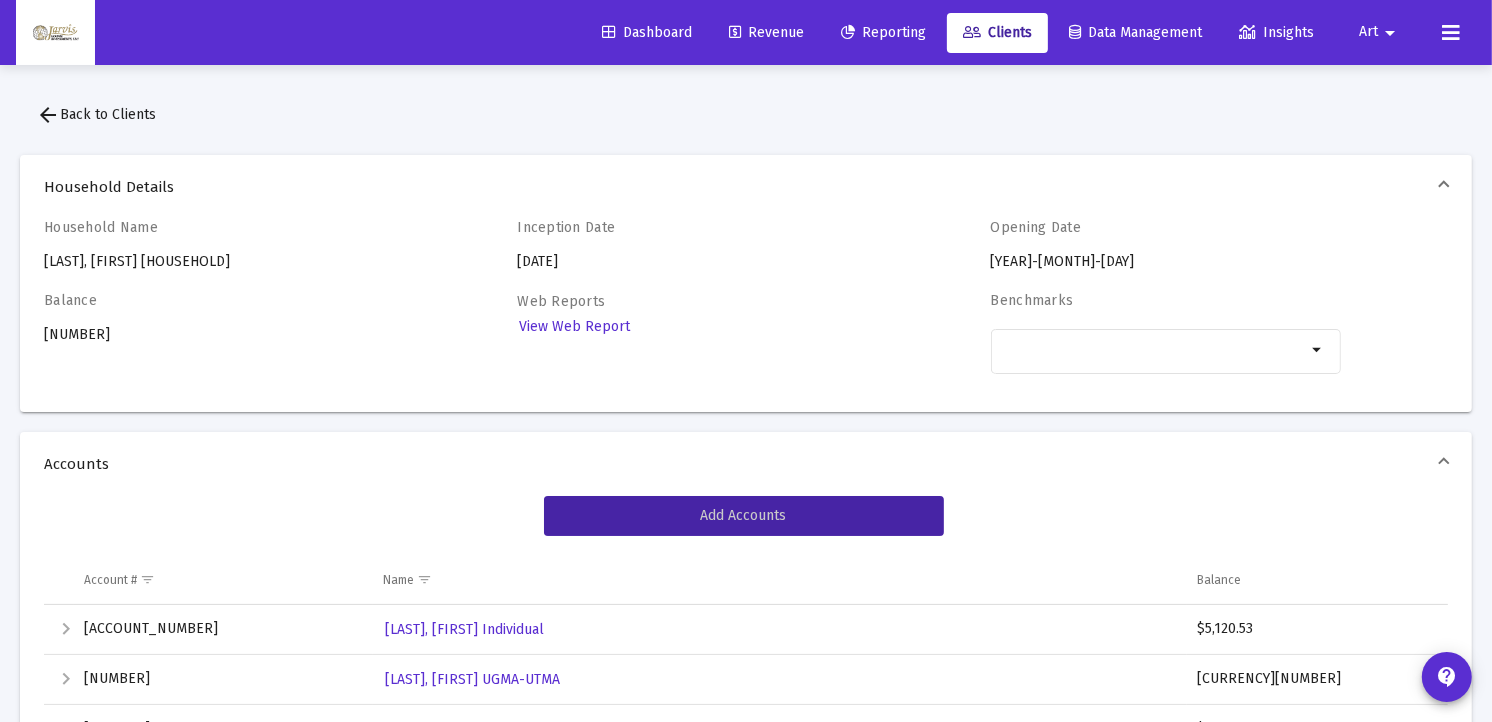 click on "arrow_back  Back to Clients" 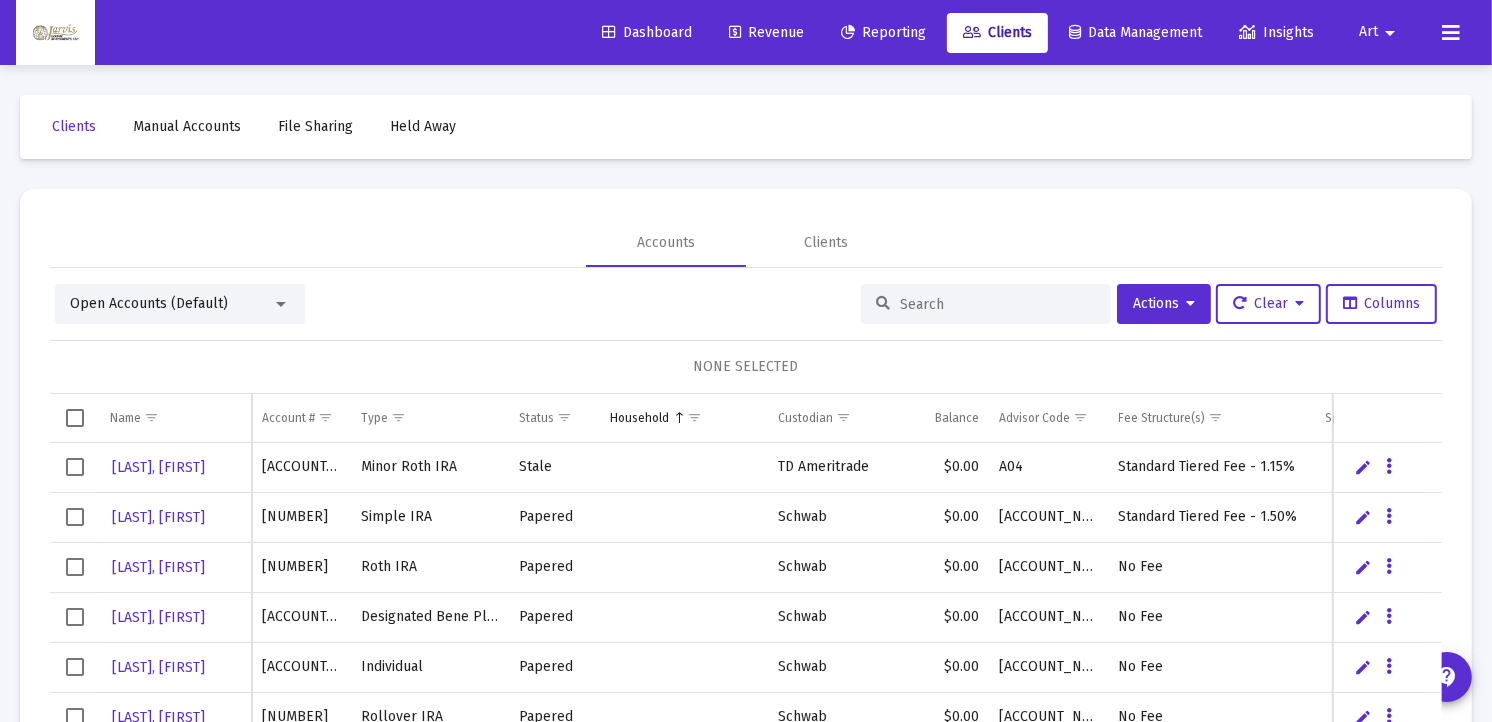 click at bounding box center [281, 304] 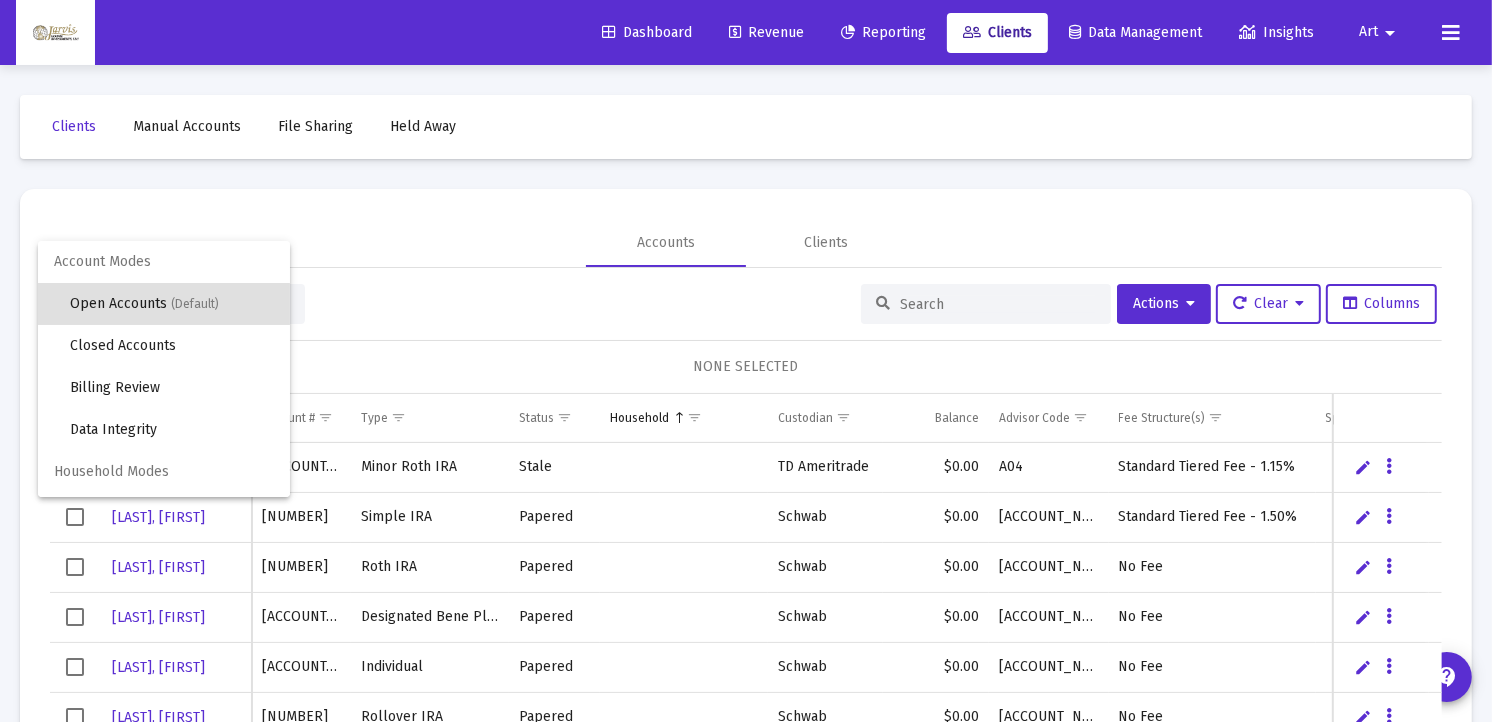 scroll, scrollTop: 37, scrollLeft: 0, axis: vertical 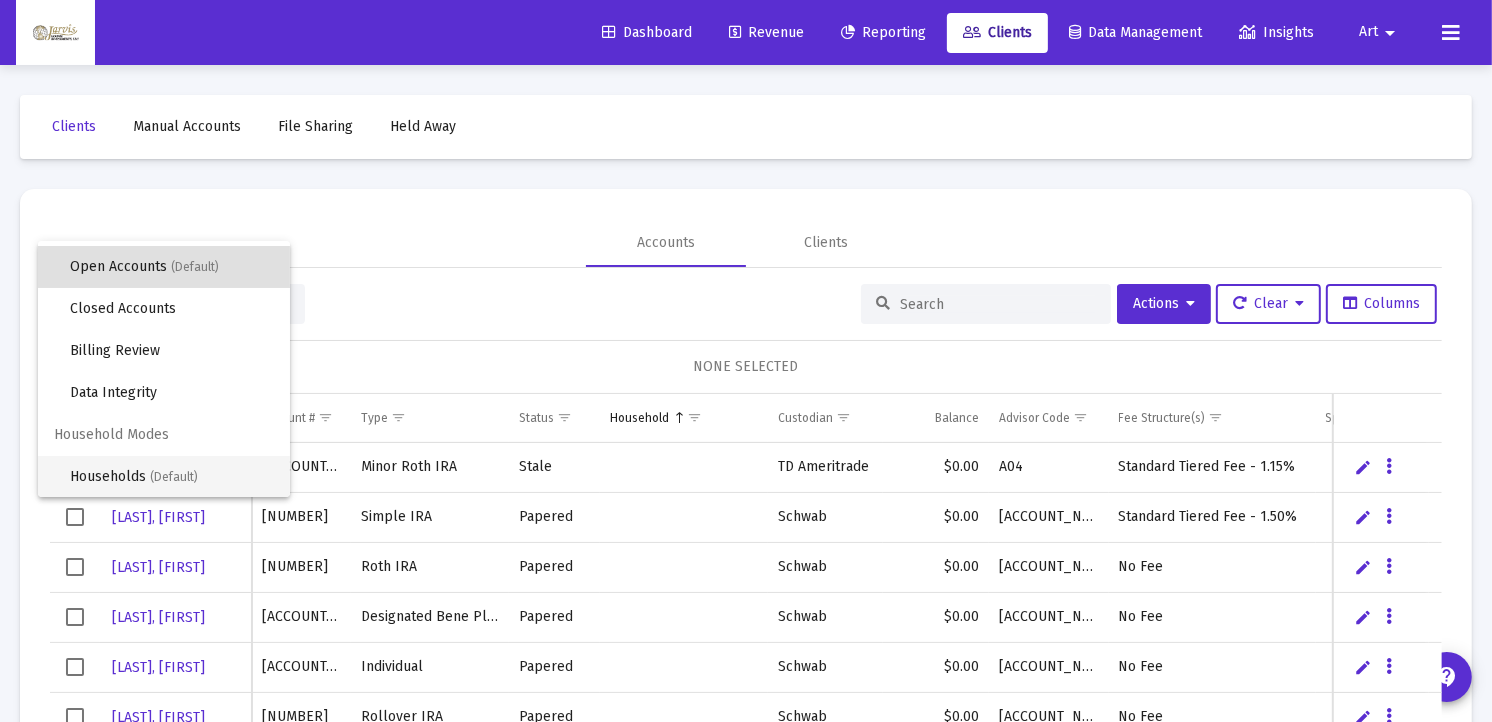 click on "Households  (Default)" at bounding box center [172, 477] 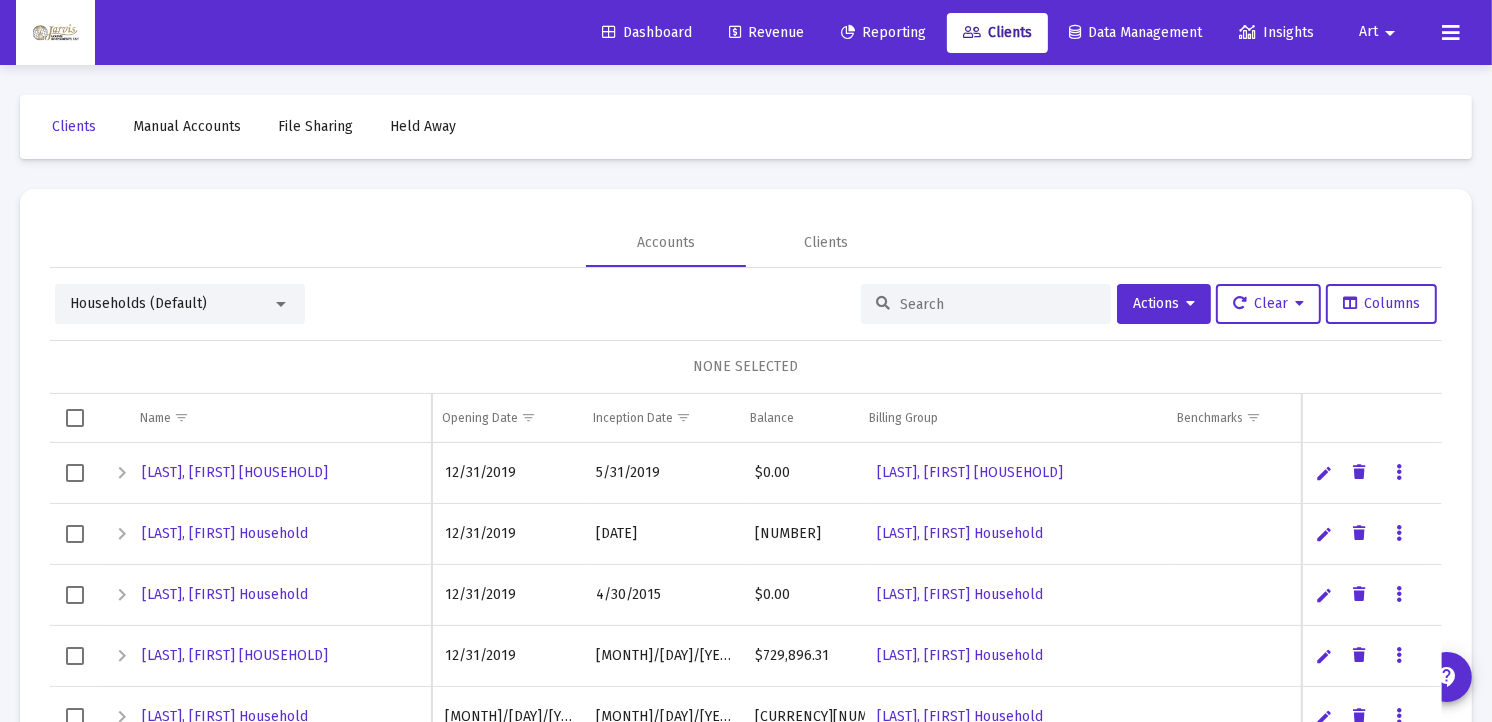 click at bounding box center [998, 304] 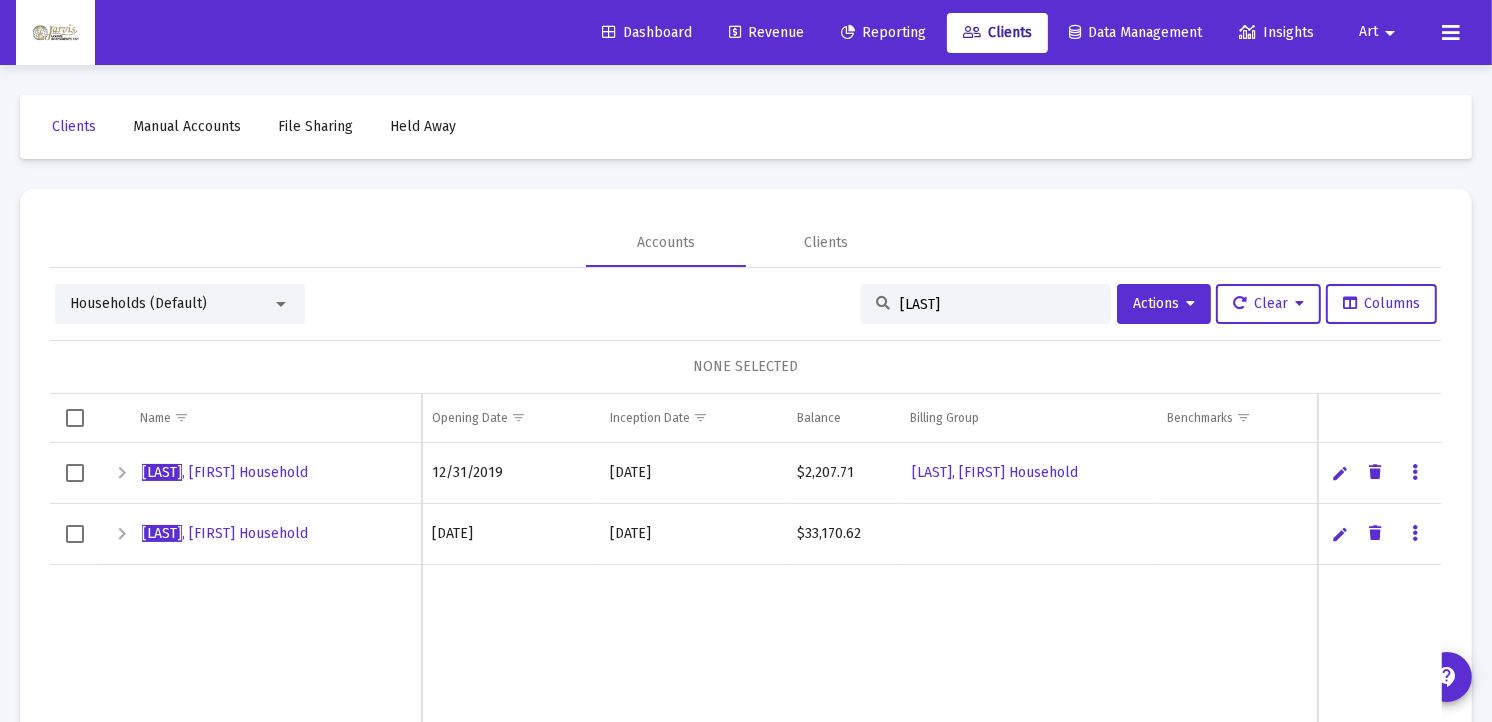 type on "[LAST]" 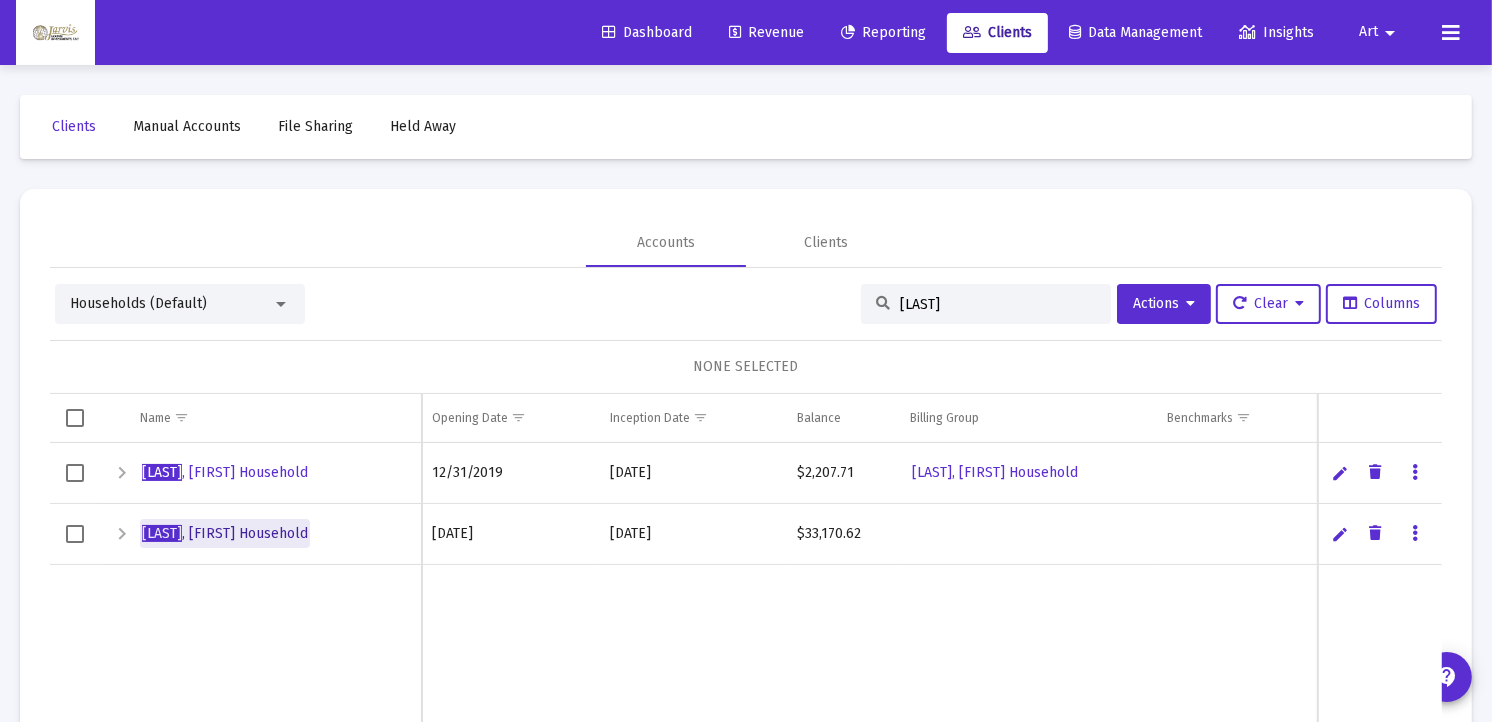 click on "[LAST] , [FIRST] Household" at bounding box center [225, 533] 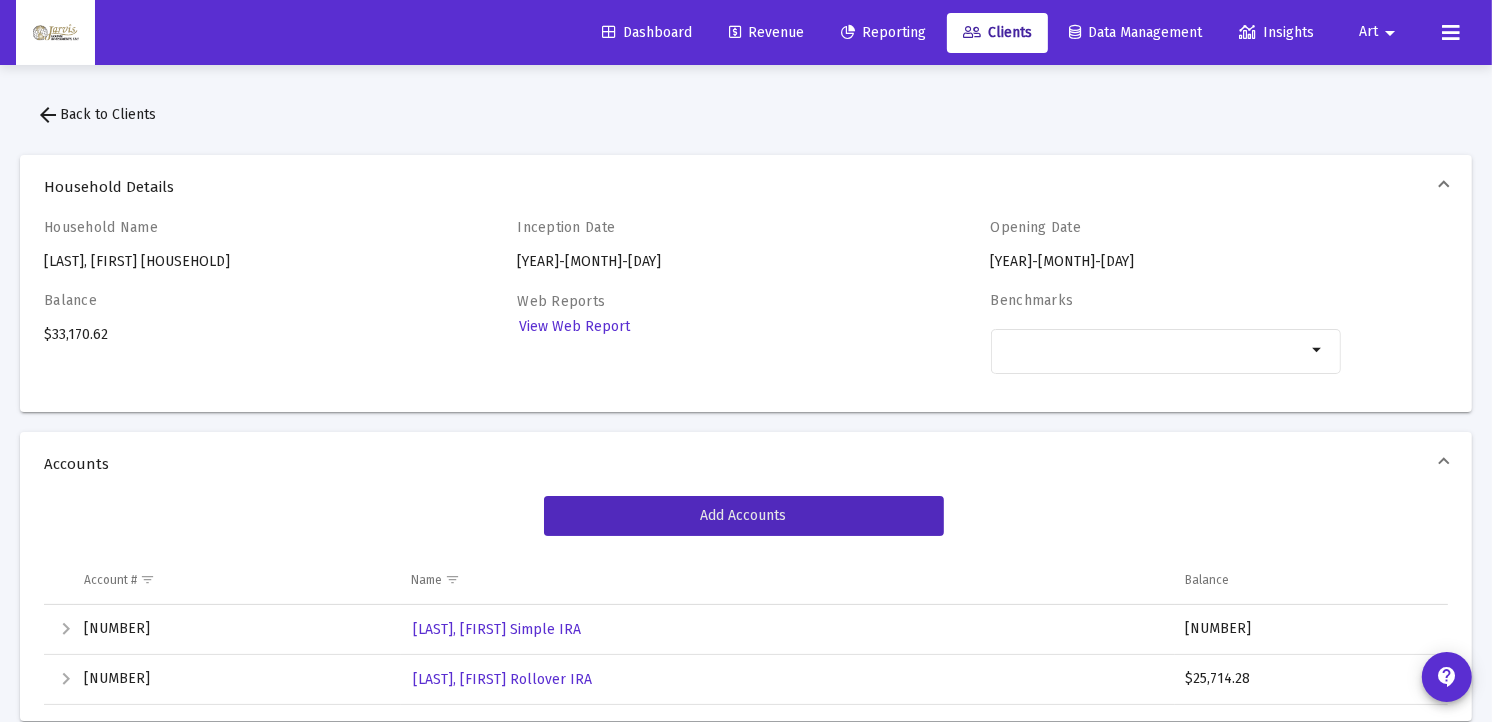 click on "Add Accounts" at bounding box center (744, 516) 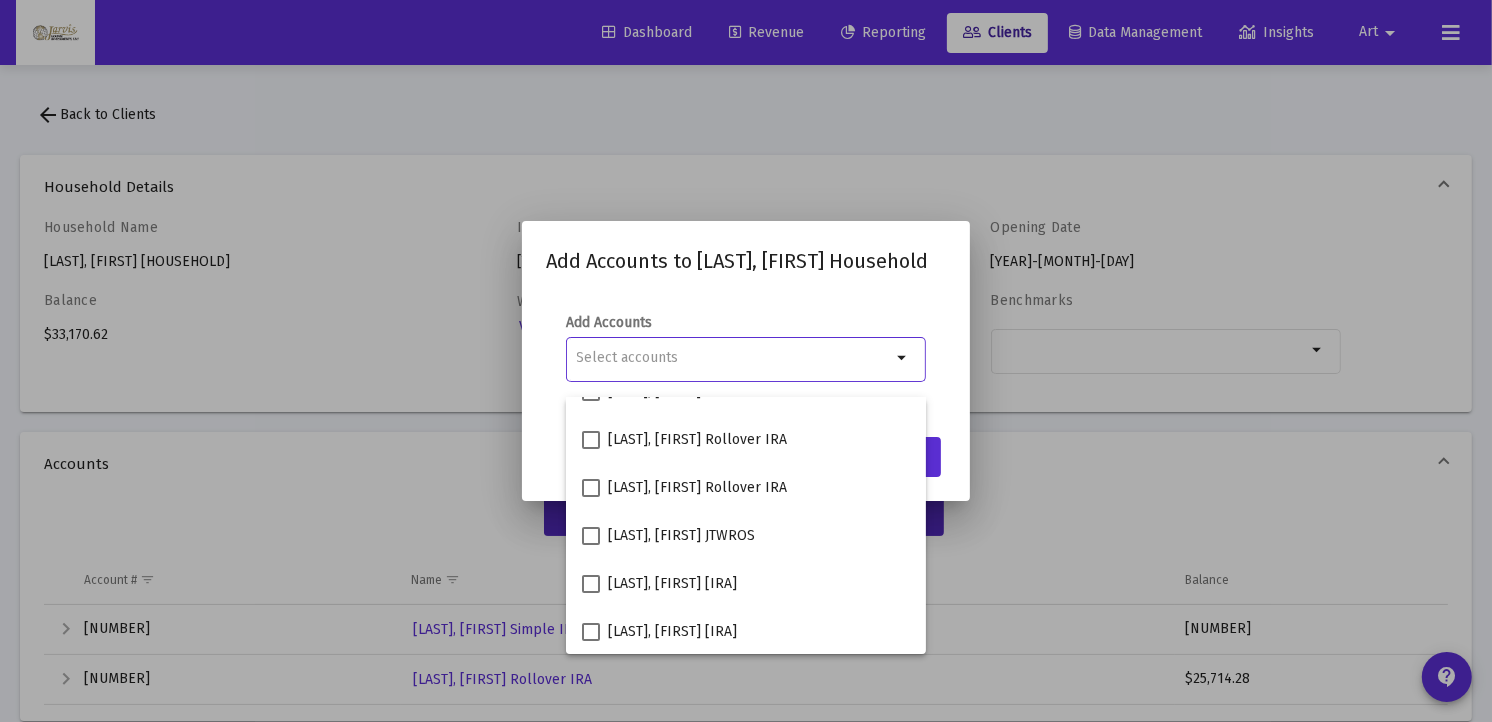 scroll, scrollTop: 943, scrollLeft: 0, axis: vertical 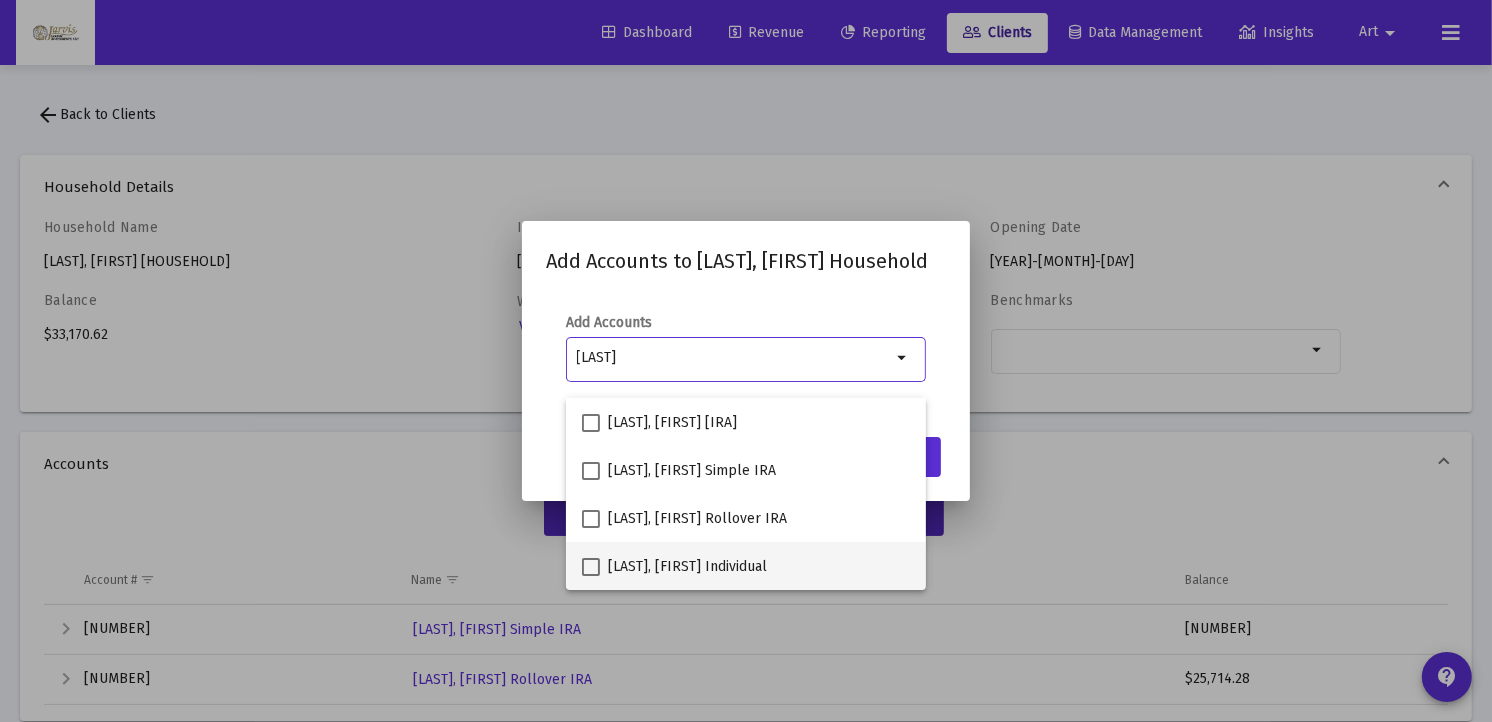 type on "[LAST]" 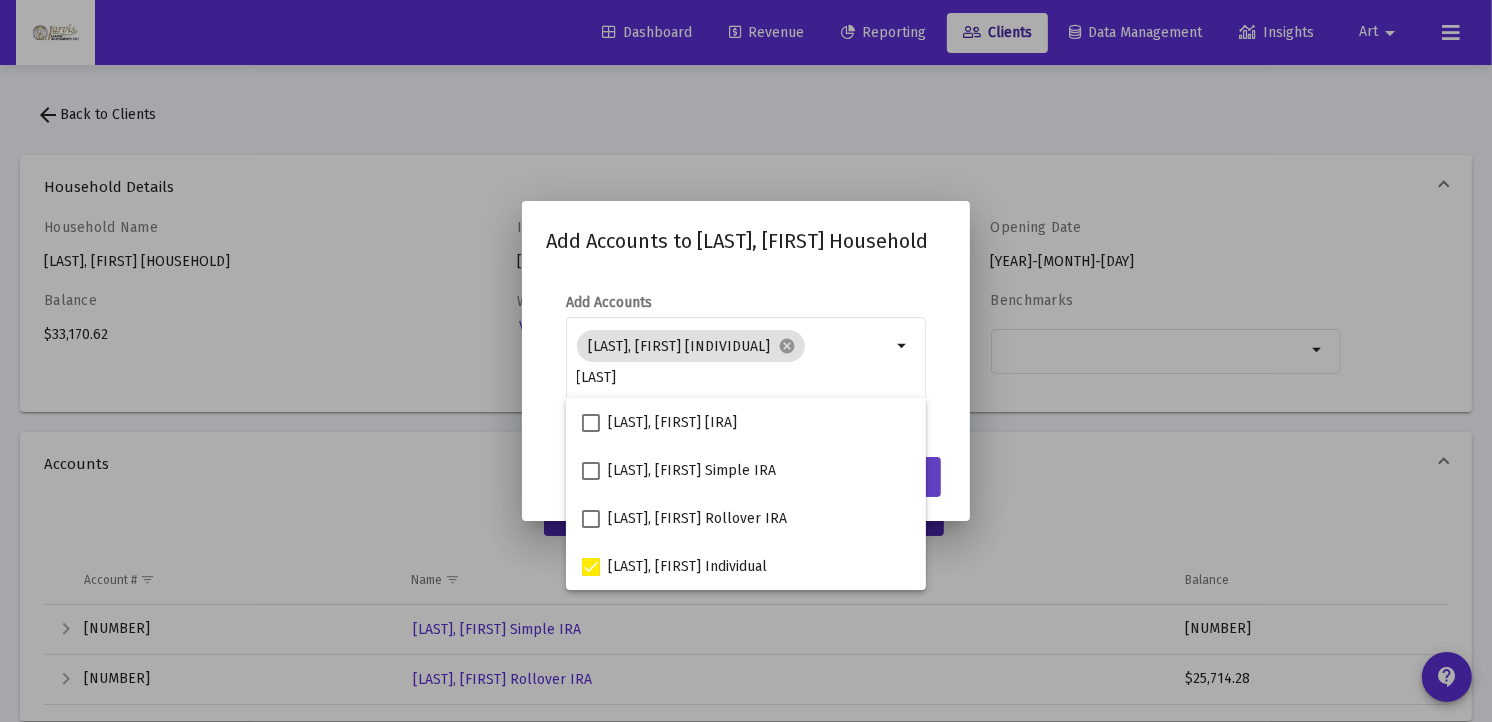 click on "Save" at bounding box center [909, 477] 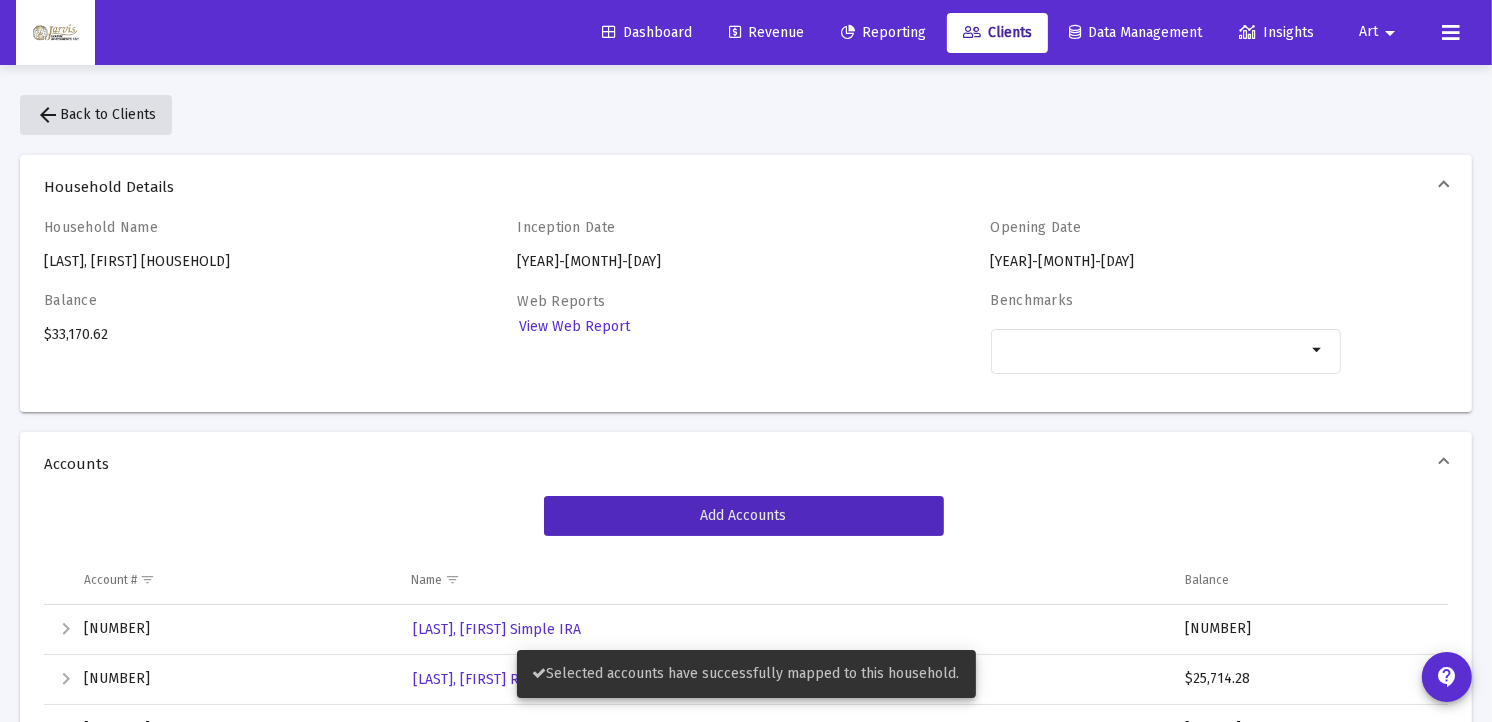 click on "arrow_back  Back to Clients" 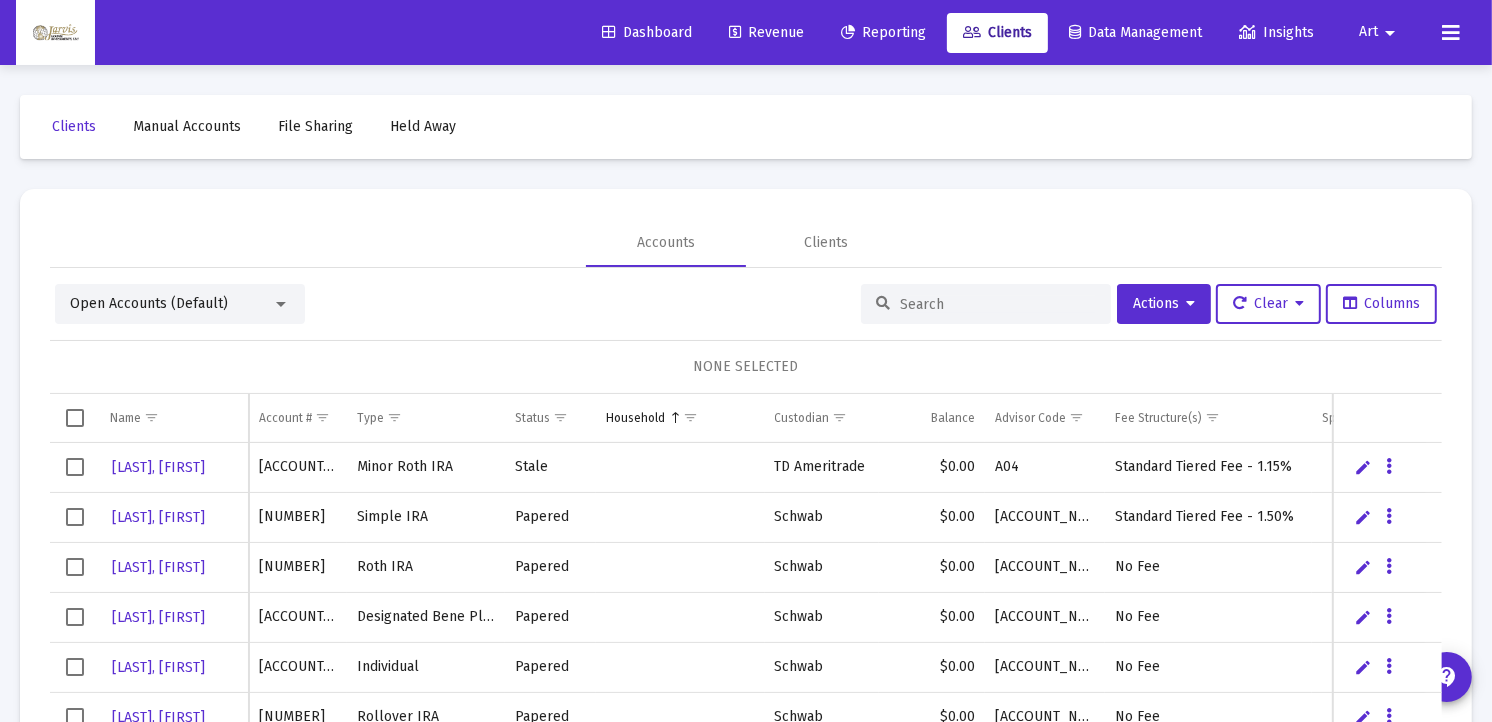 click on "Open Accounts (Default)" at bounding box center (180, 304) 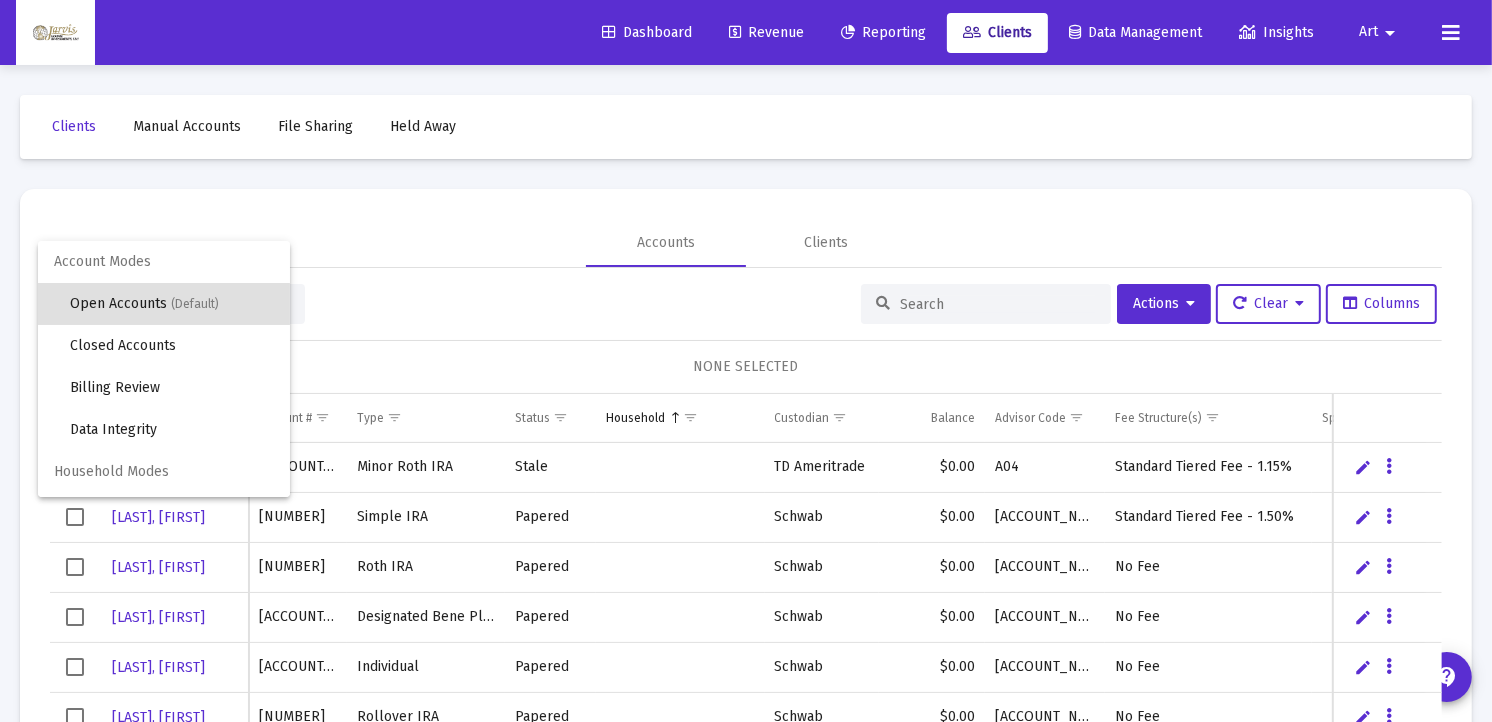 scroll, scrollTop: 37, scrollLeft: 0, axis: vertical 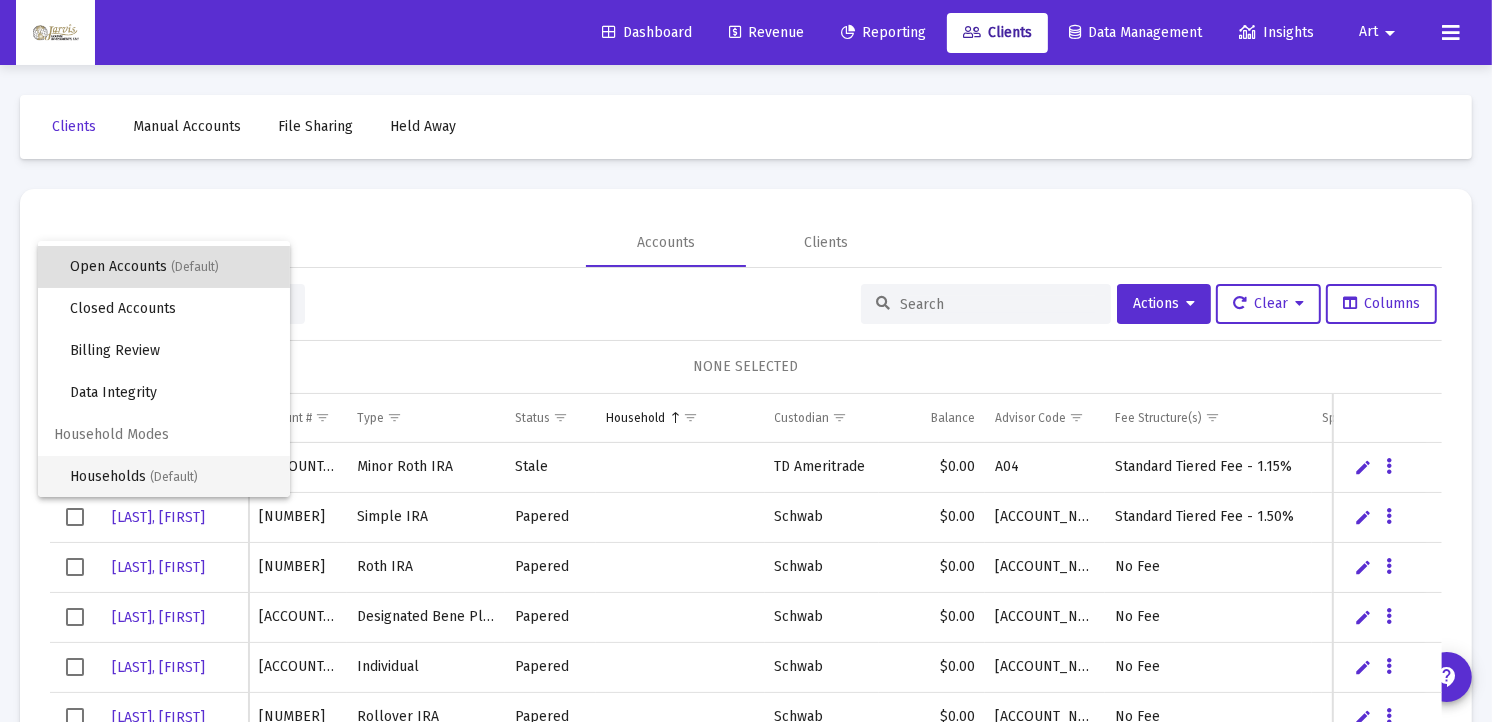 click on "(Default)" at bounding box center [174, 477] 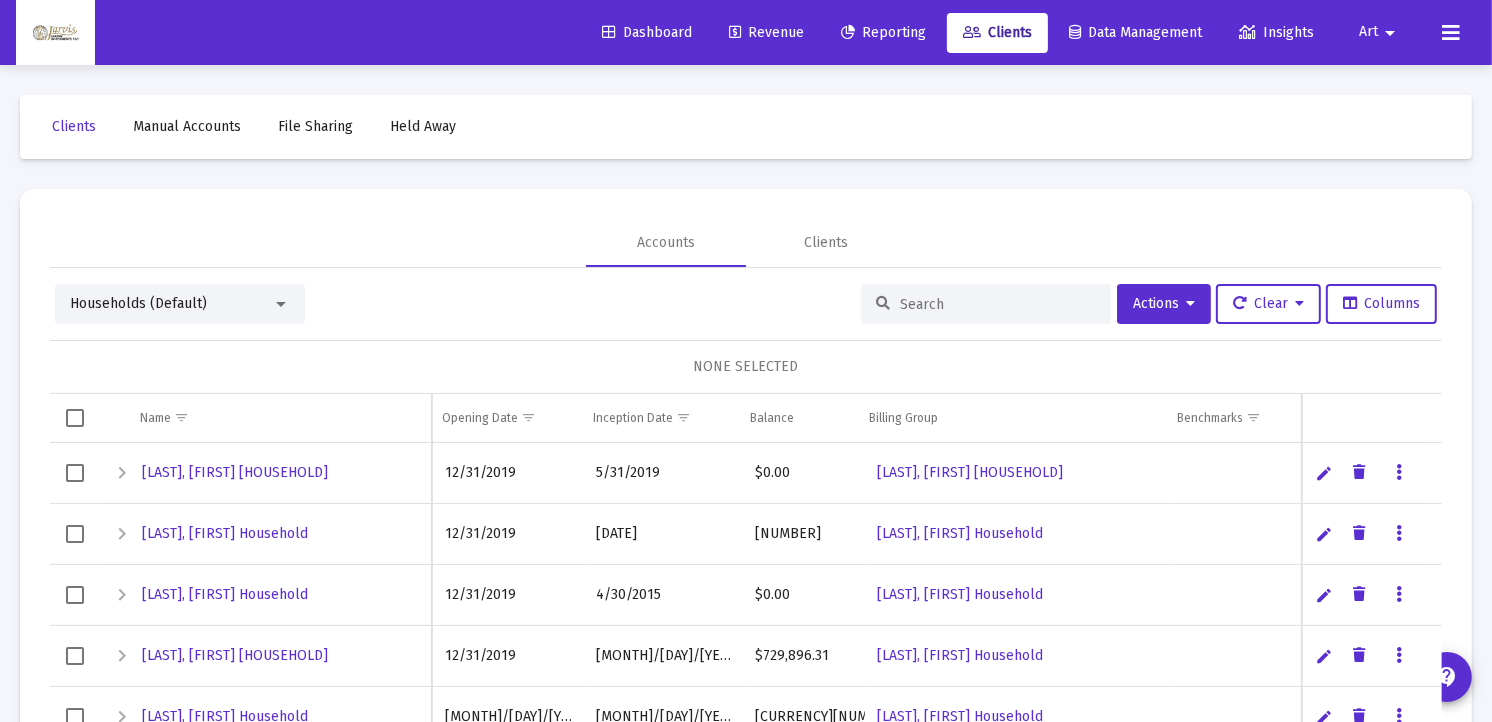 click at bounding box center [998, 304] 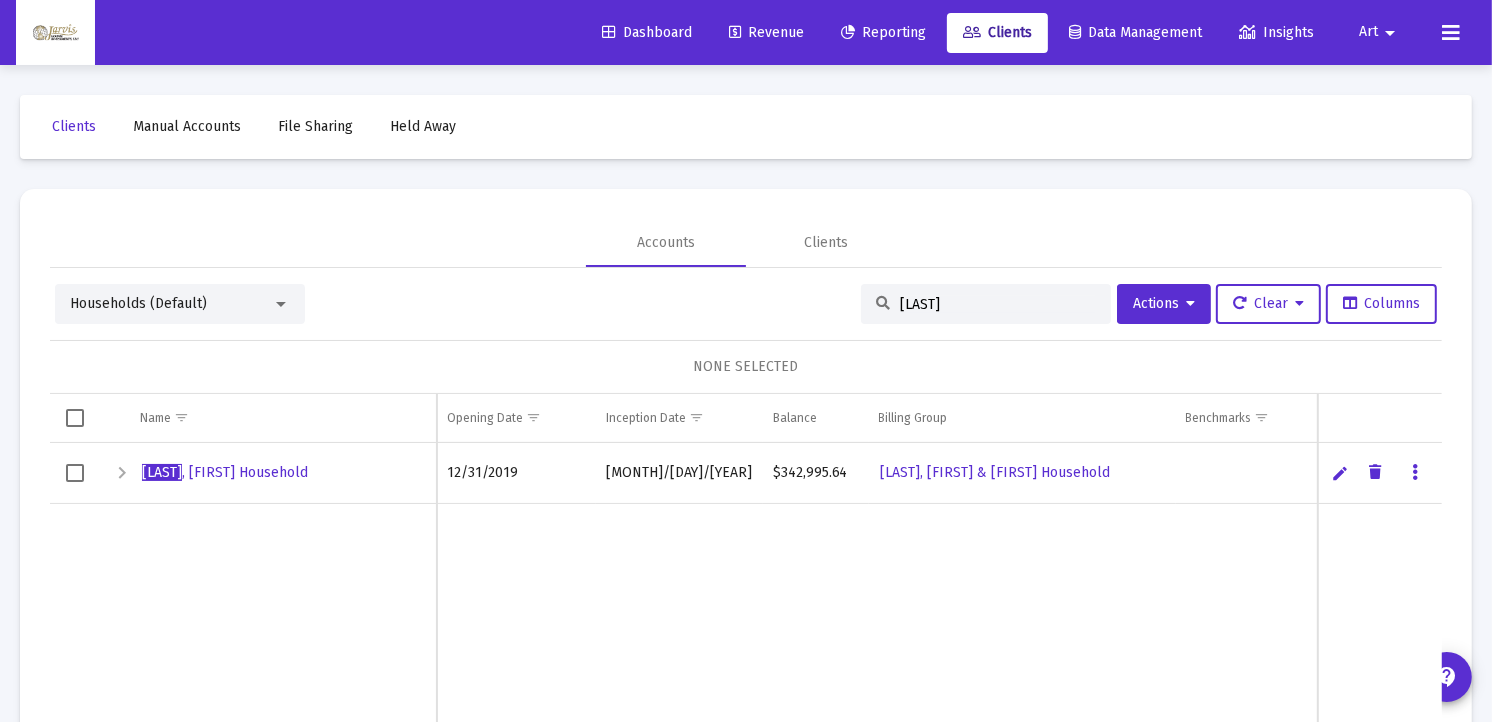 type on "[LAST]" 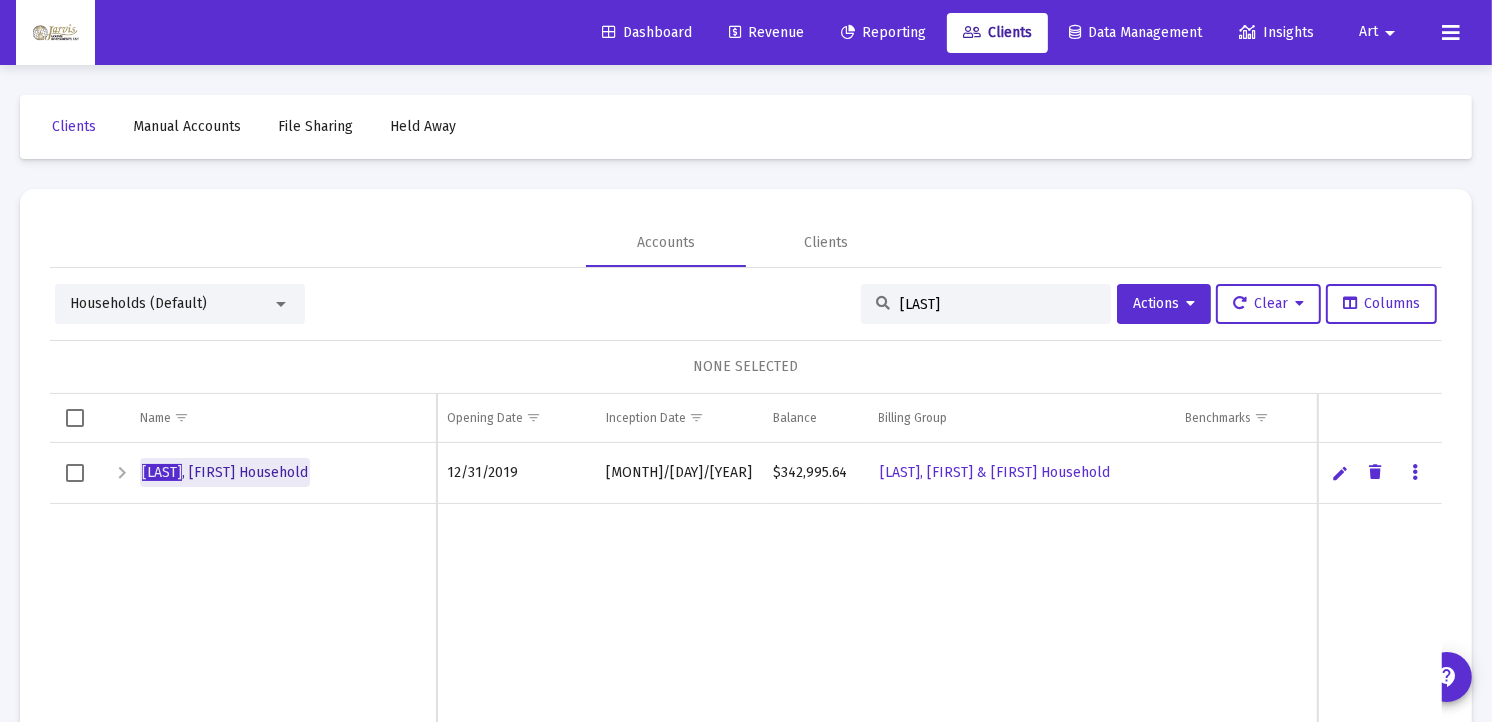 click on "[LAST] [FIRST] & [FIRST] Household" at bounding box center [225, 472] 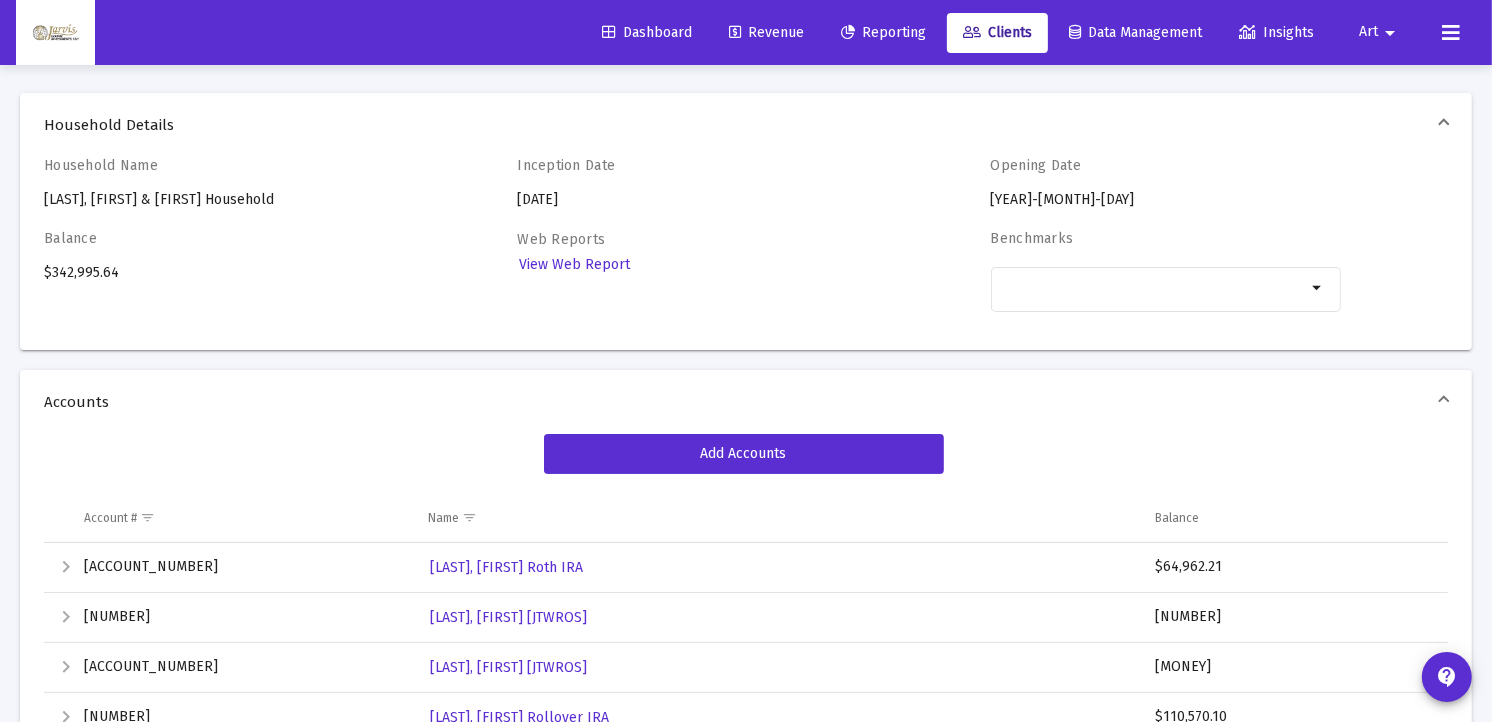 scroll, scrollTop: 0, scrollLeft: 0, axis: both 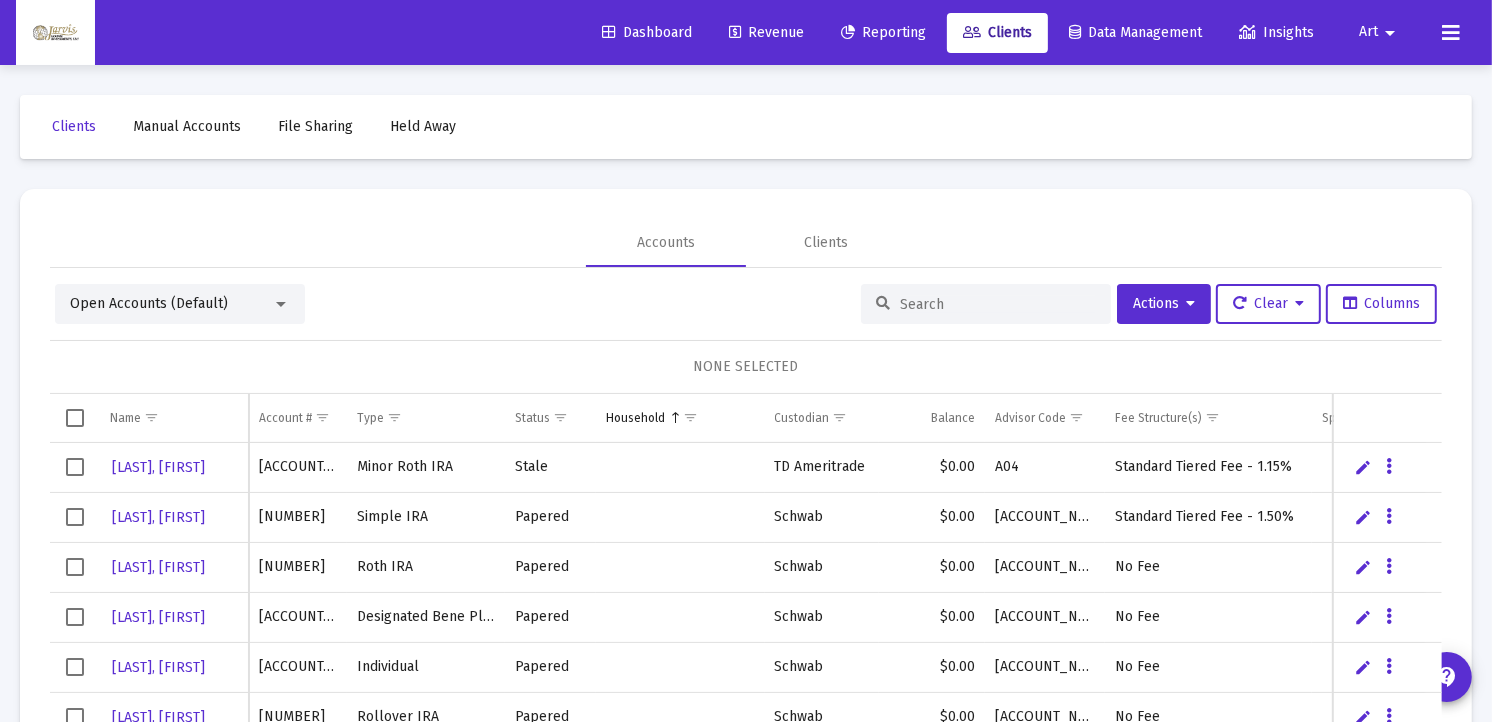 click at bounding box center (281, 304) 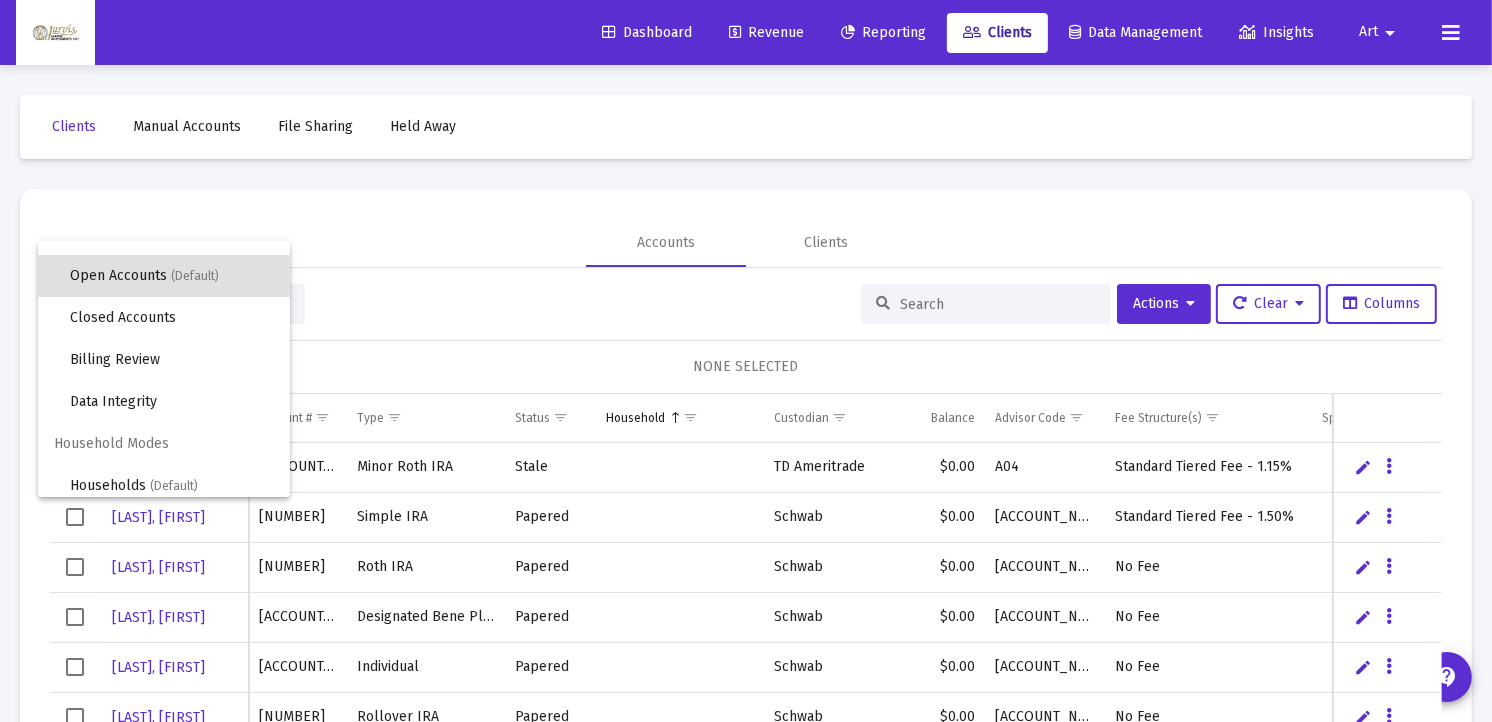 scroll, scrollTop: 37, scrollLeft: 0, axis: vertical 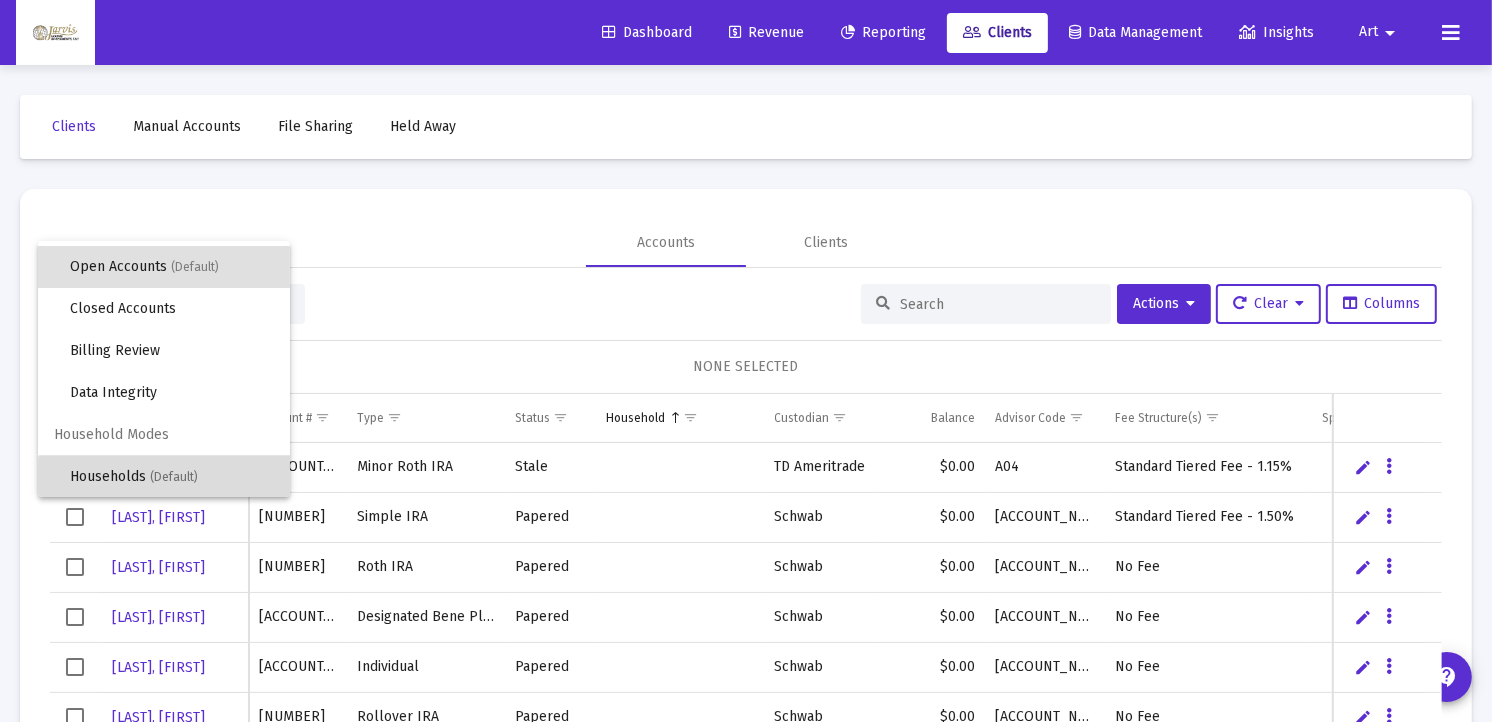 click on "(Default)" at bounding box center [174, 477] 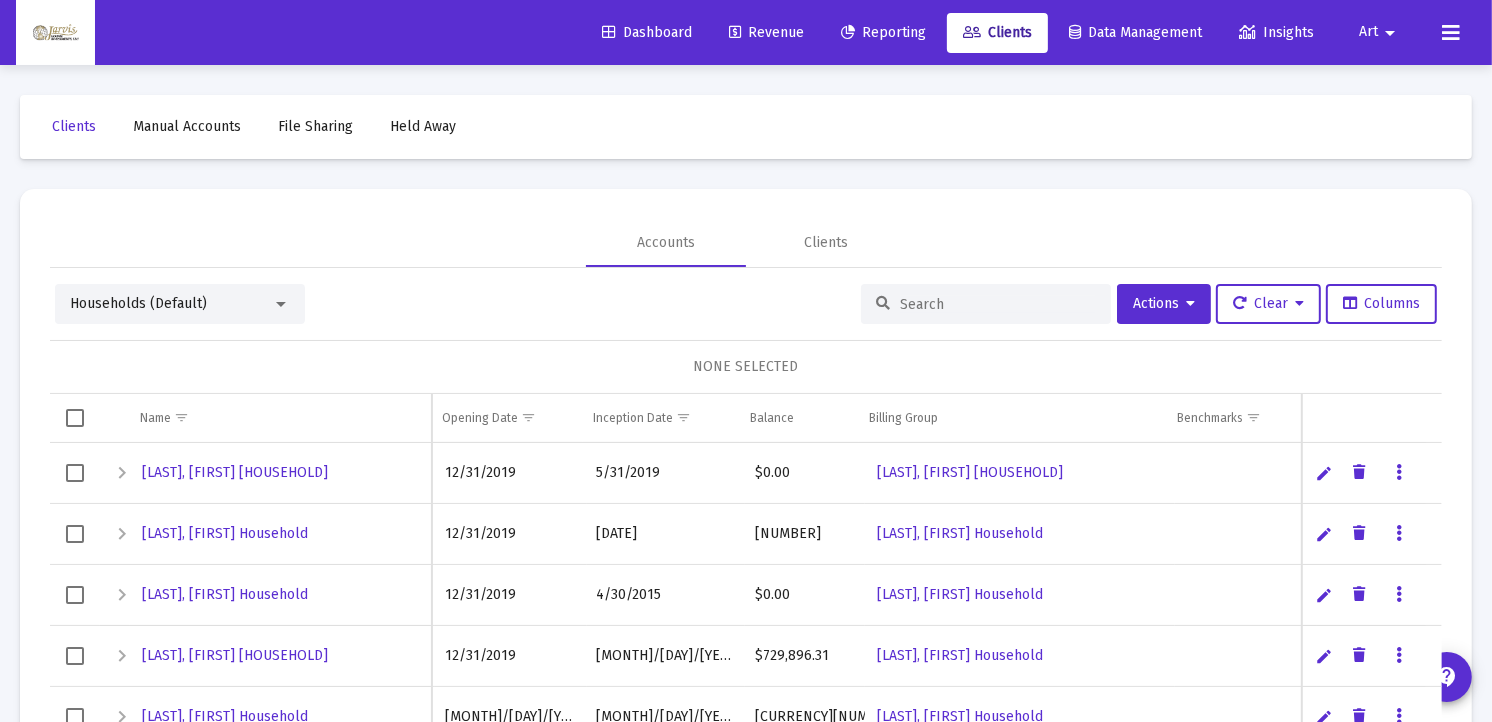 click at bounding box center (998, 304) 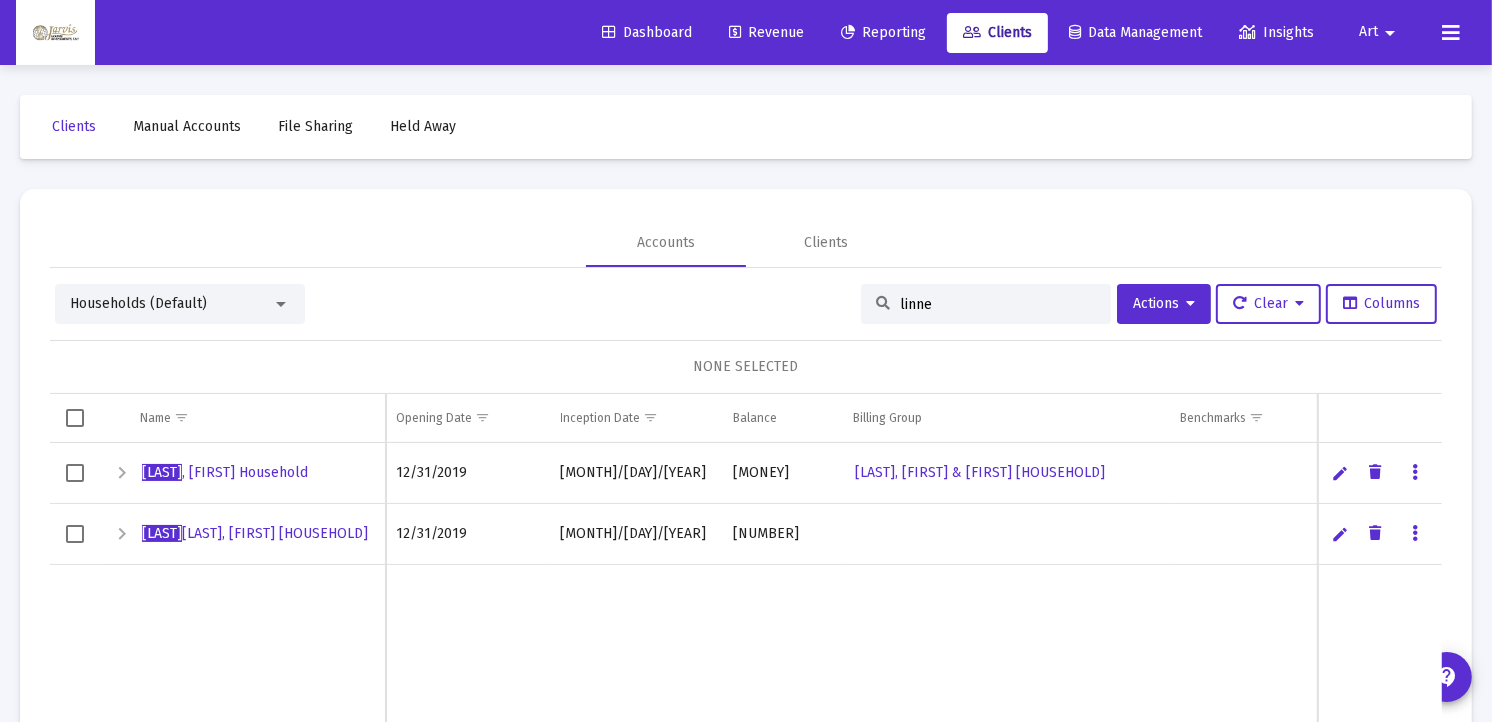 type on "linne" 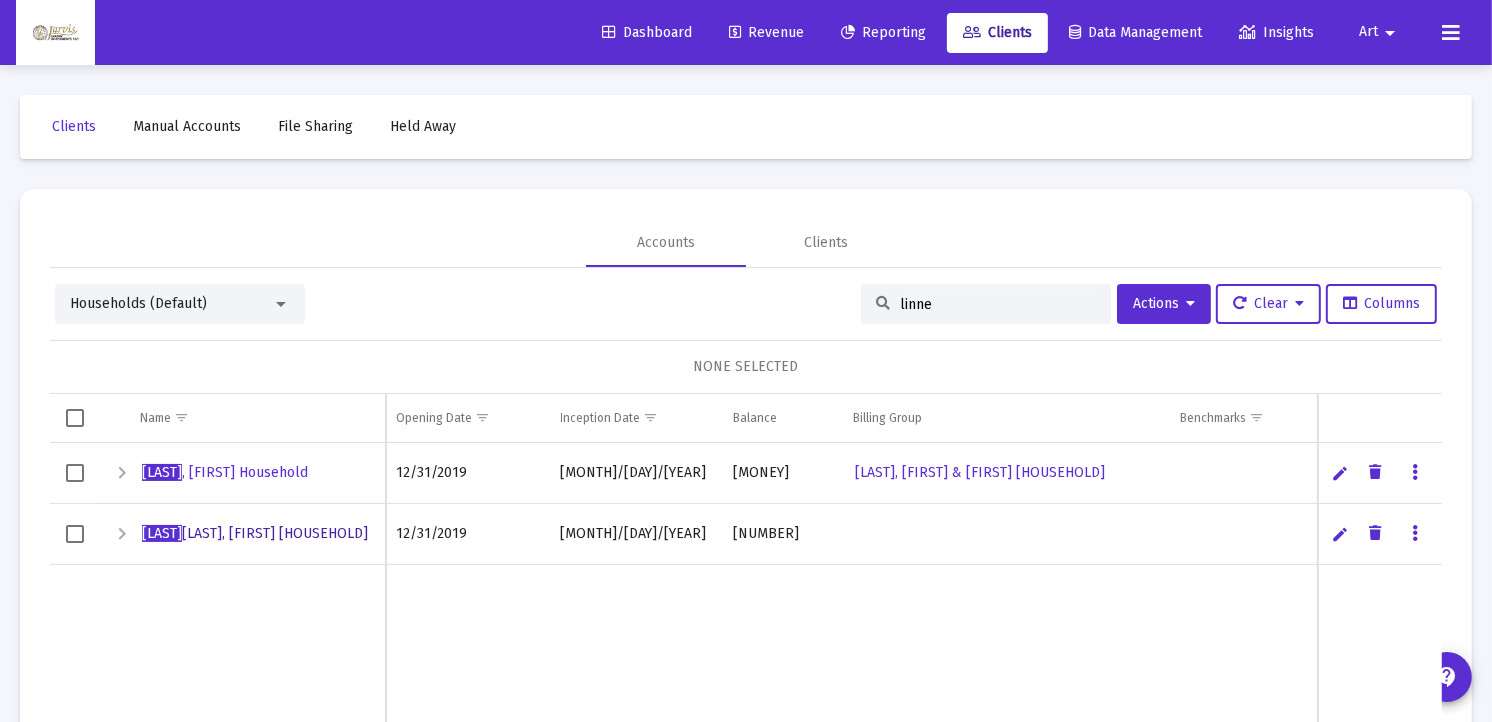 click on "[LAST] [LAST], [FIRST] [HOUSEHOLD]" at bounding box center (255, 533) 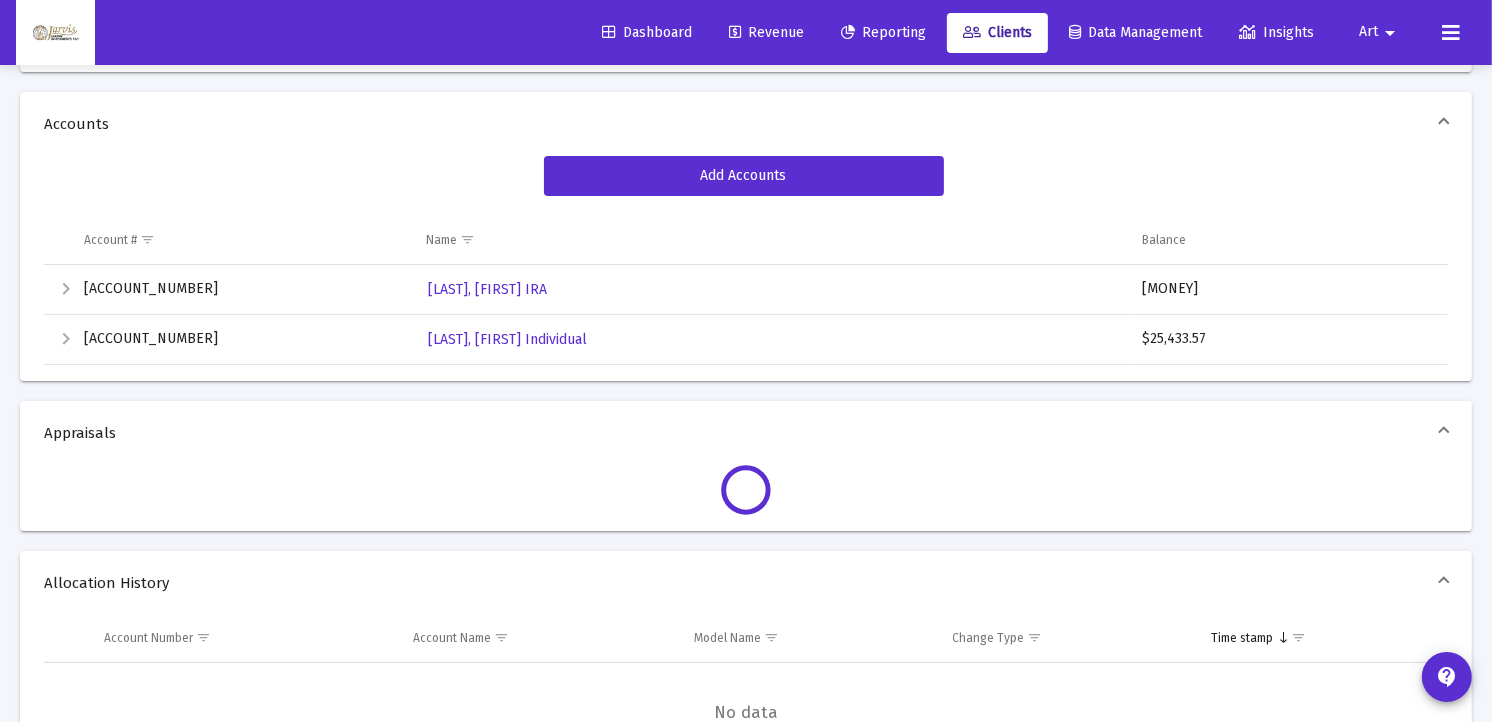 scroll, scrollTop: 320, scrollLeft: 0, axis: vertical 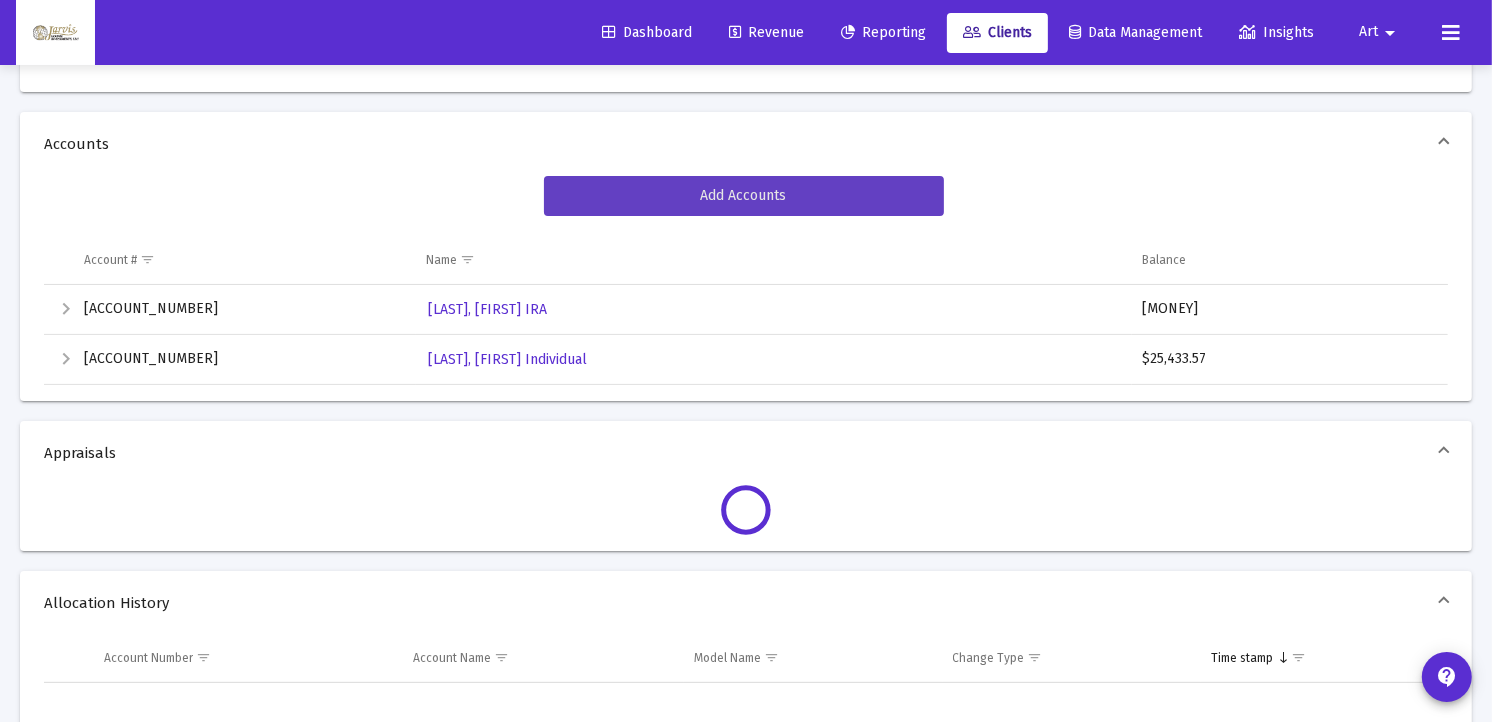 click on "Add Accounts" at bounding box center (744, 196) 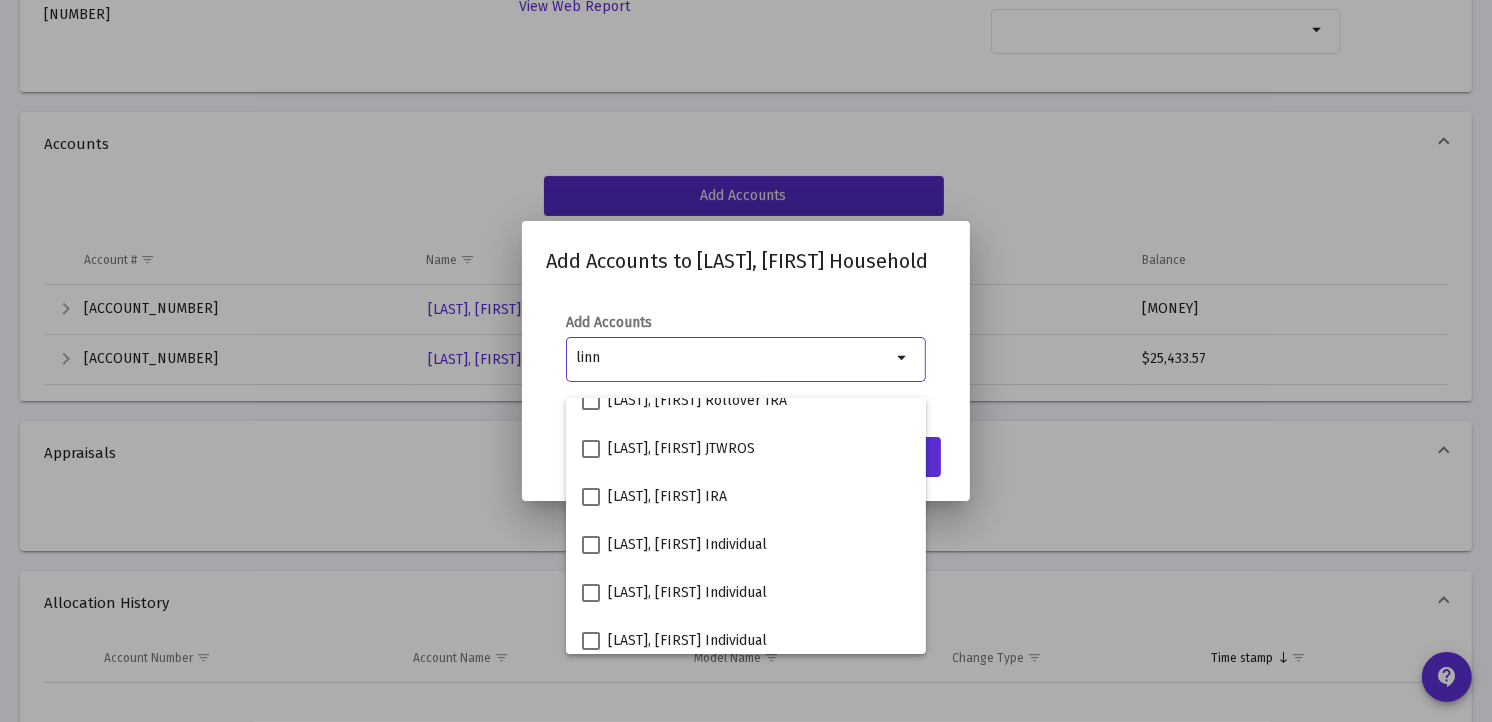scroll, scrollTop: 32, scrollLeft: 0, axis: vertical 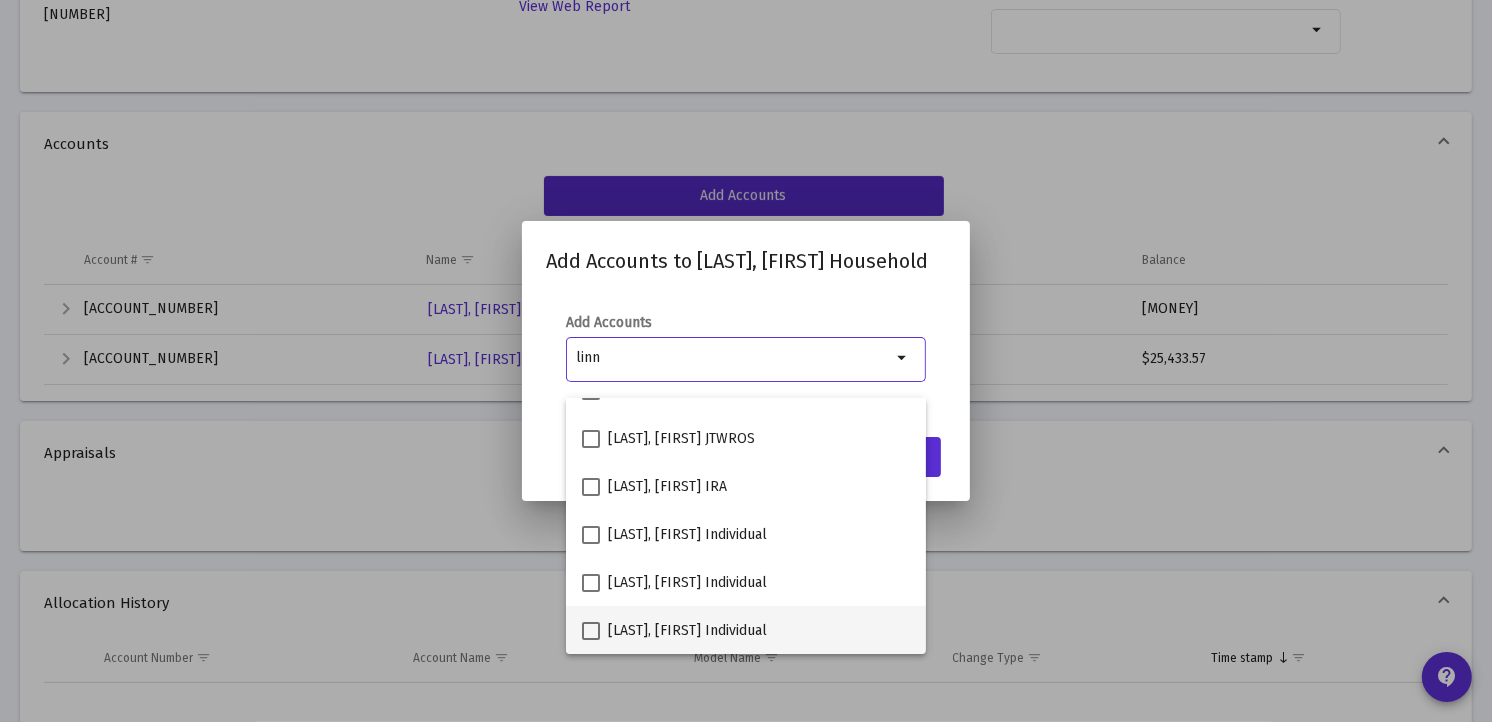 type on "linn" 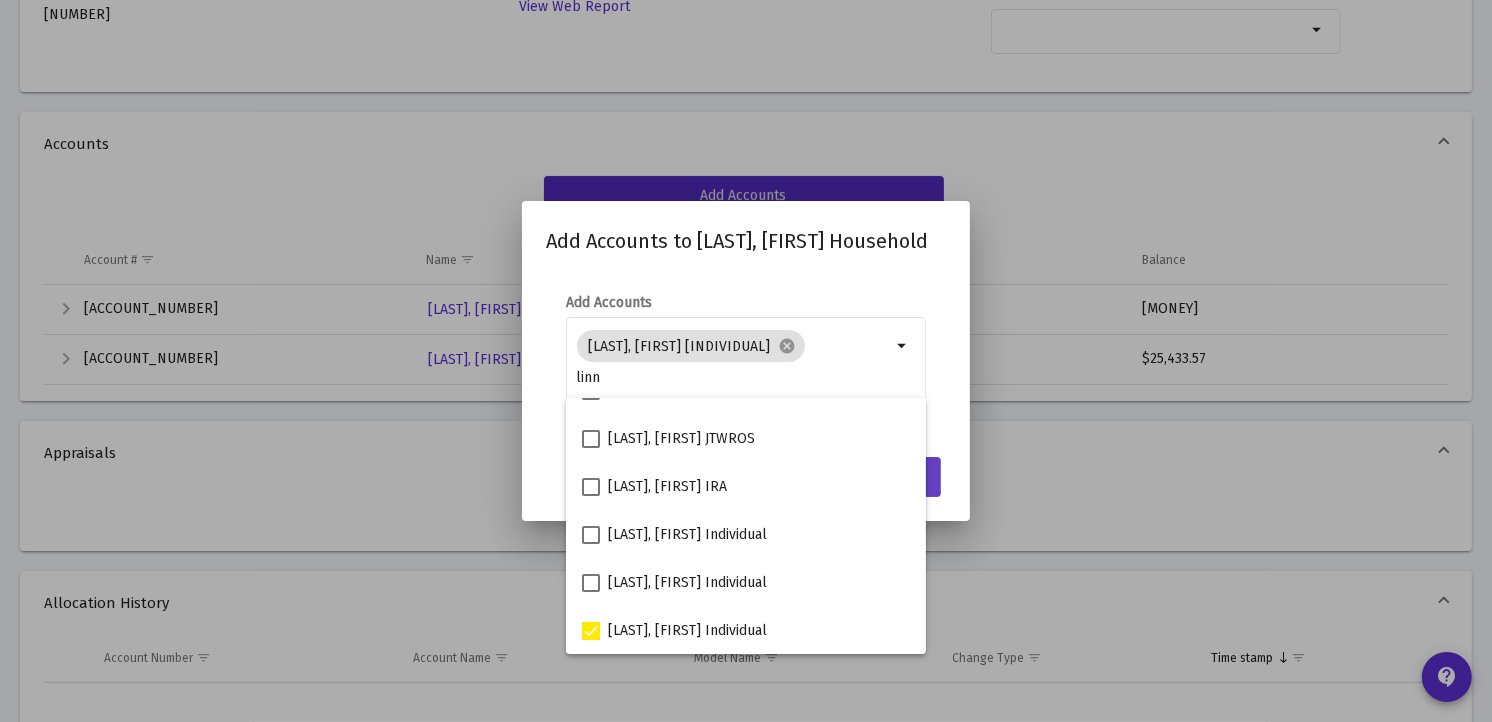 click on "Save" at bounding box center (909, 477) 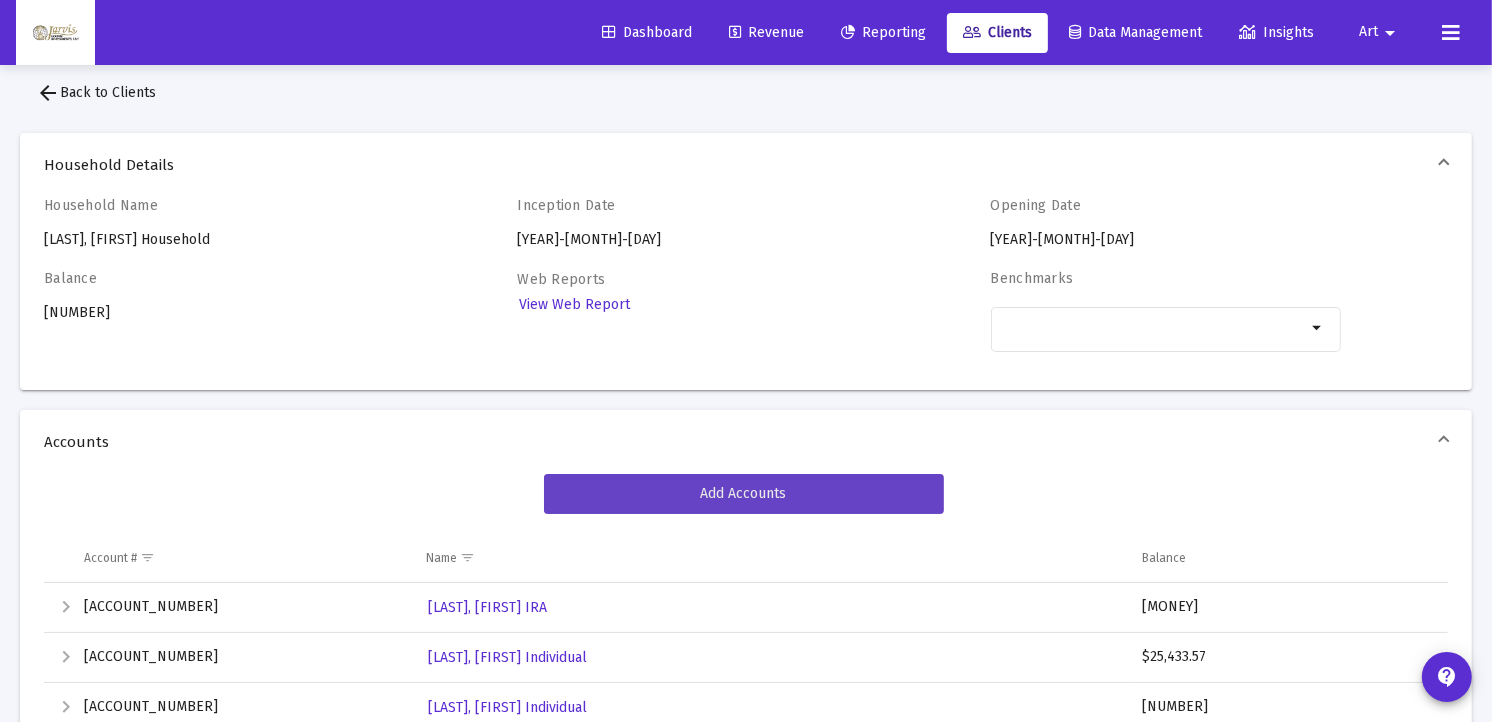 scroll, scrollTop: 0, scrollLeft: 0, axis: both 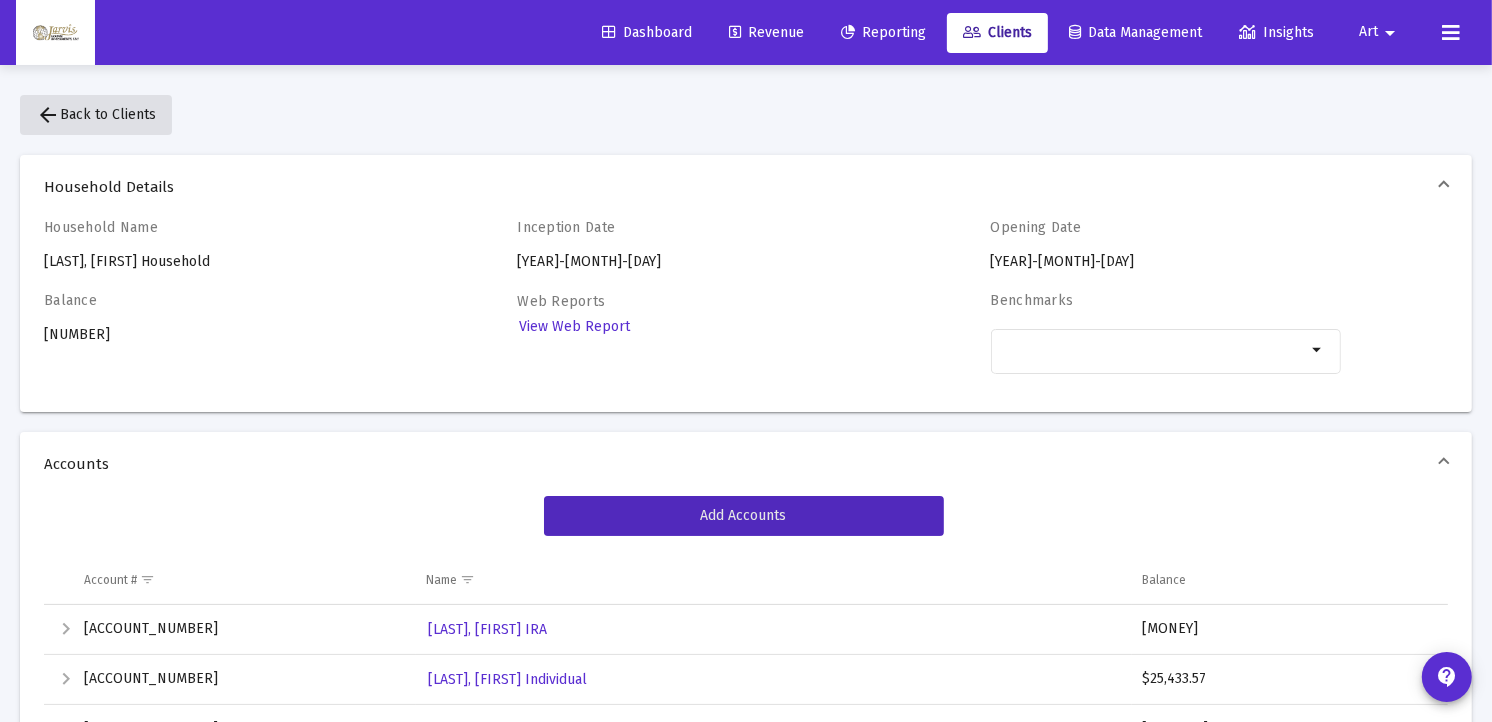 click on "arrow_back  Back to Clients" 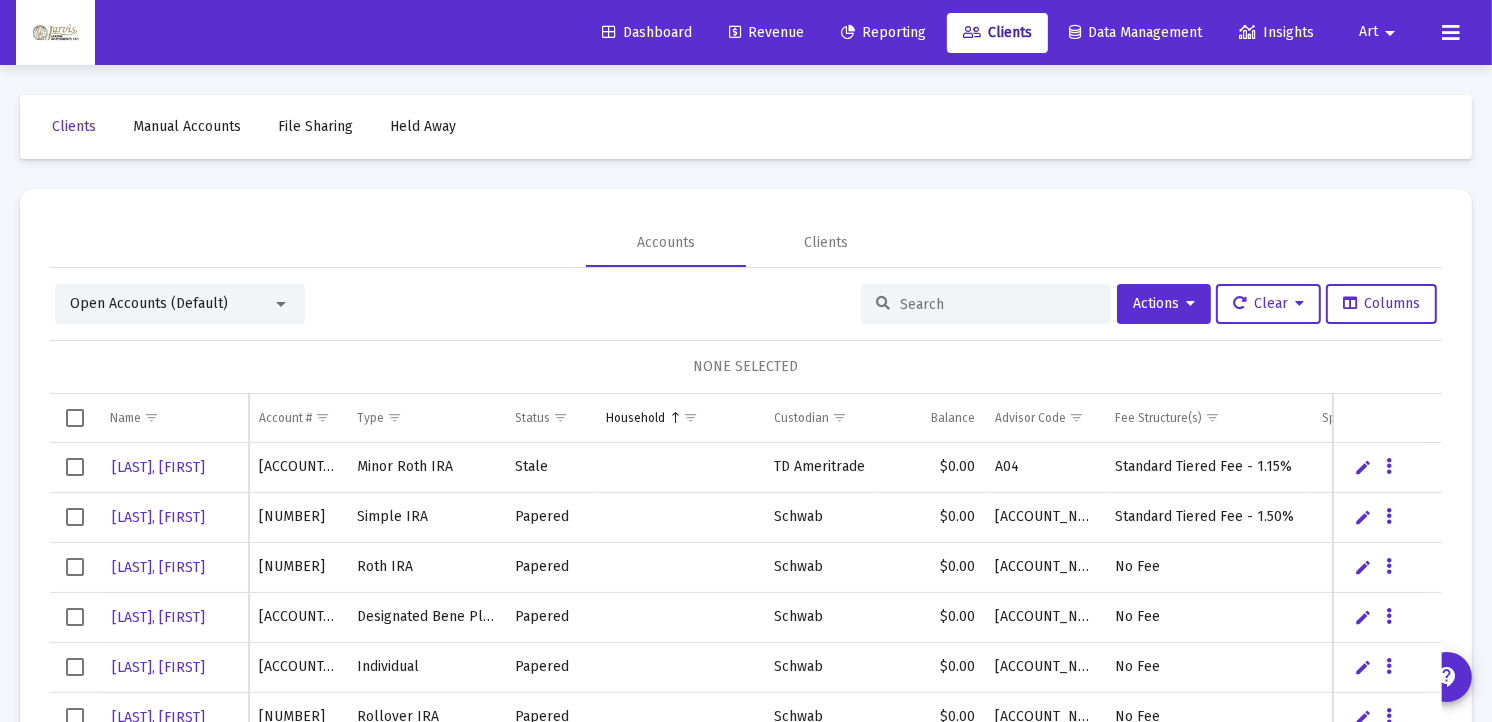 click at bounding box center [281, 304] 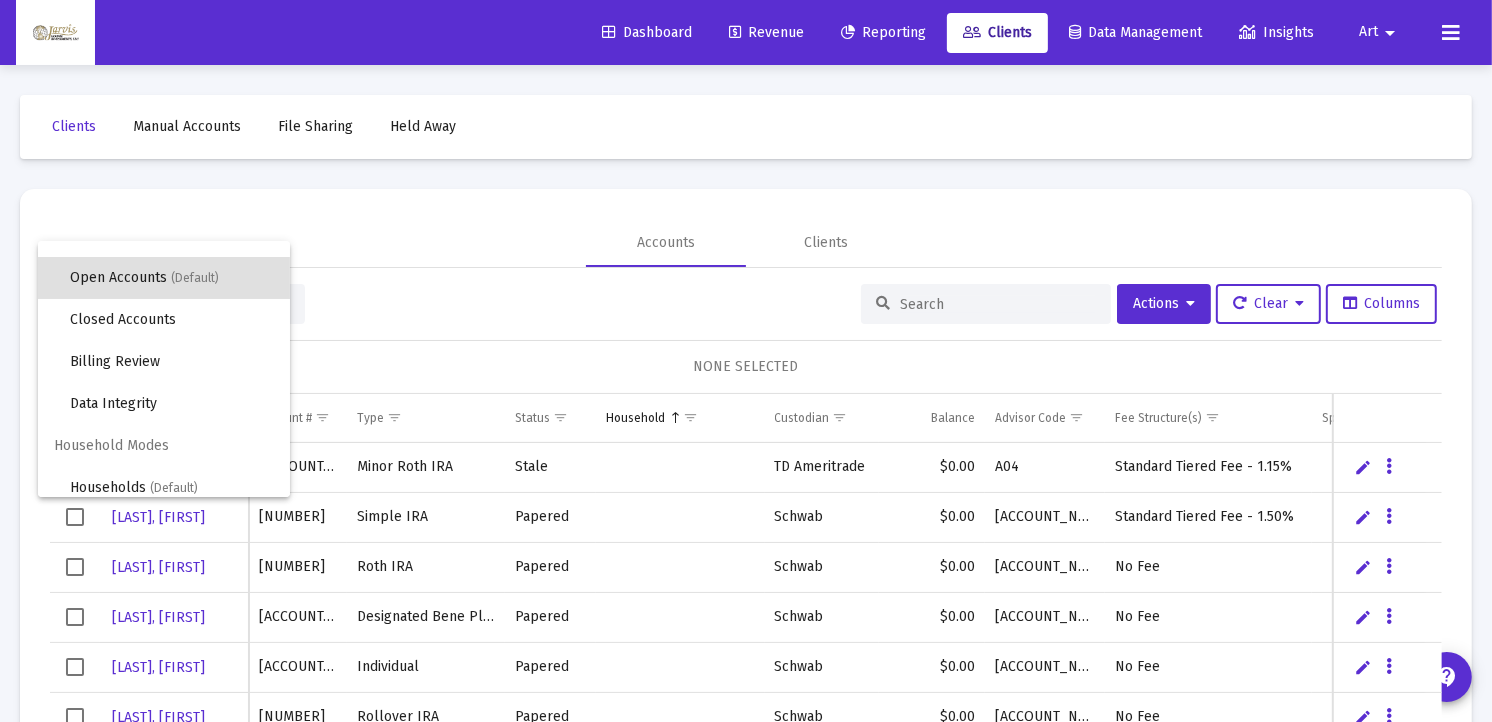 scroll, scrollTop: 37, scrollLeft: 0, axis: vertical 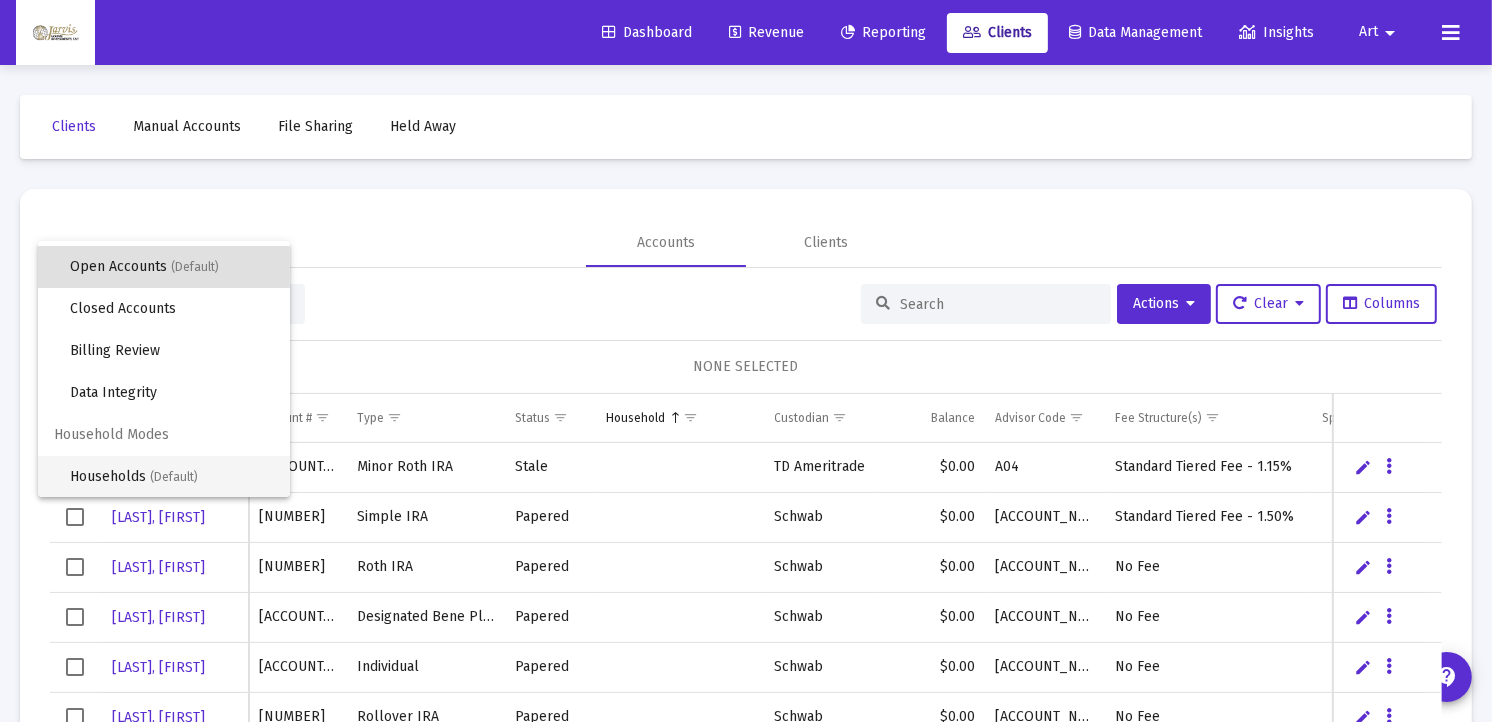 click on "Households  (Default)" at bounding box center (172, 477) 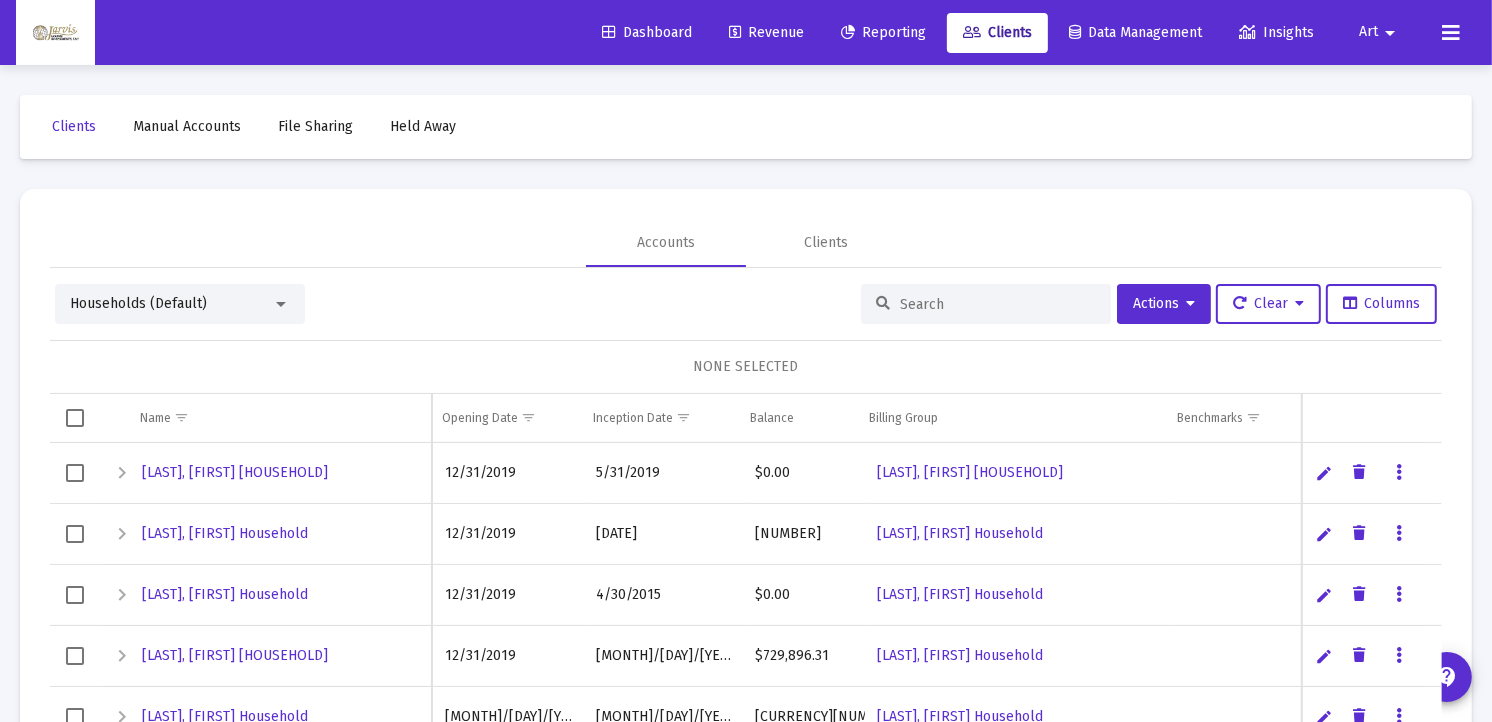 click at bounding box center [998, 304] 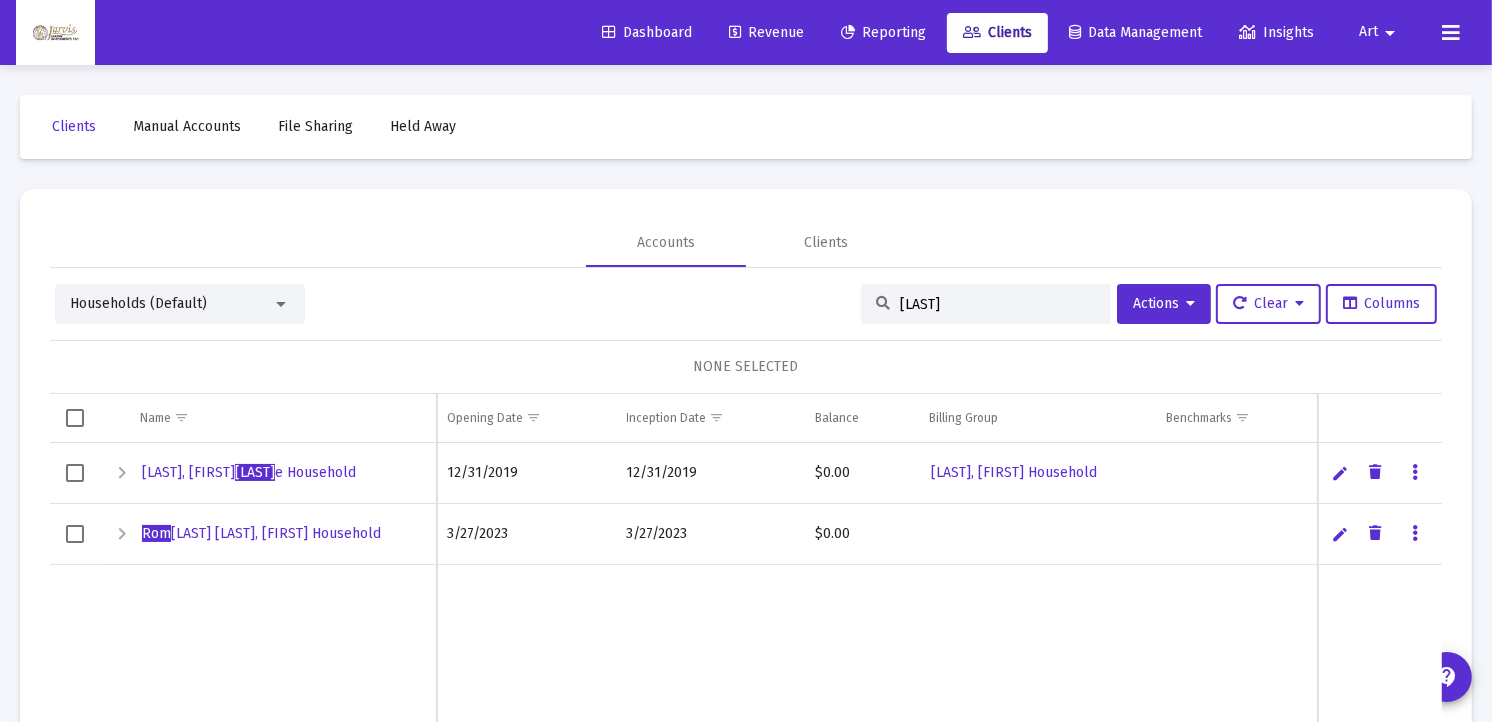 type on "[LAST]" 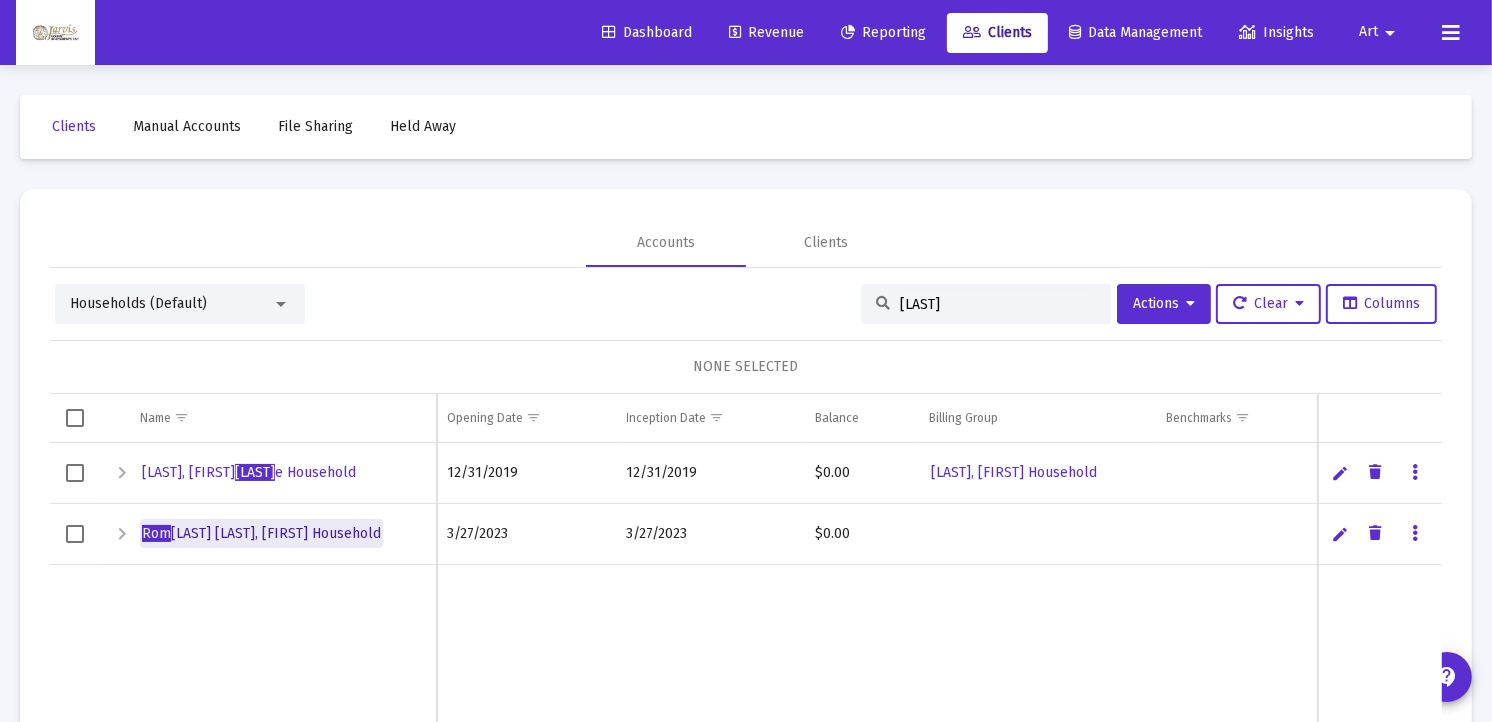 click on "[LAST] [LAST], [FIRST] Household" at bounding box center (261, 533) 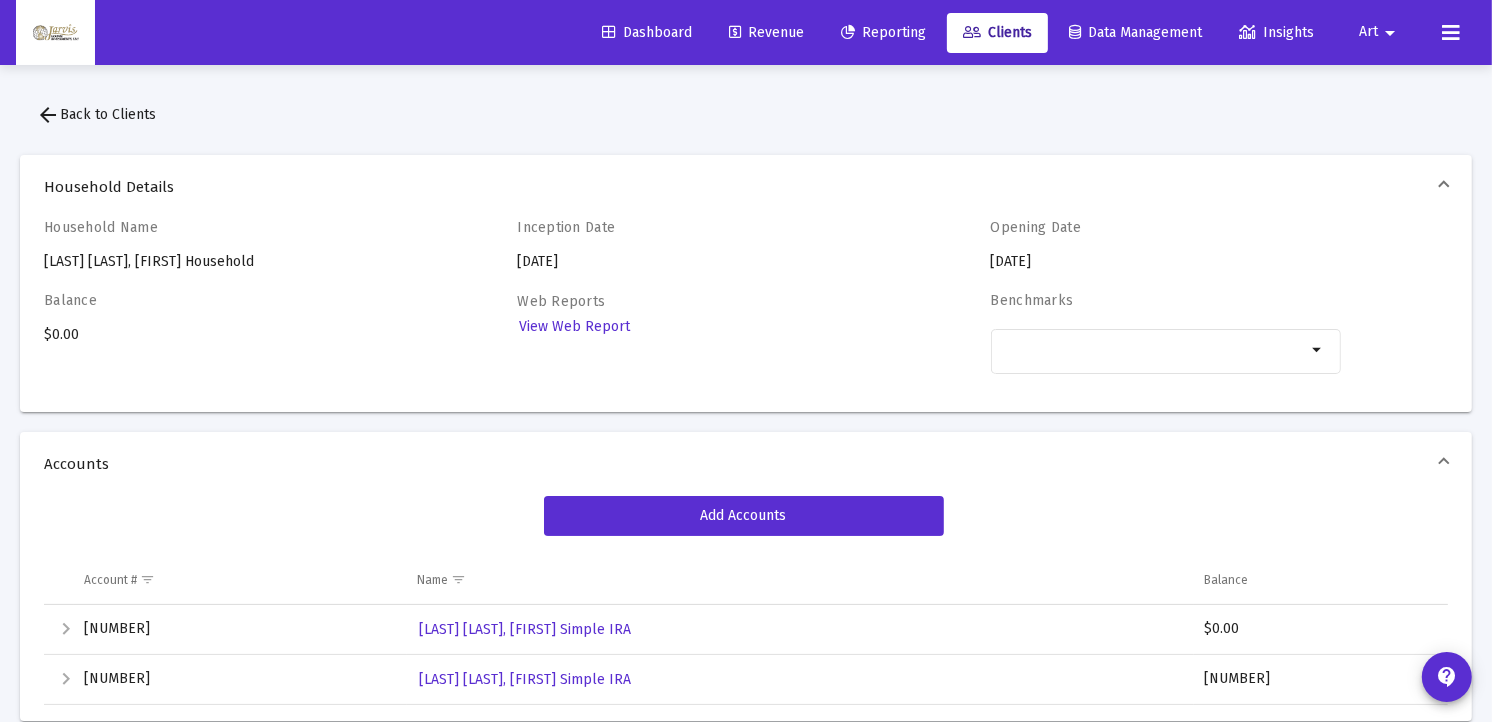click on "arrow_back  Back to Clients" 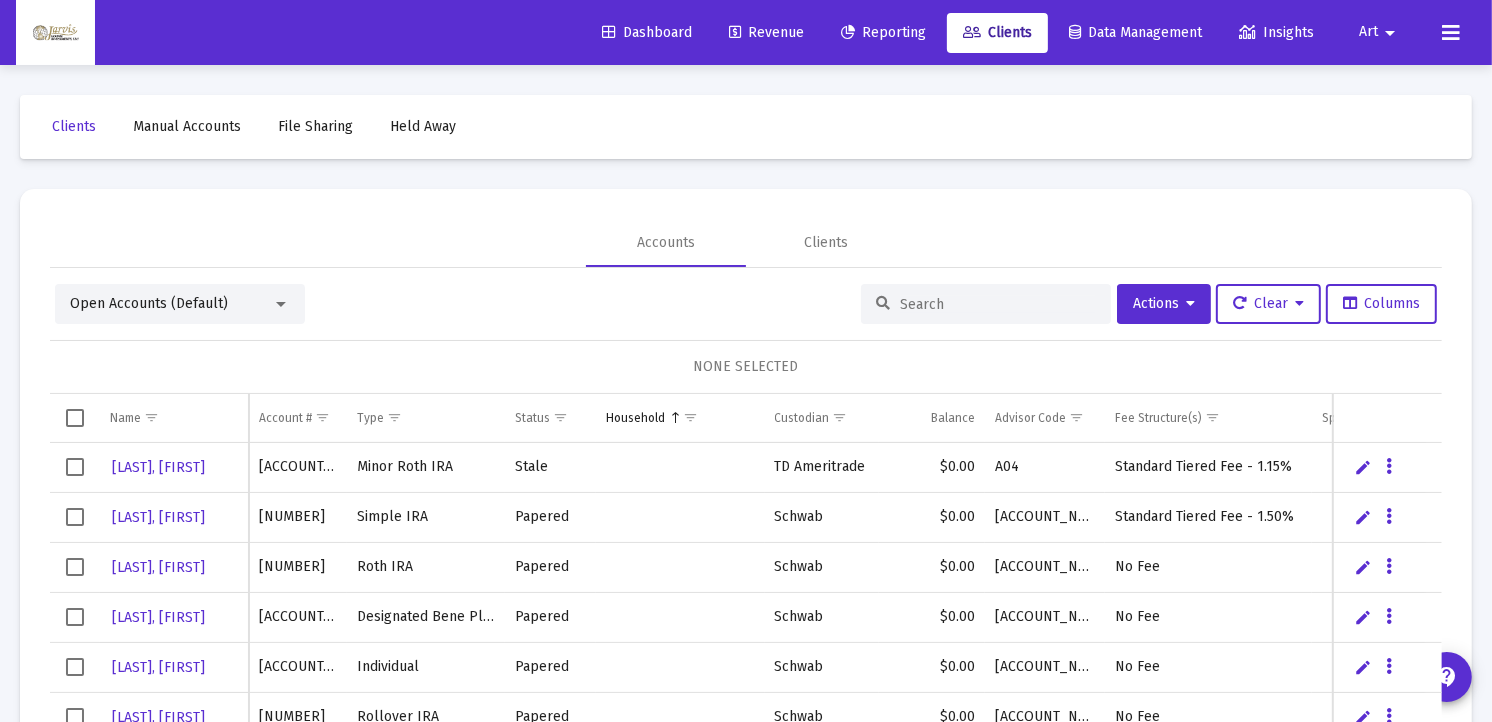 click at bounding box center [281, 304] 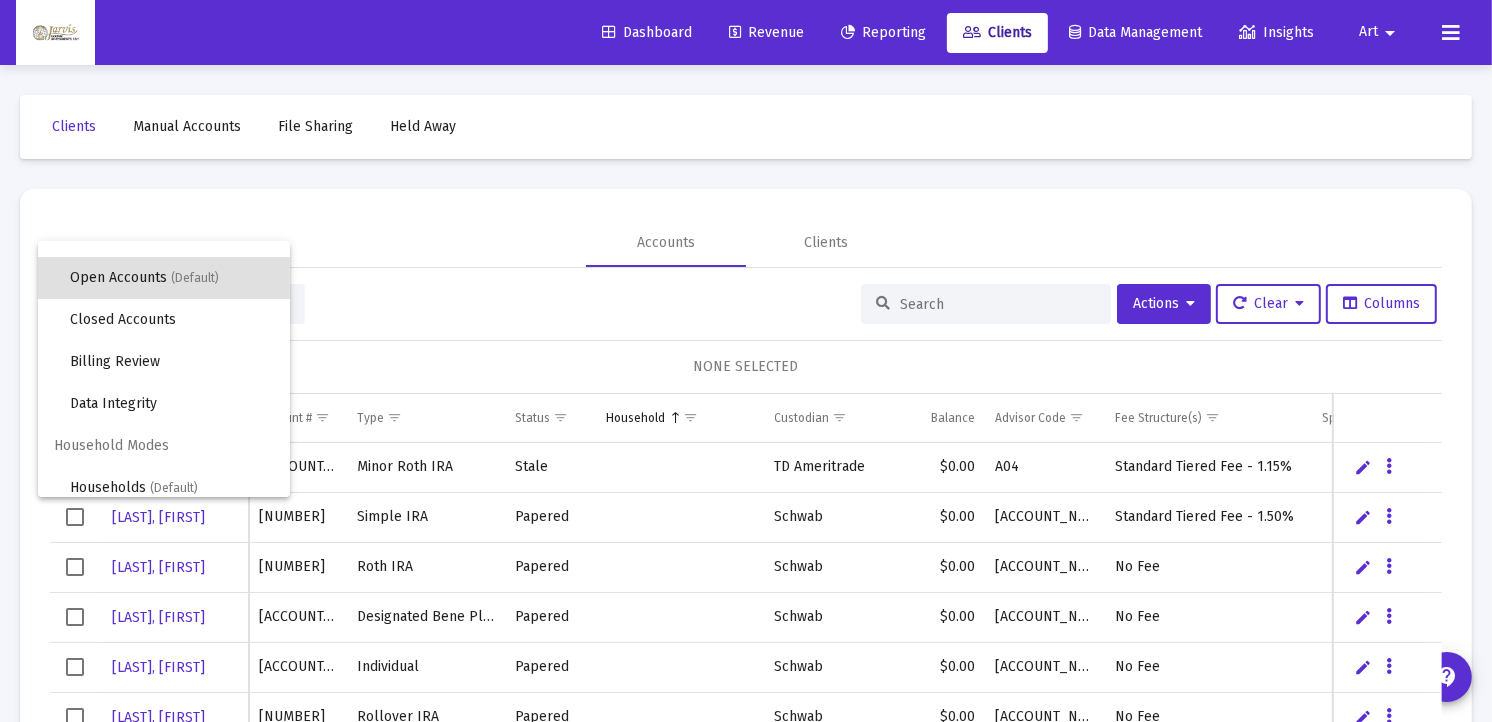 scroll, scrollTop: 37, scrollLeft: 0, axis: vertical 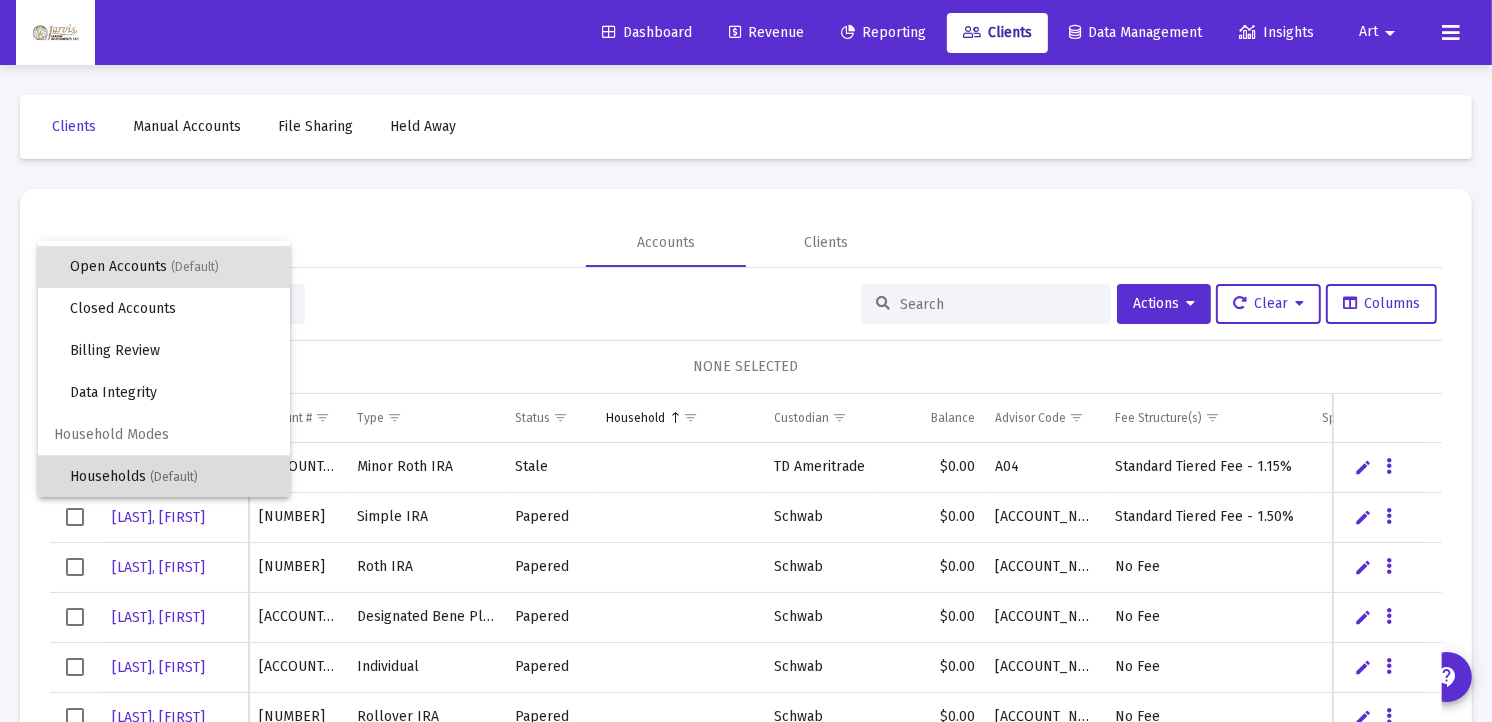 click on "Households  (Default)" at bounding box center [172, 477] 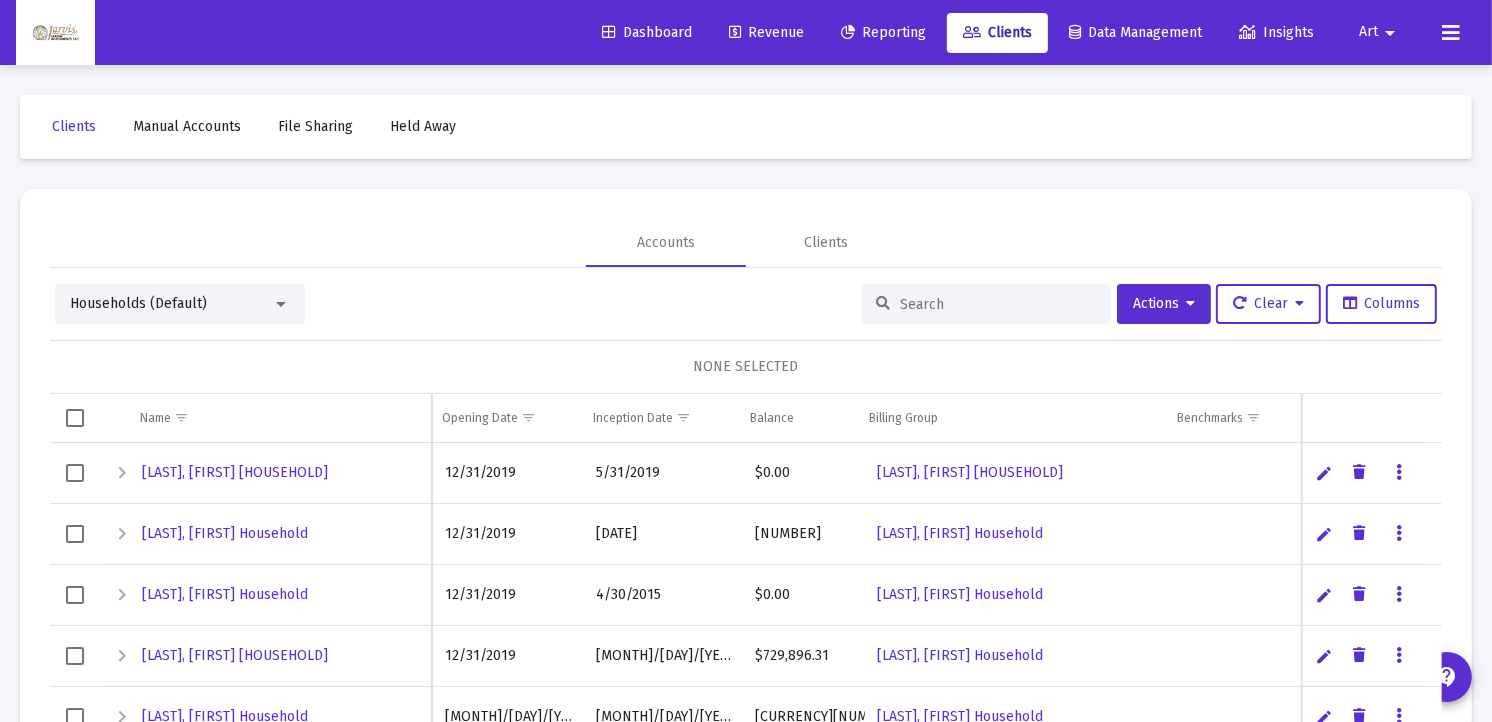 click at bounding box center (998, 304) 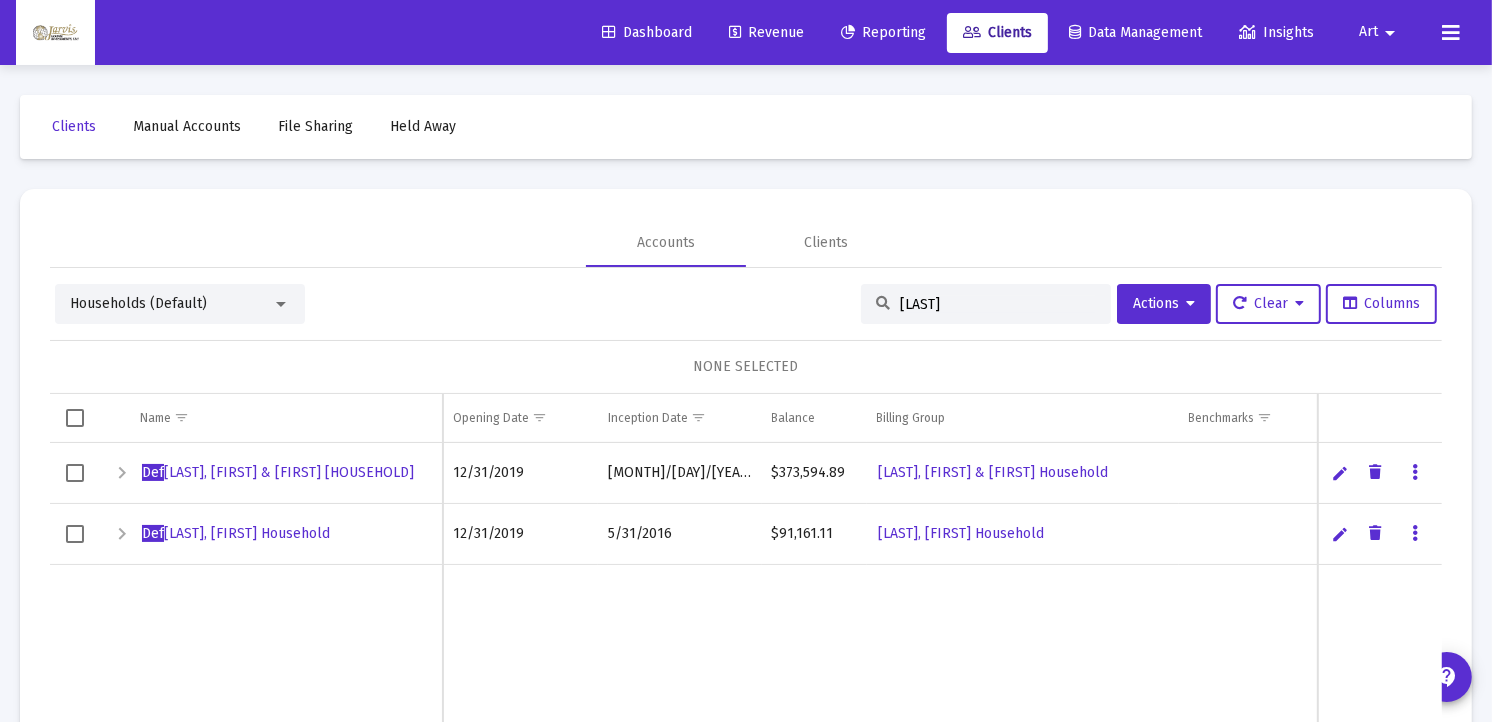 type on "[LAST]" 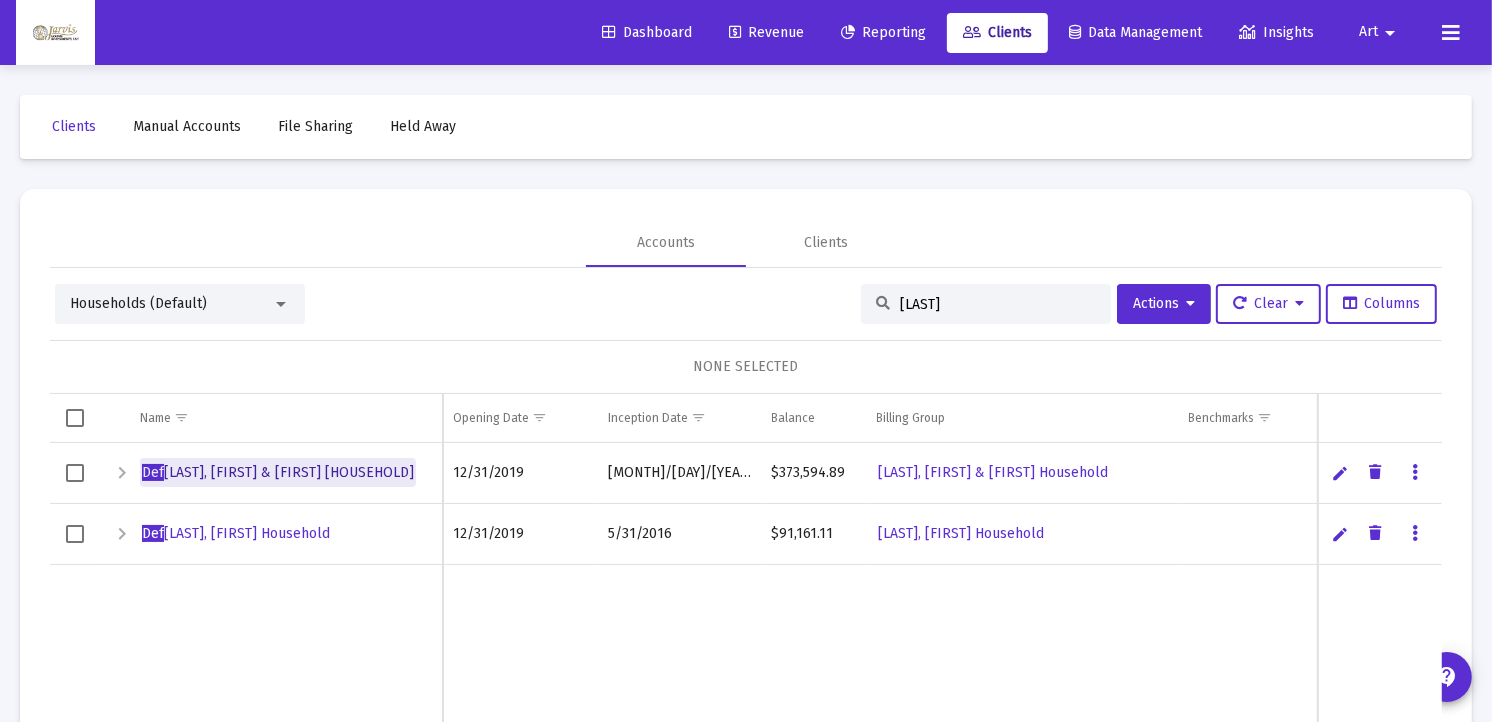 click on "[LAST], [FIRST] & [FIRST] [HOUSEHOLD]" at bounding box center [278, 472] 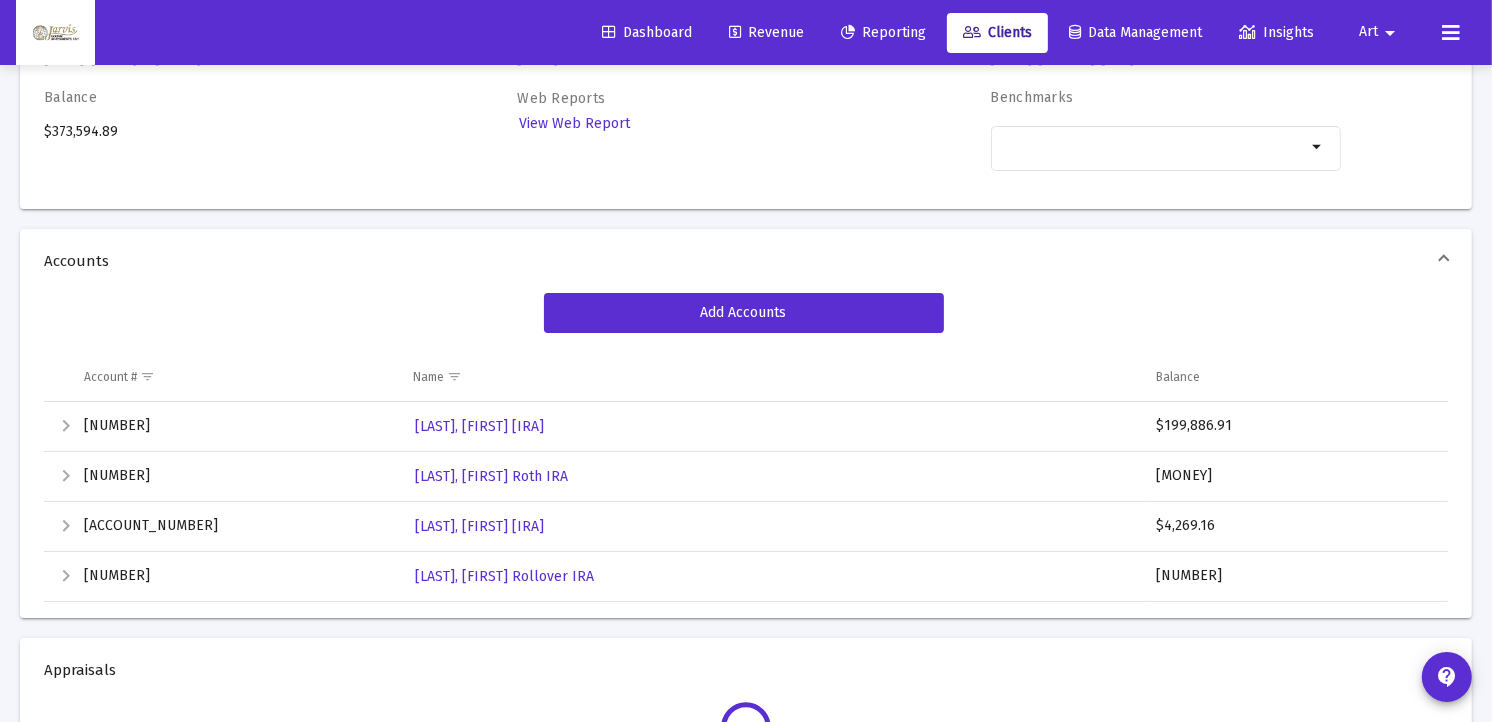 scroll, scrollTop: 222, scrollLeft: 0, axis: vertical 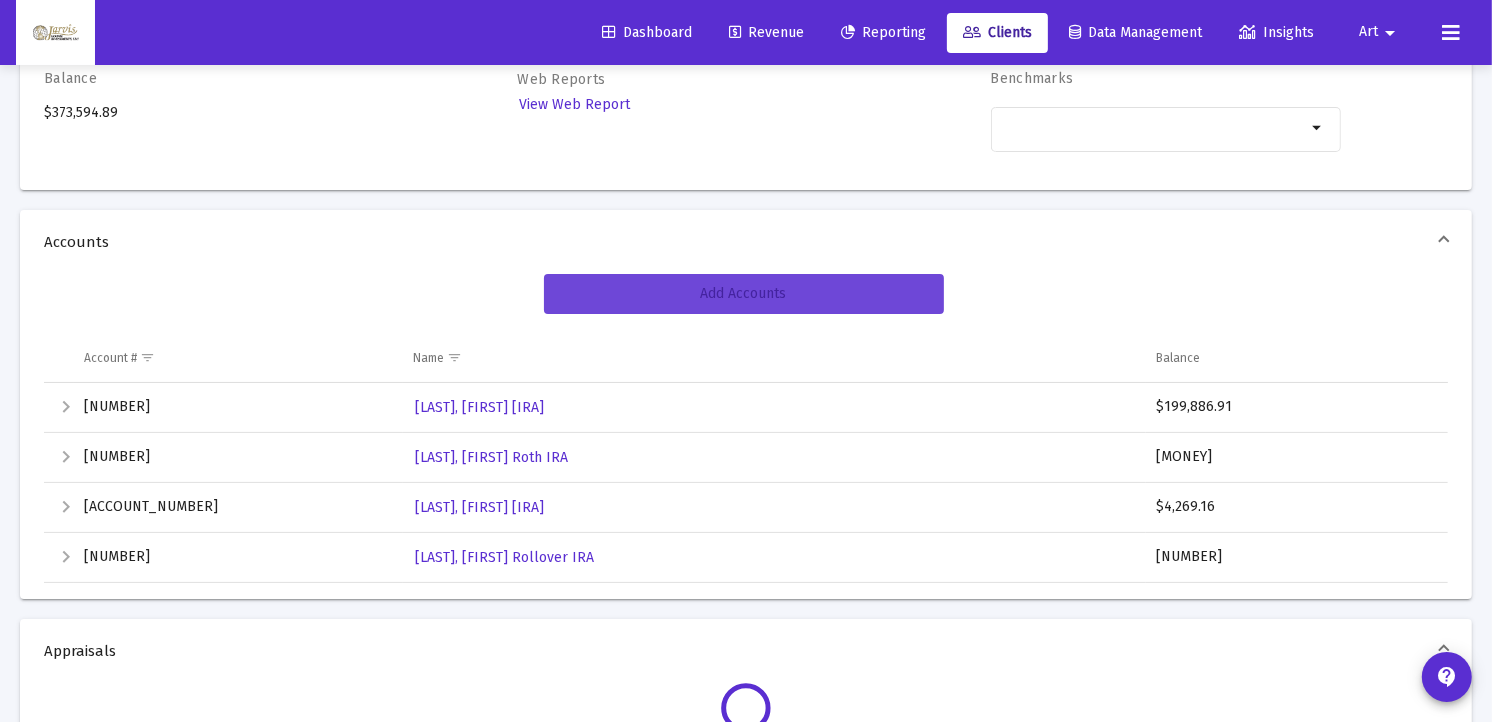 click on "Add Accounts" at bounding box center (744, 293) 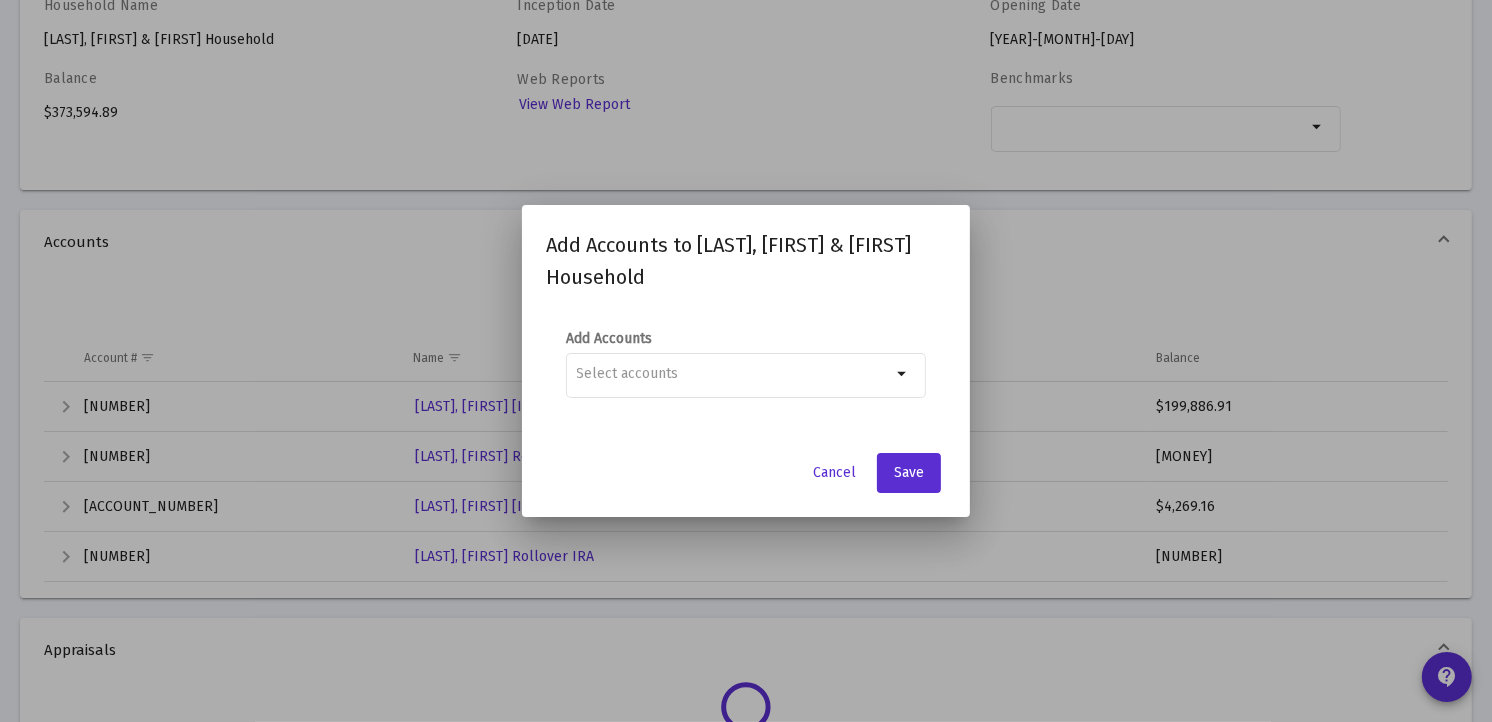 scroll, scrollTop: 0, scrollLeft: 0, axis: both 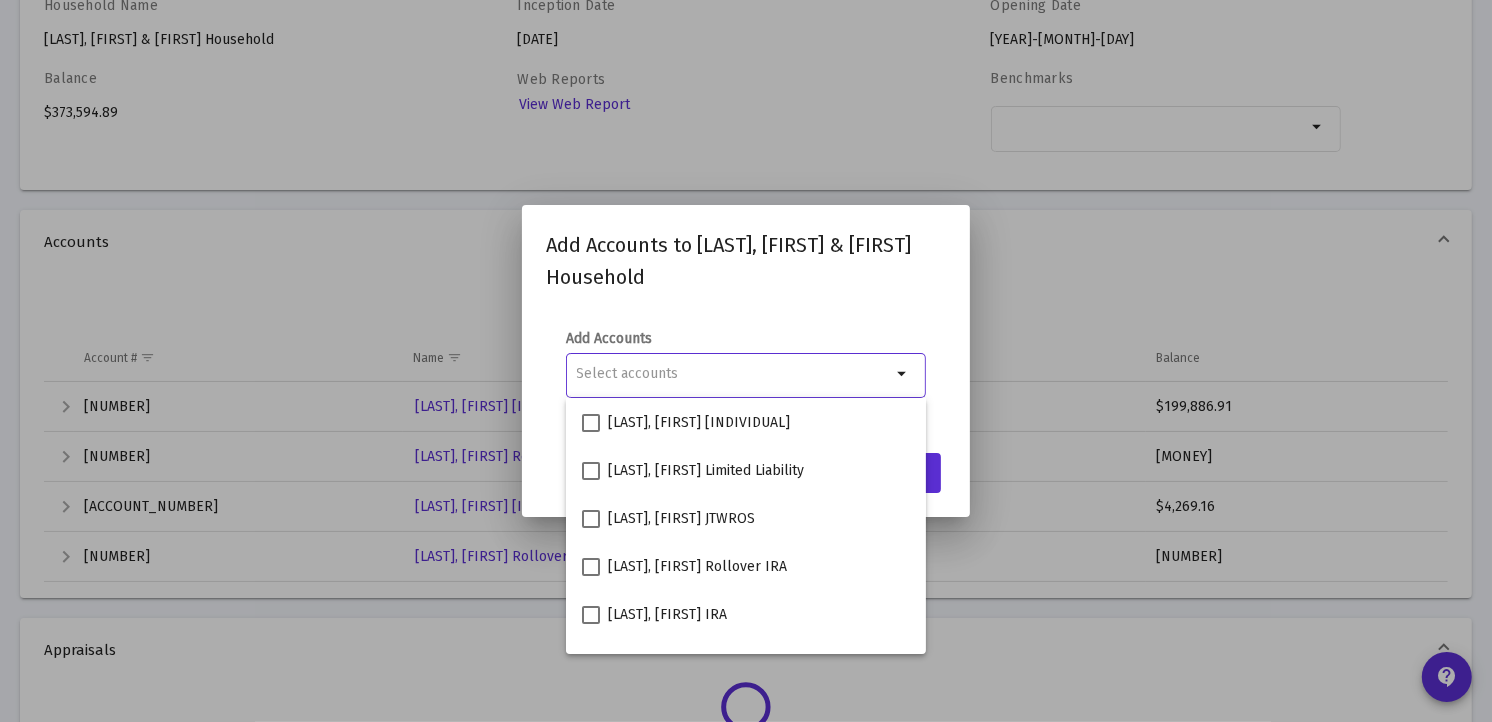 click at bounding box center (734, 374) 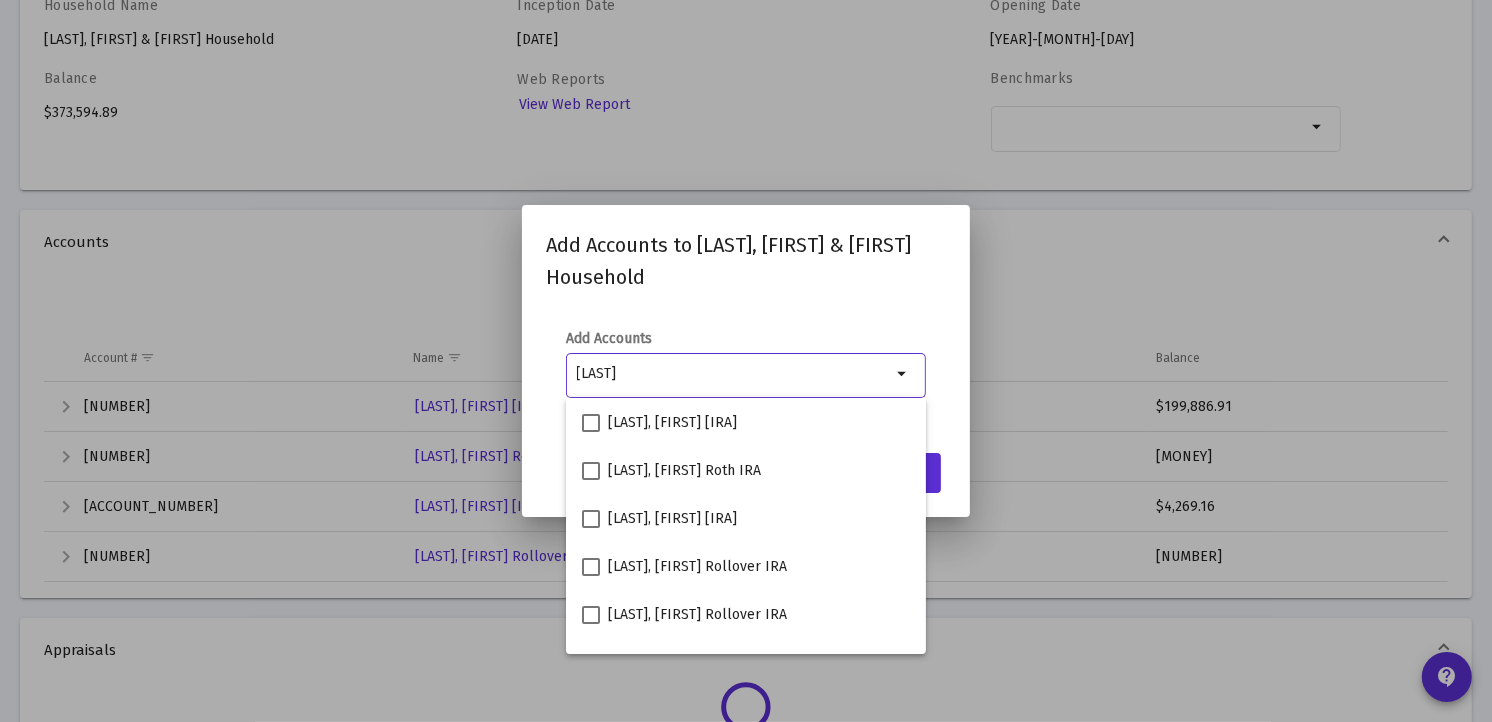 scroll, scrollTop: 80, scrollLeft: 0, axis: vertical 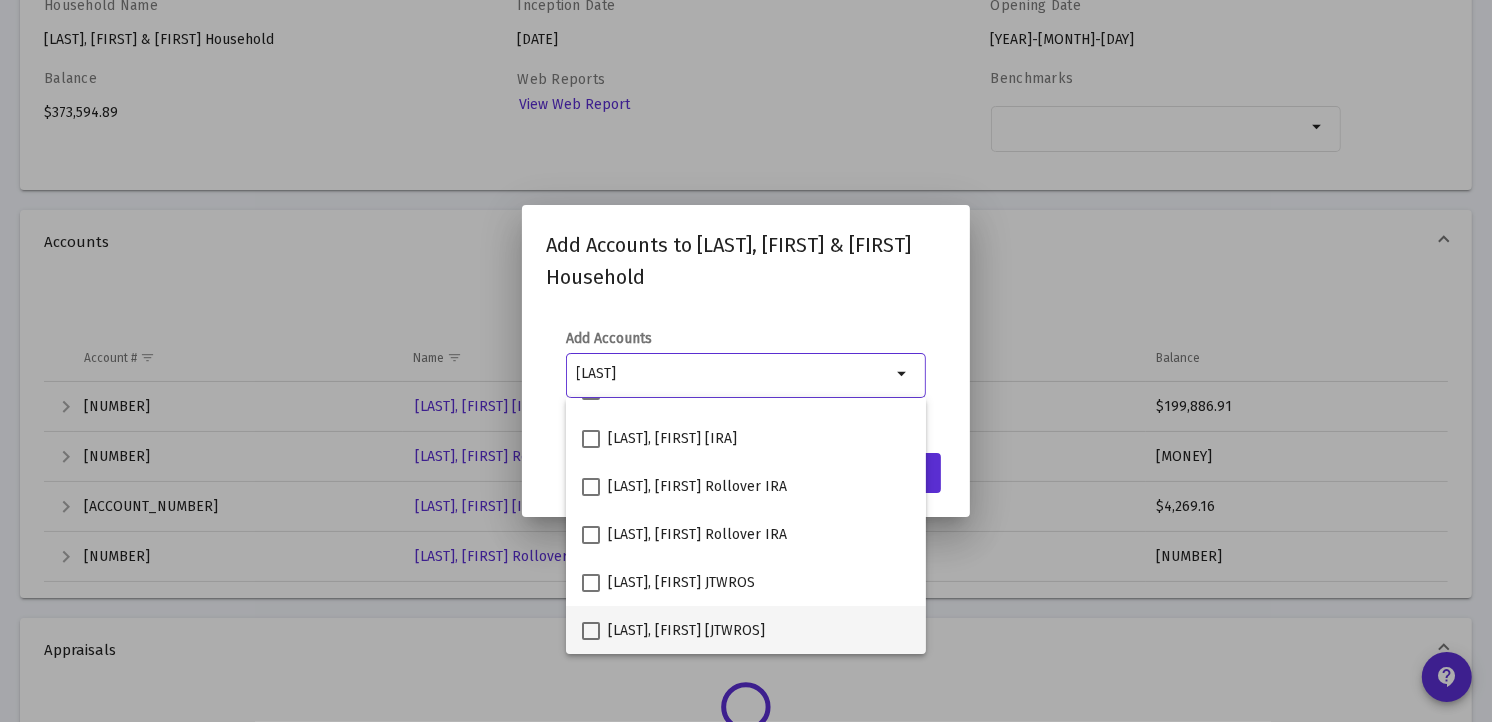 type on "[LAST]" 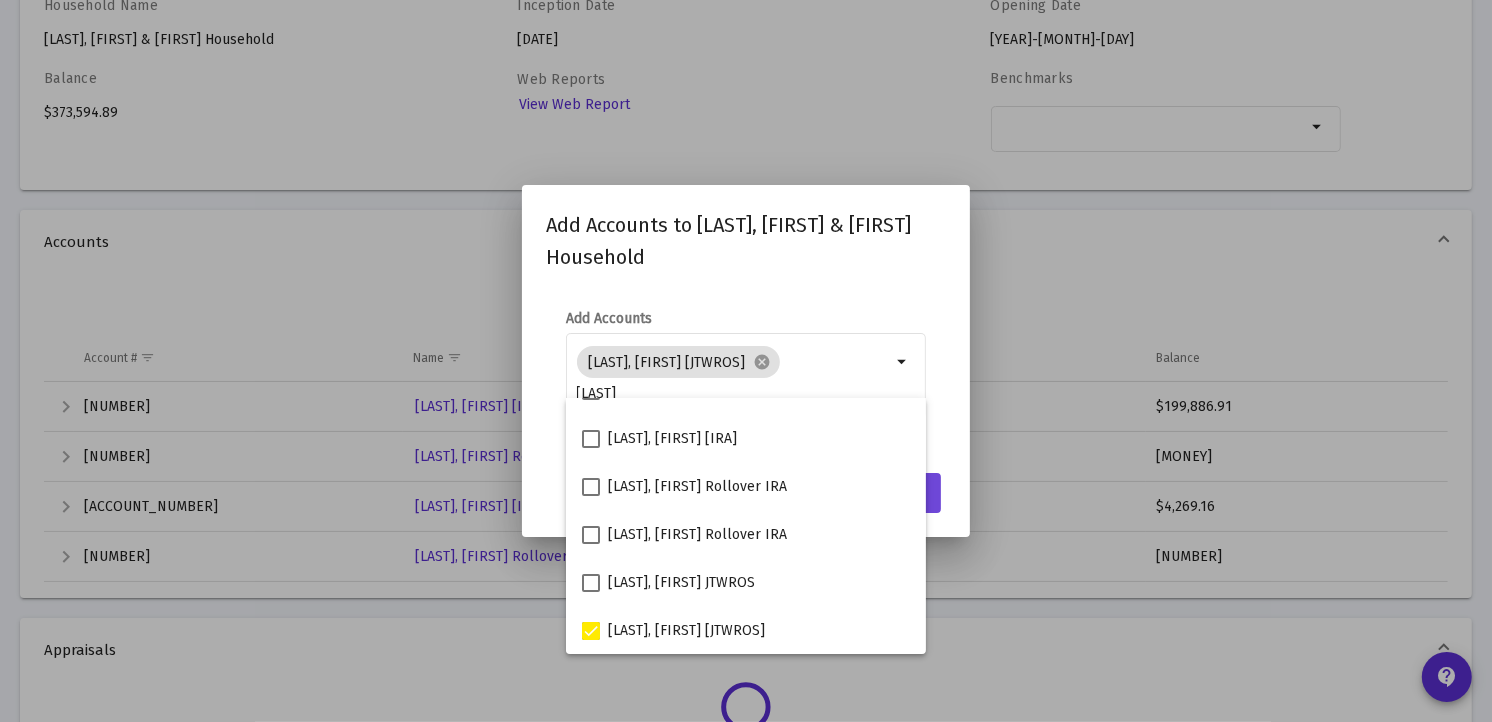 click on "Save" at bounding box center [909, 493] 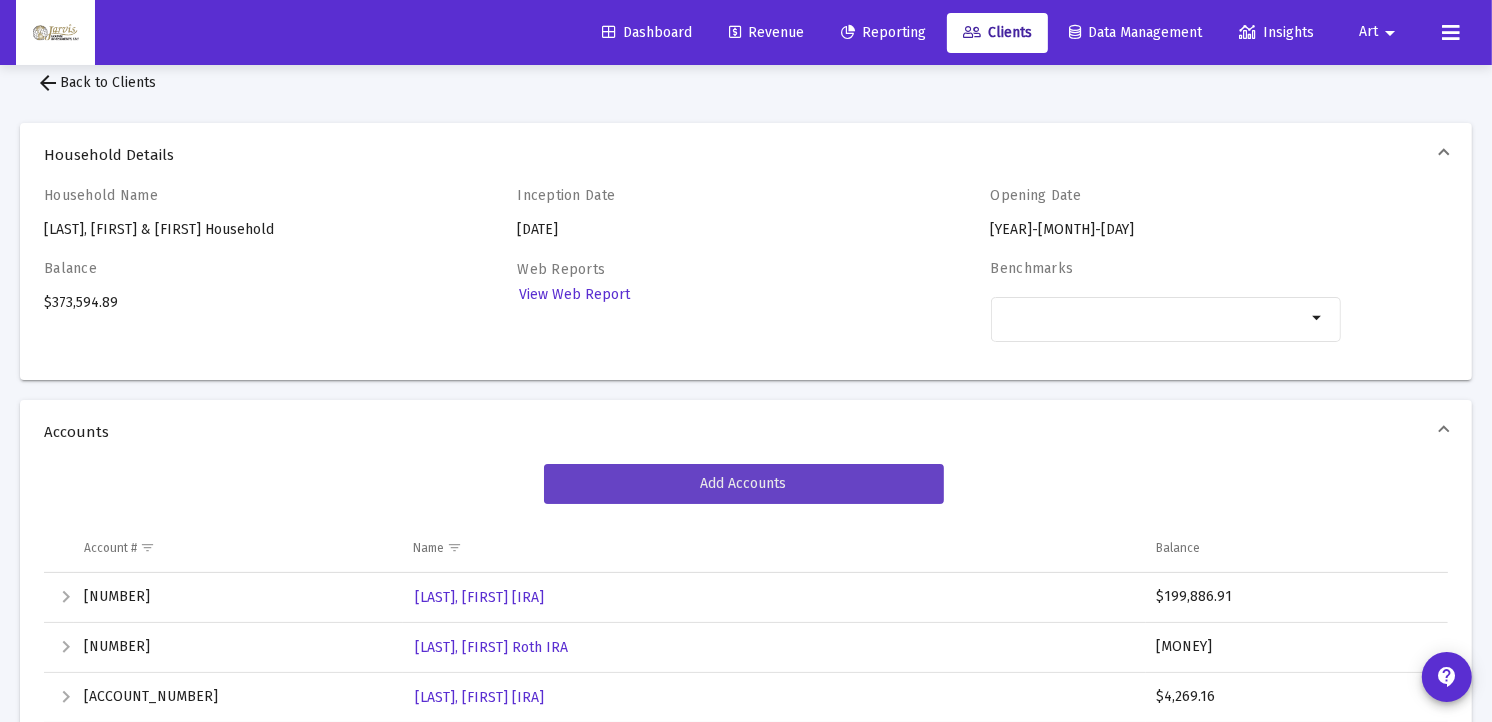 scroll, scrollTop: 0, scrollLeft: 0, axis: both 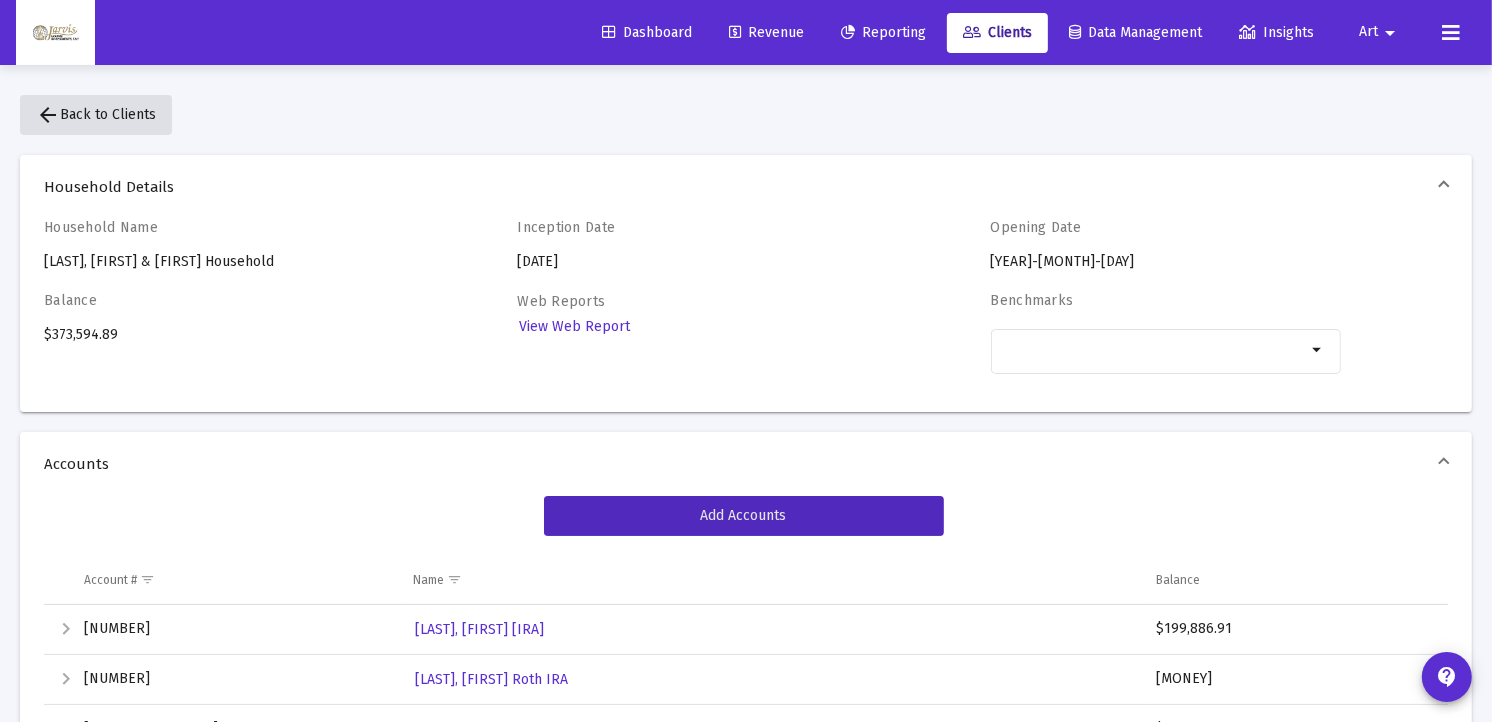 click on "arrow_back  Back to Clients" 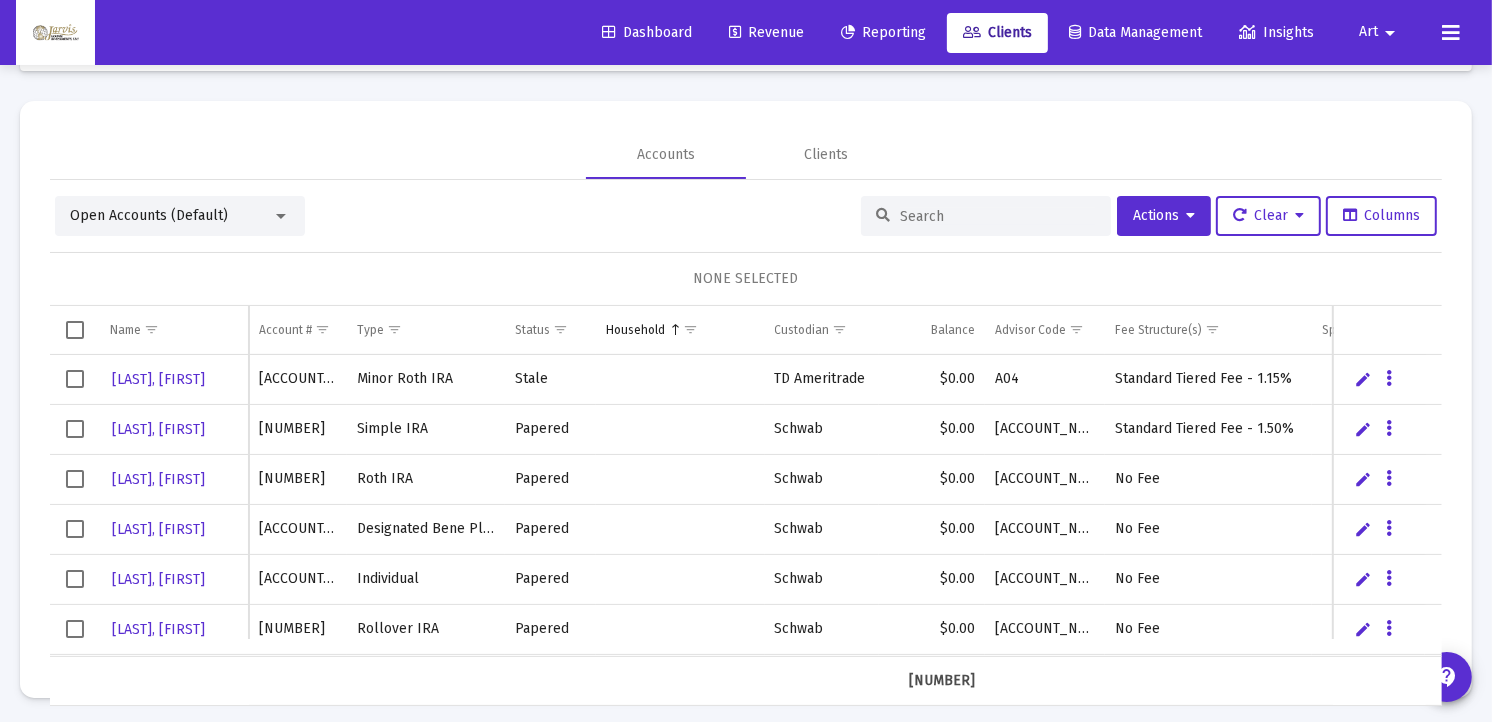 scroll, scrollTop: 94, scrollLeft: 0, axis: vertical 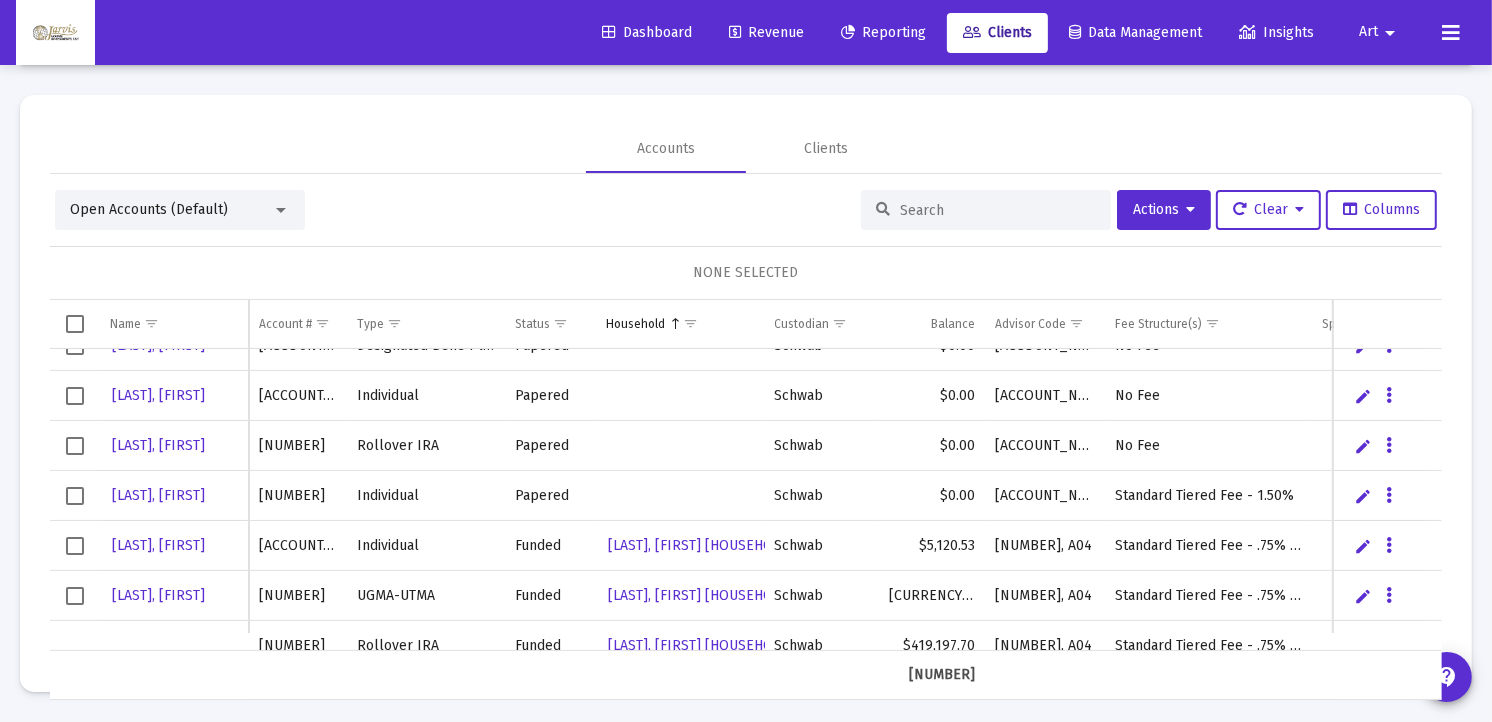 click at bounding box center (281, 210) 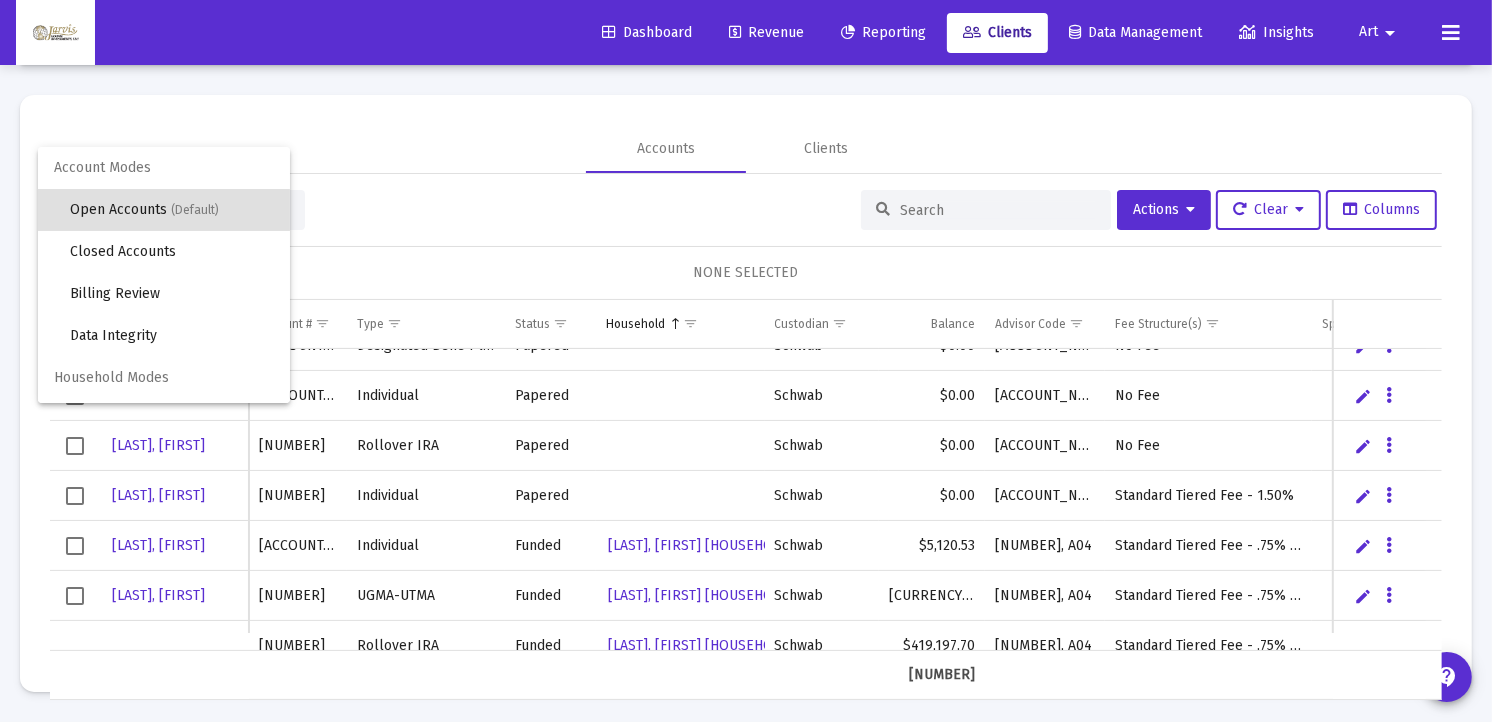 scroll, scrollTop: 37, scrollLeft: 0, axis: vertical 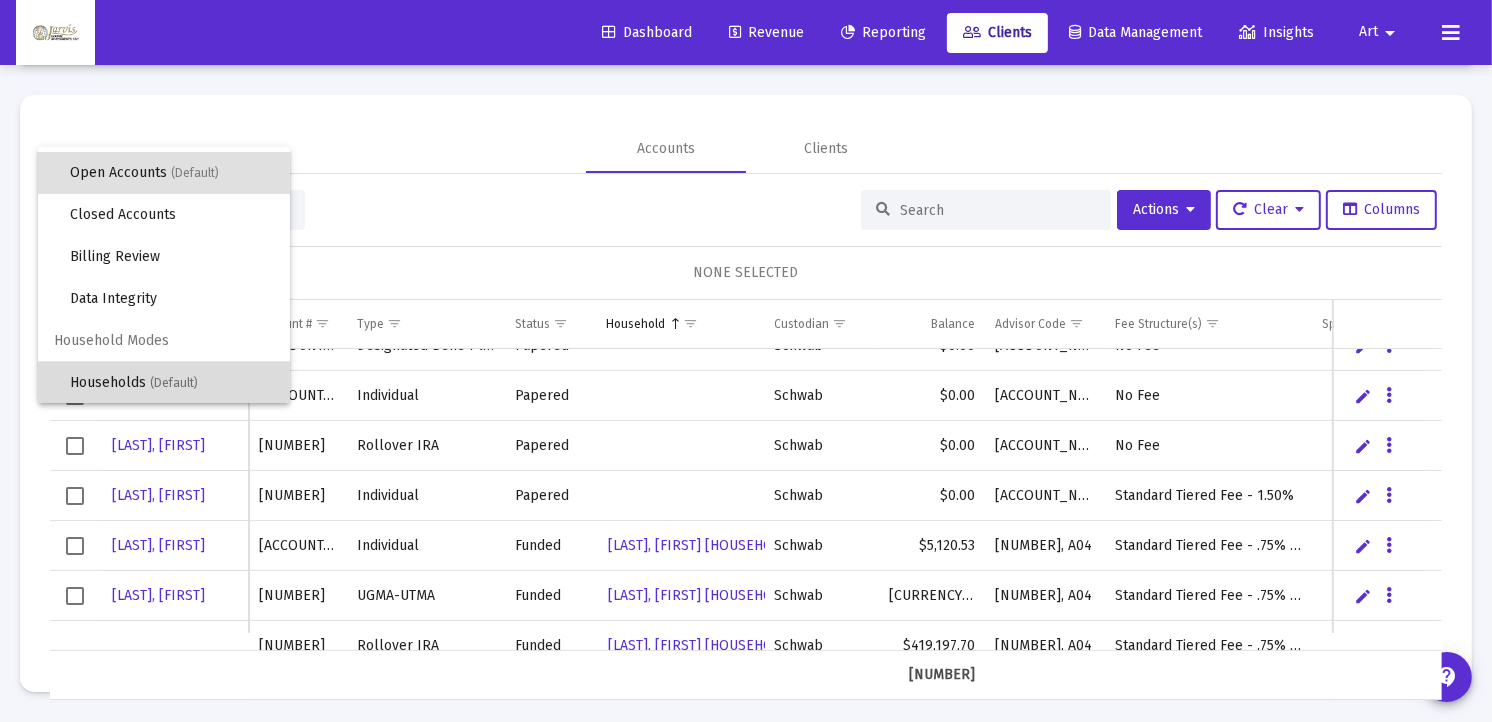 click on "(Default)" at bounding box center (174, 383) 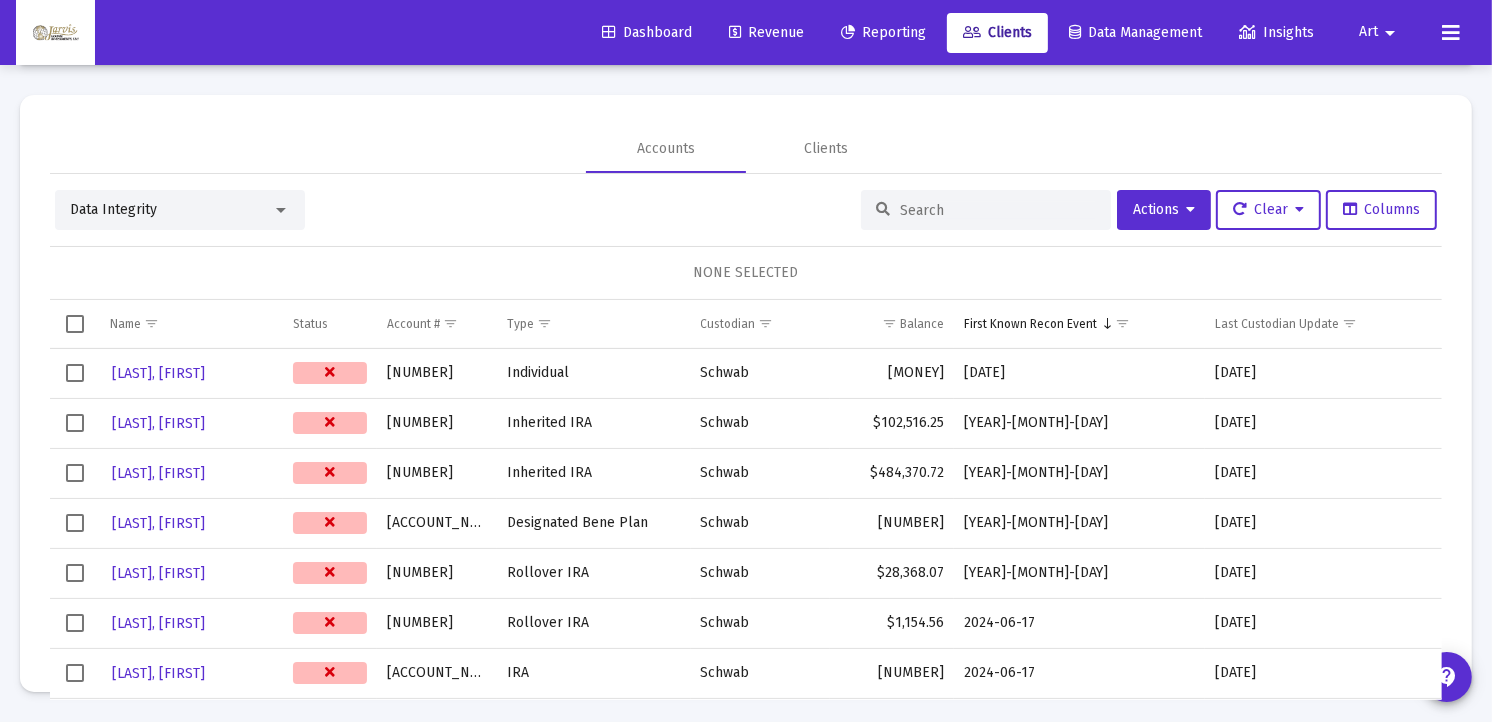 click at bounding box center (998, 210) 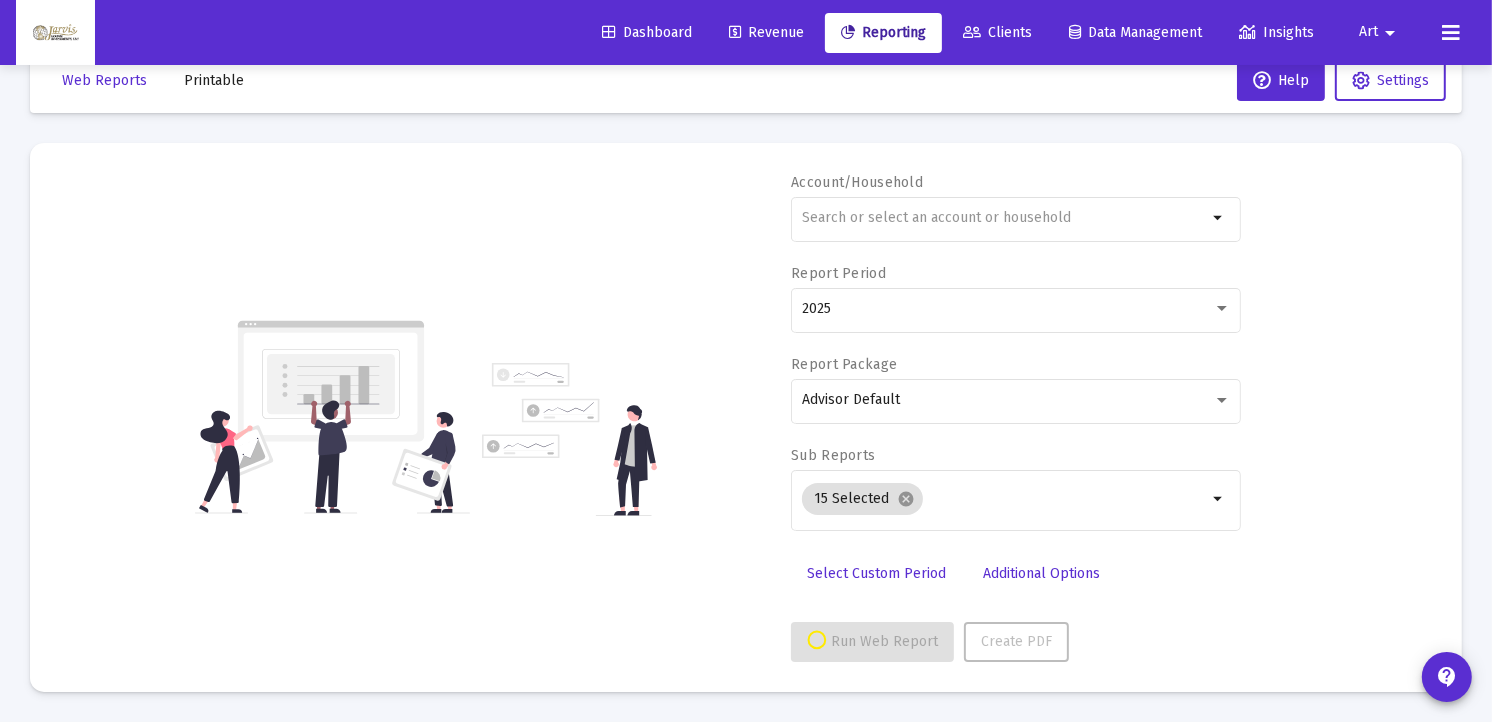 scroll, scrollTop: 45, scrollLeft: 0, axis: vertical 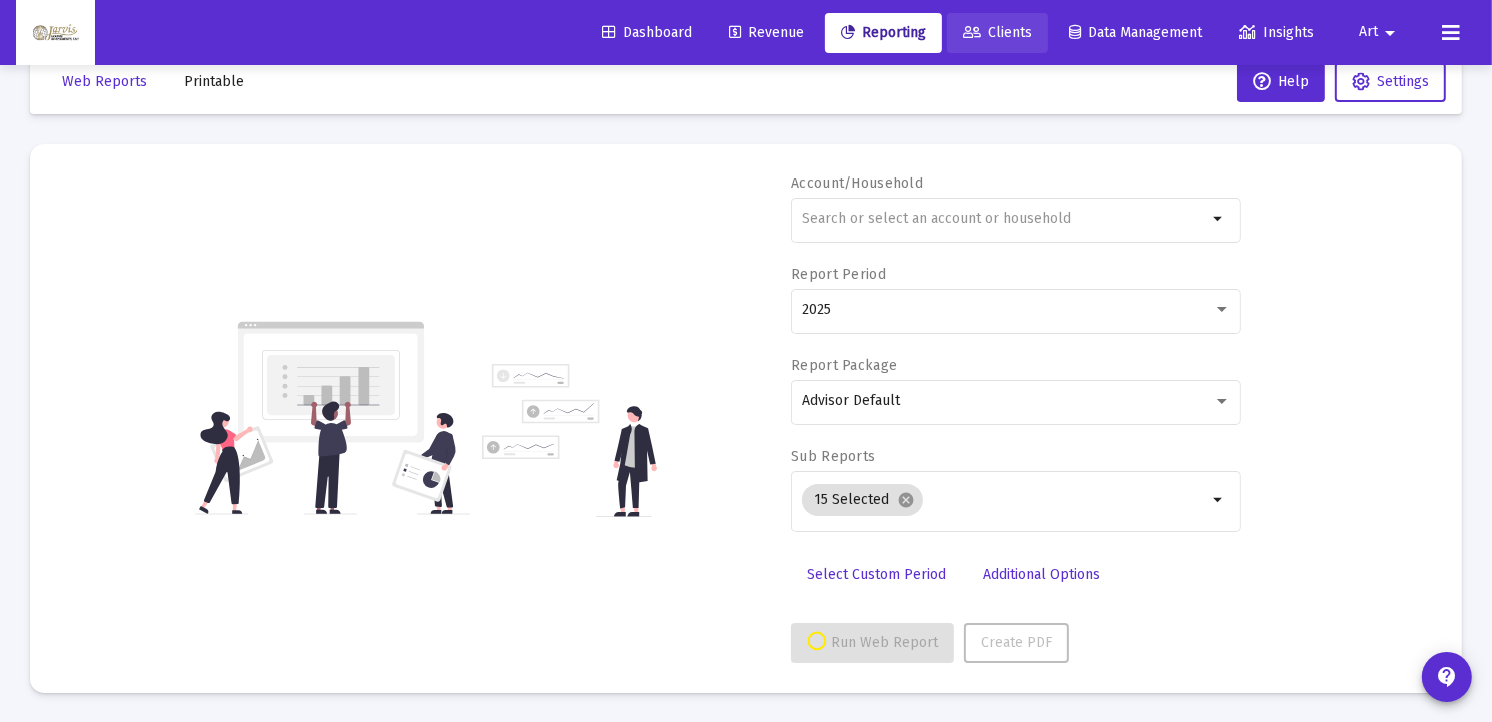 click on "Clients" 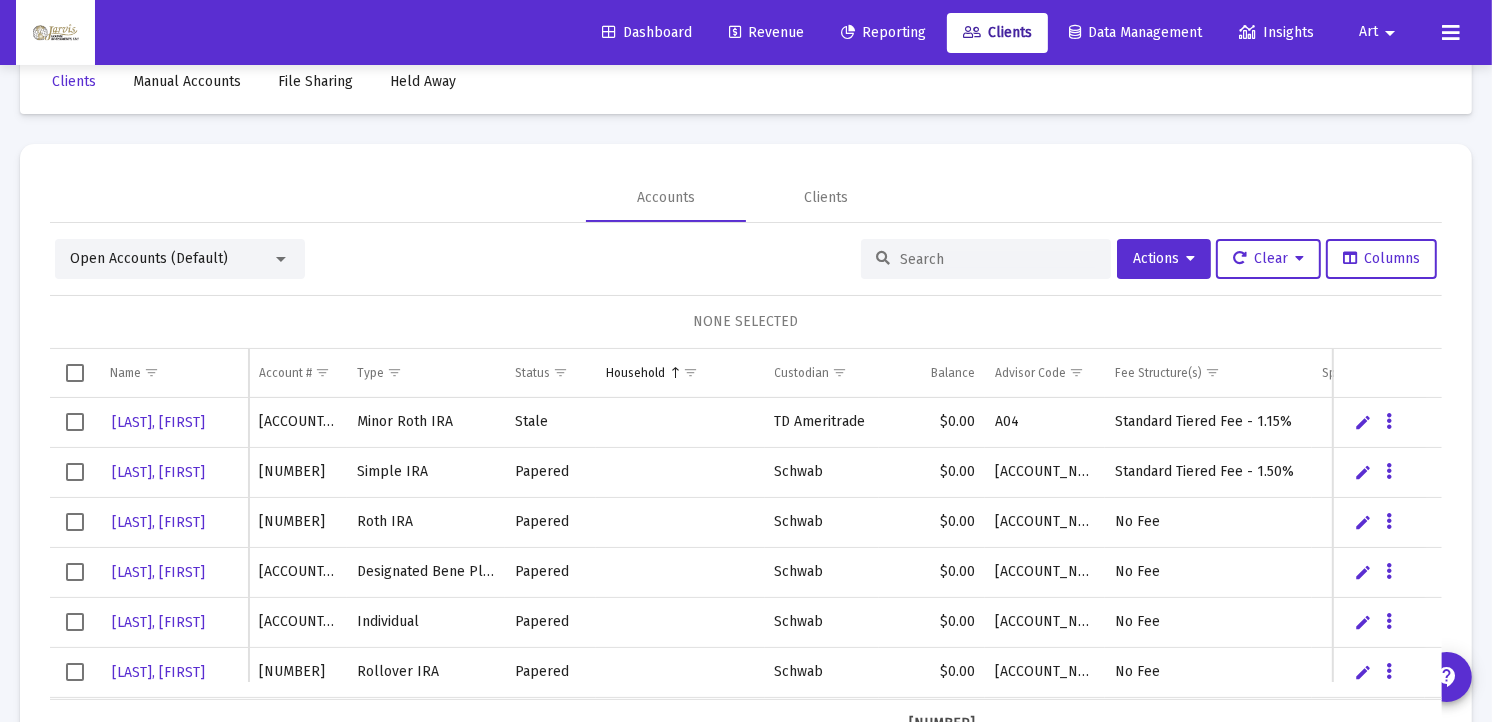 click at bounding box center [281, 259] 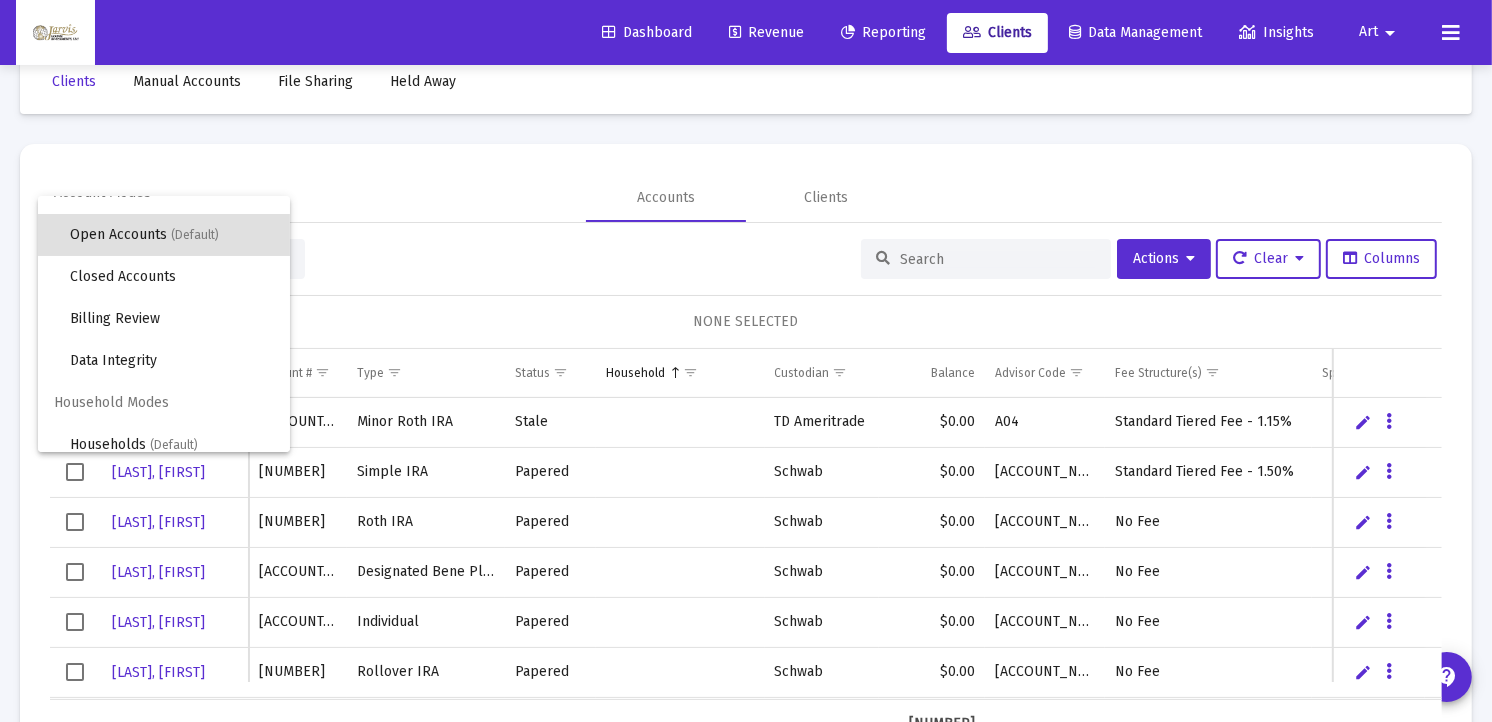 scroll, scrollTop: 37, scrollLeft: 0, axis: vertical 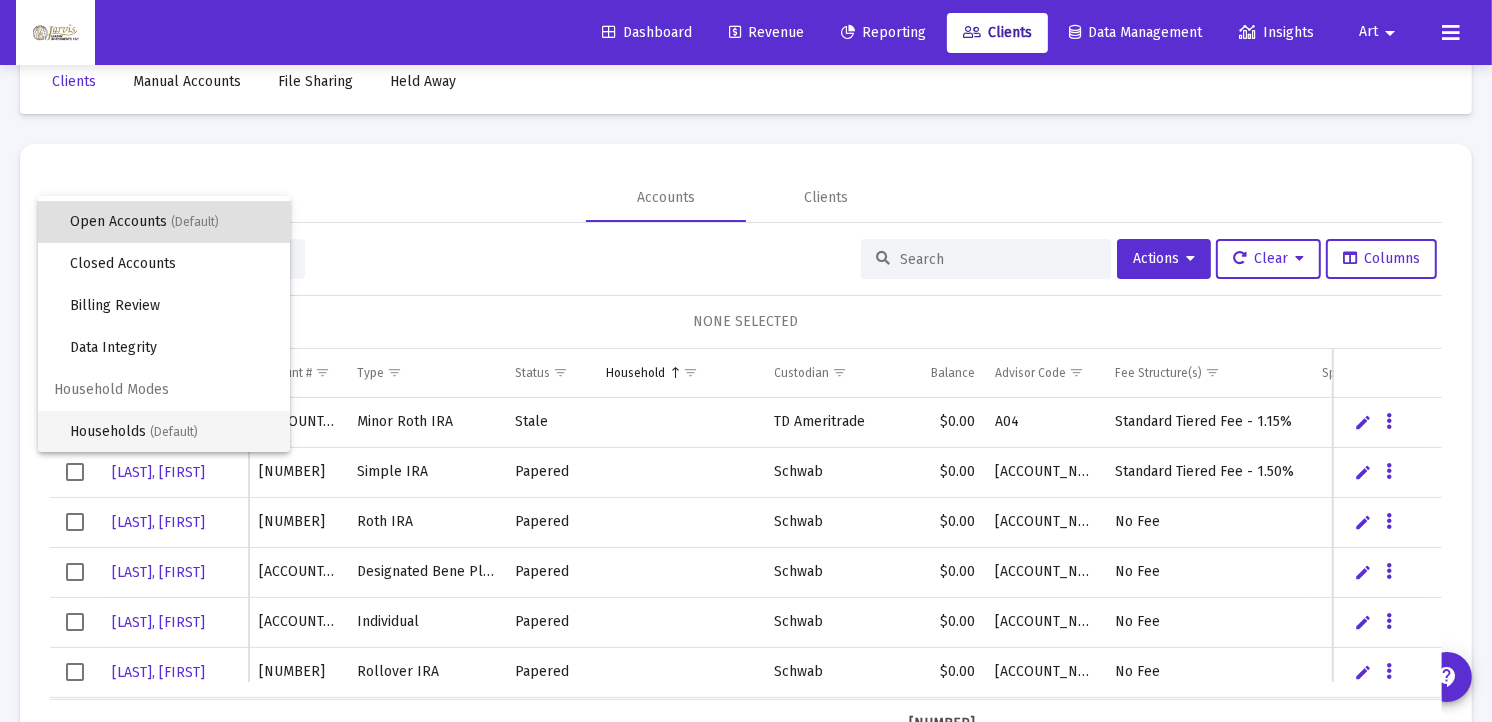 click on "Households  (Default)" at bounding box center (172, 432) 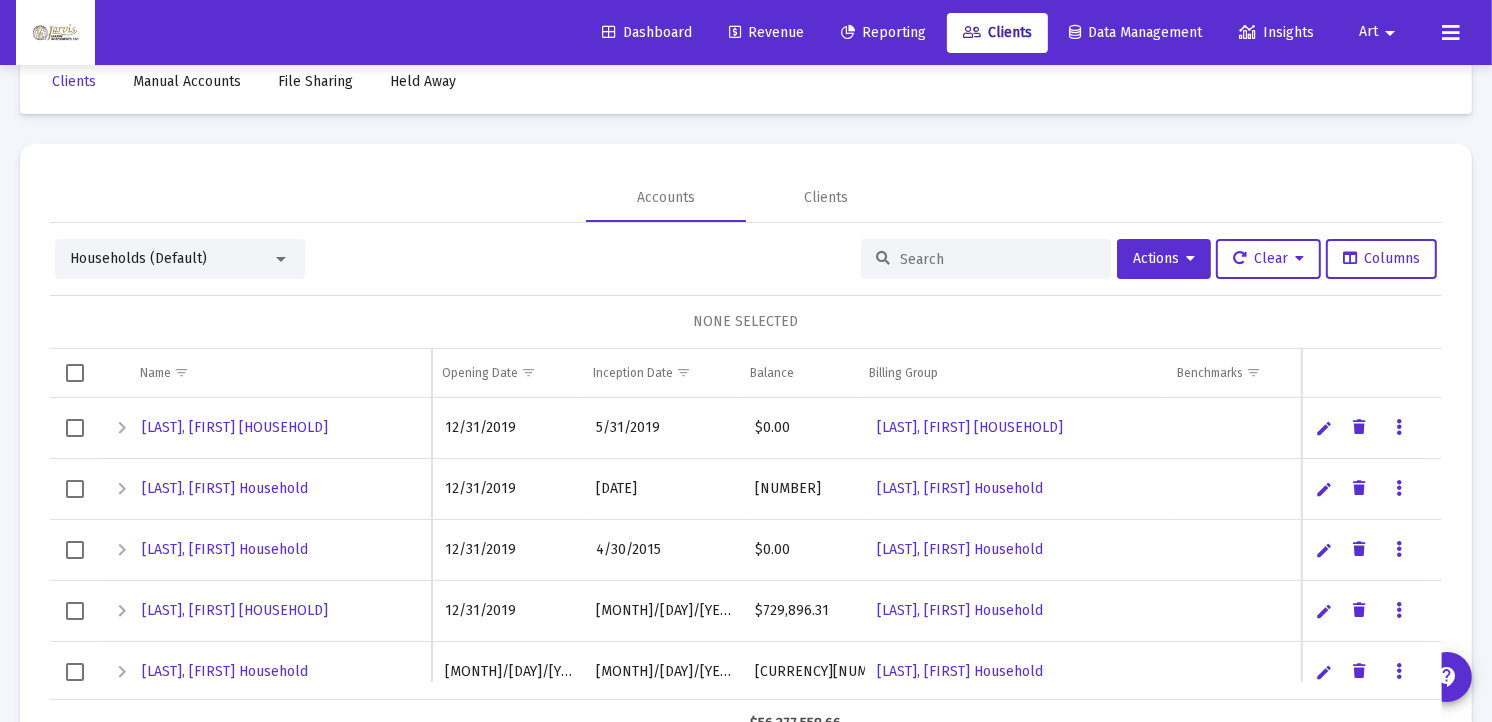 click at bounding box center [998, 259] 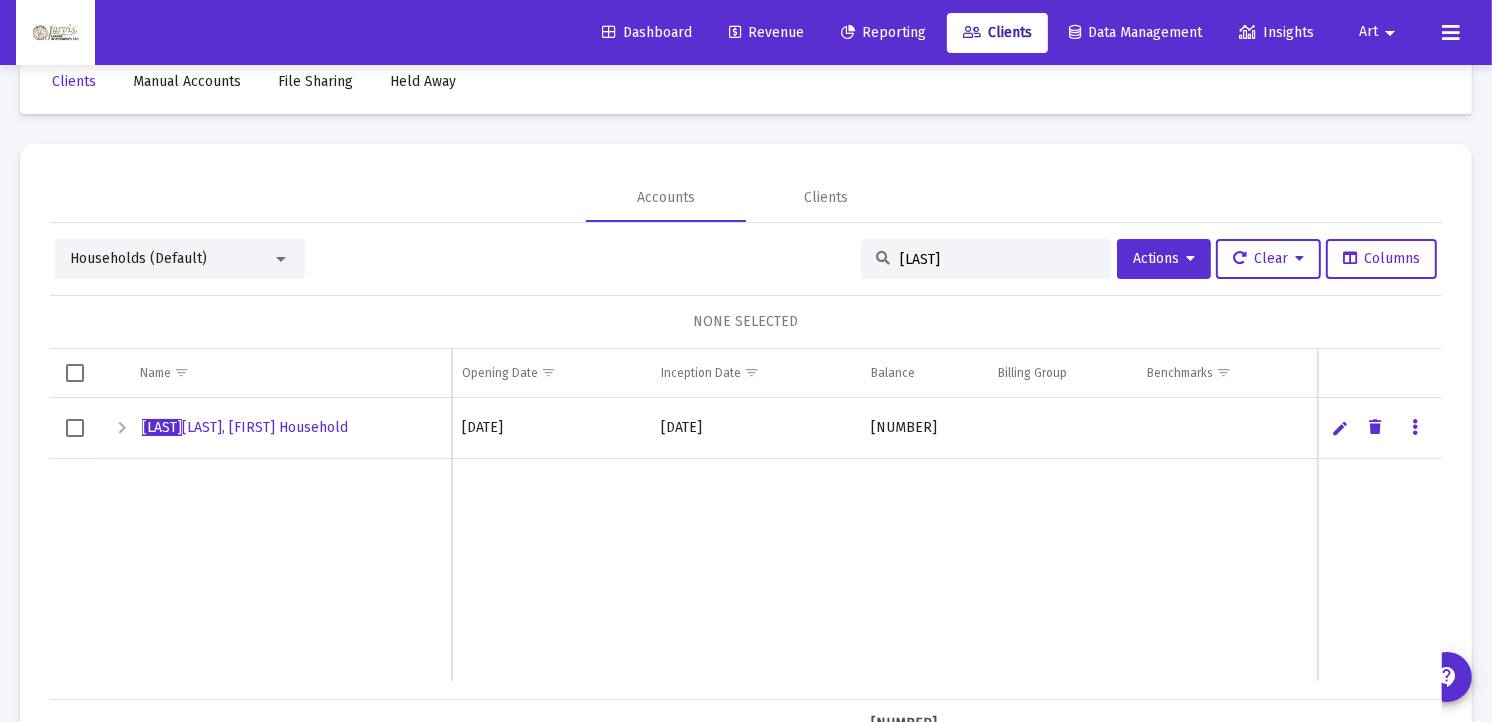 type on "[LAST]" 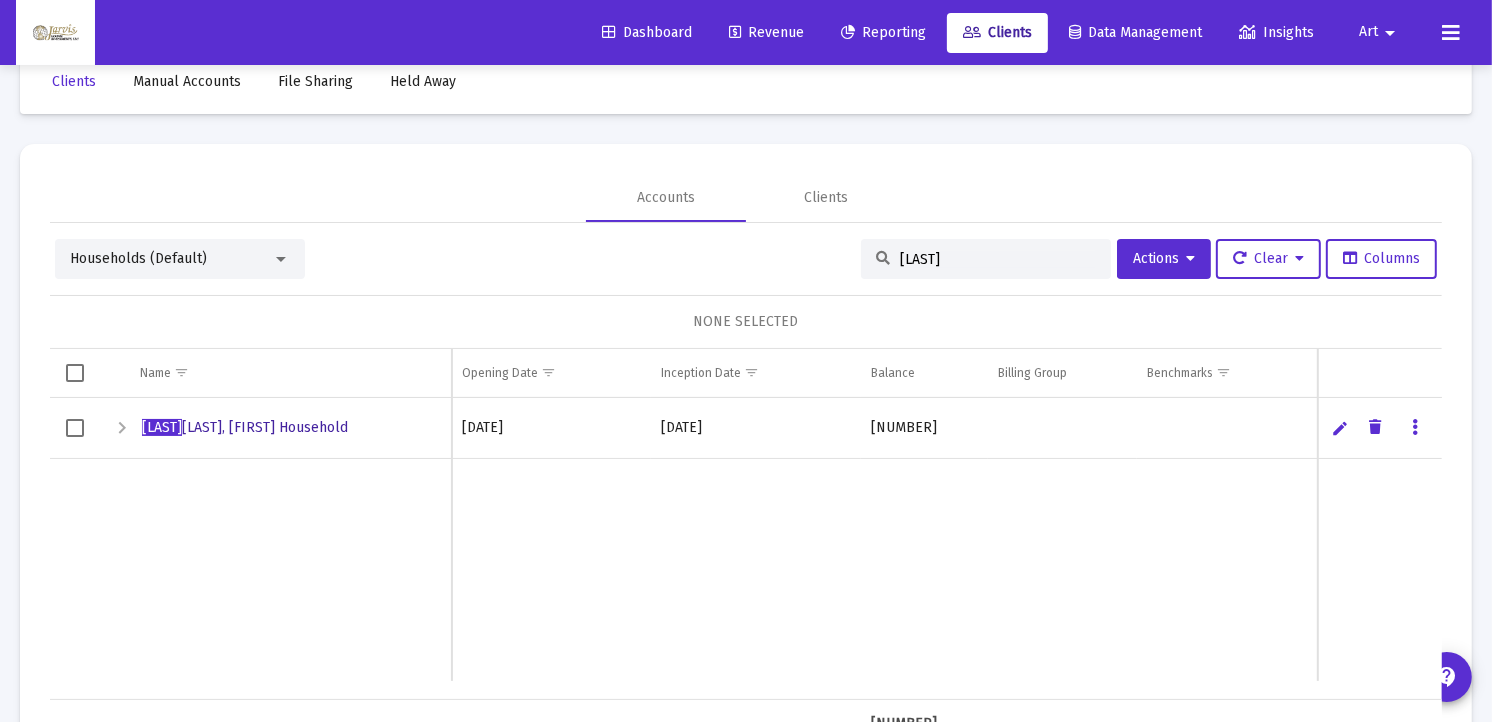 click on "[LAST] [LAST], [FIRST] Household" at bounding box center [245, 427] 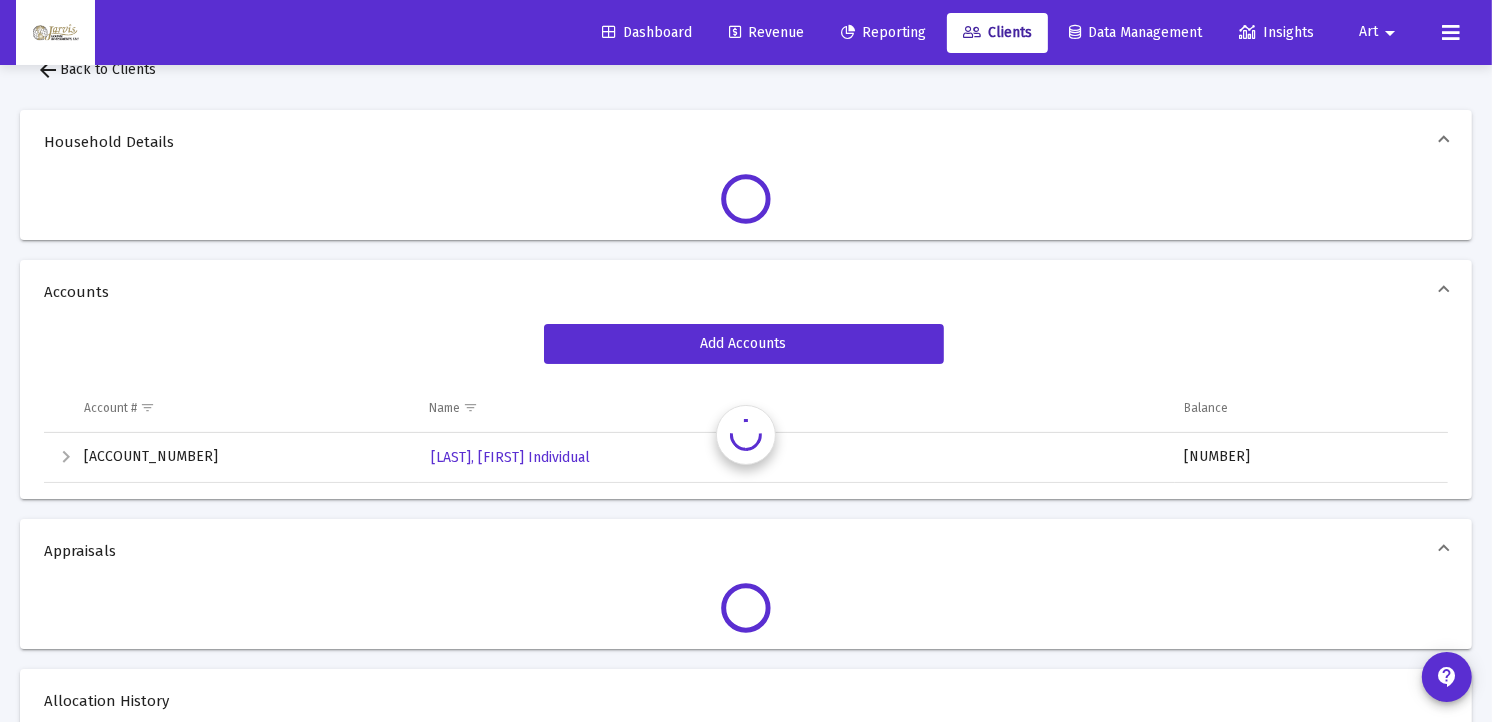 scroll, scrollTop: 0, scrollLeft: 0, axis: both 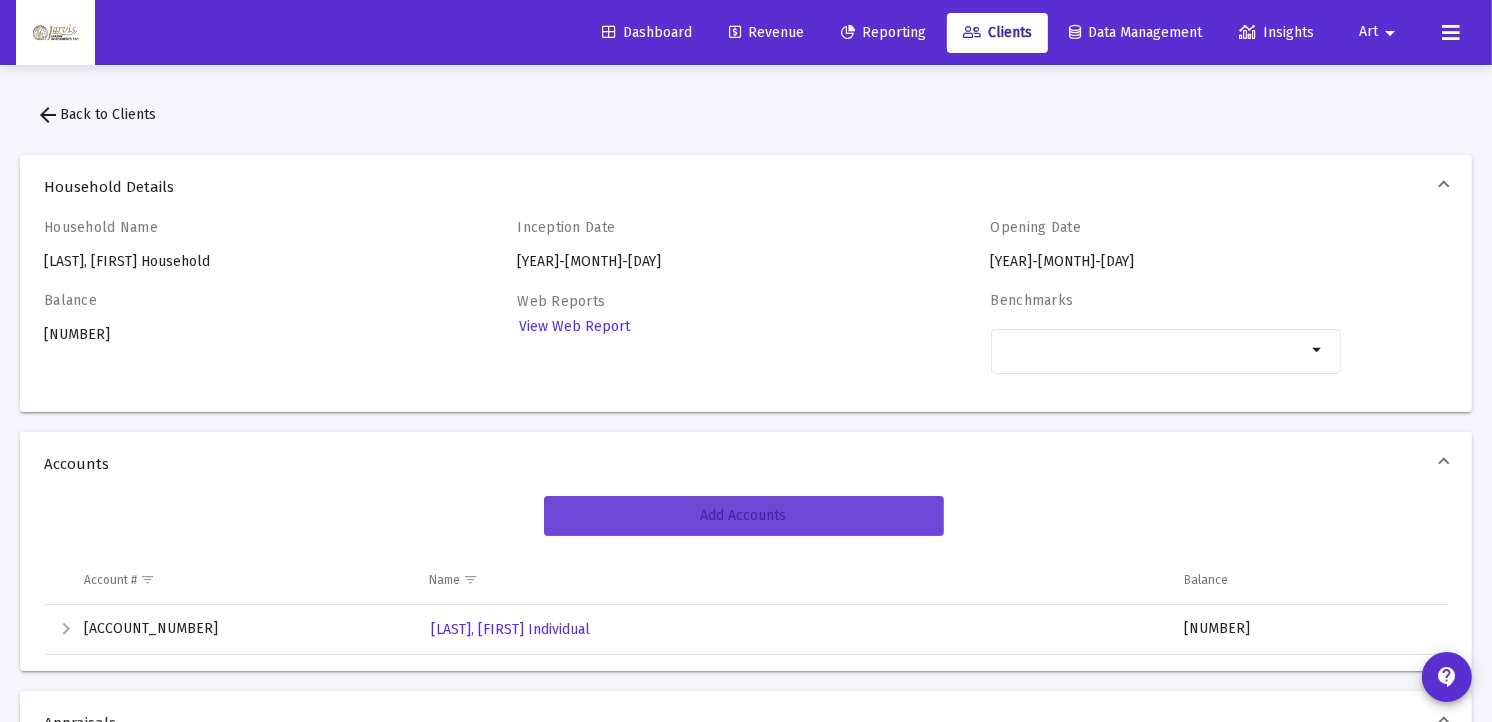 click on "Add Accounts" at bounding box center (744, 516) 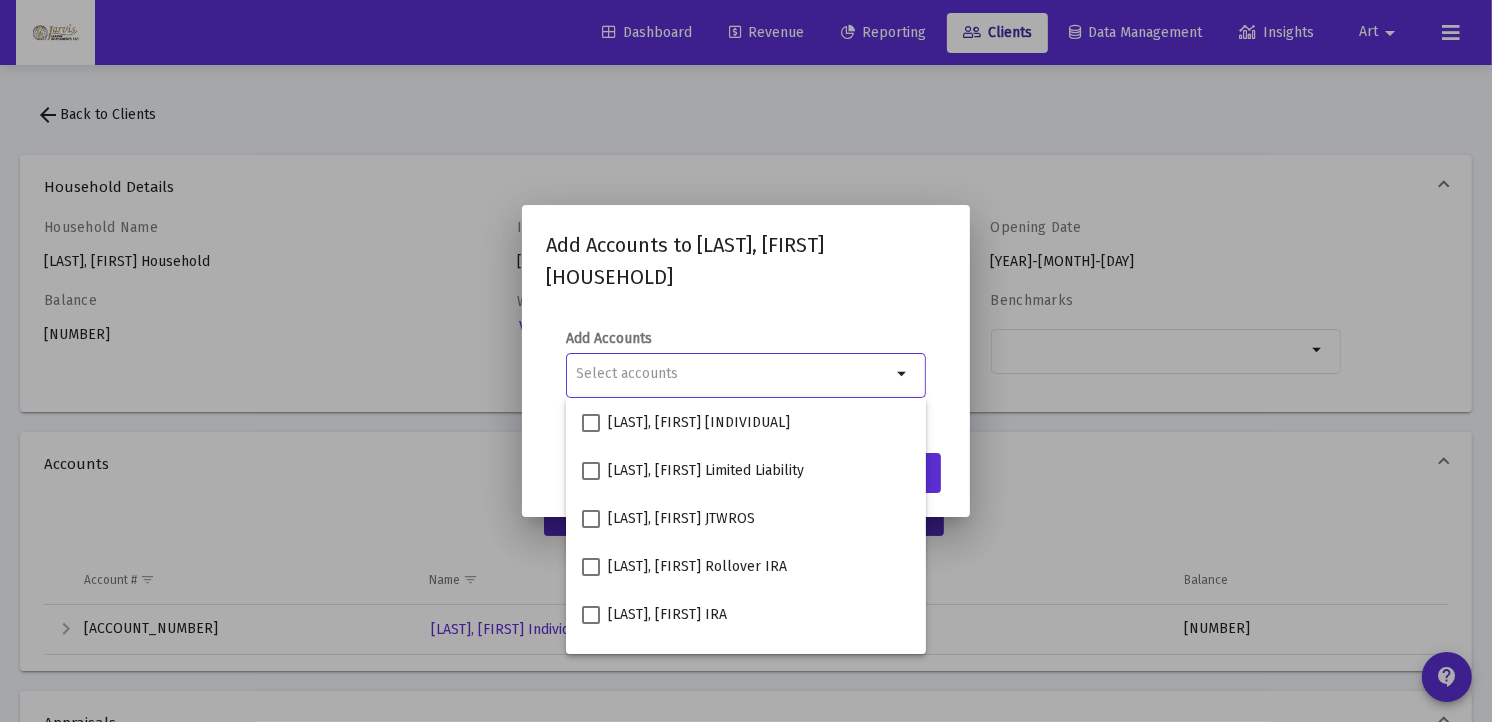 click at bounding box center (734, 374) 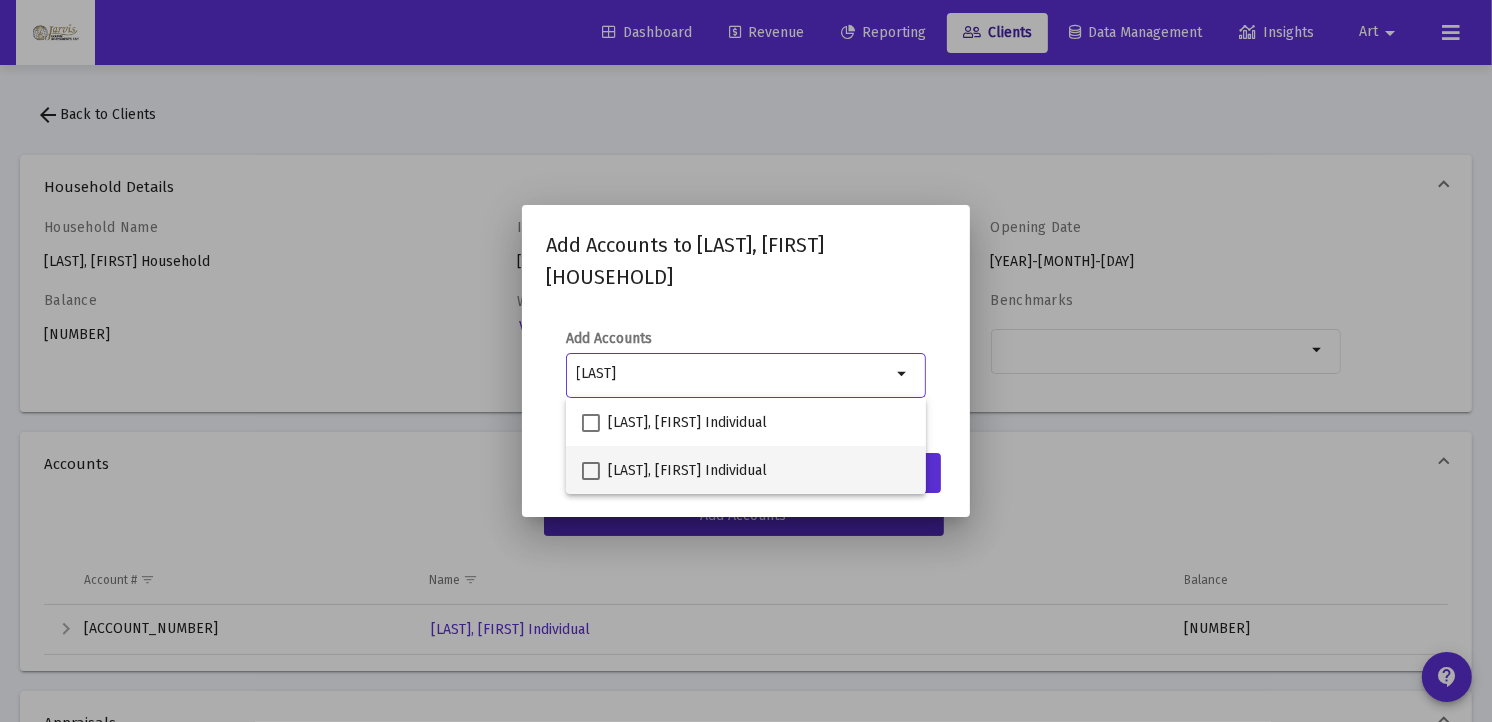 type on "[LAST]" 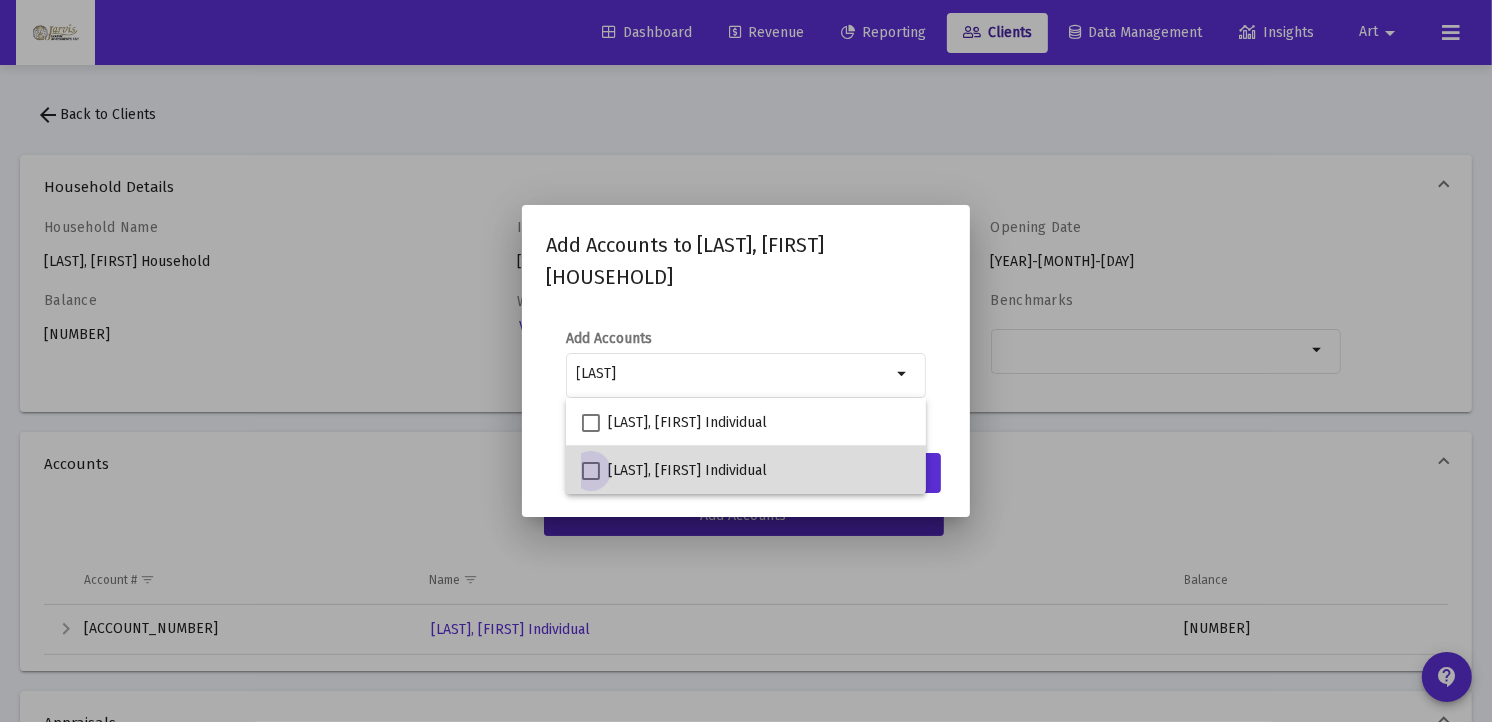 click on "[LAST], [FIRST] Individual" at bounding box center [674, 471] 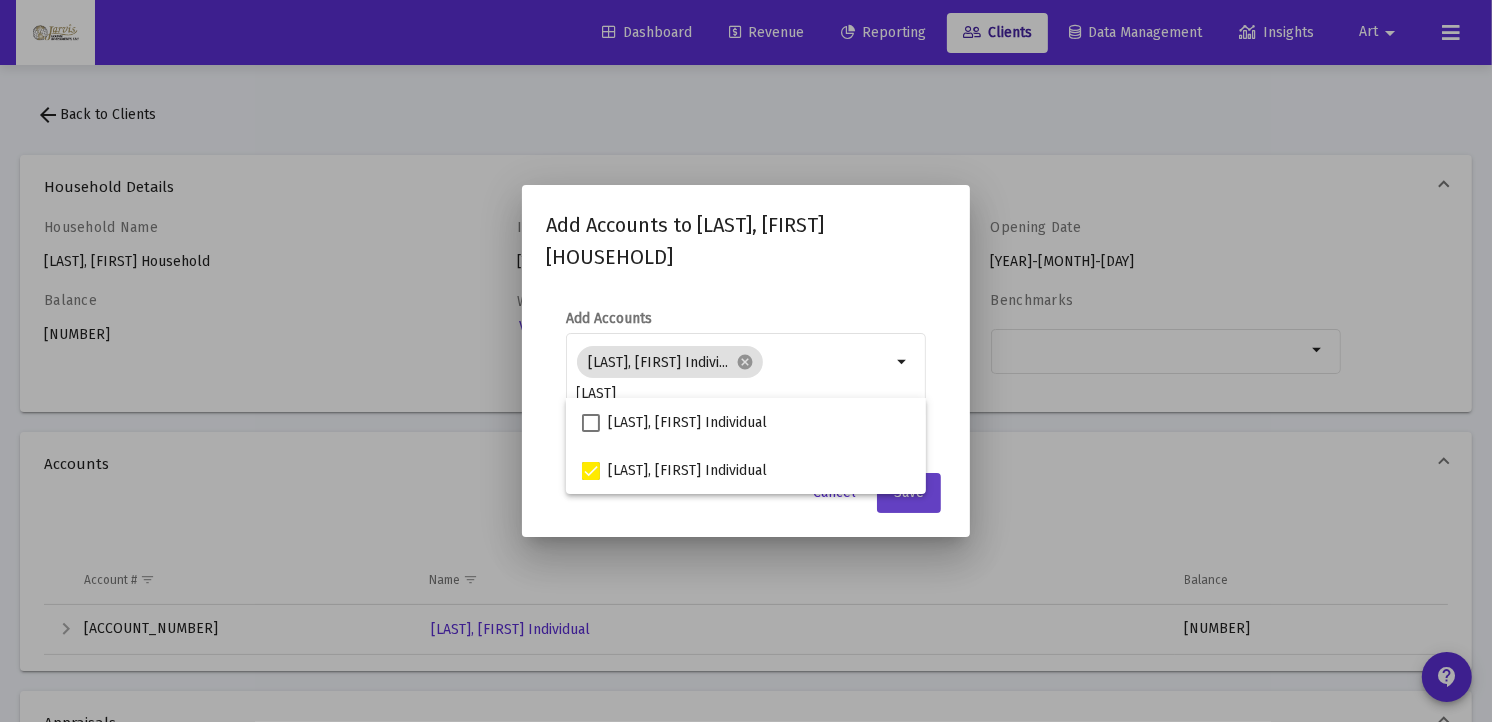 click on "Save" at bounding box center (909, 493) 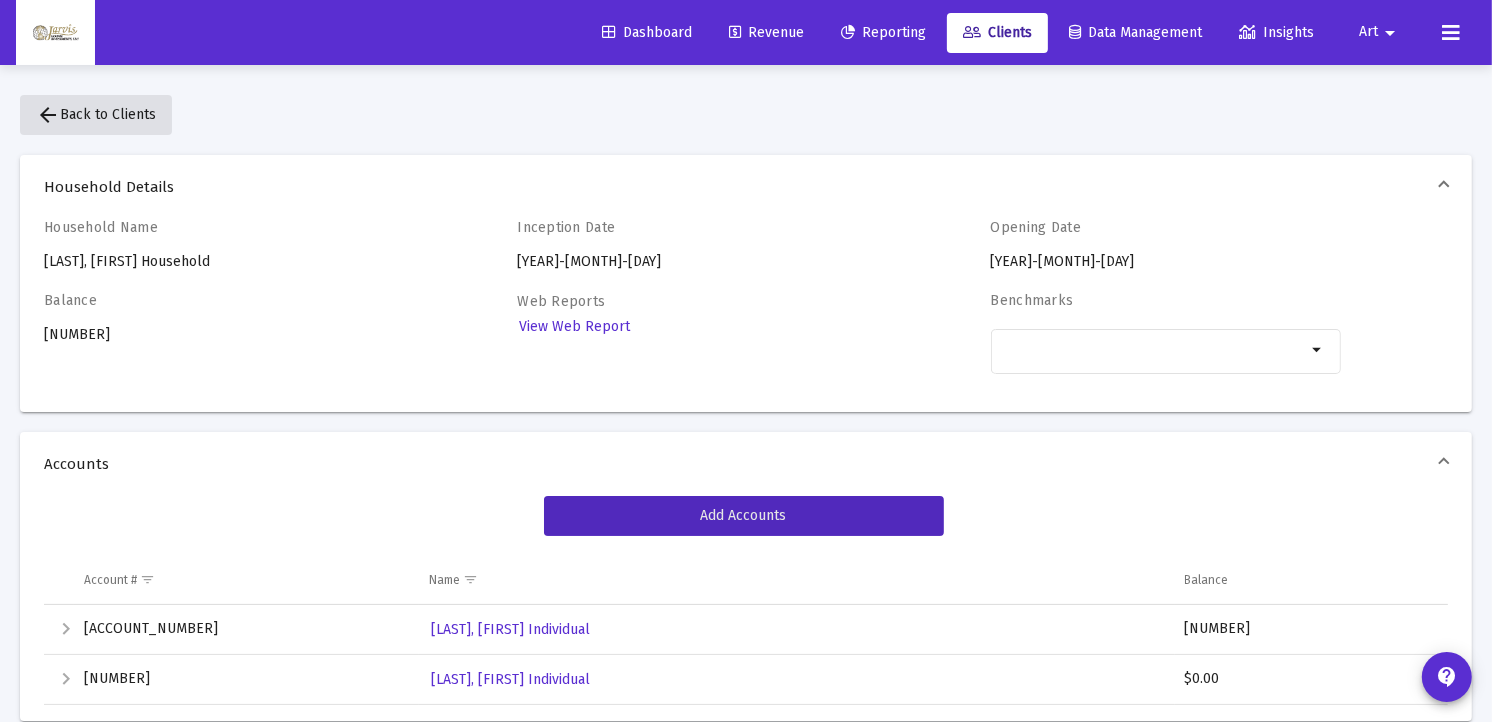 click on "arrow_back  Back to Clients" 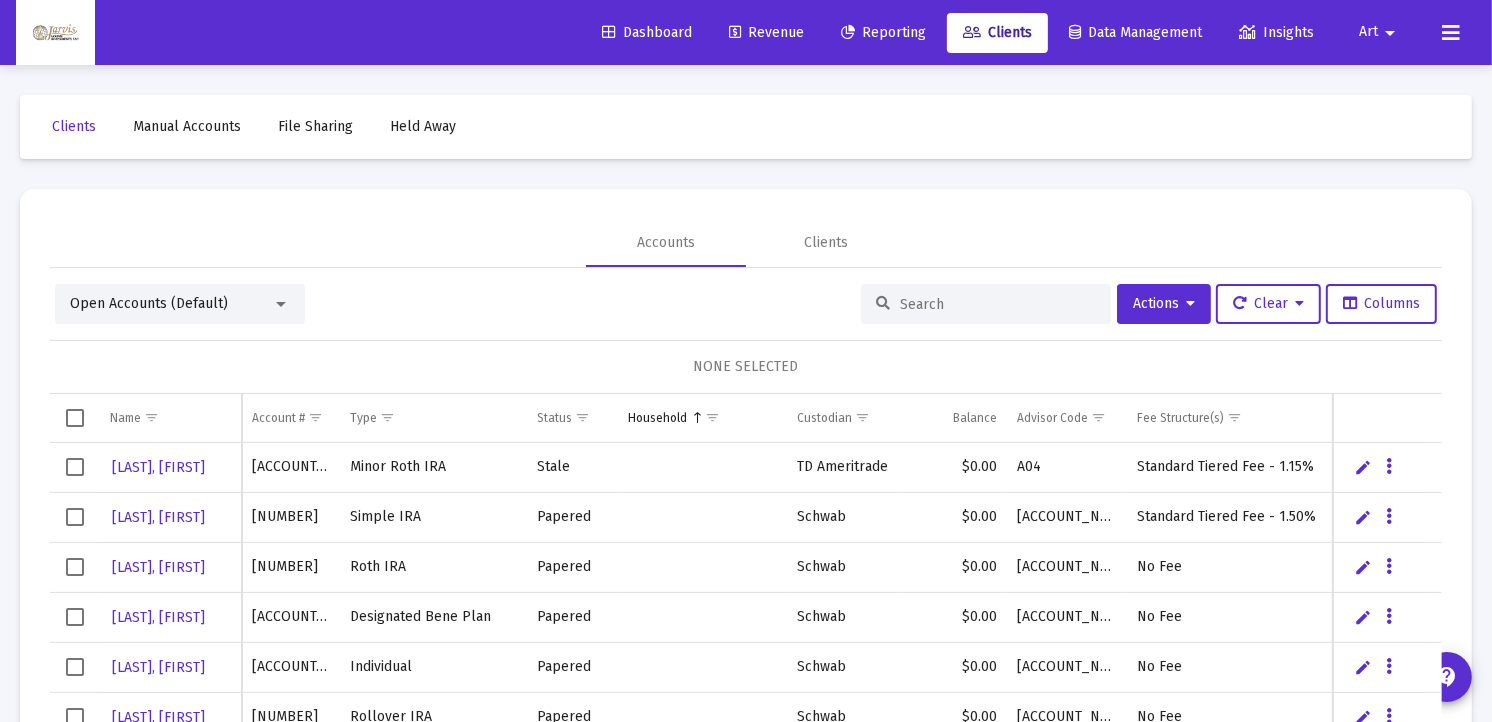 scroll, scrollTop: 94, scrollLeft: 0, axis: vertical 